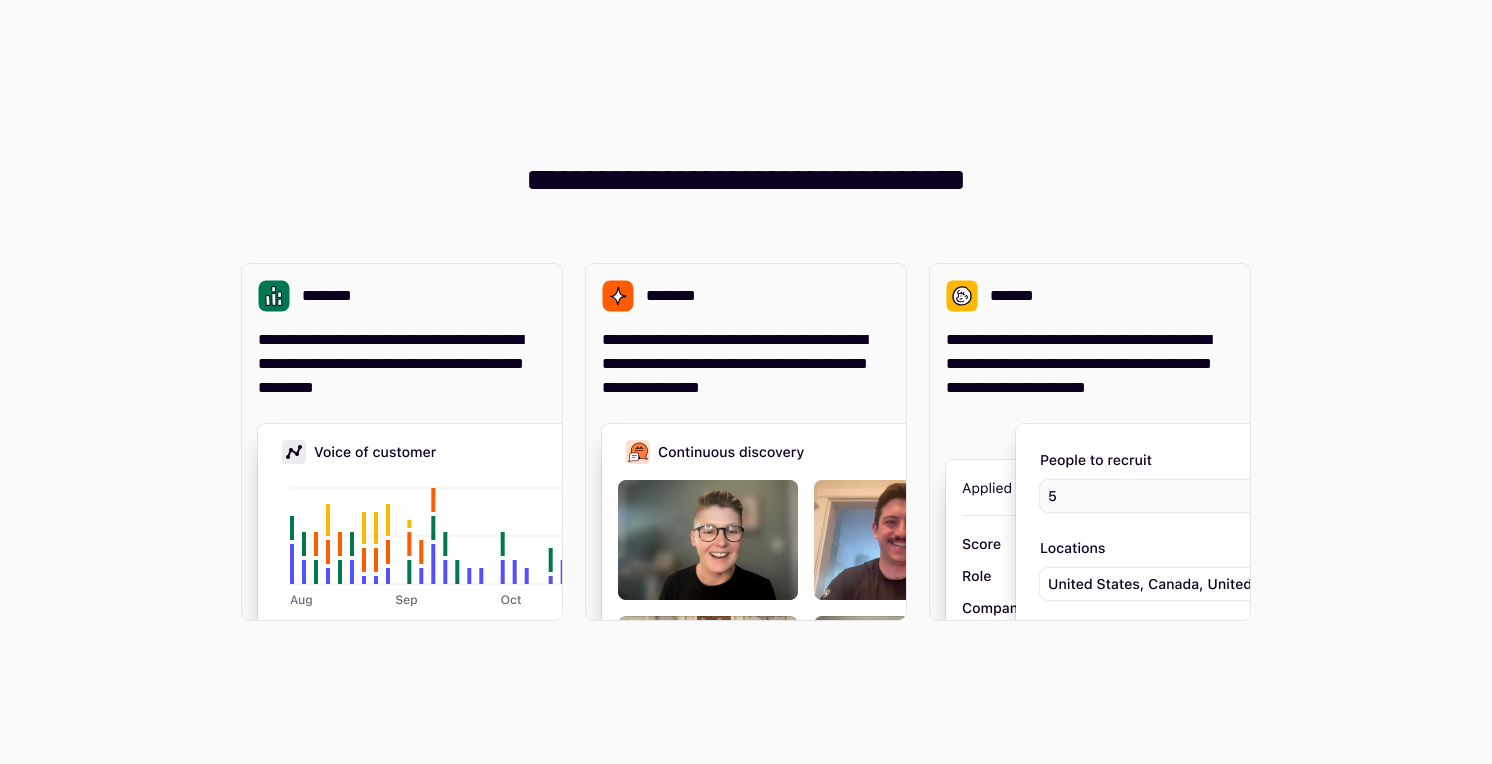scroll, scrollTop: 0, scrollLeft: 0, axis: both 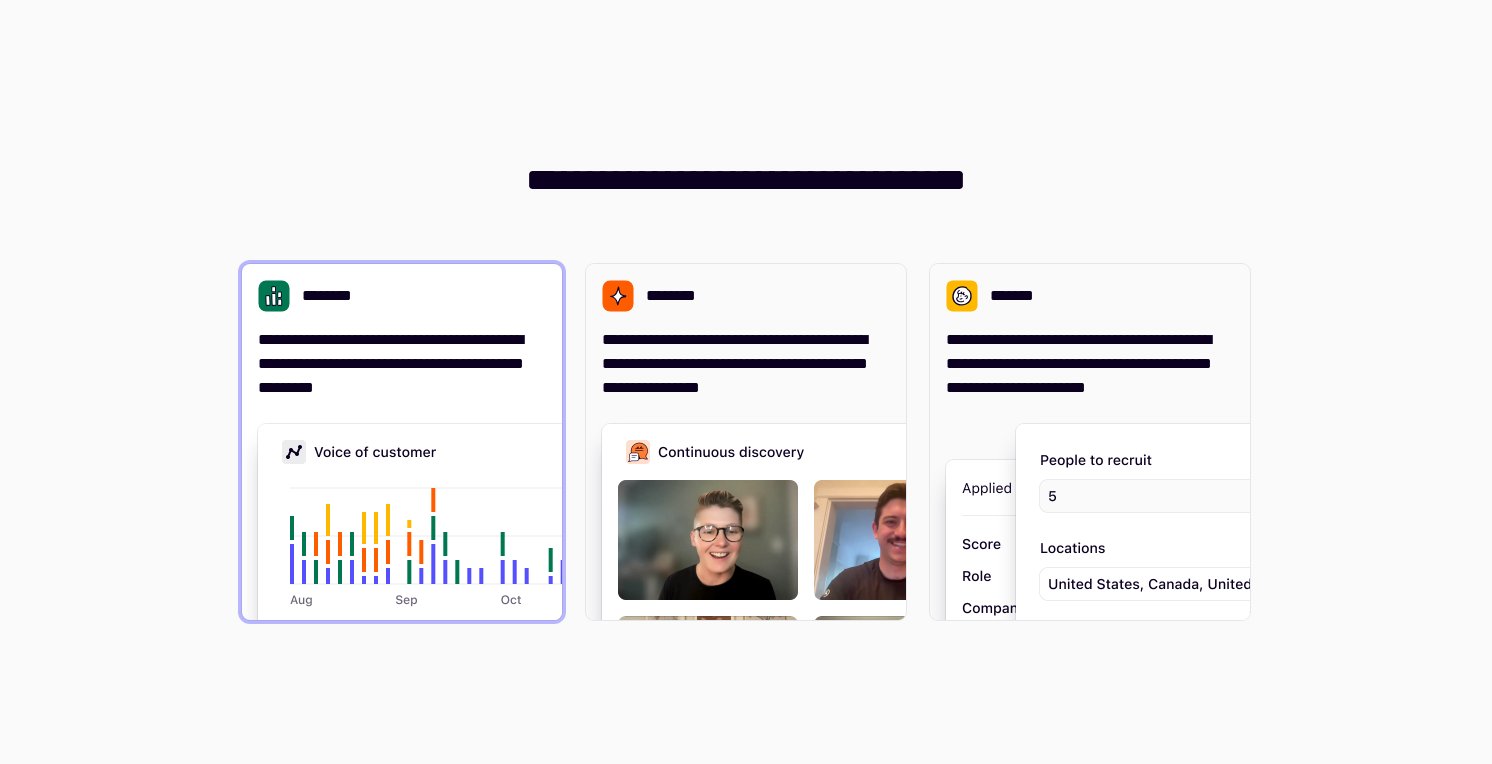 click at bounding box center [558, 624] 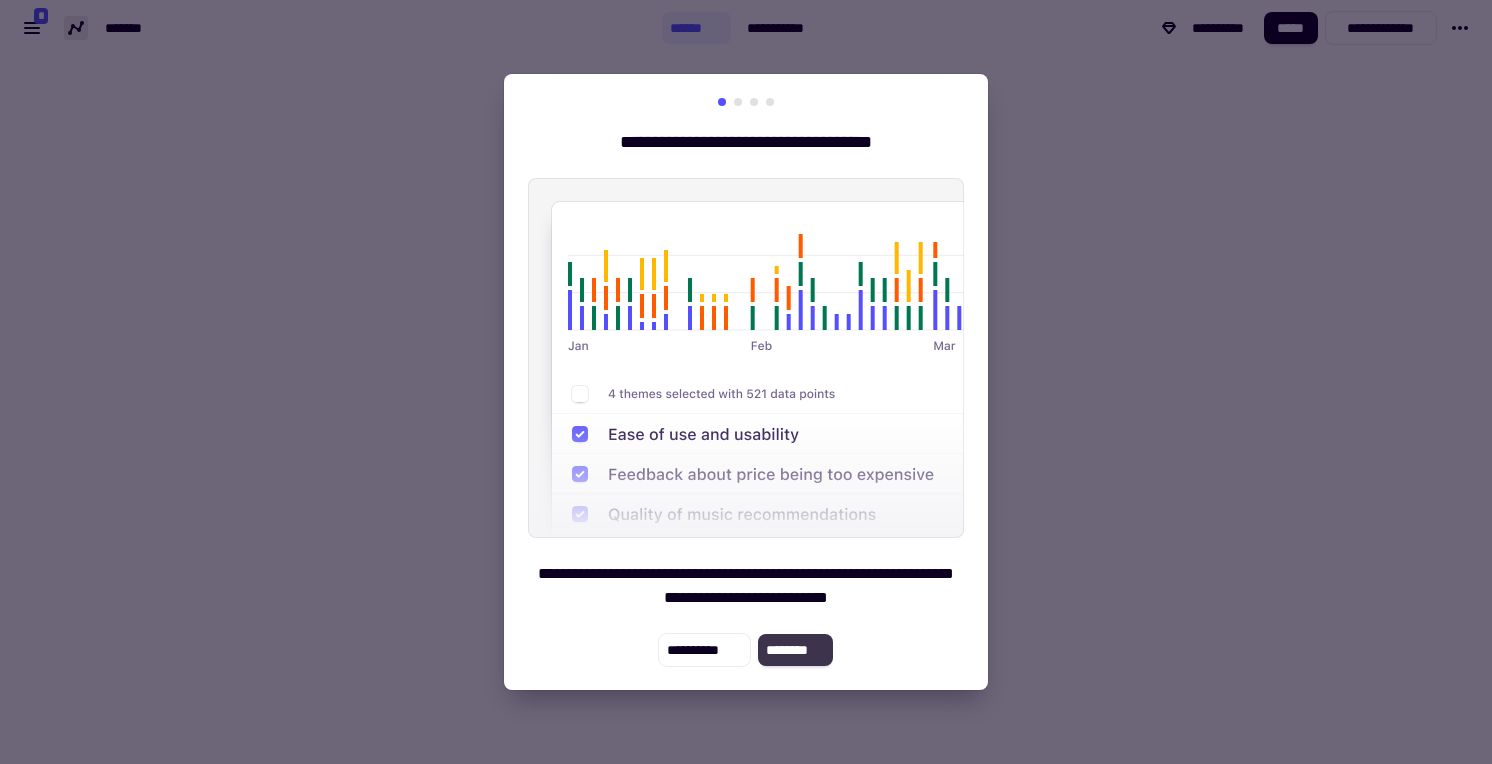 click on "********" 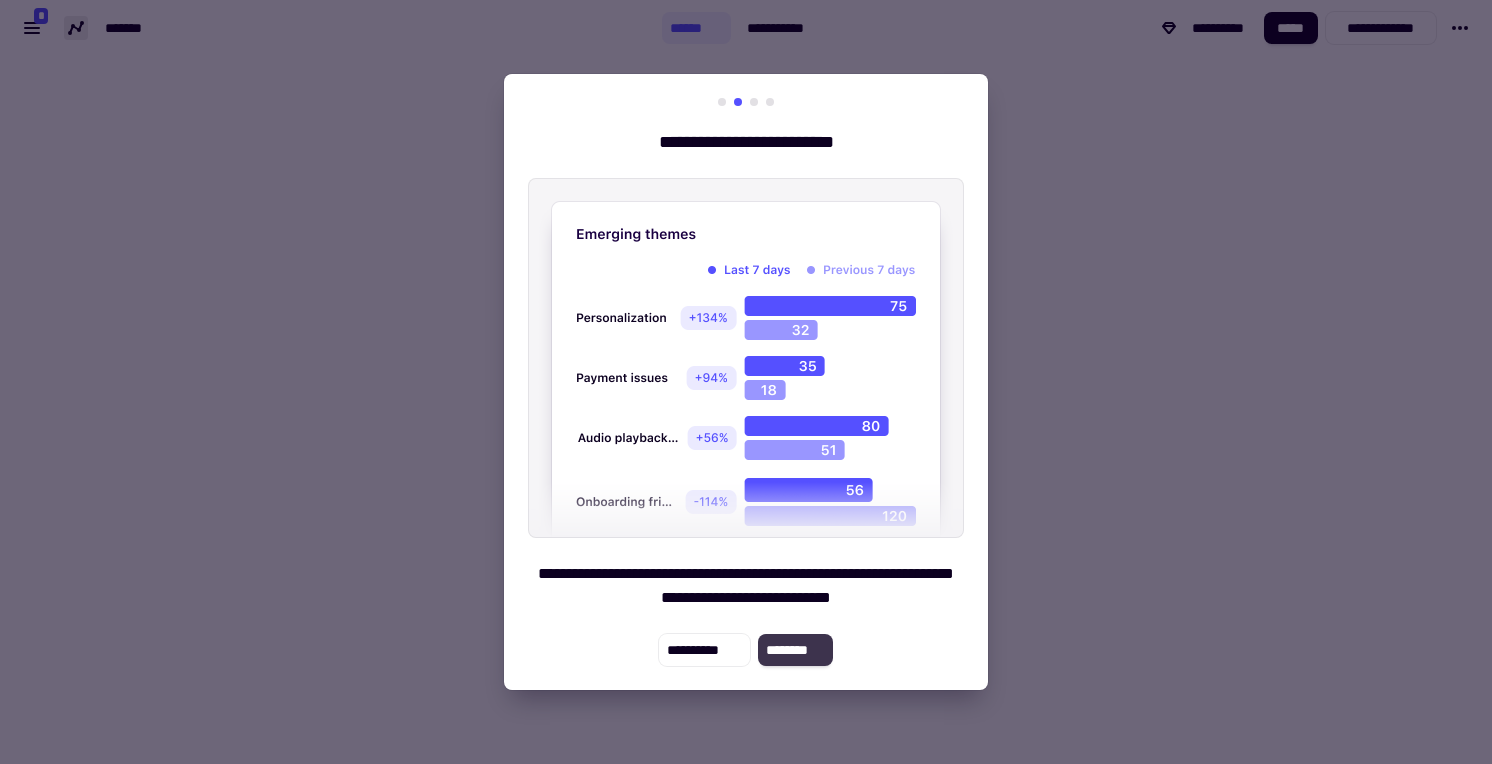 click on "********" 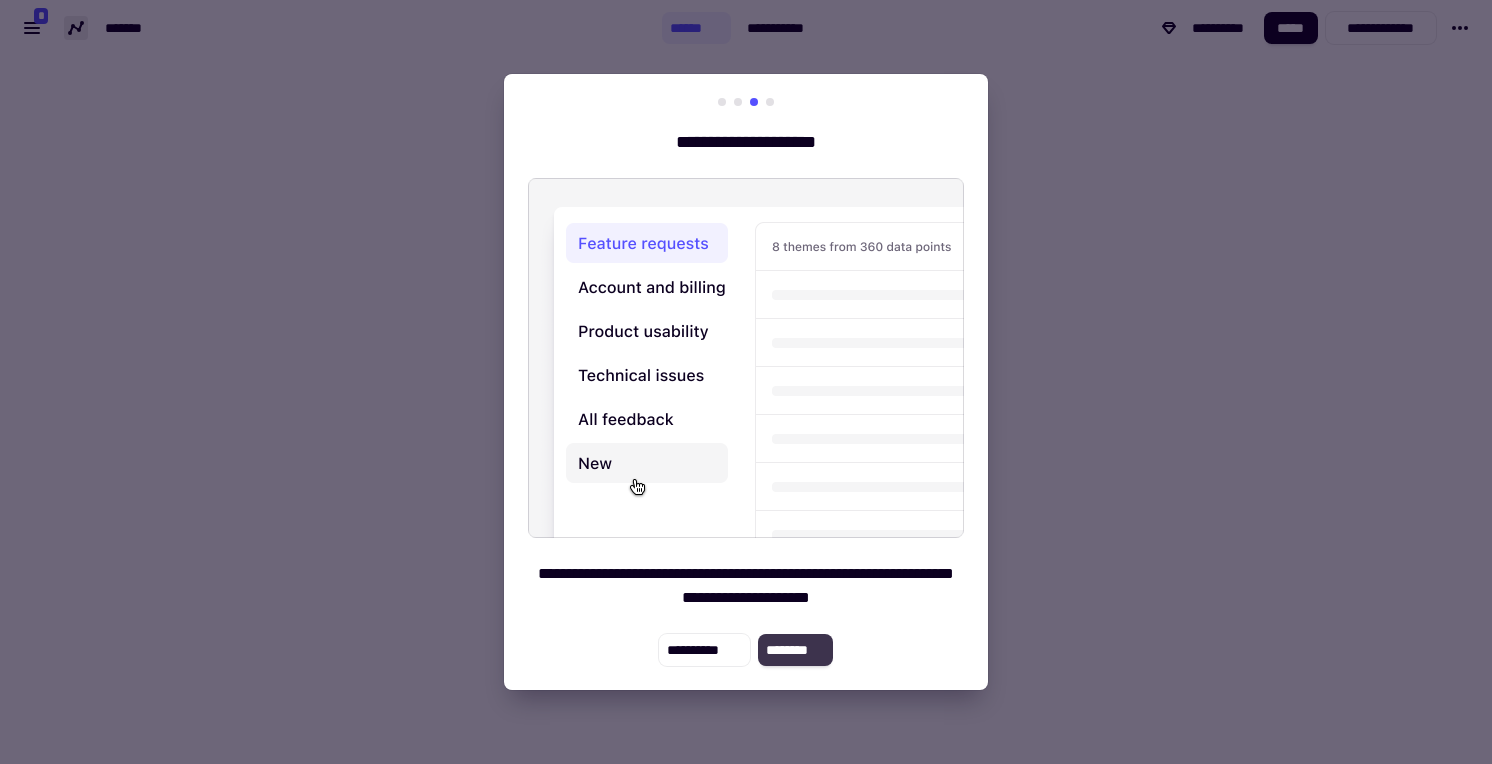 click on "********" 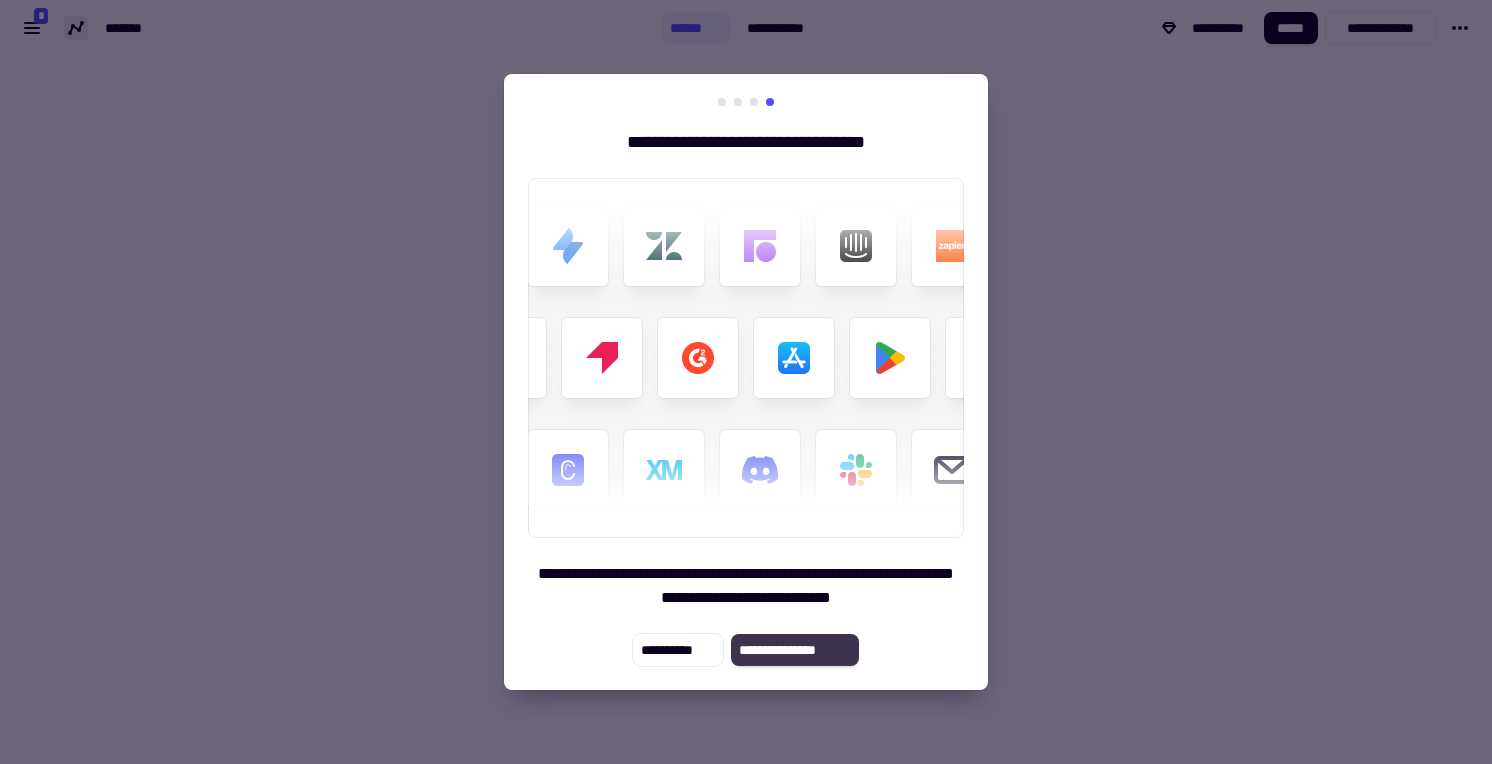 click on "**********" 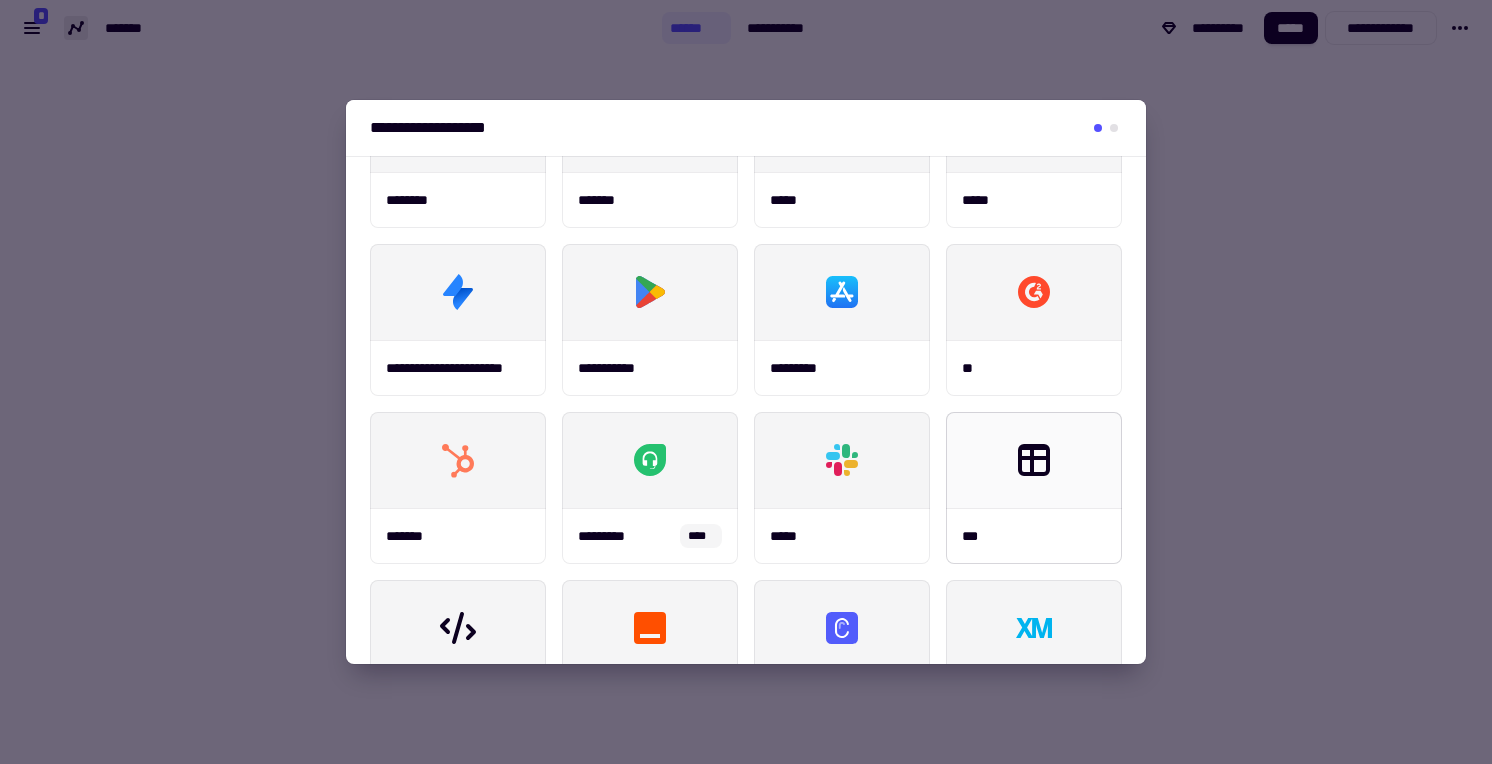 scroll, scrollTop: 0, scrollLeft: 0, axis: both 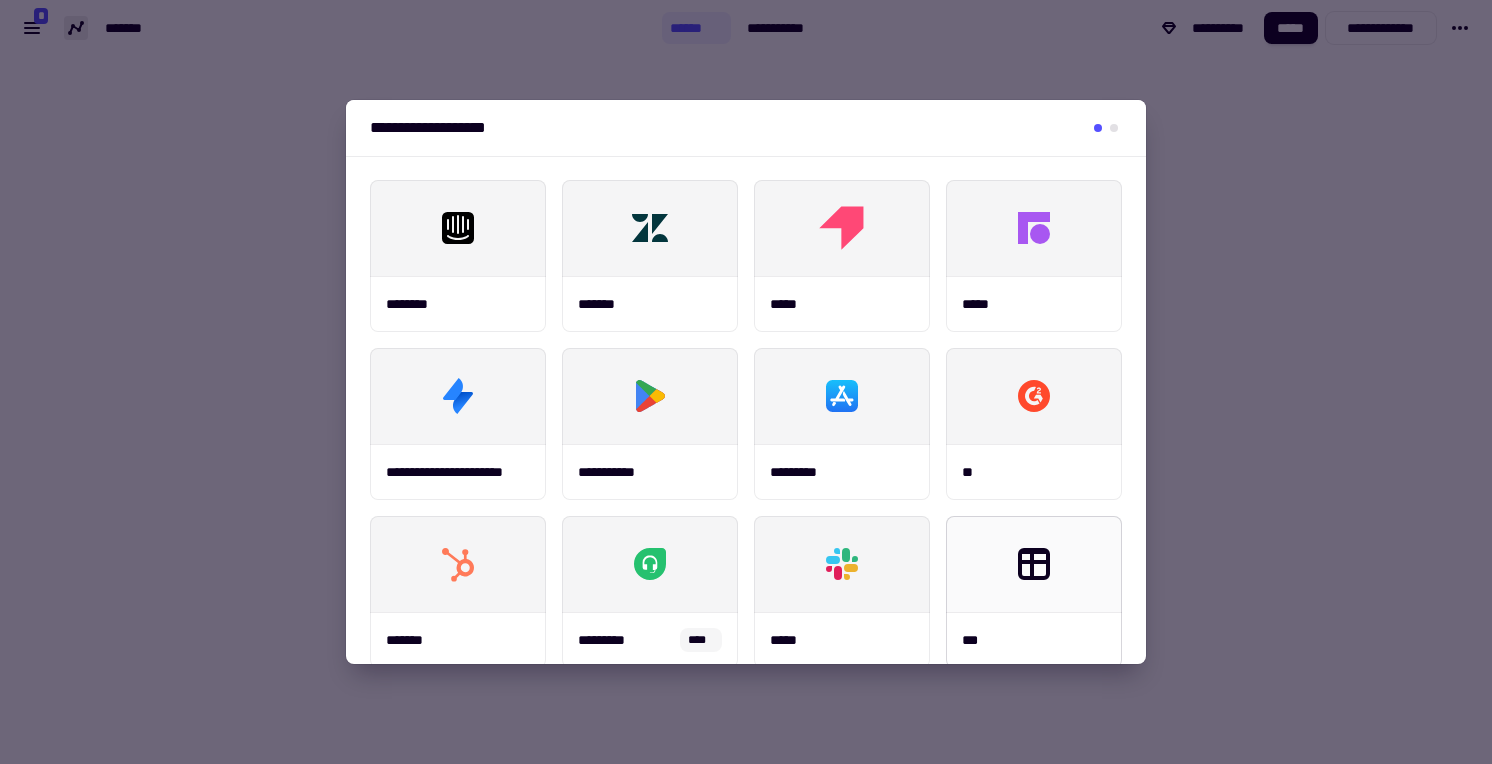 click at bounding box center [1034, 564] 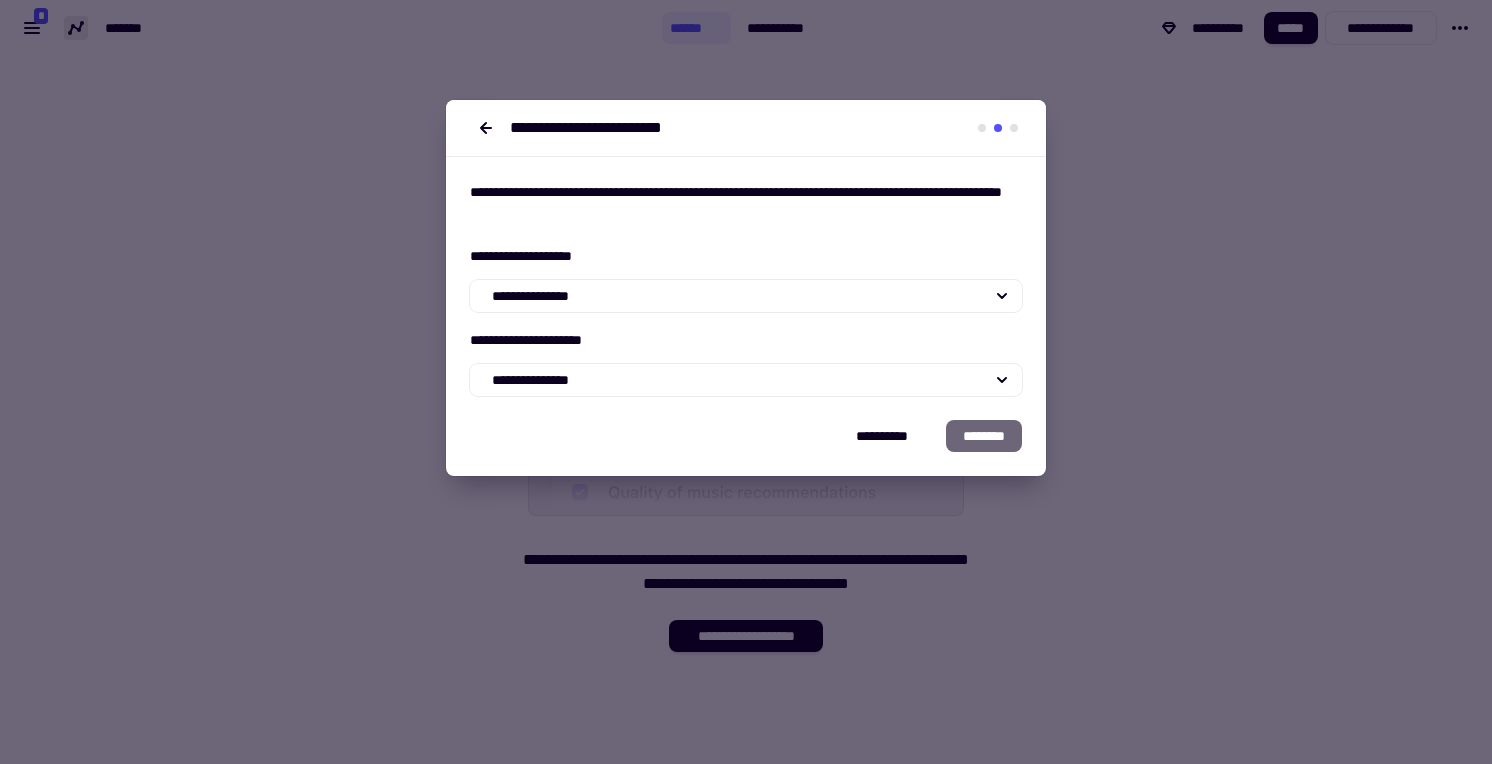 click on "**********" at bounding box center (746, 288) 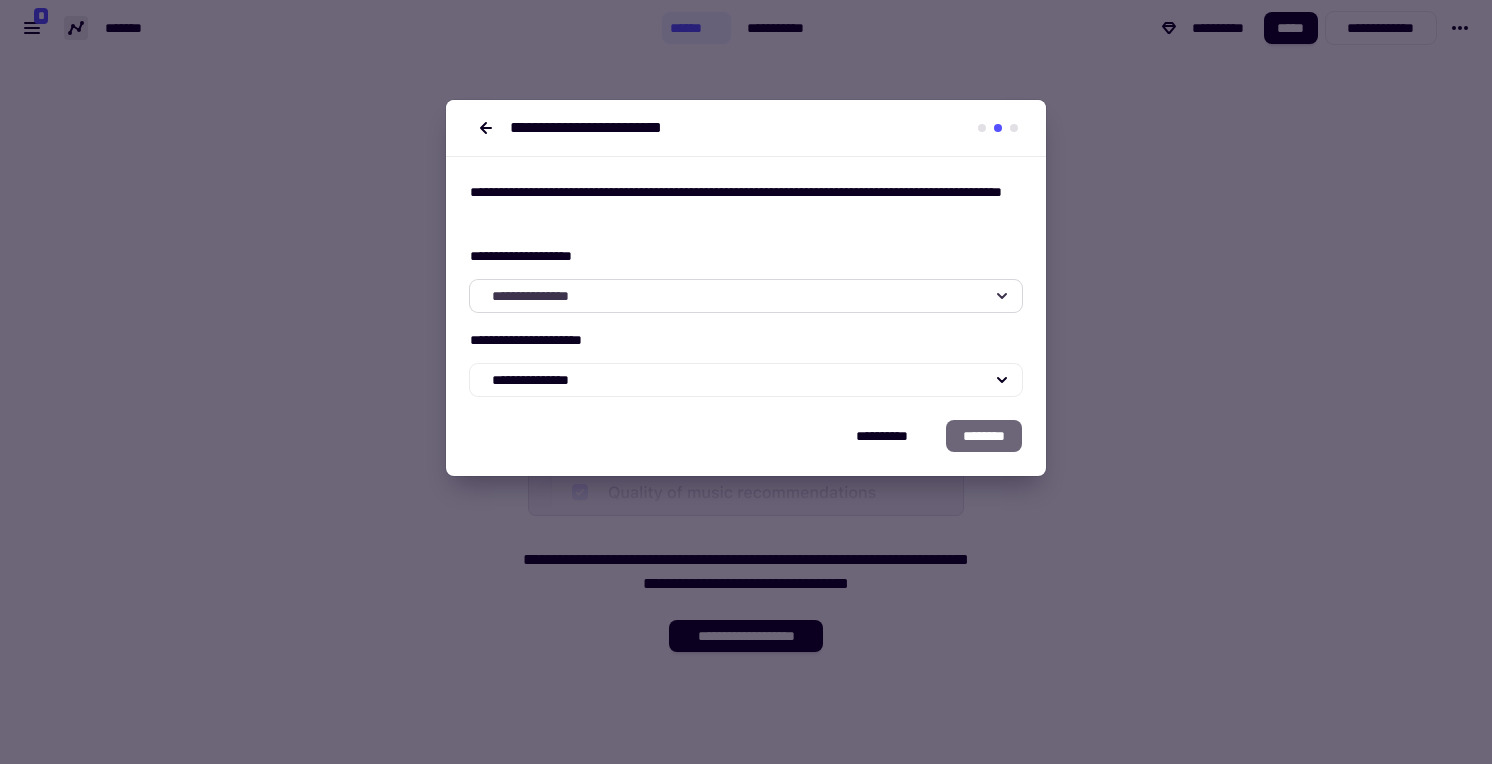click on "**********" 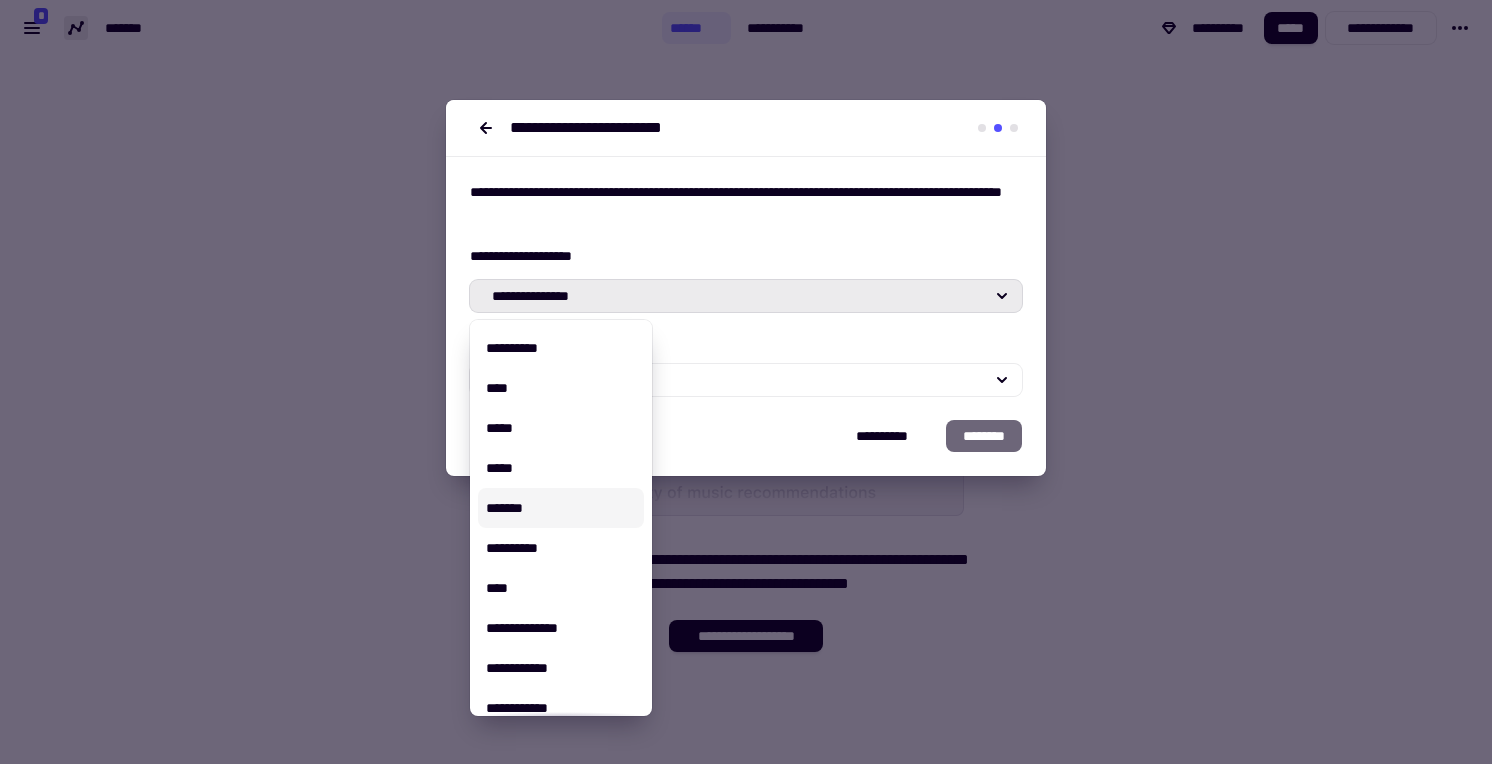 click on "*******" at bounding box center [561, 508] 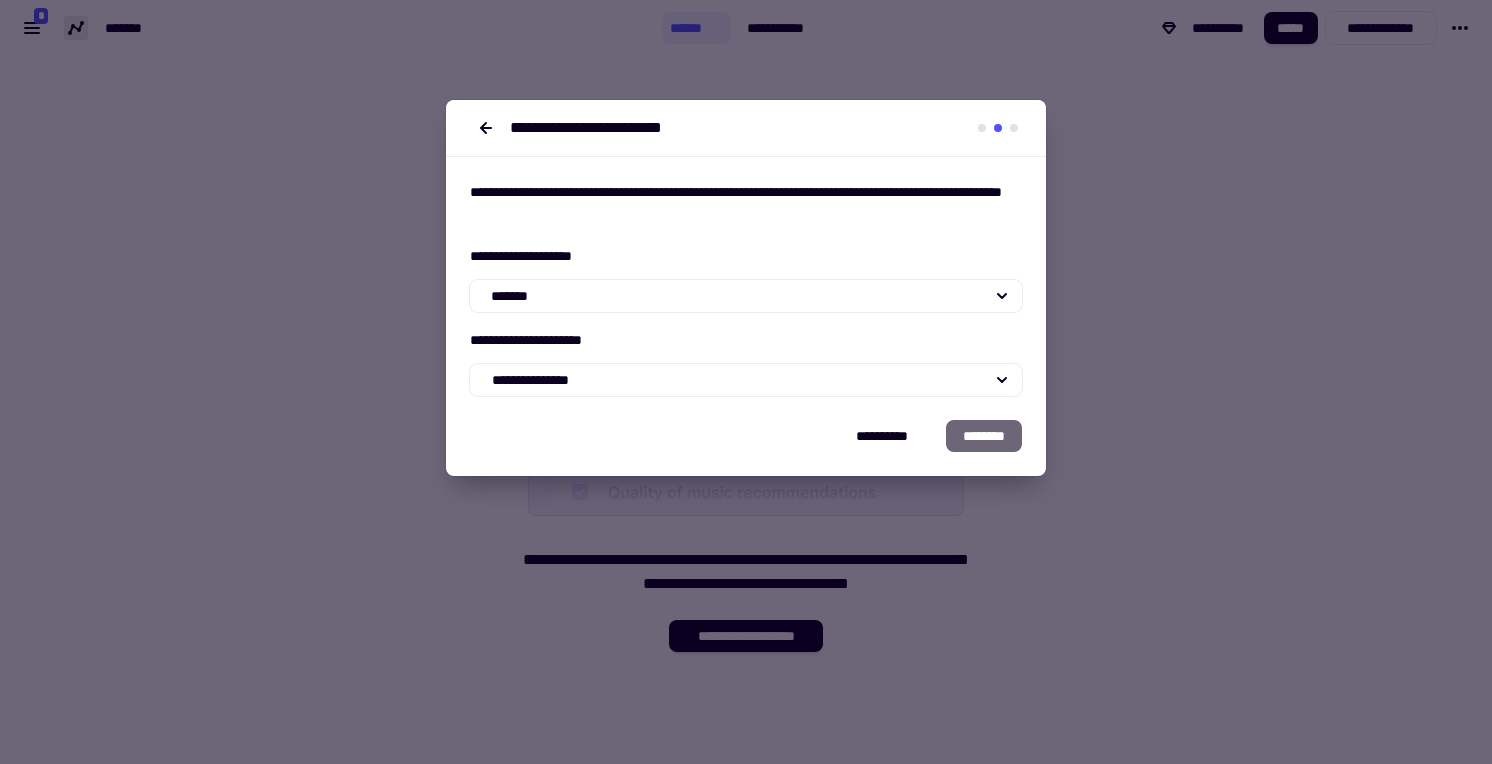 click on "**********" at bounding box center [746, 288] 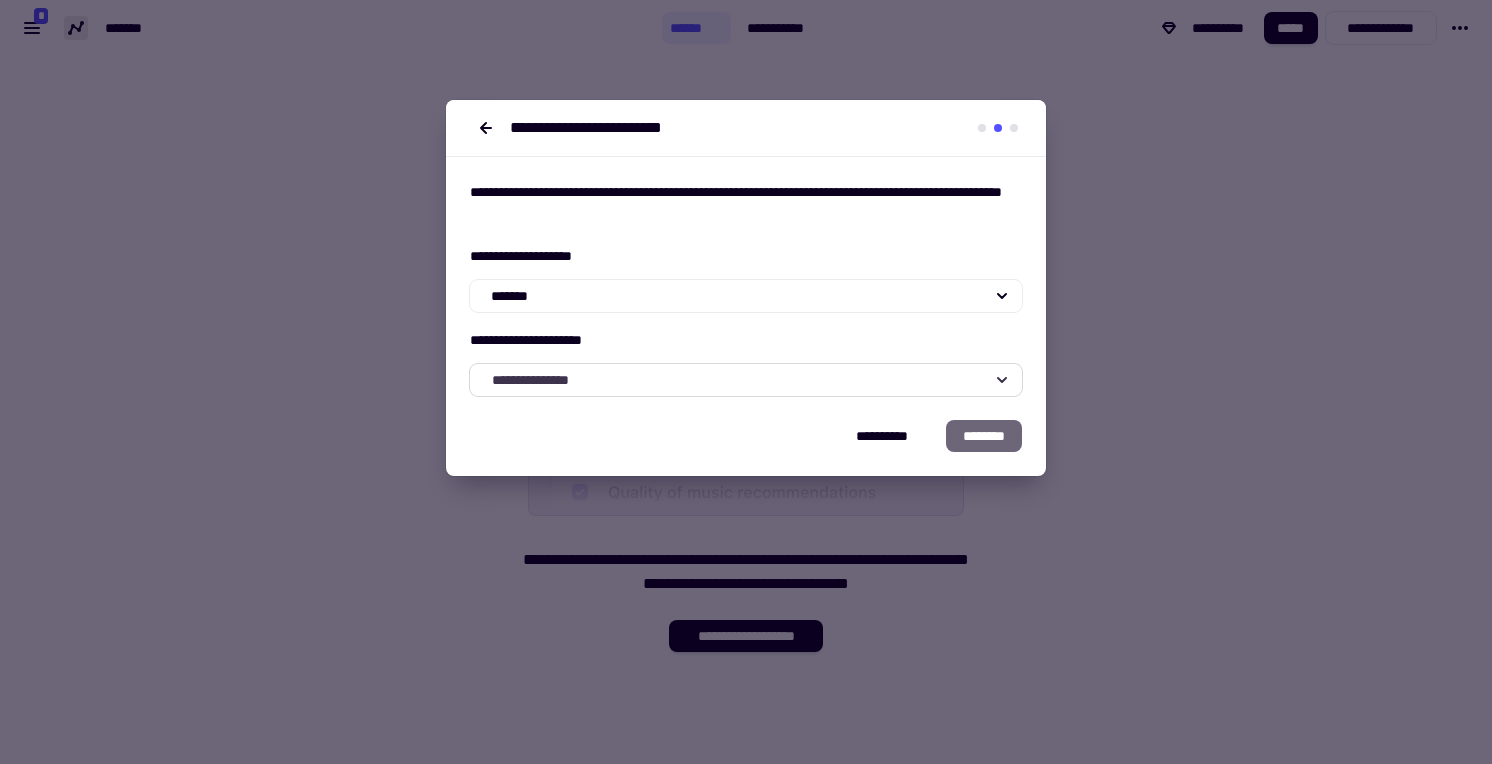 click on "**********" 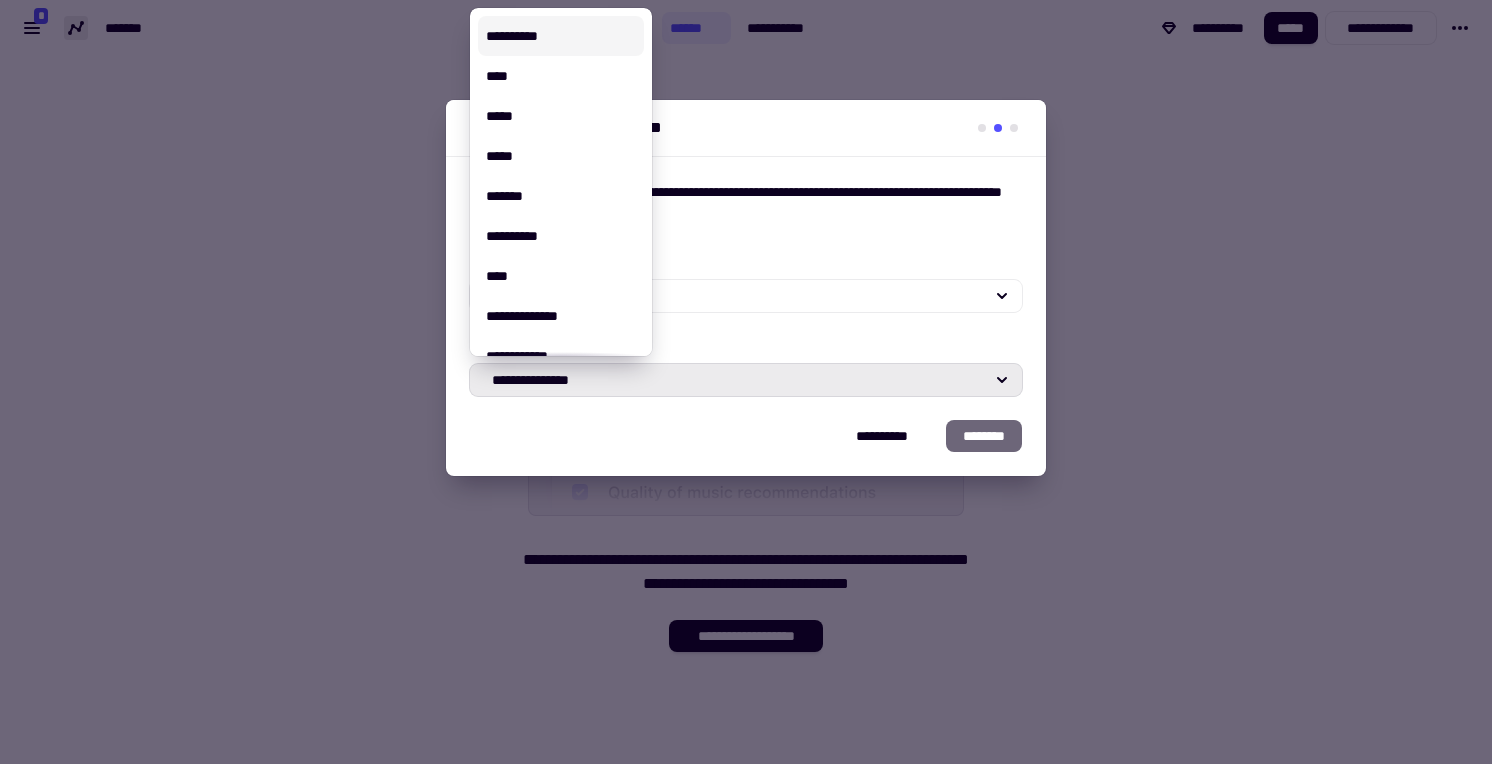 click on "**********" at bounding box center (561, 36) 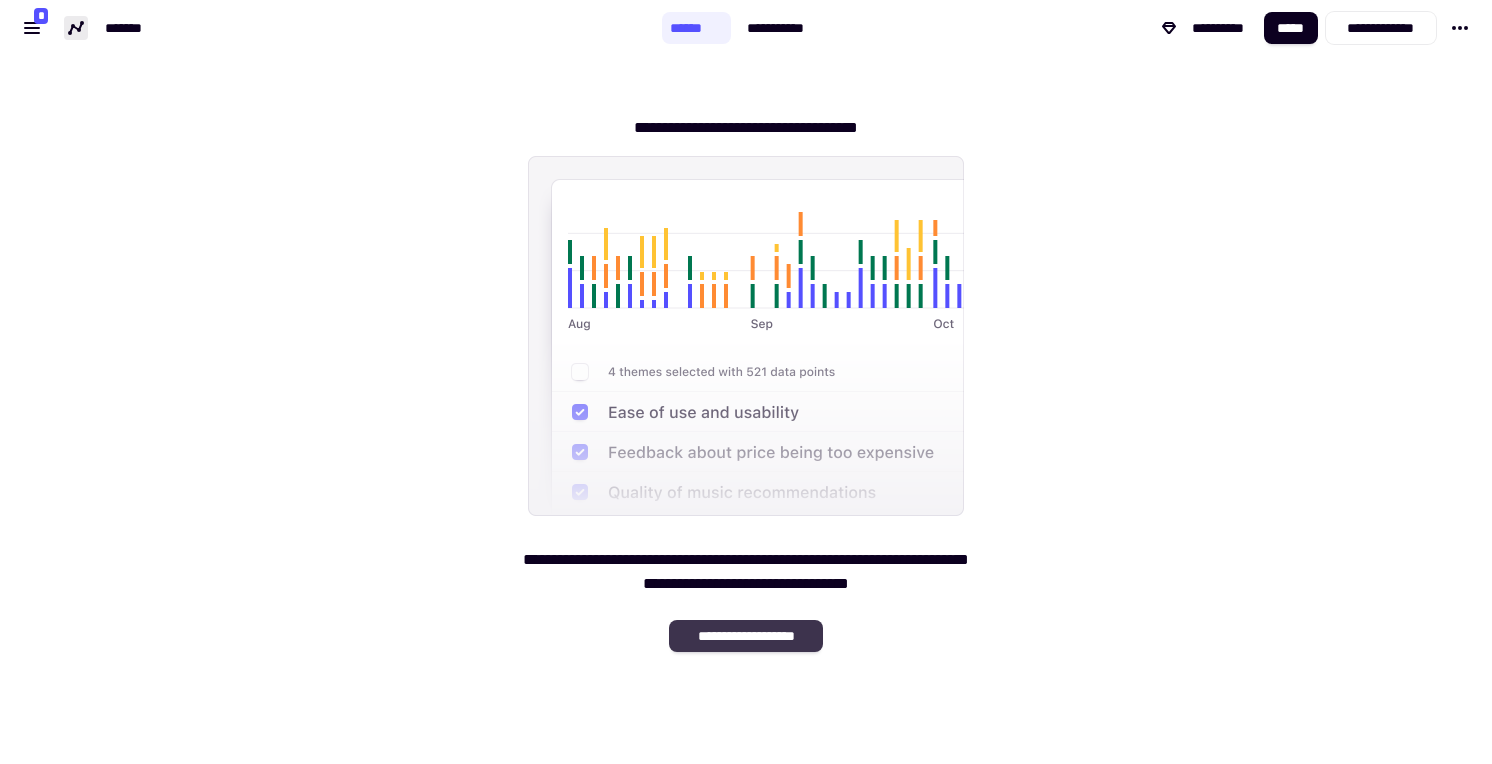 click on "**********" 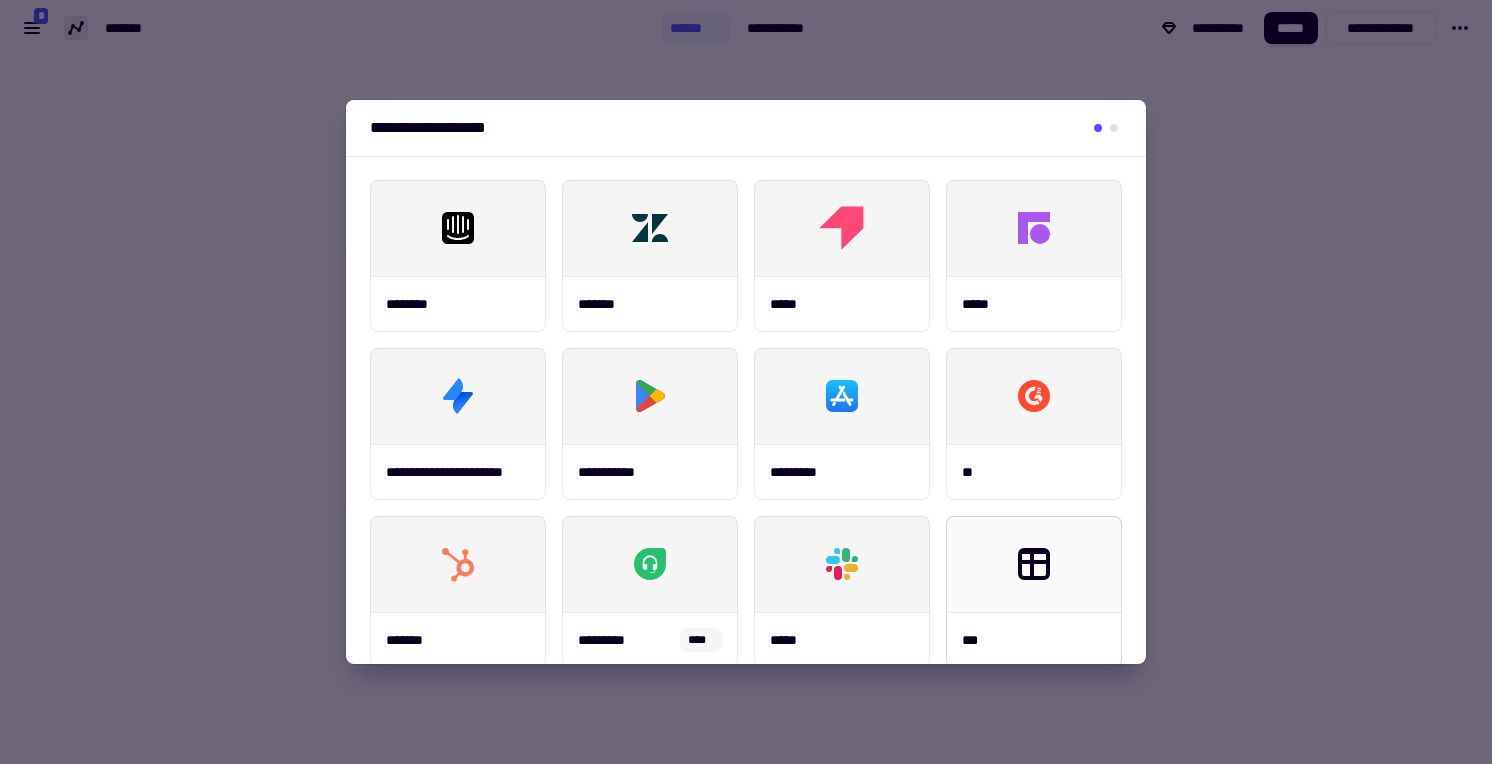 click at bounding box center (1034, 564) 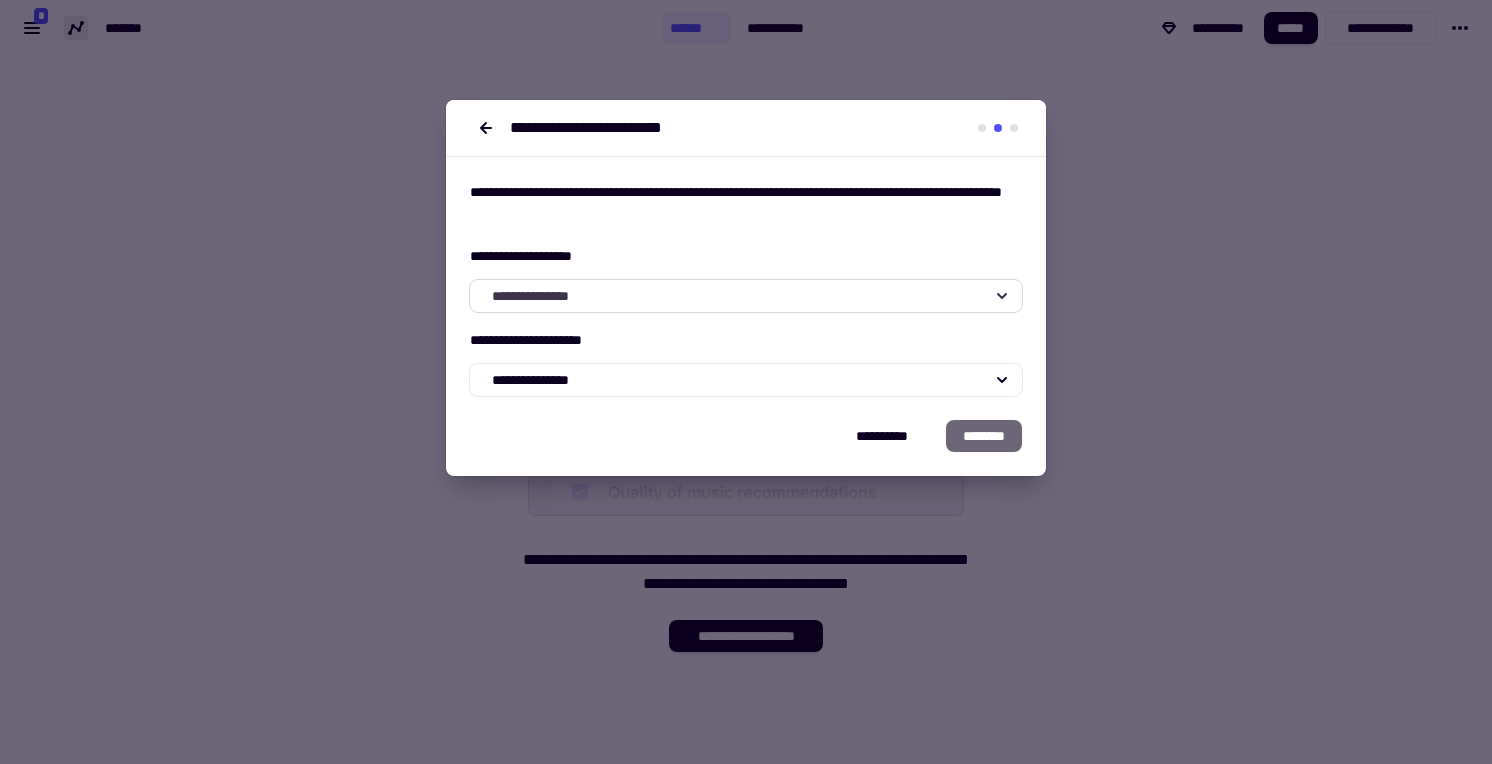 click on "**********" 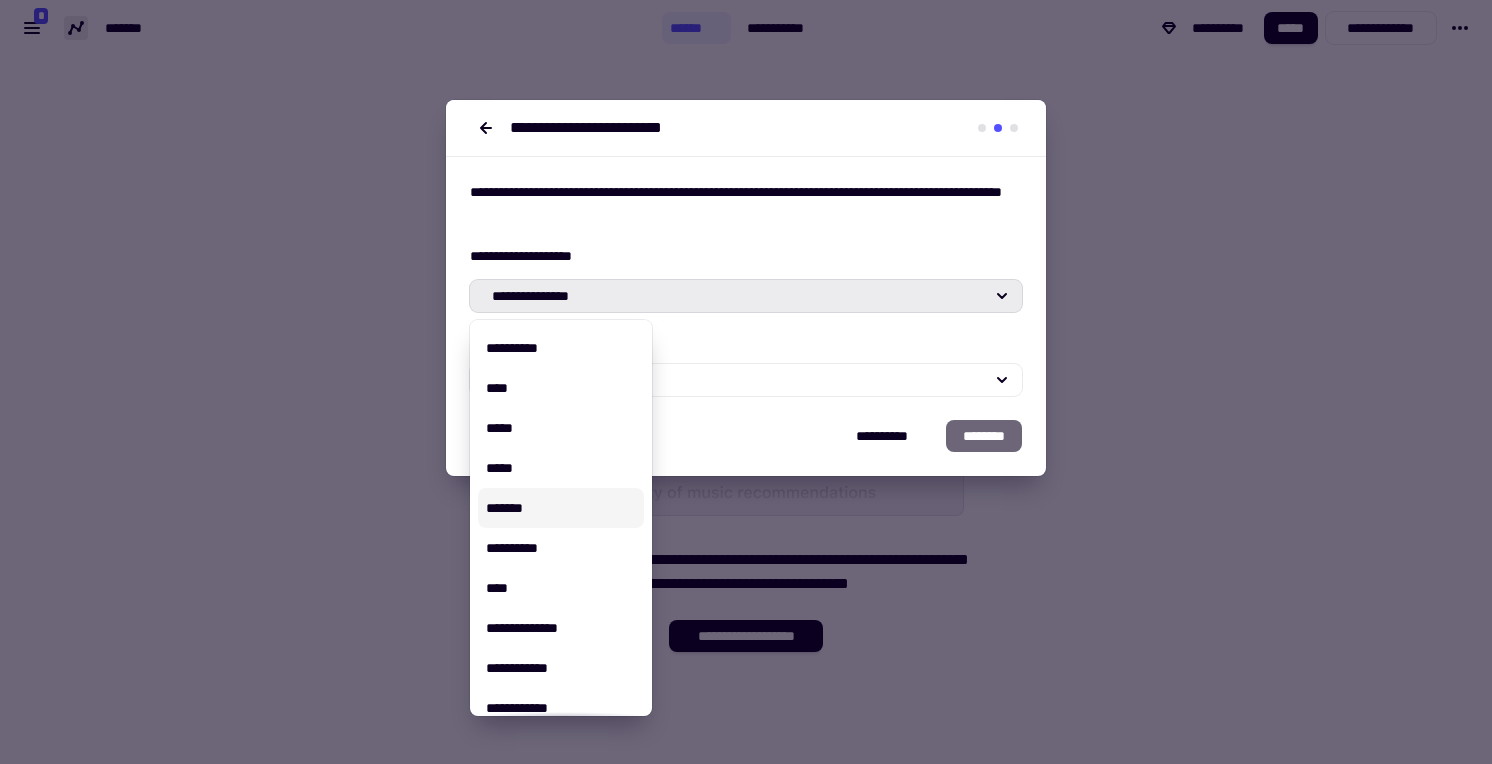 click on "*******" at bounding box center [561, 508] 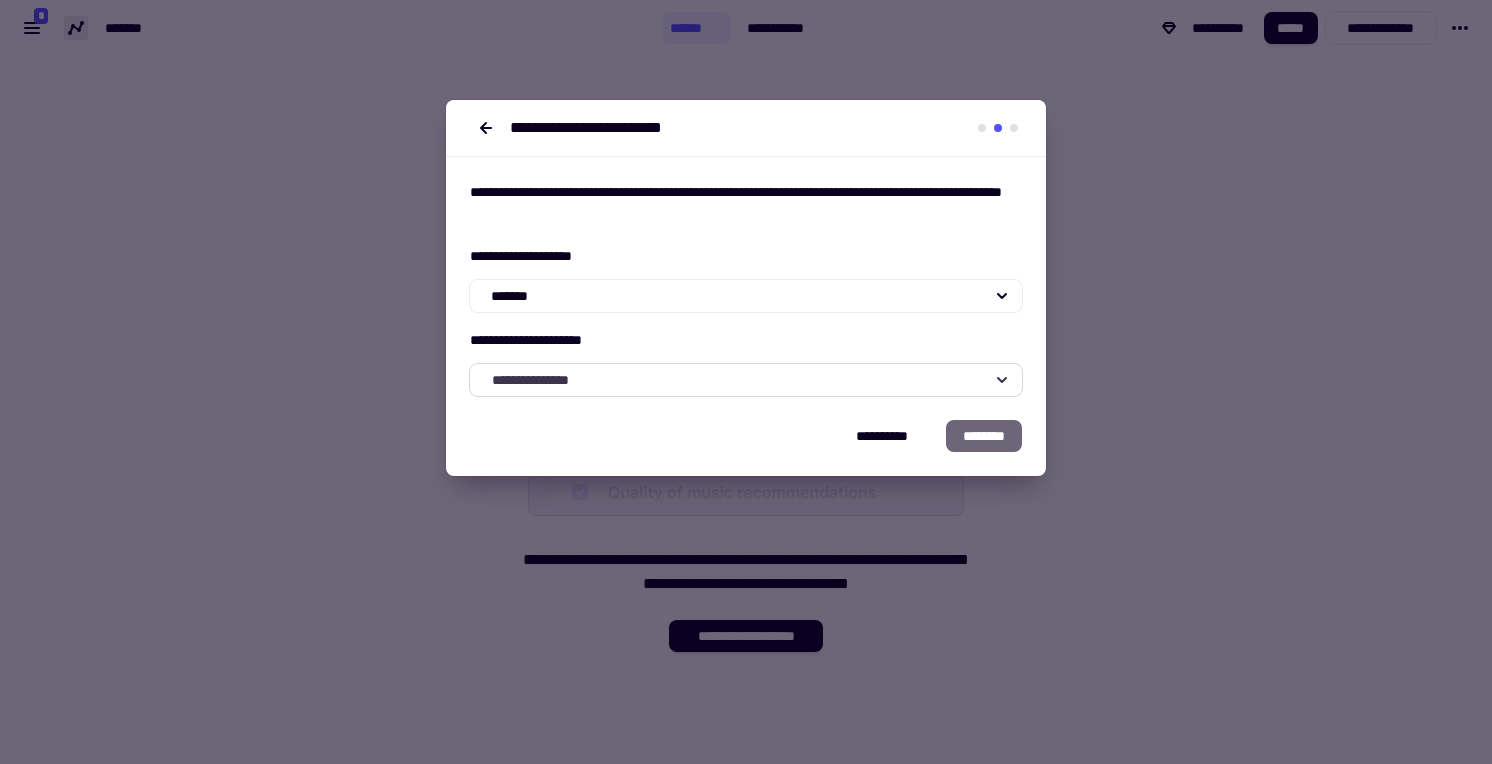 click on "**********" 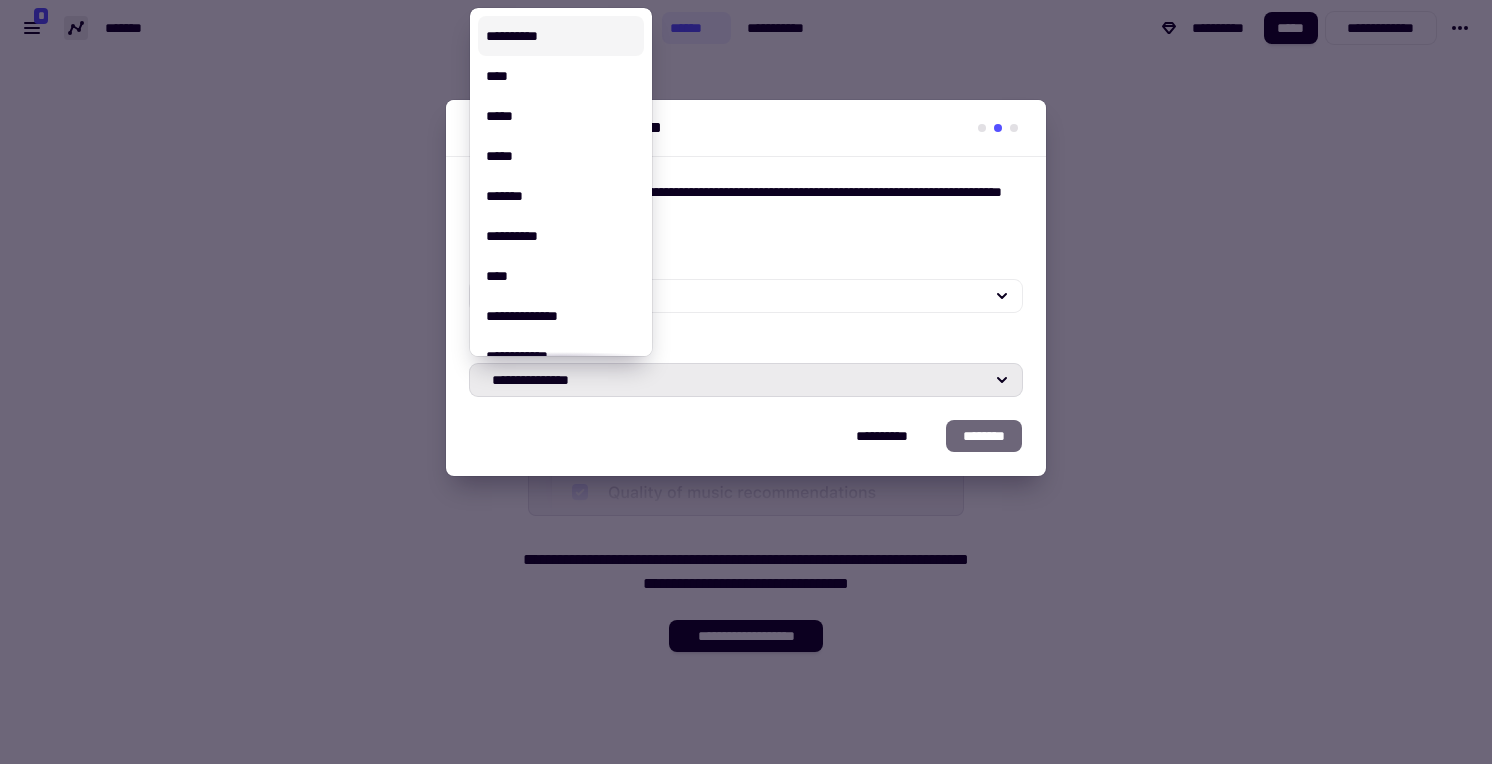 click on "**********" at bounding box center (561, 36) 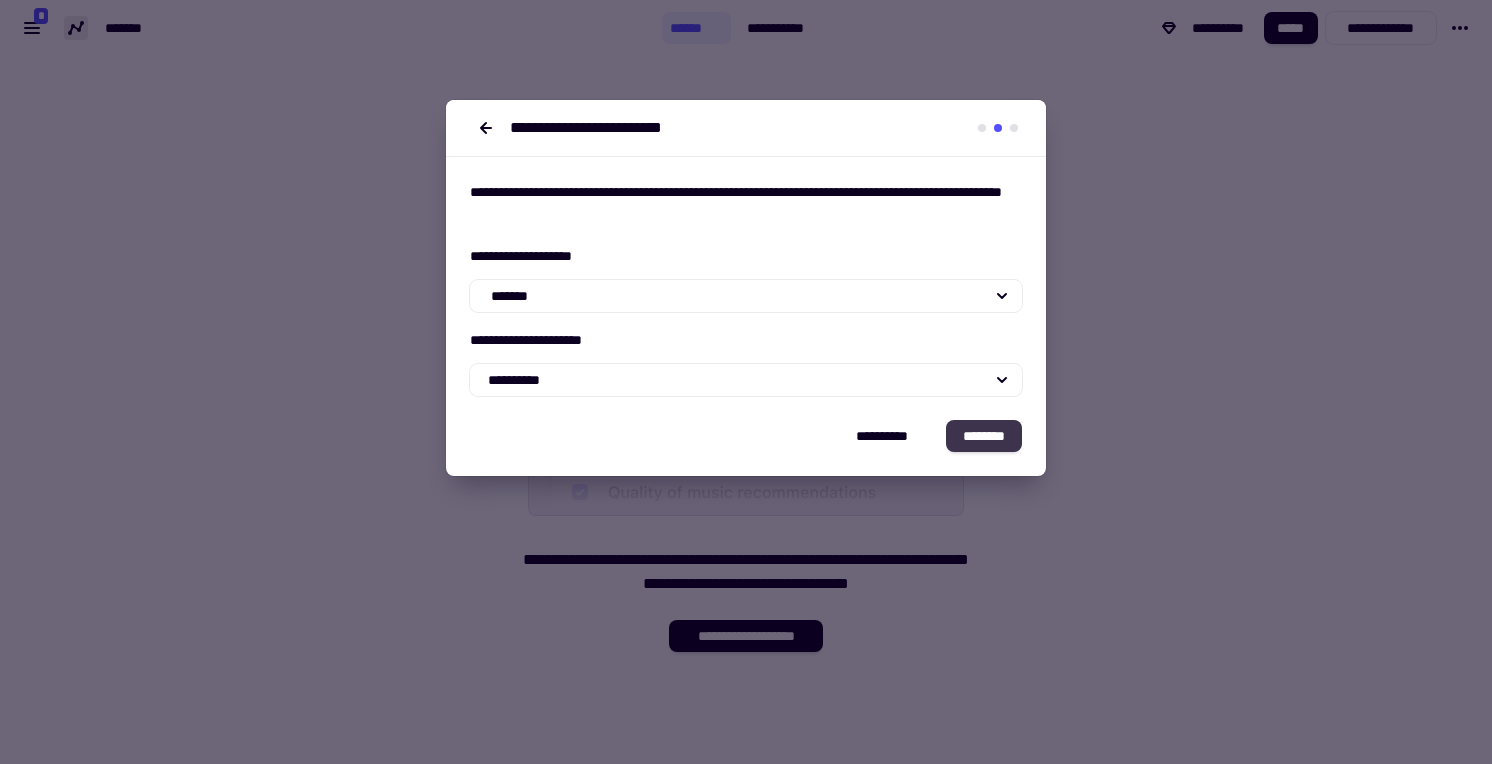 click on "********" 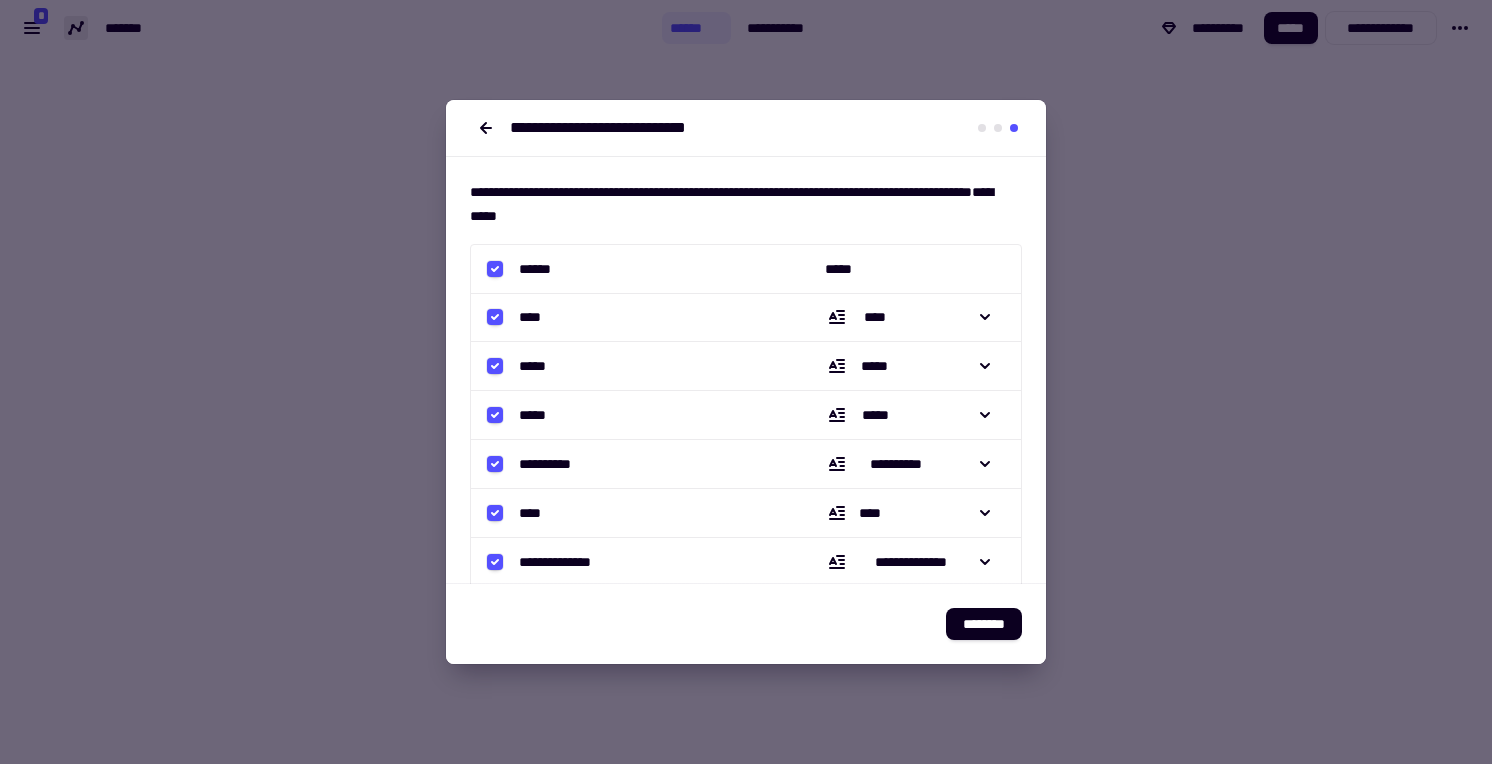 scroll, scrollTop: 248, scrollLeft: 0, axis: vertical 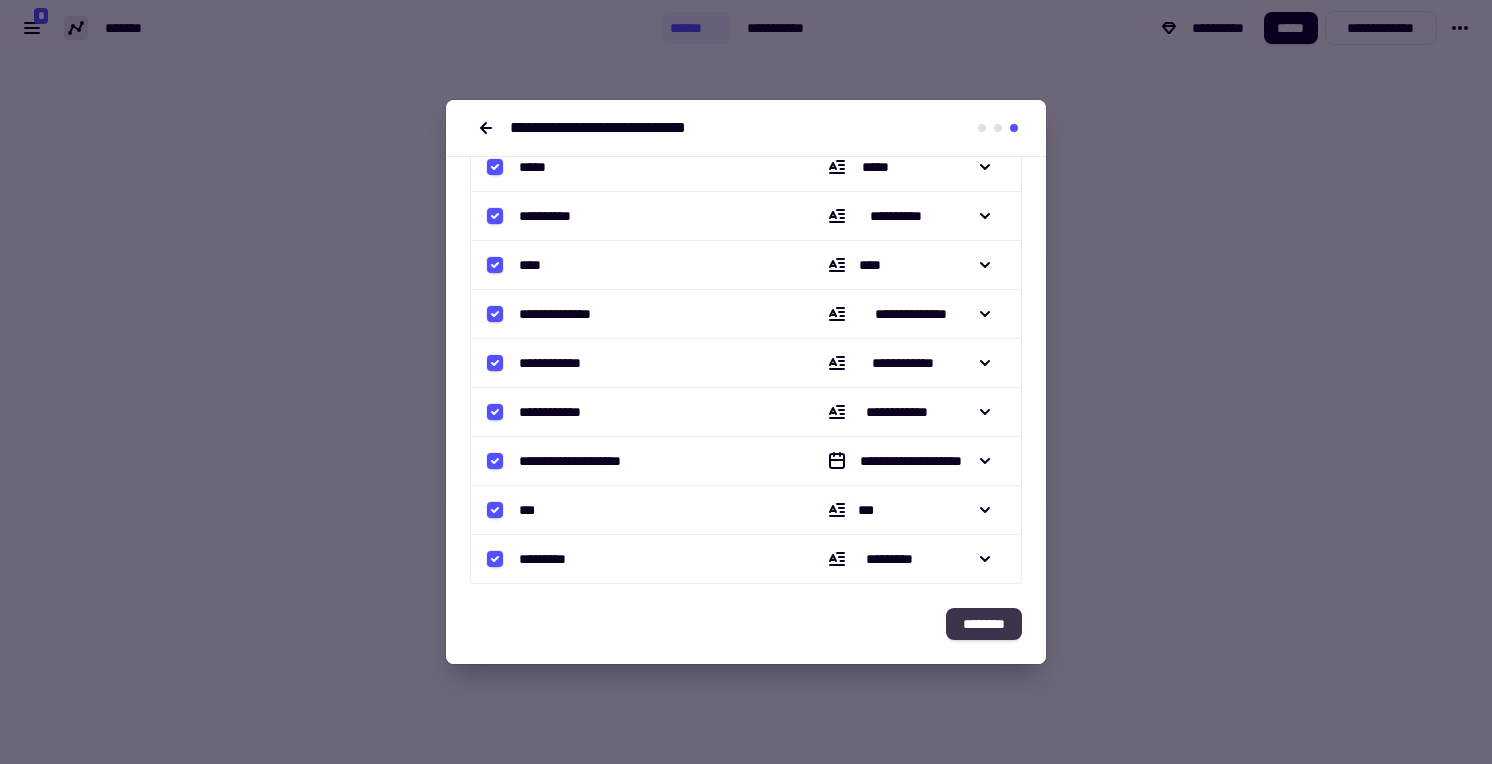 click on "********" 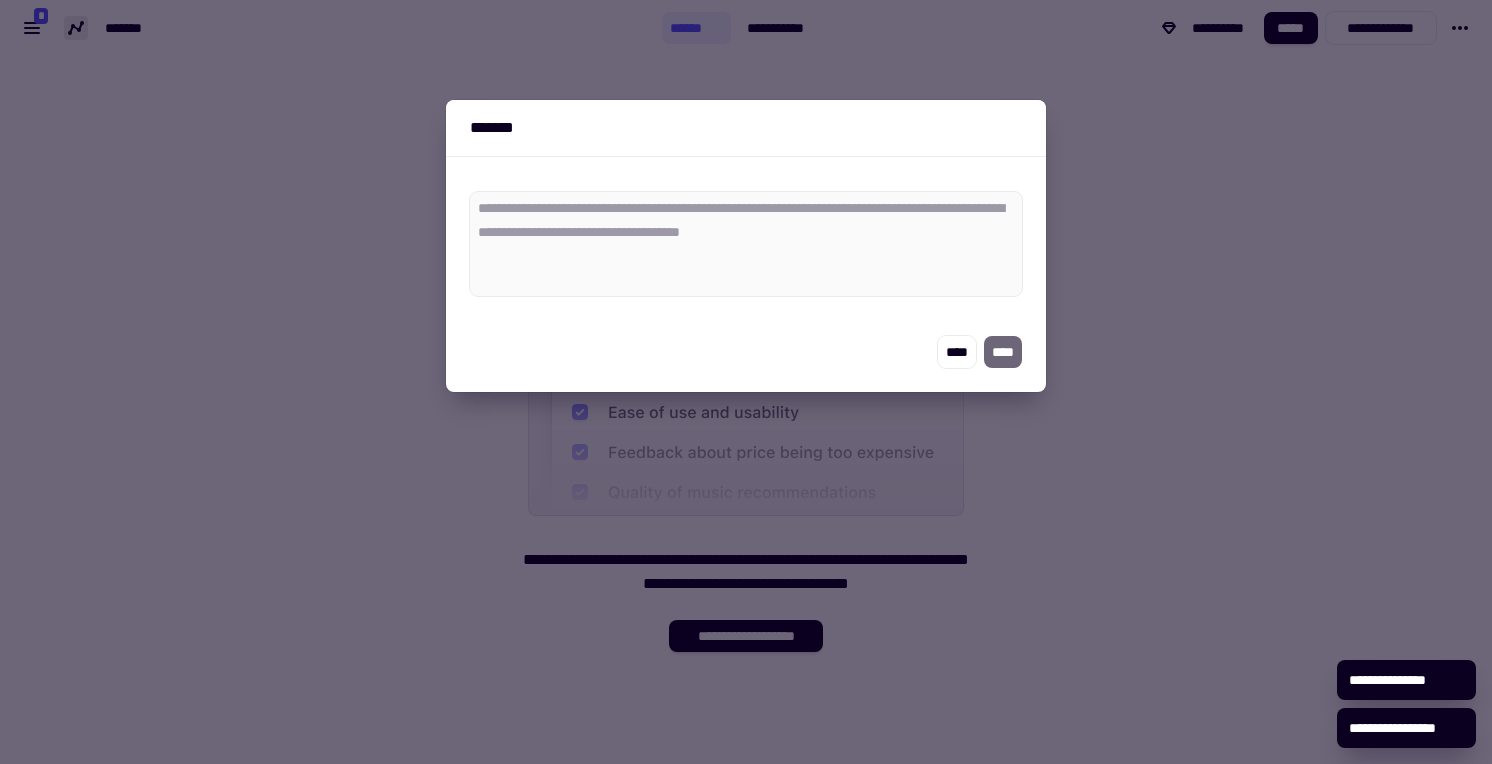 scroll, scrollTop: 0, scrollLeft: 0, axis: both 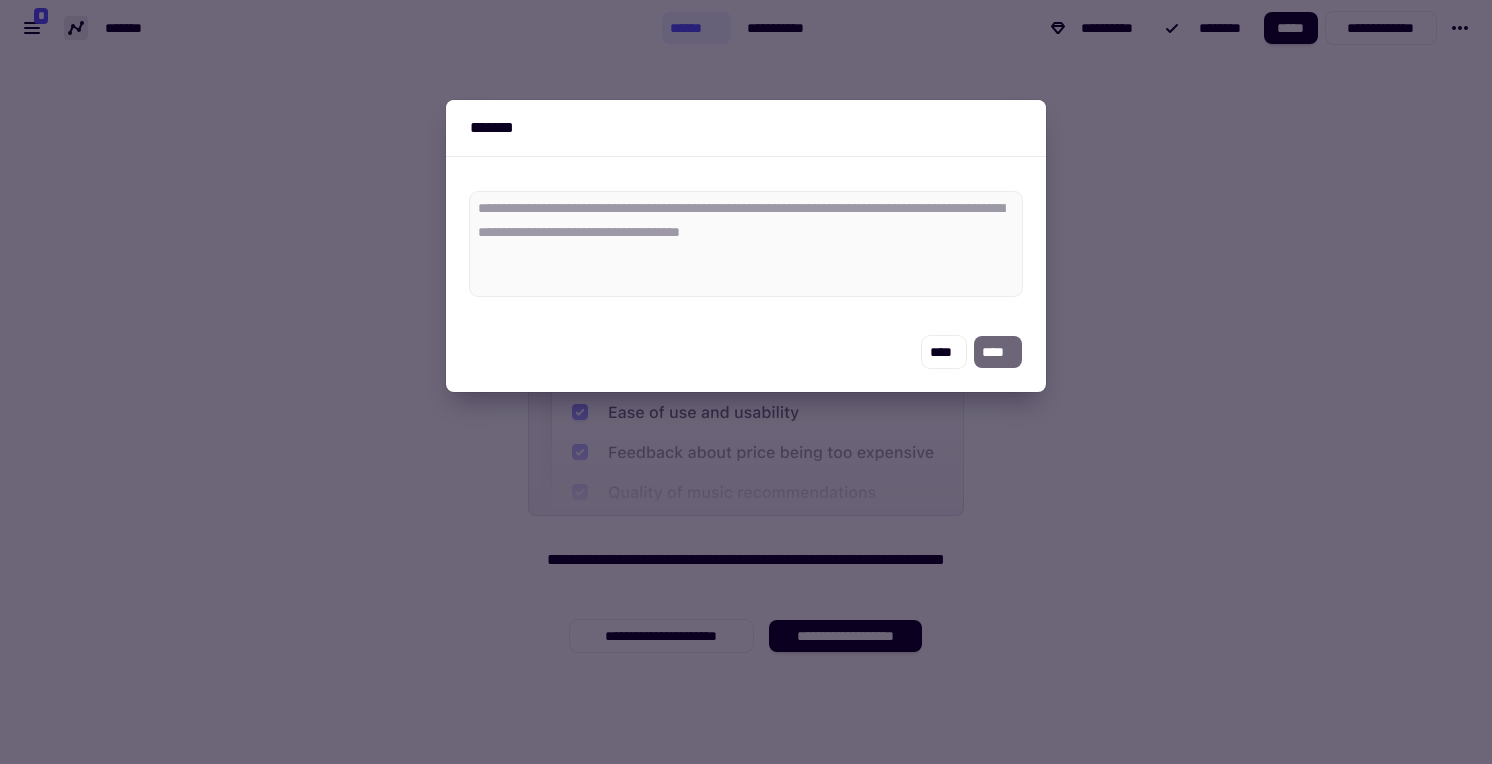 type on "*" 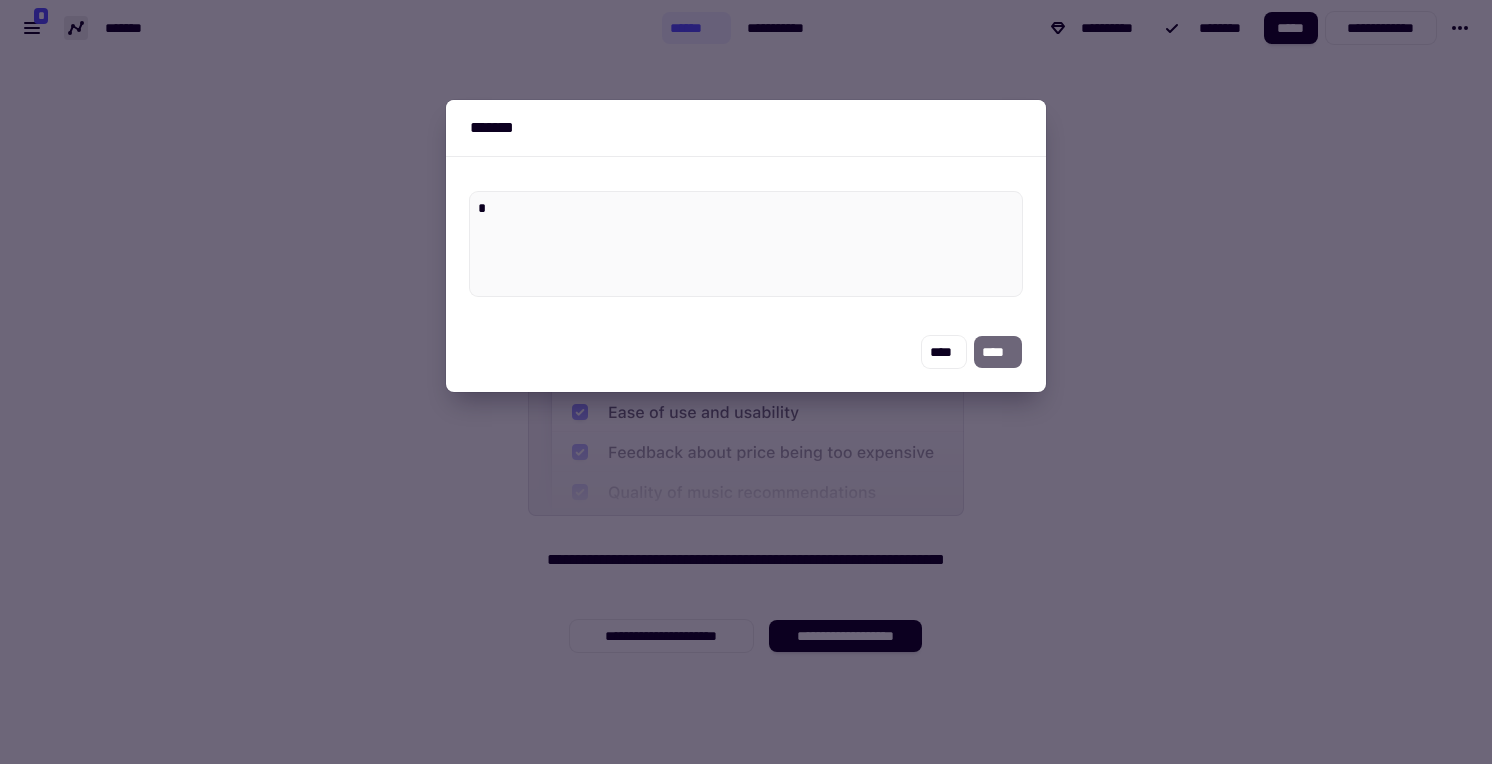 type on "*" 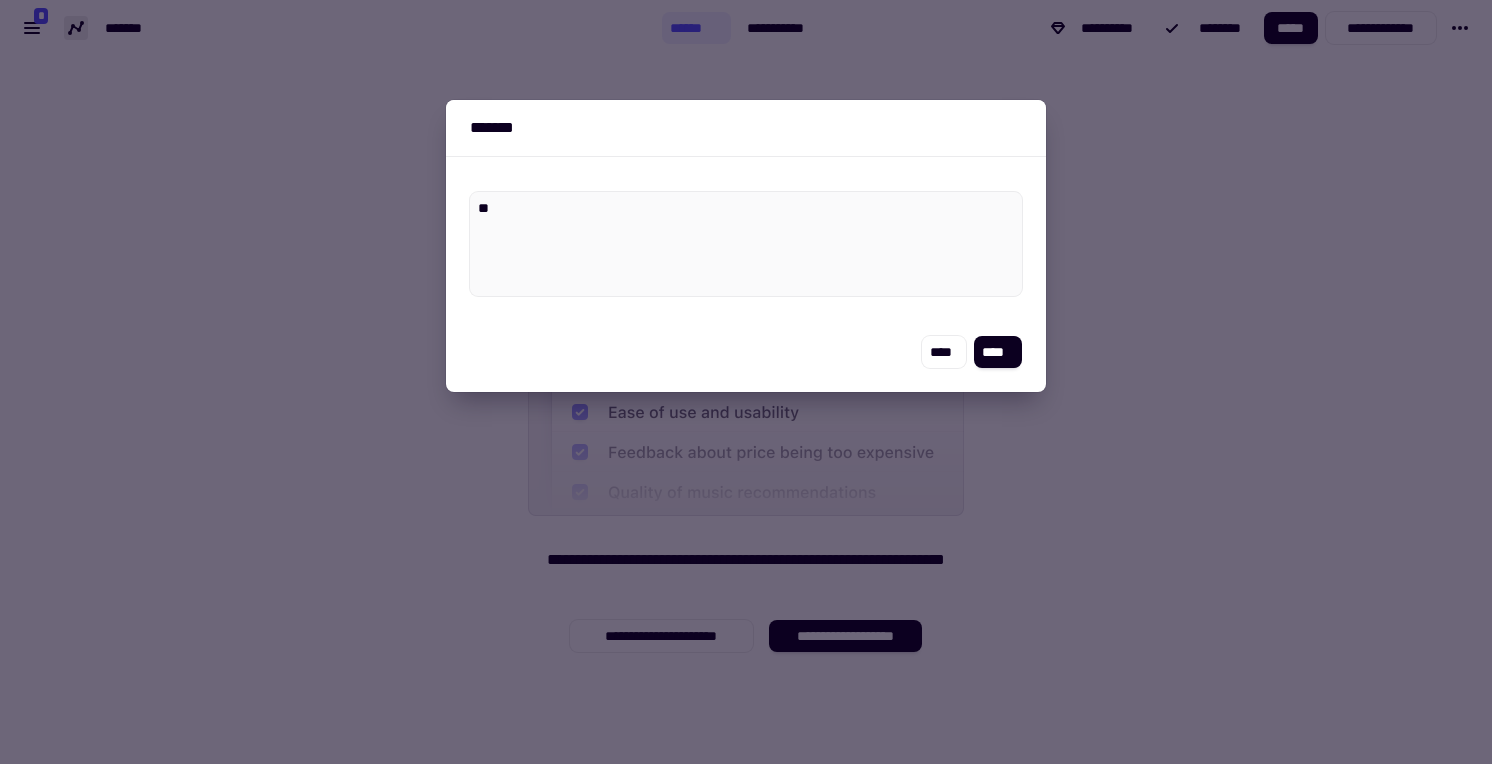 type on "*" 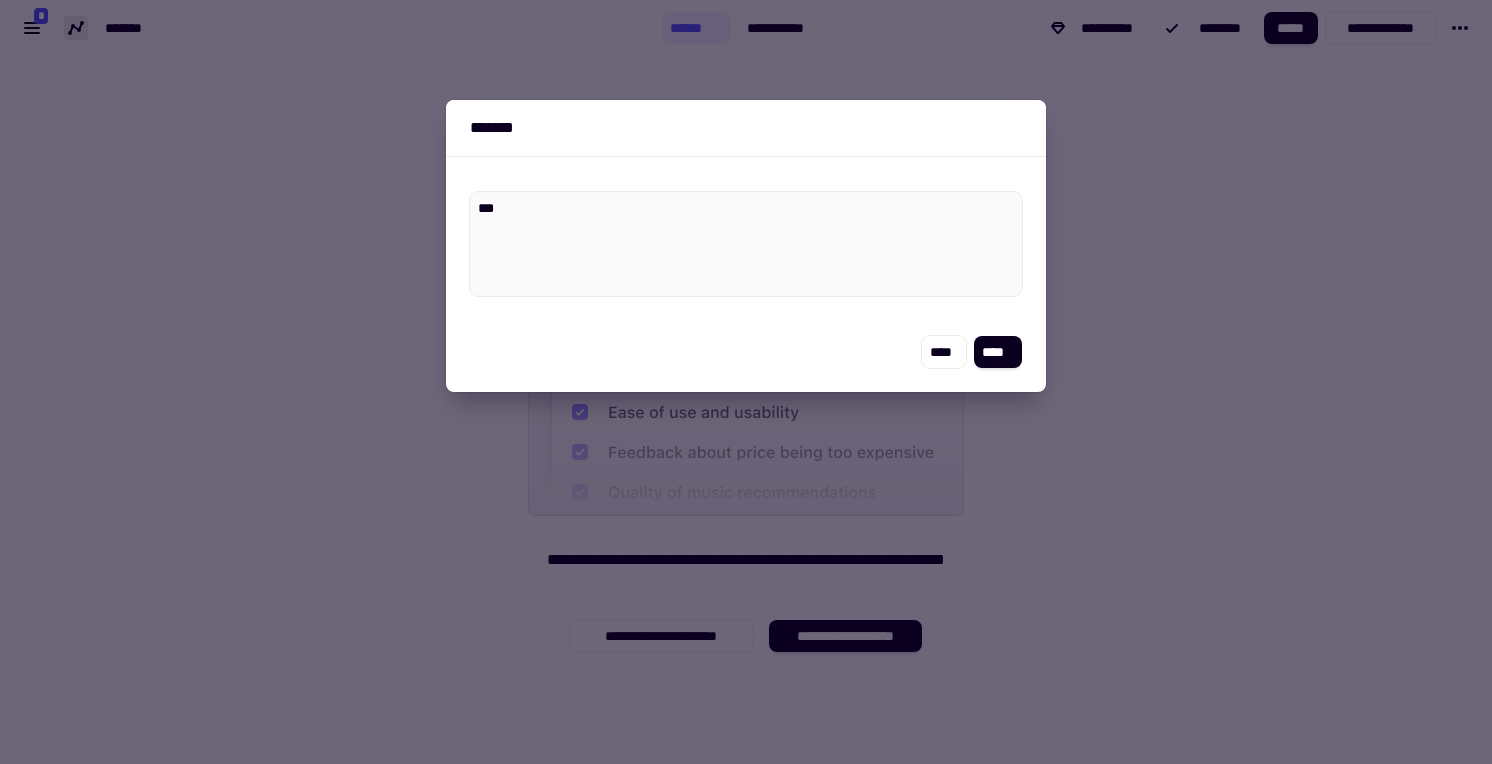 type on "****" 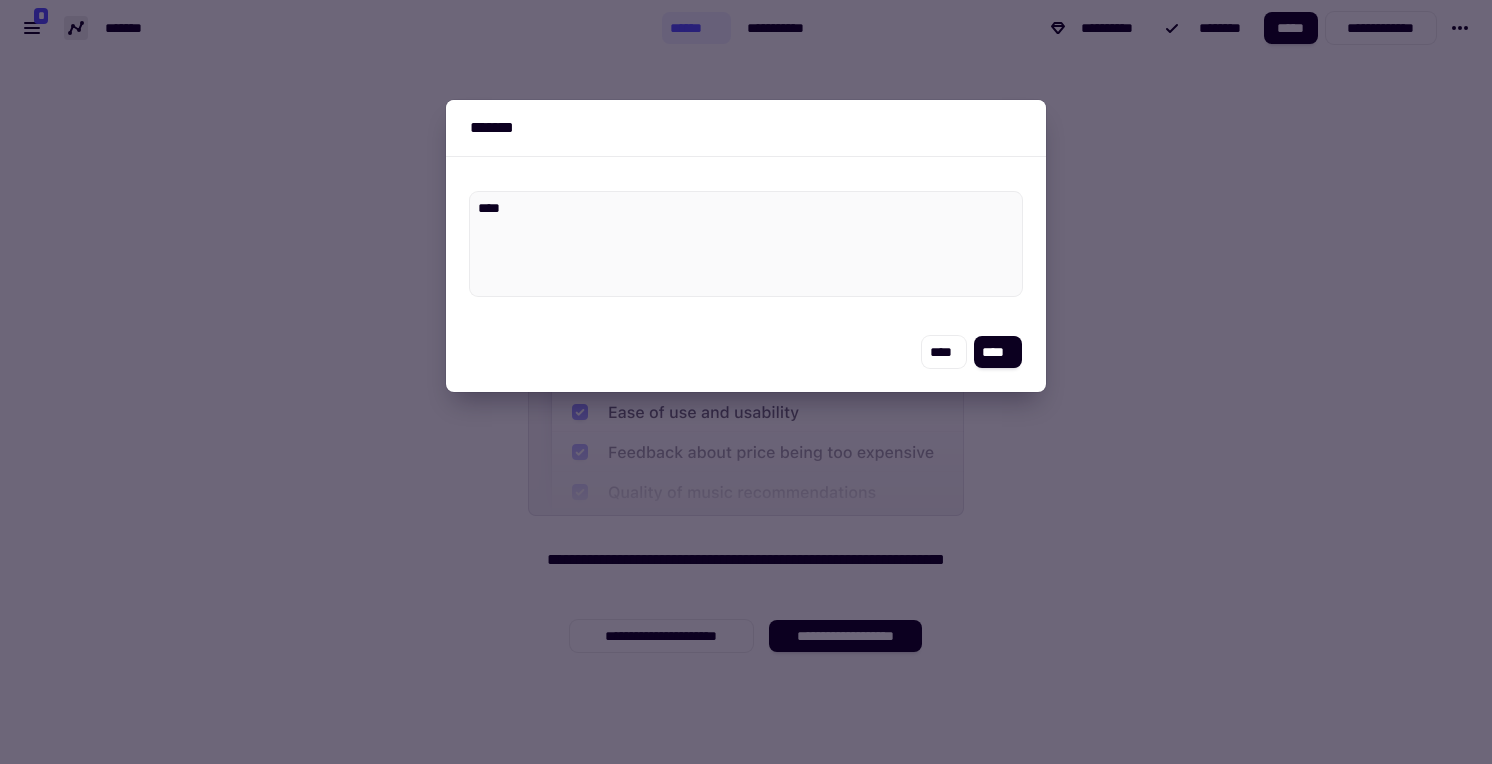 type on "*" 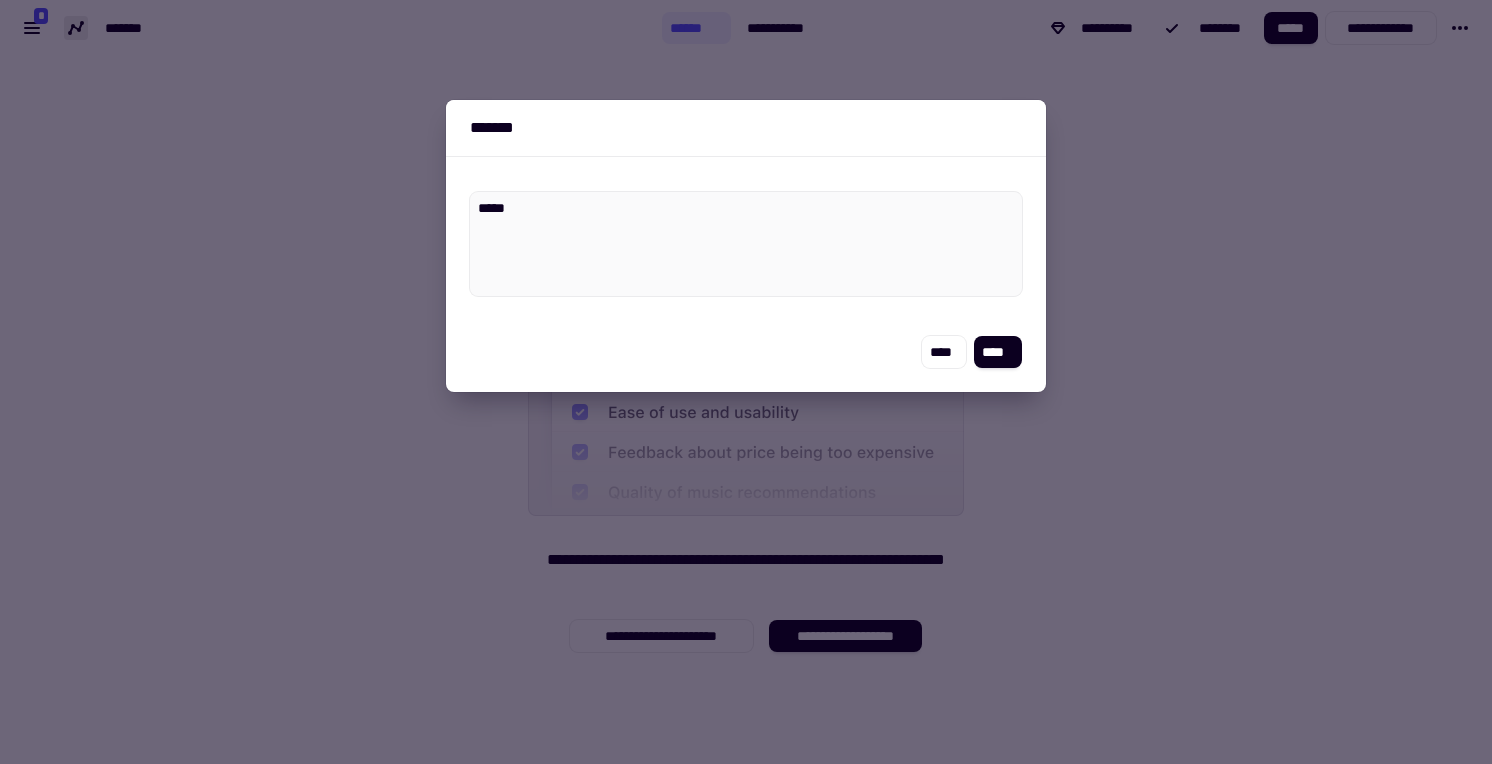 type on "*" 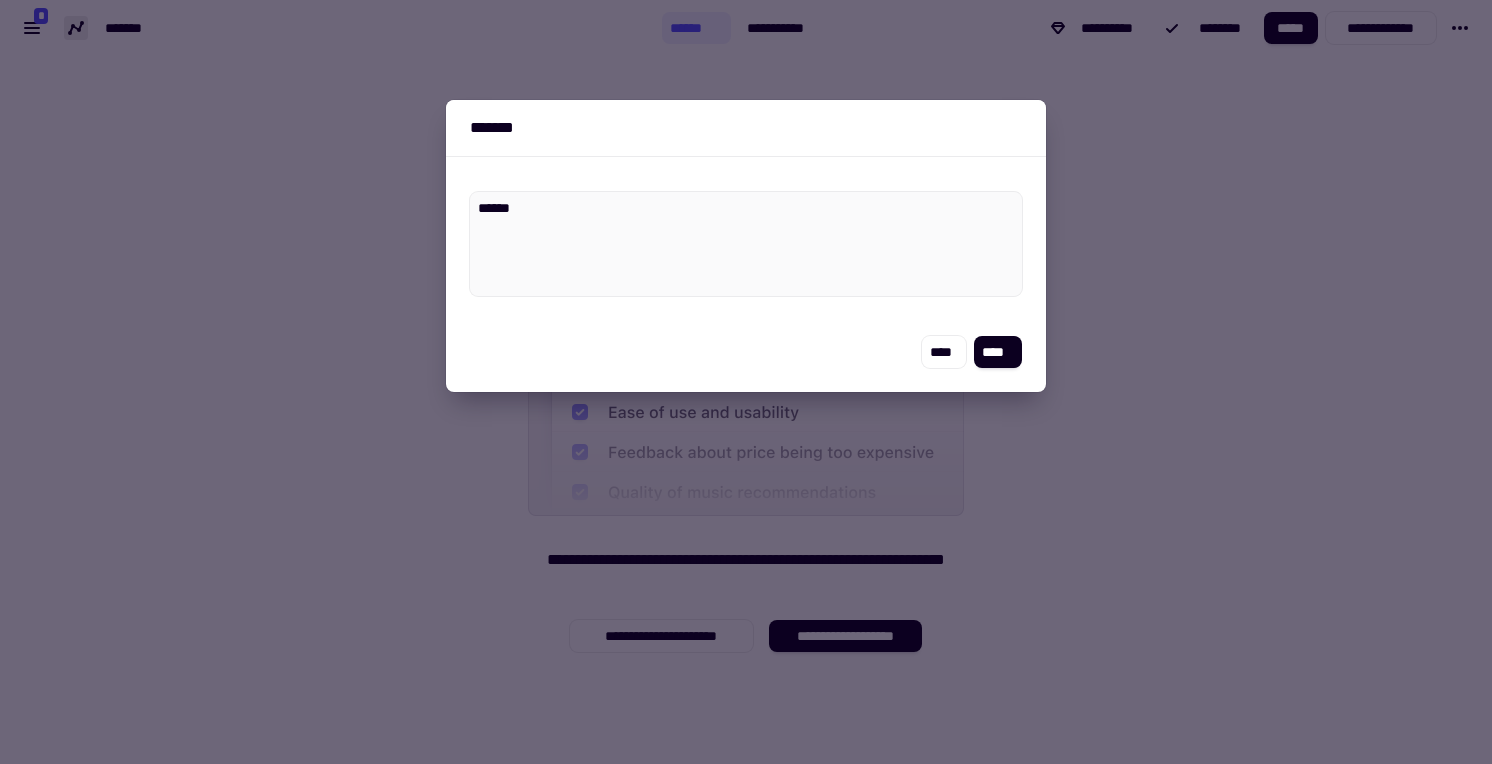 type on "*" 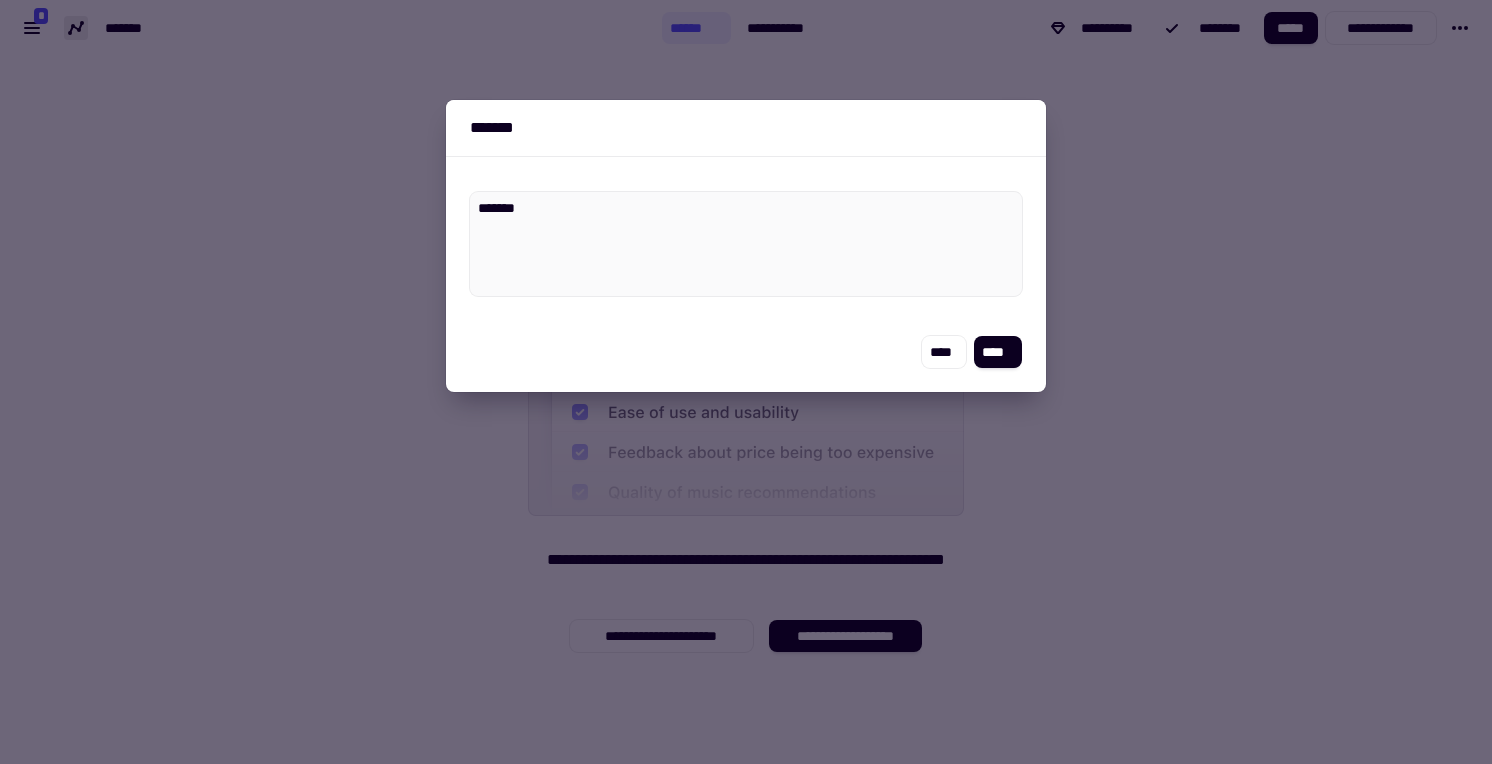type on "*" 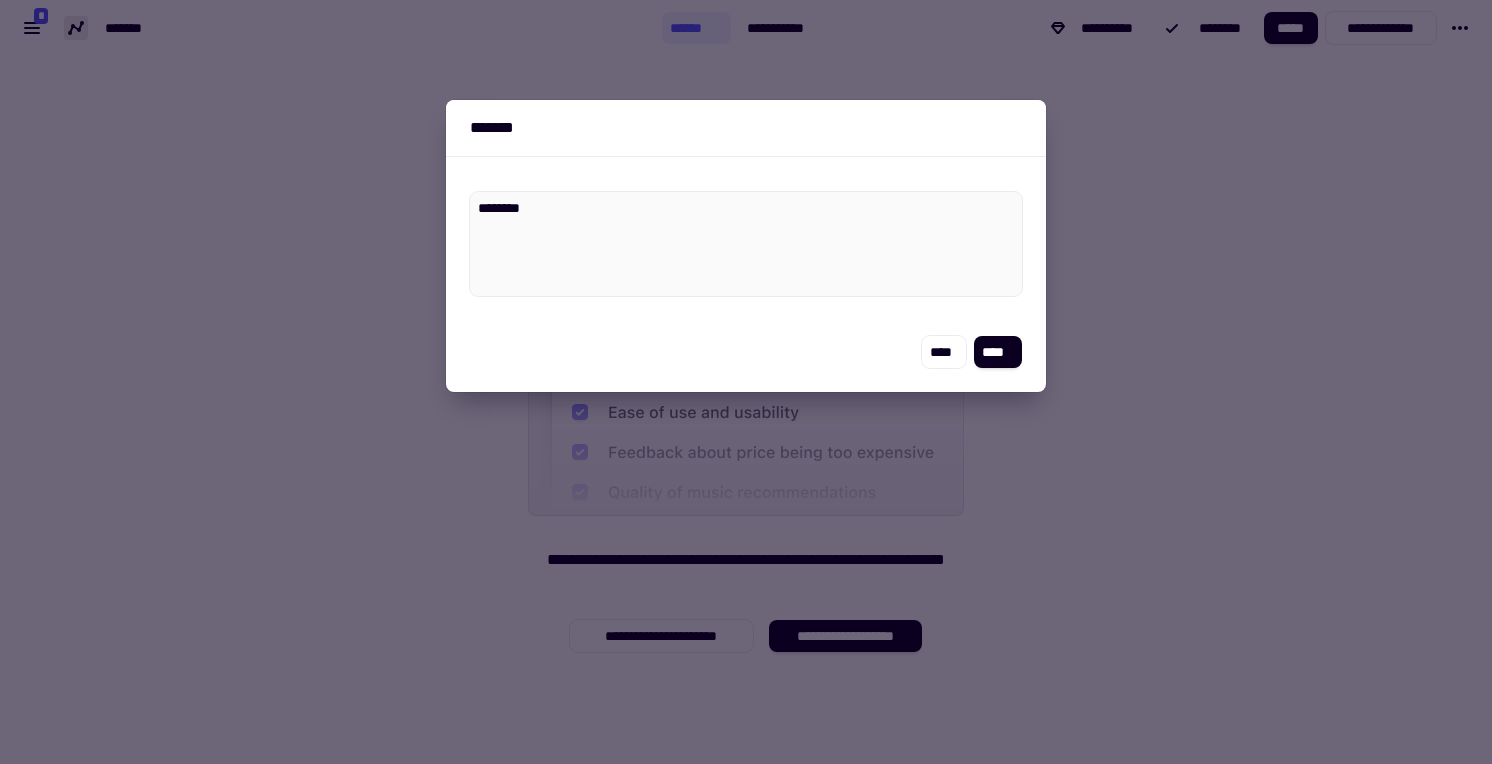 type on "*" 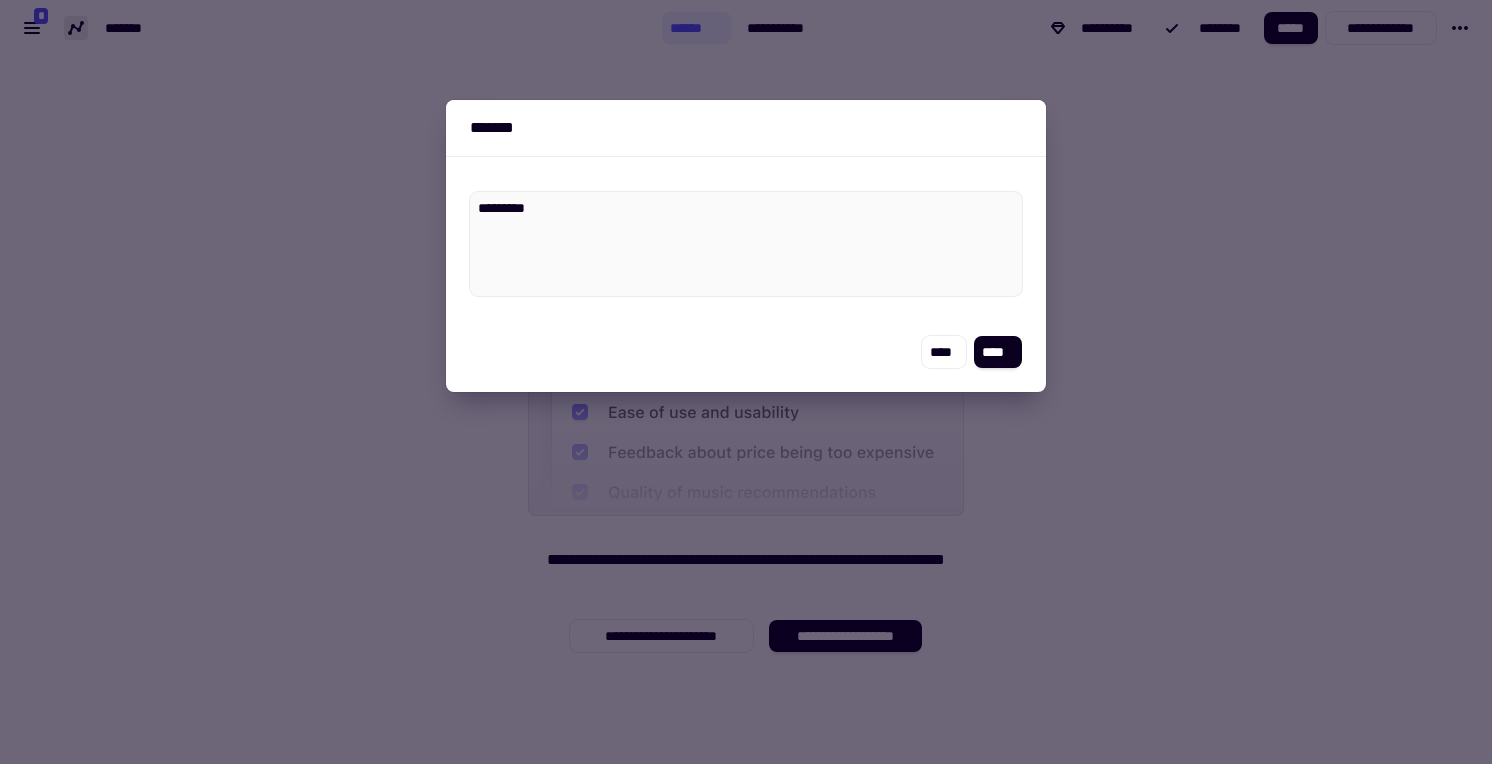 type on "*" 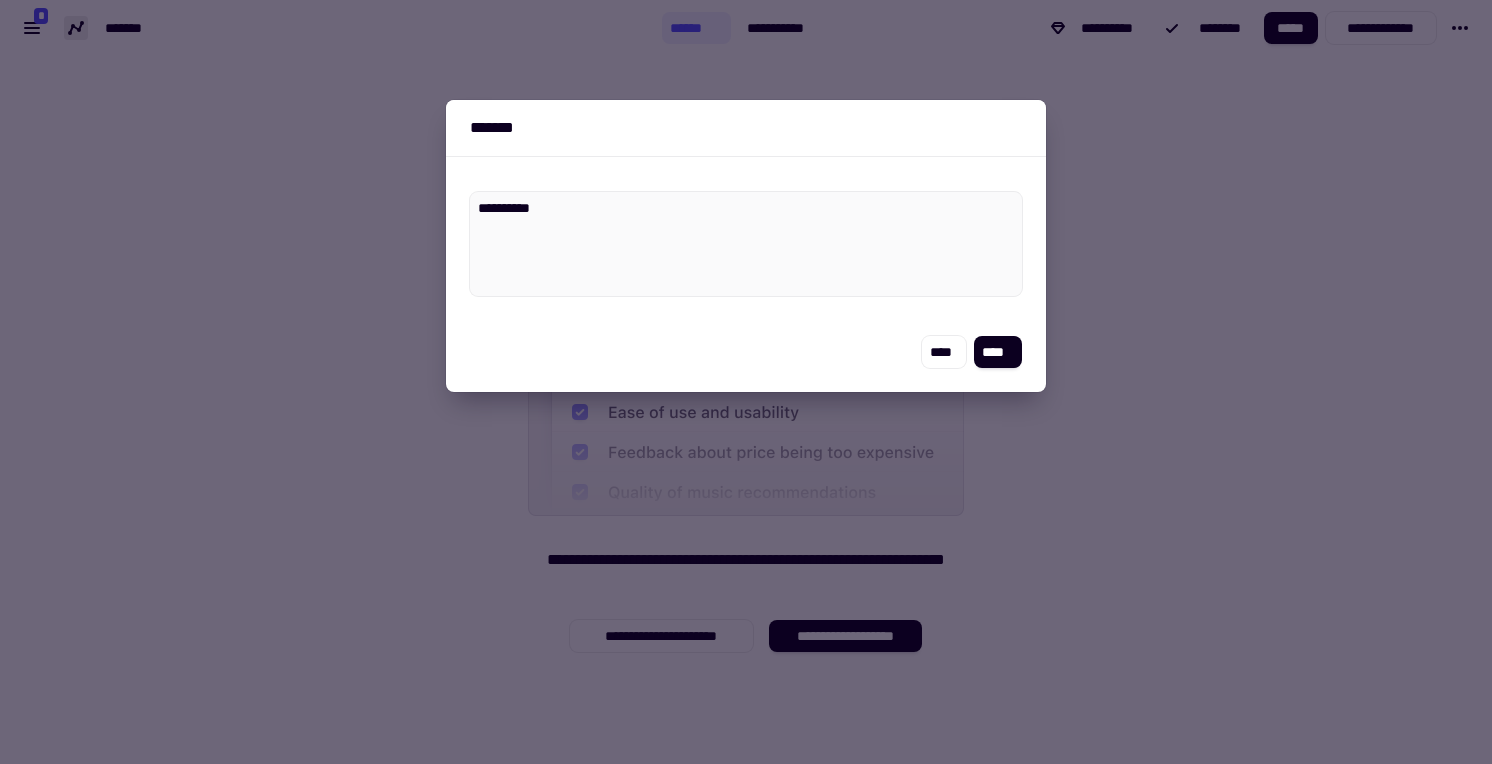type on "*" 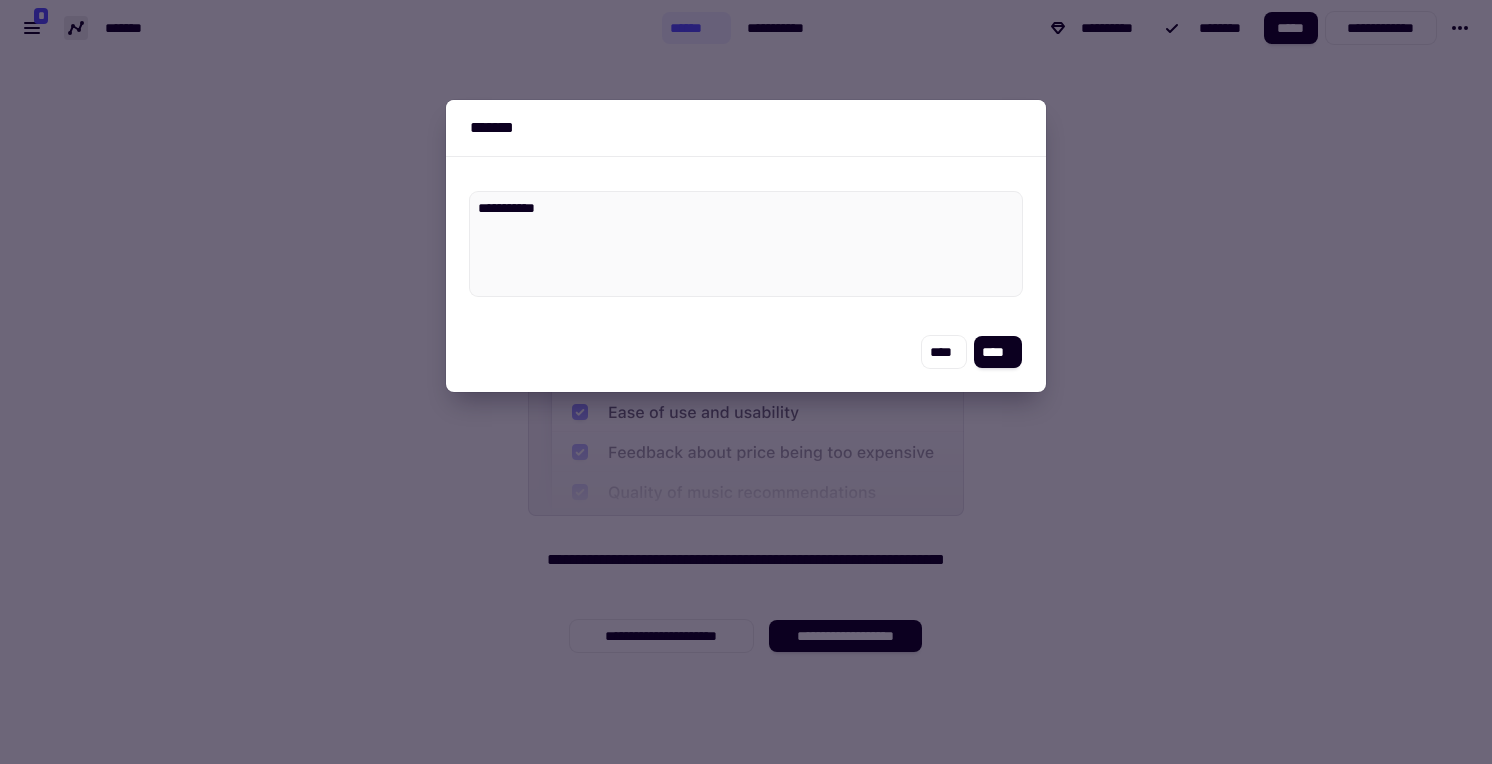 type on "*" 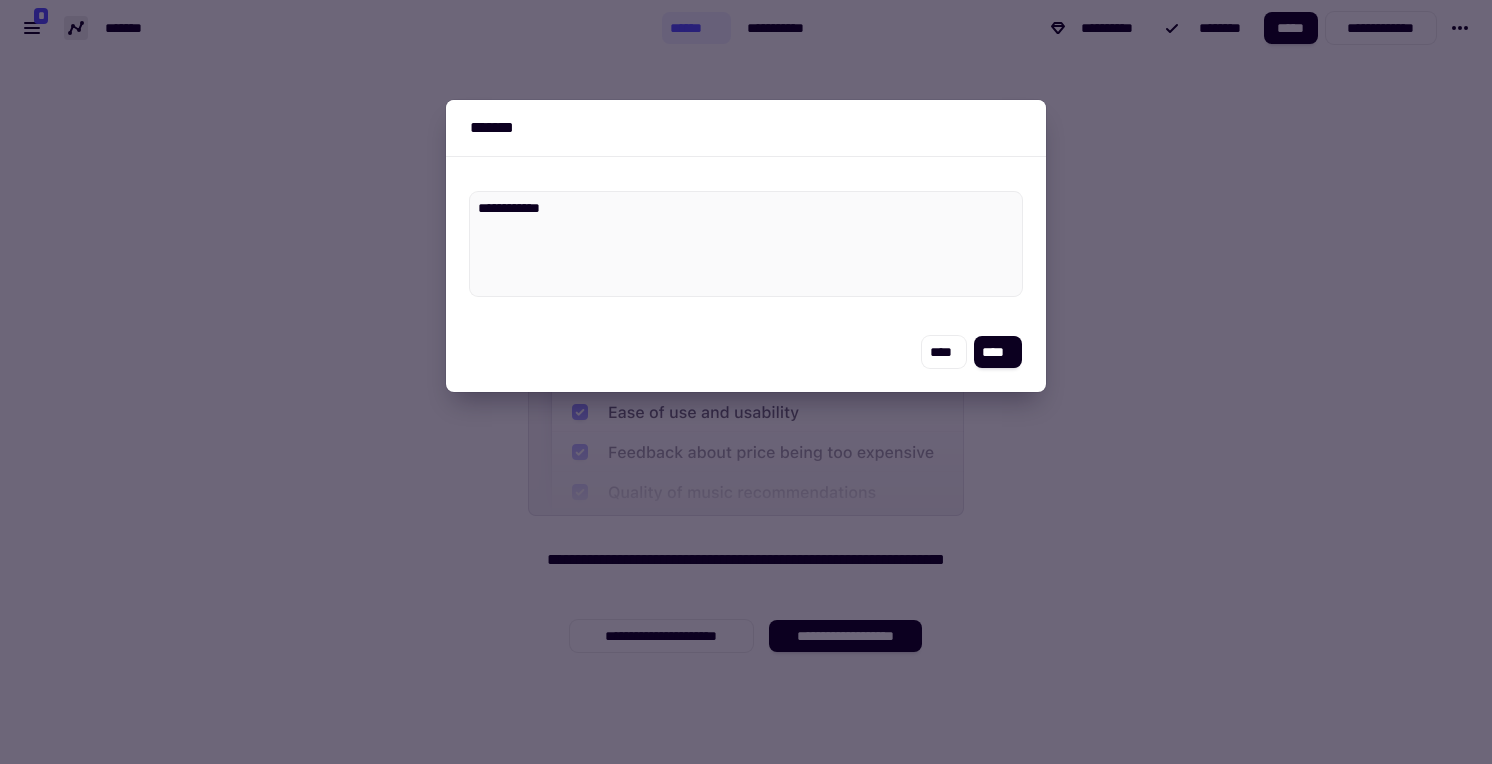 type on "*" 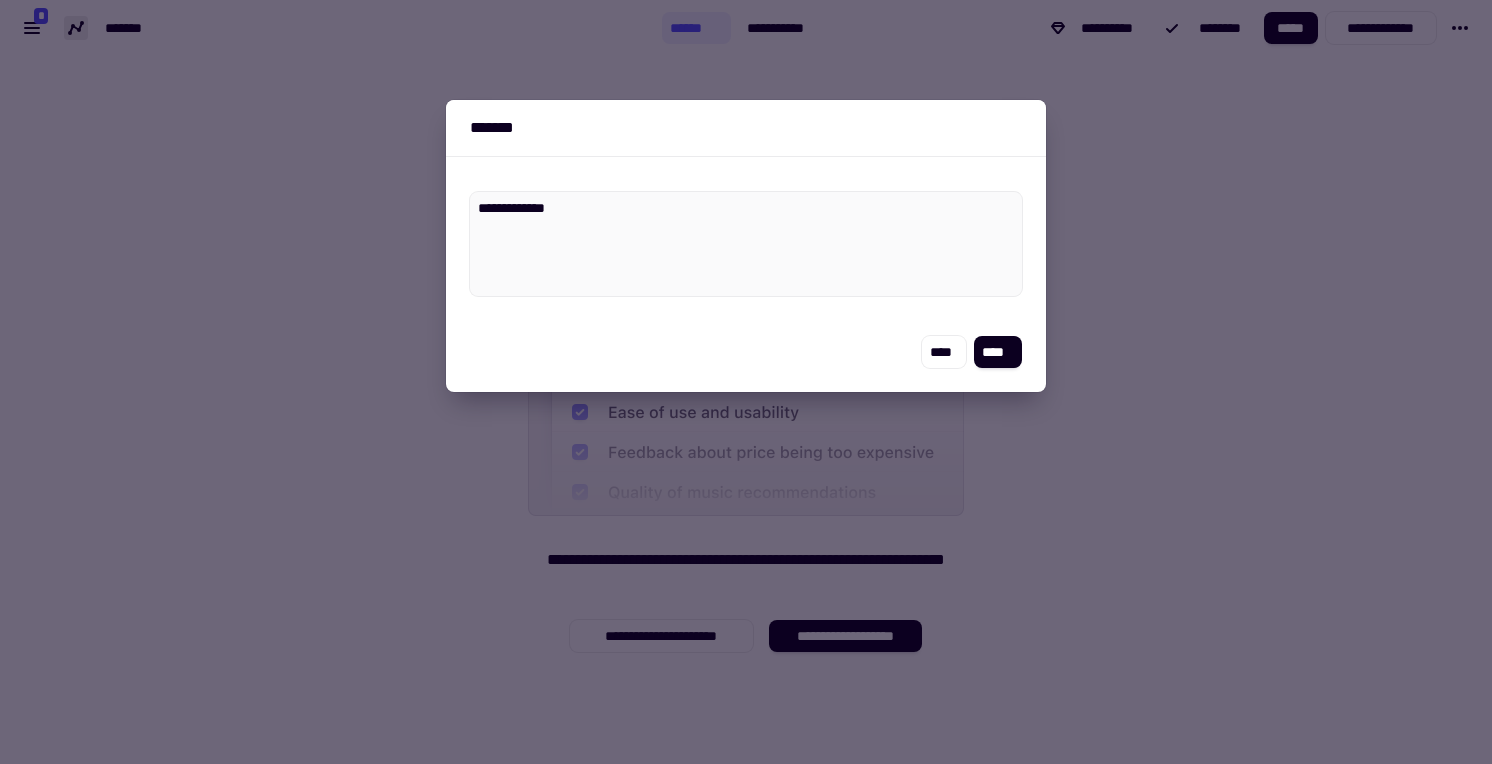 type on "*" 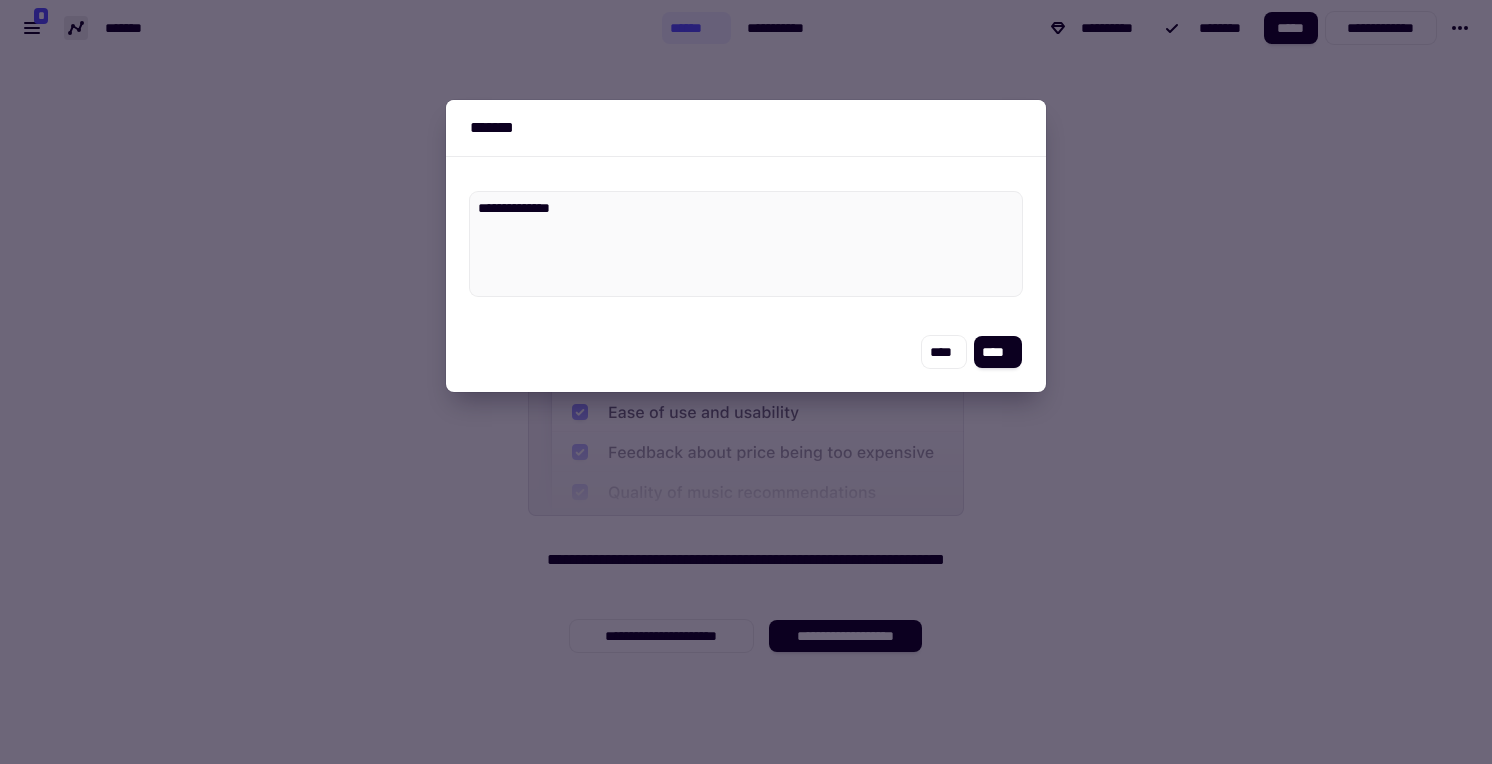 type on "*" 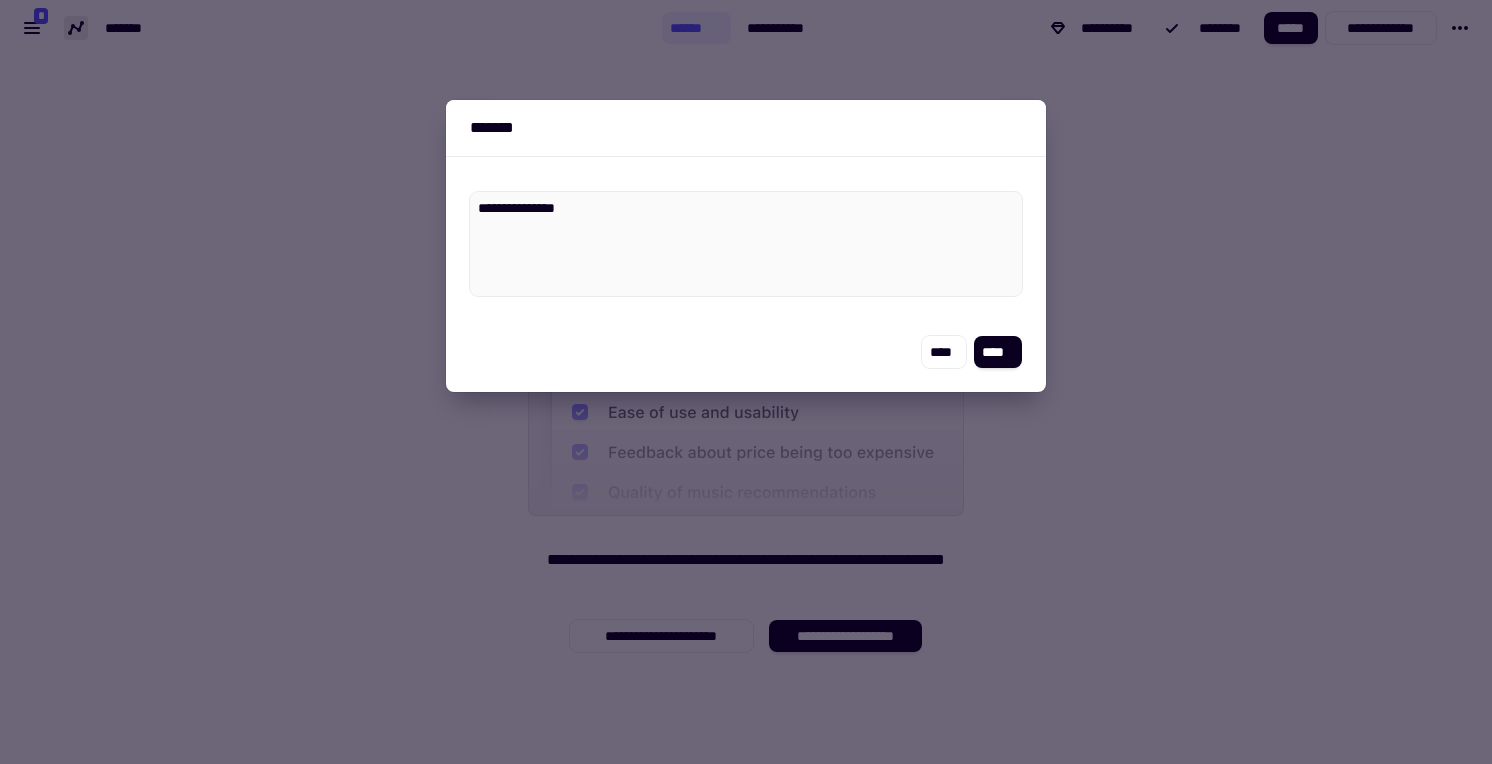 type on "*" 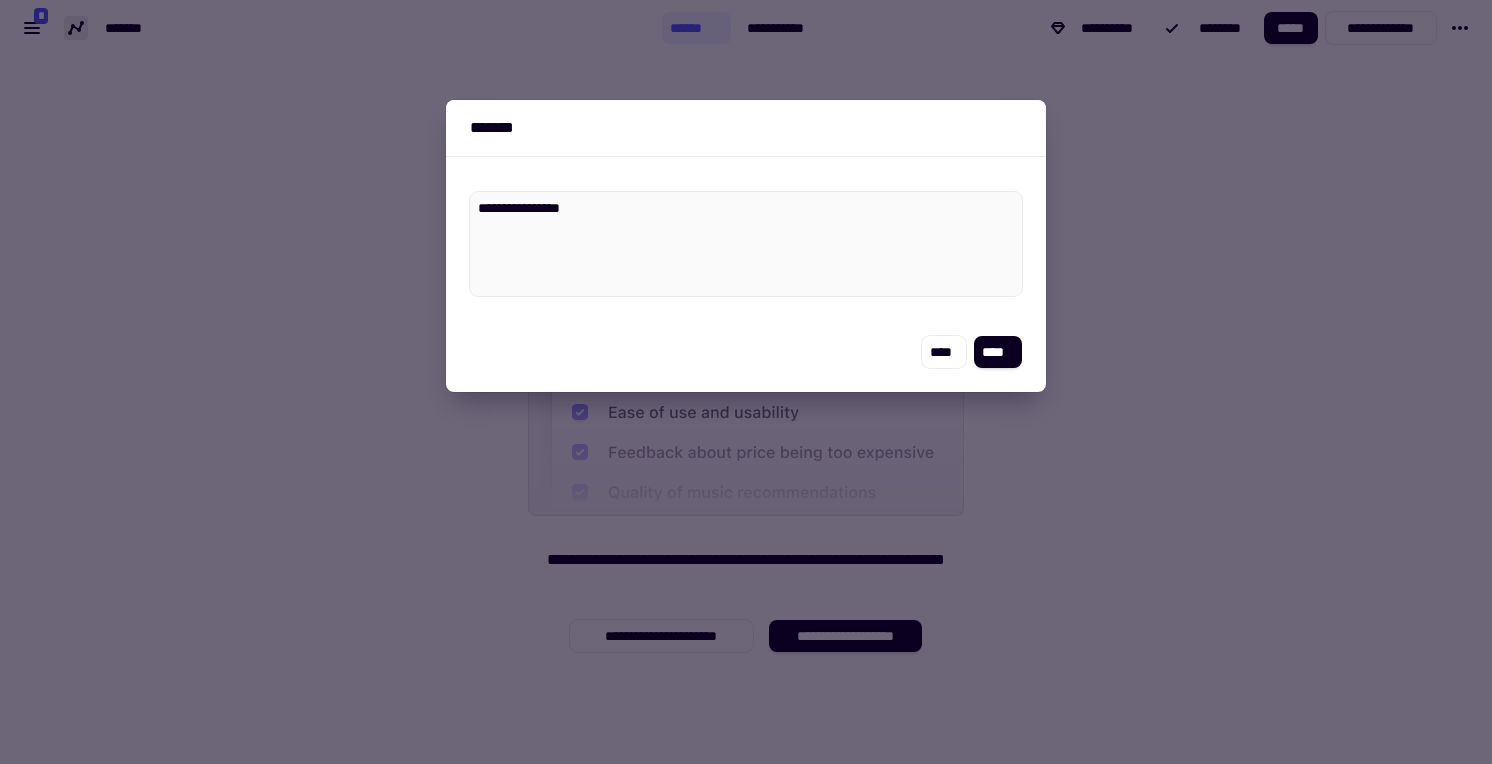 type on "*" 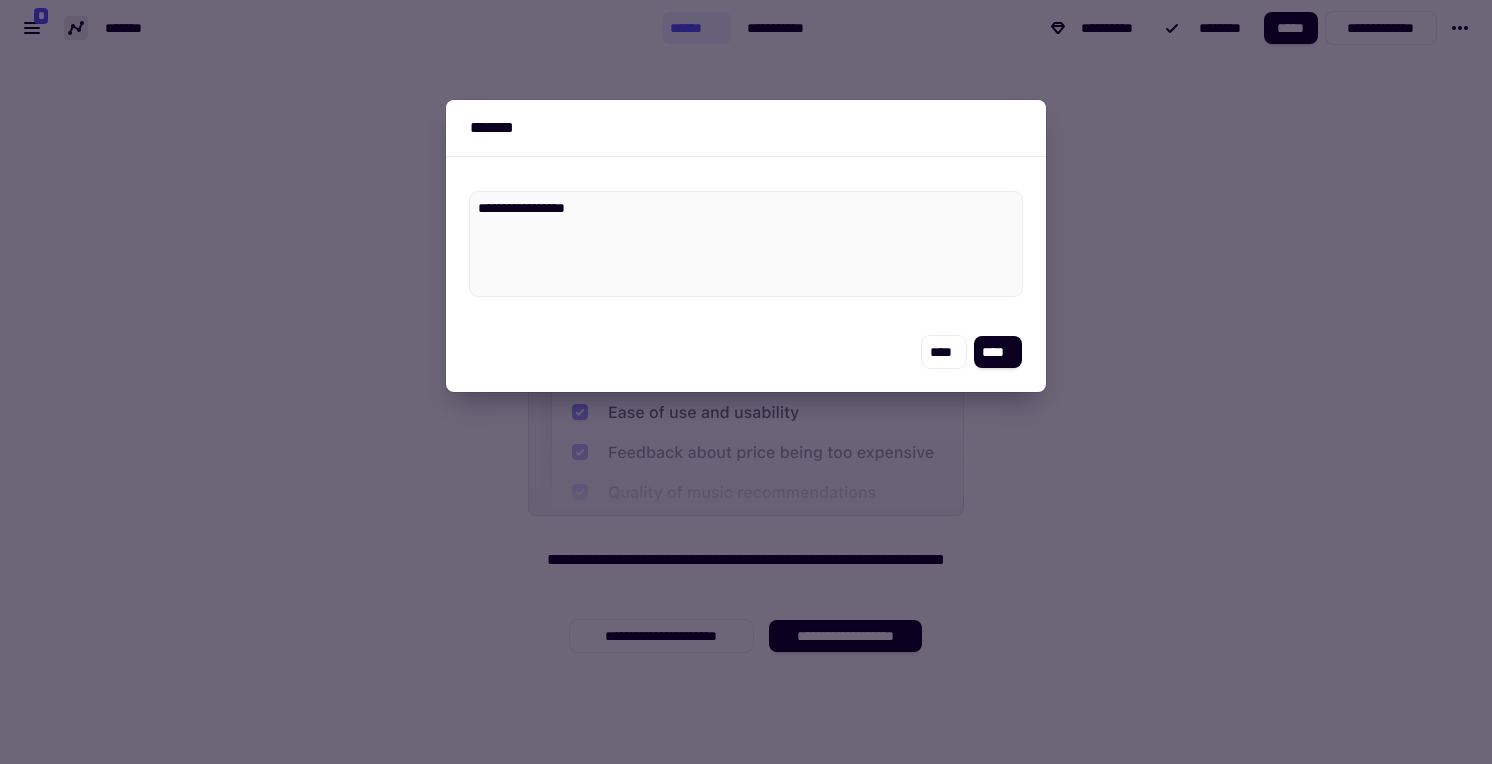 type on "*" 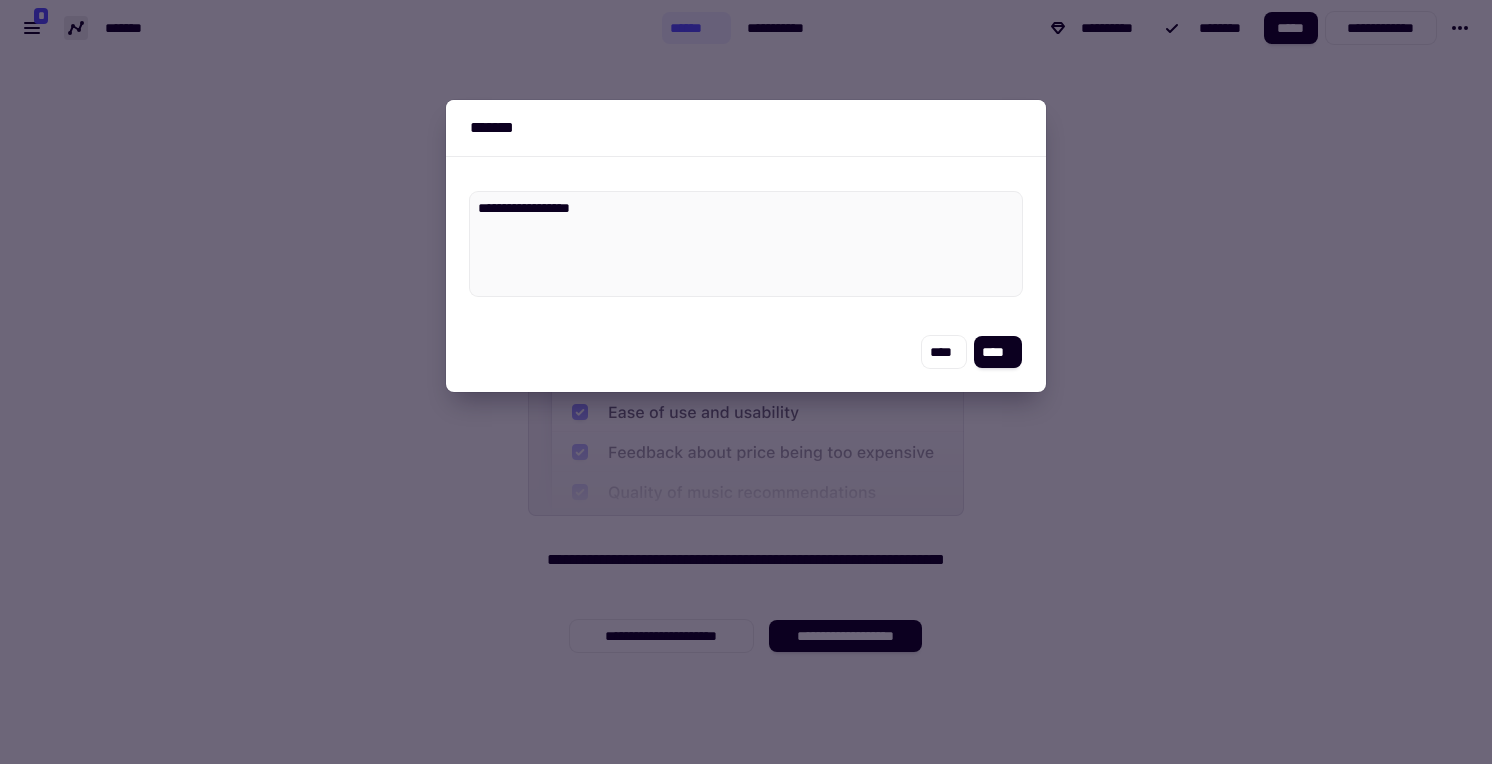 type on "*" 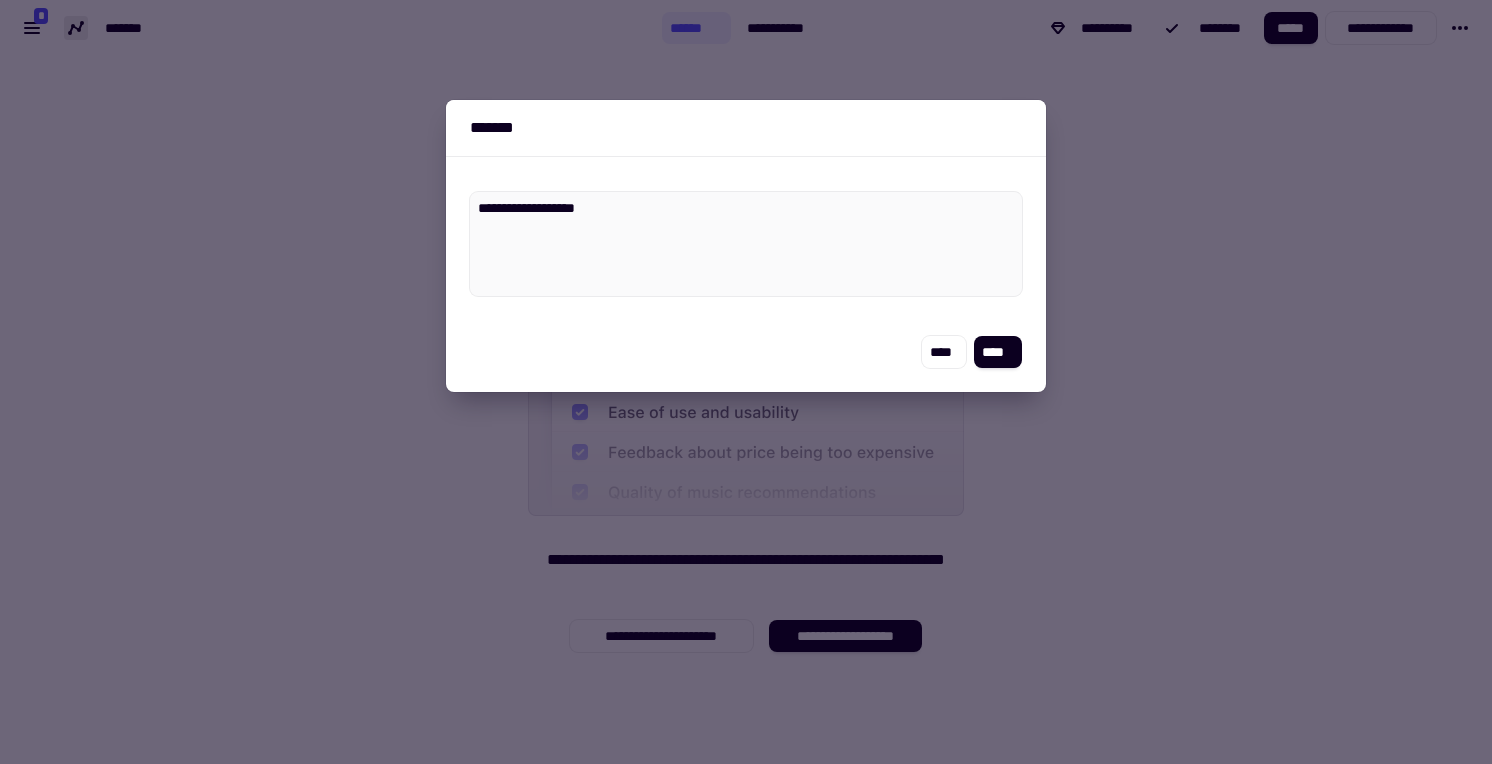 type on "*" 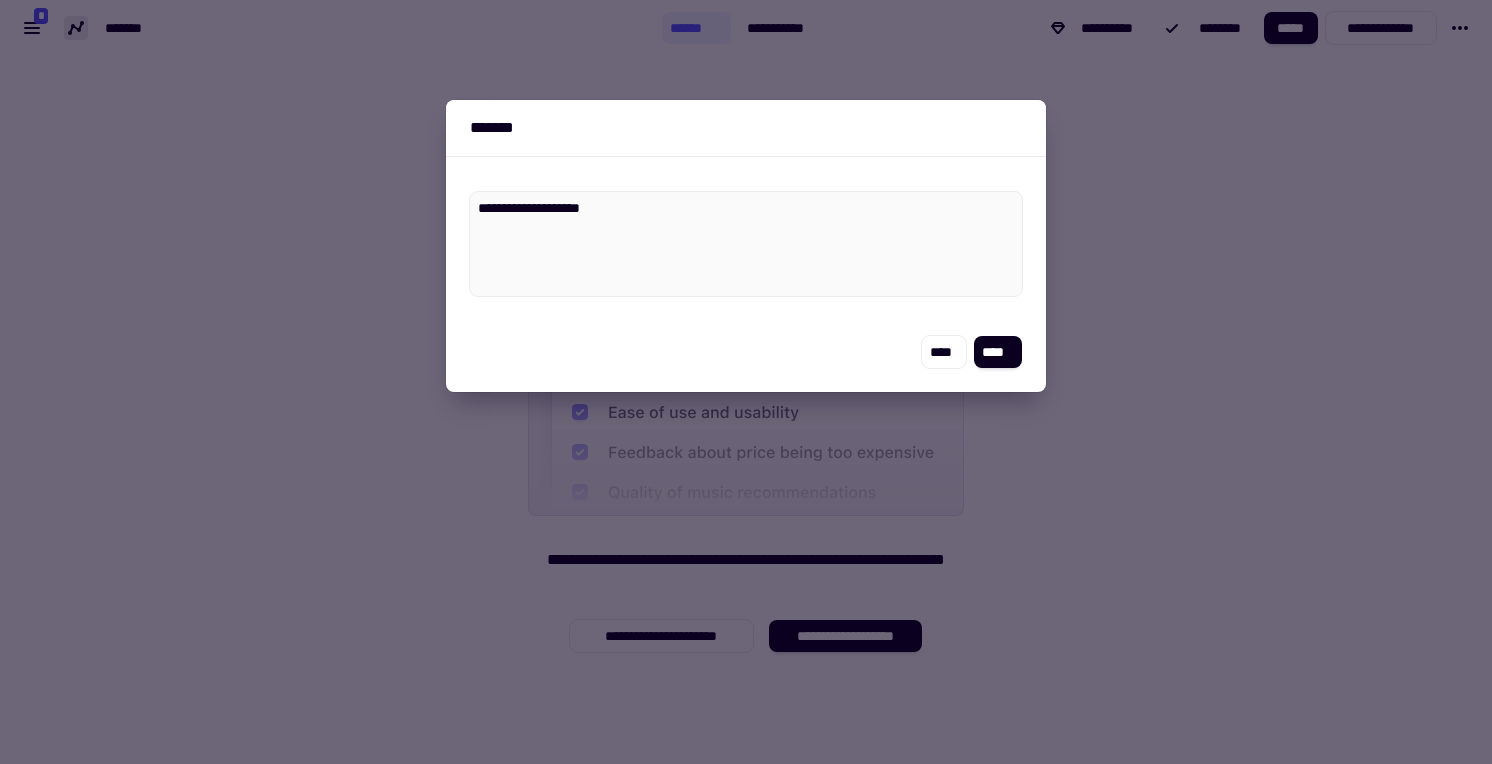 type on "*" 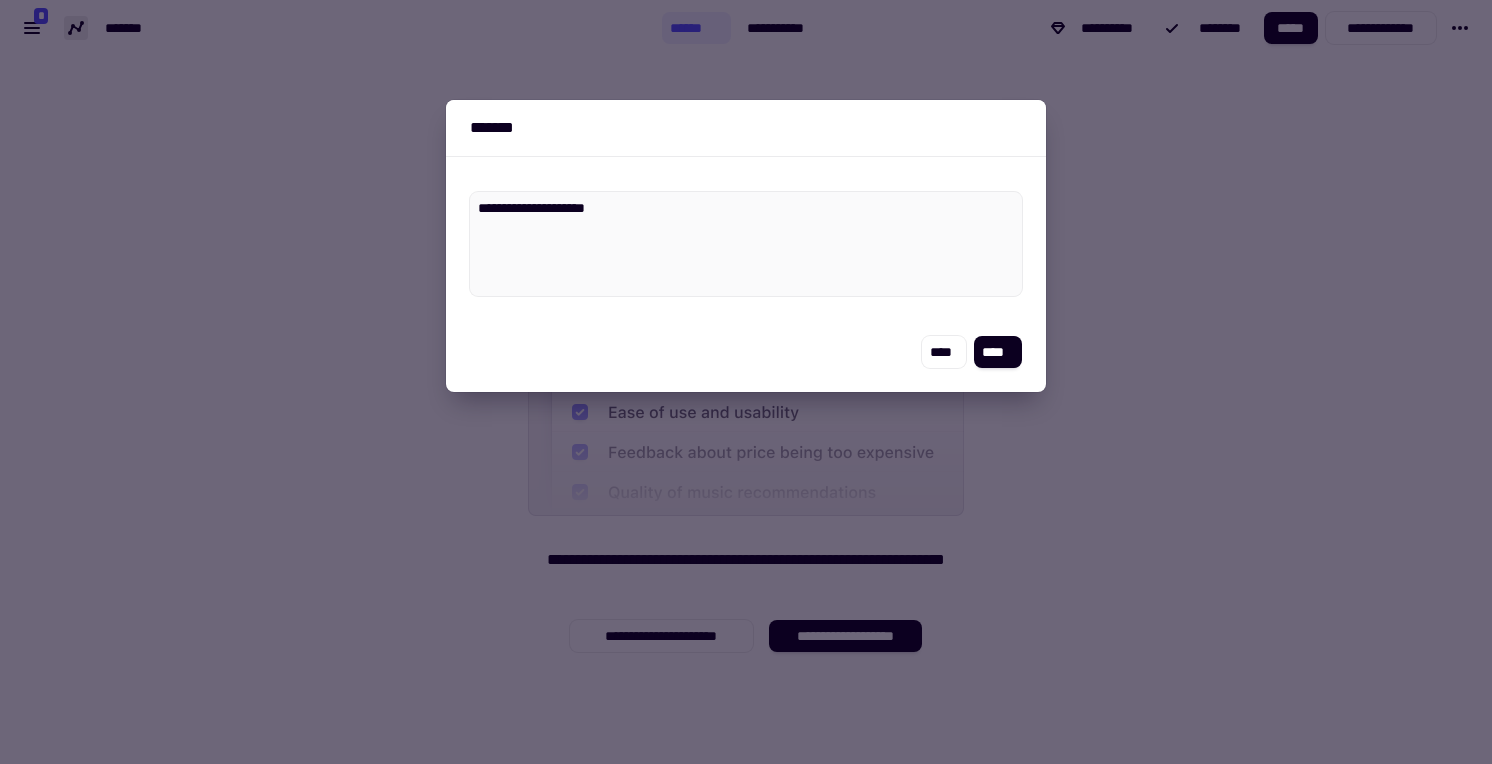 type on "*" 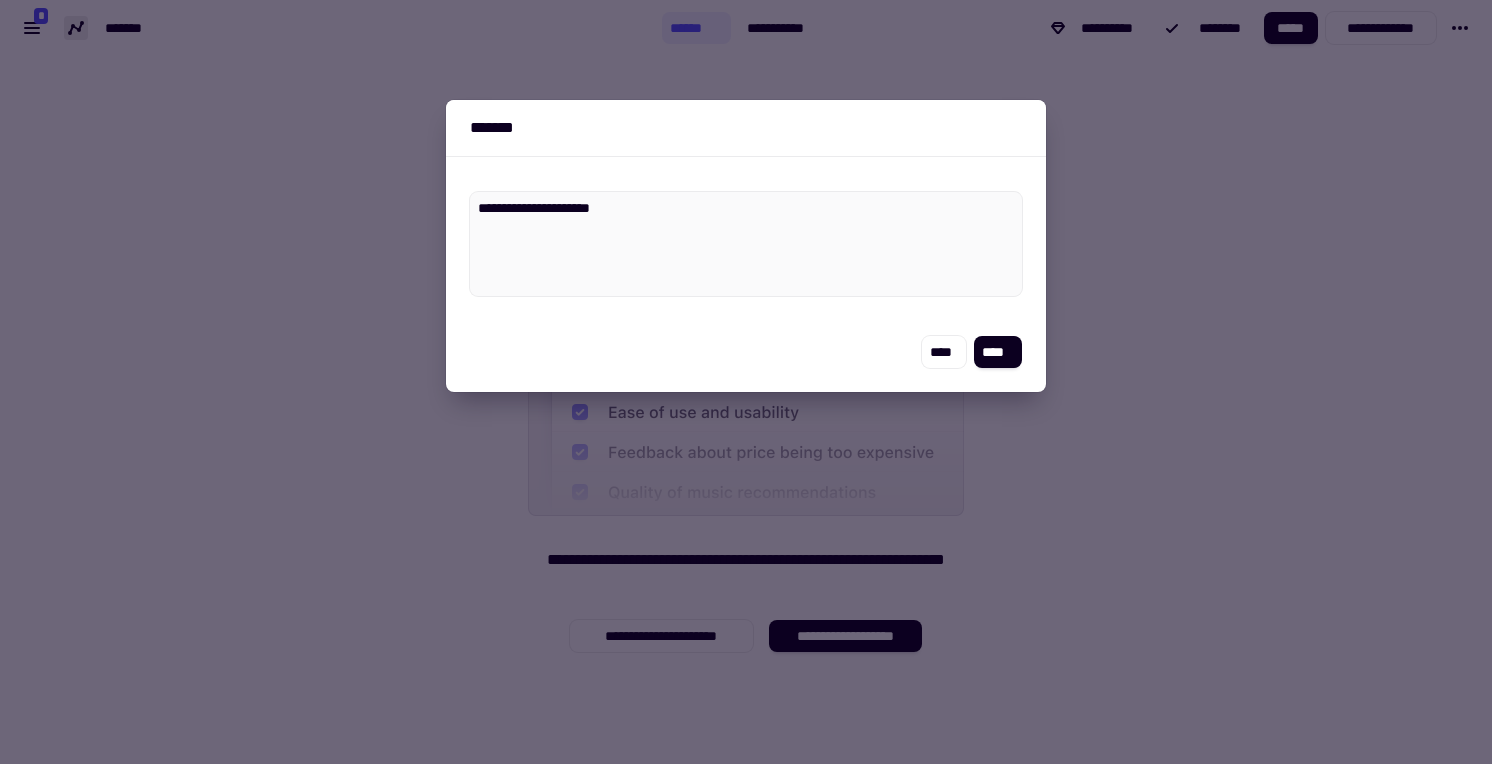type on "*" 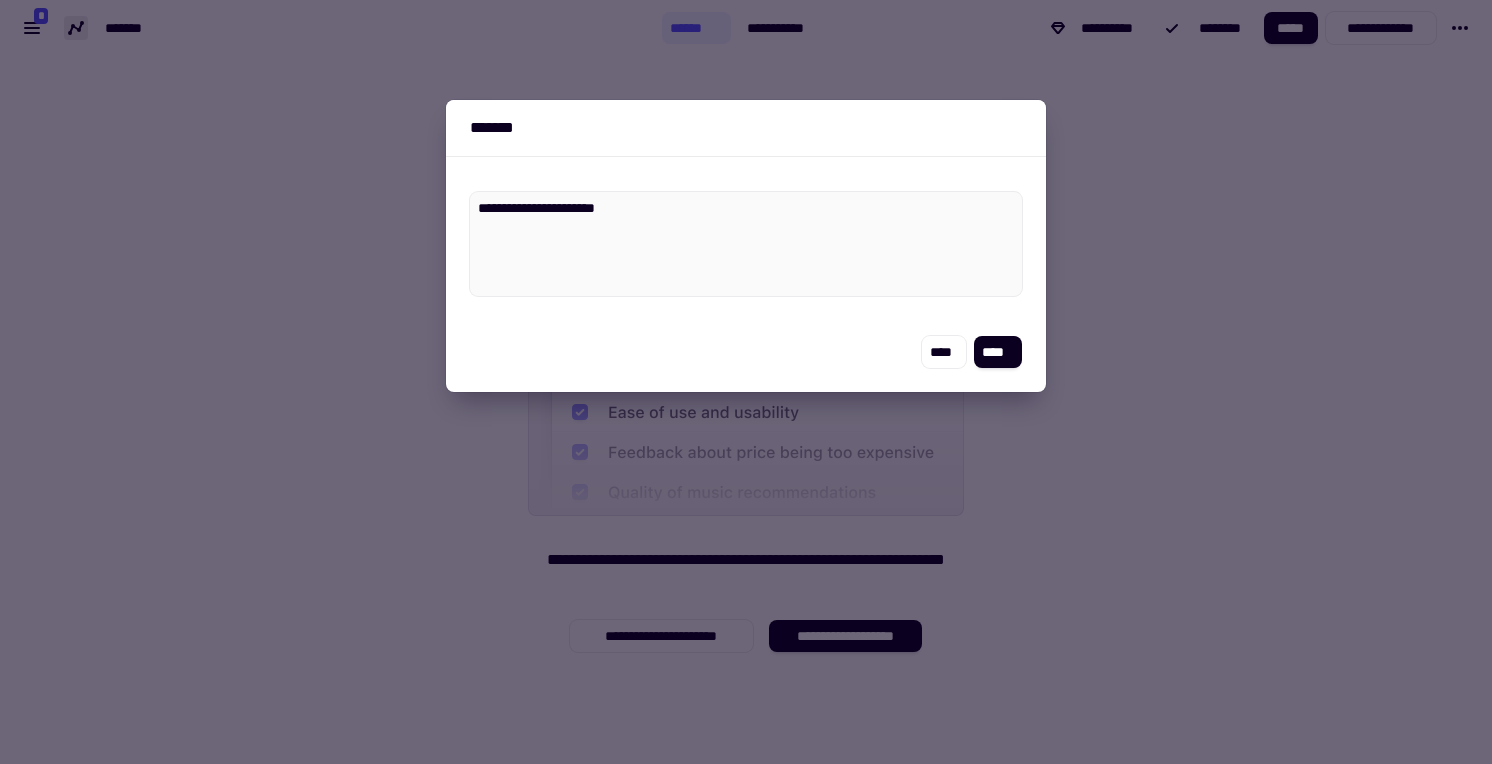 type on "*" 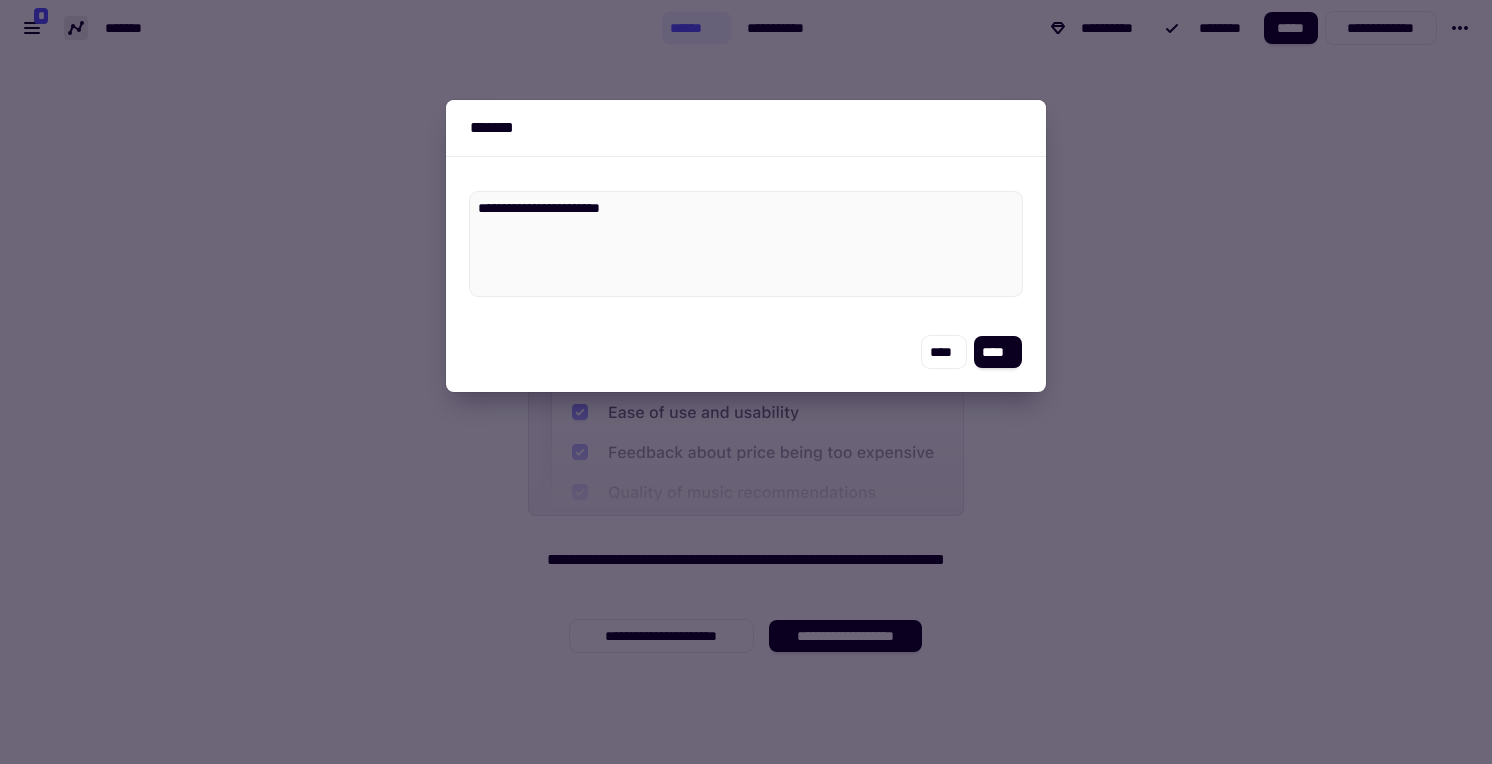 type on "*" 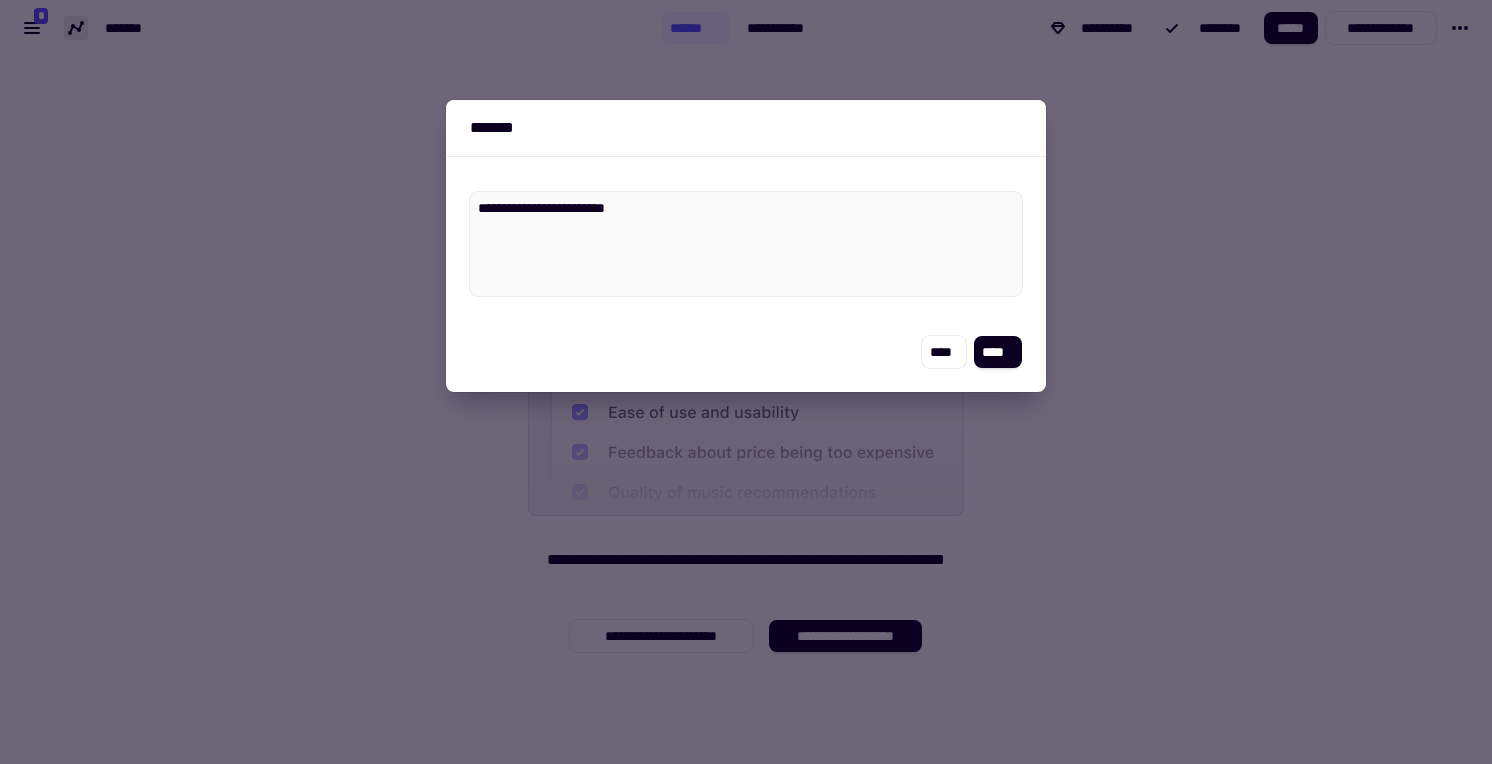 type on "*" 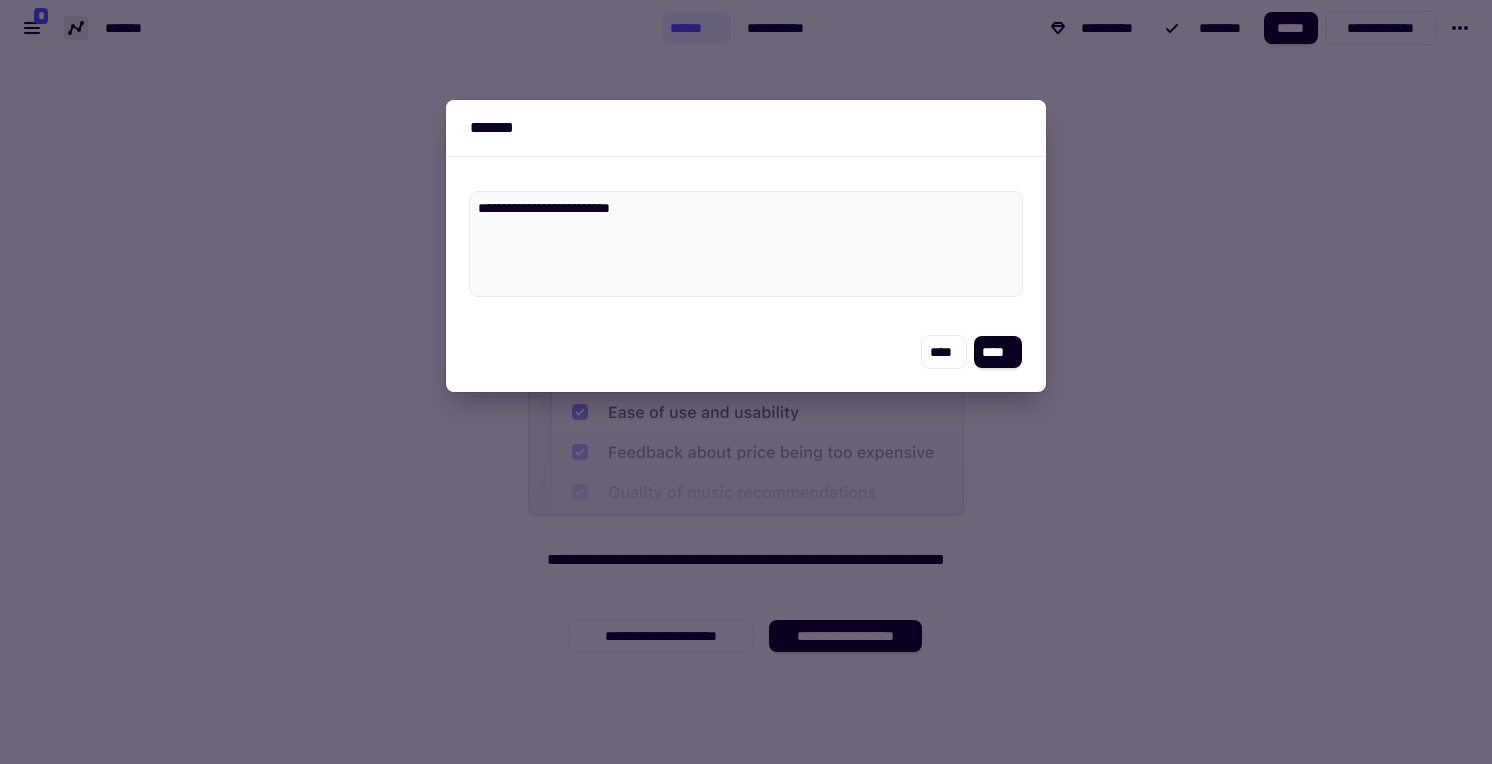 type on "*" 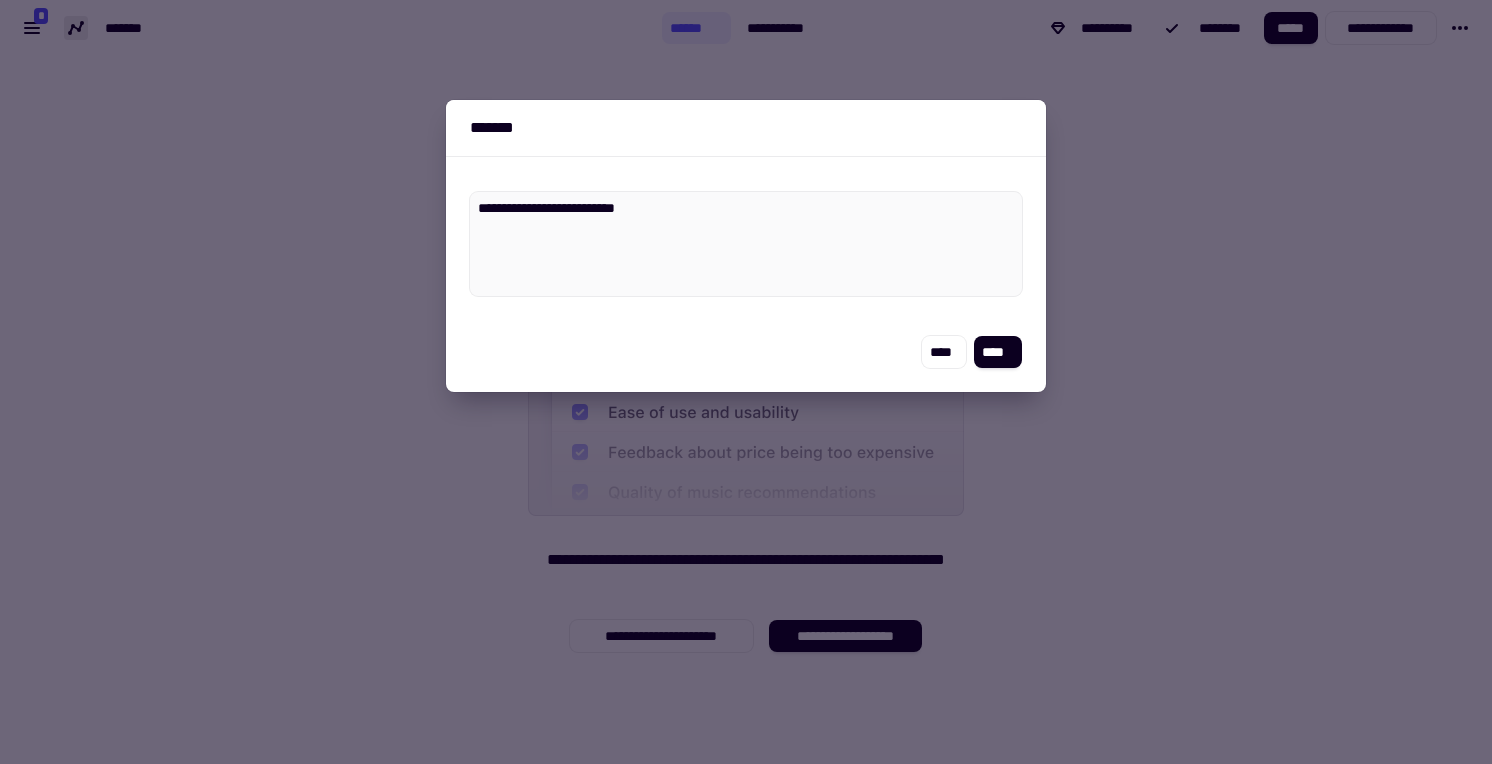 type on "*" 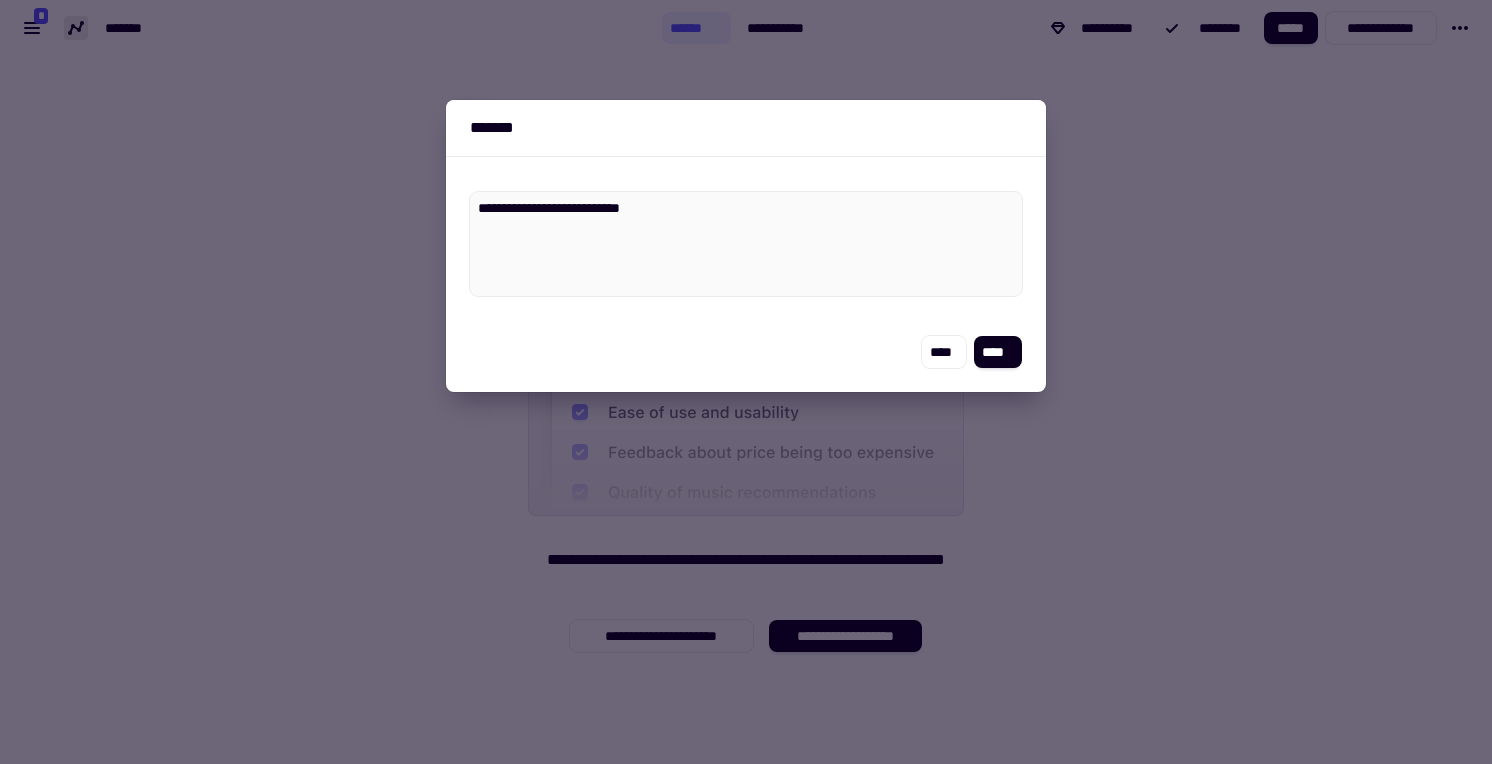 type on "*" 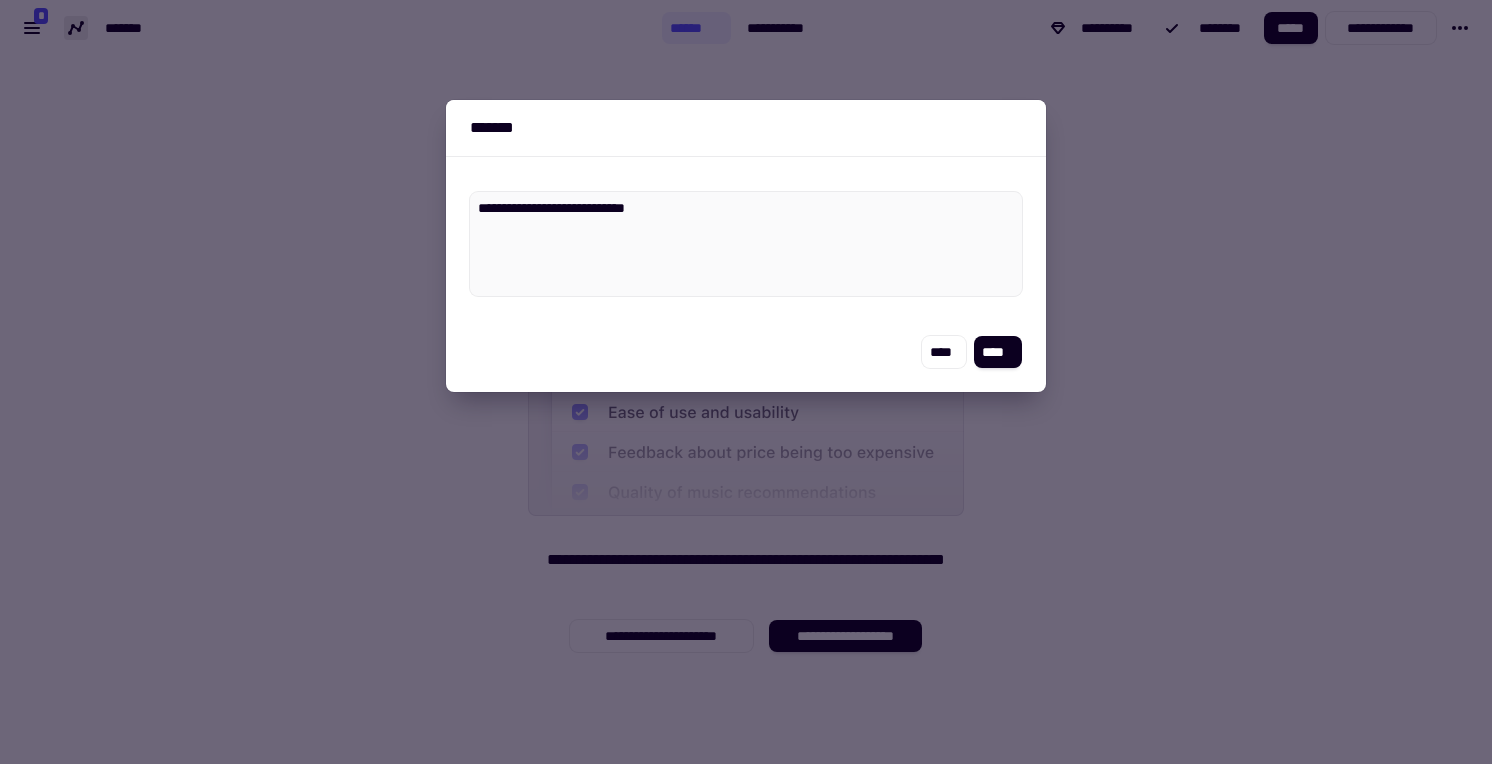 type on "*" 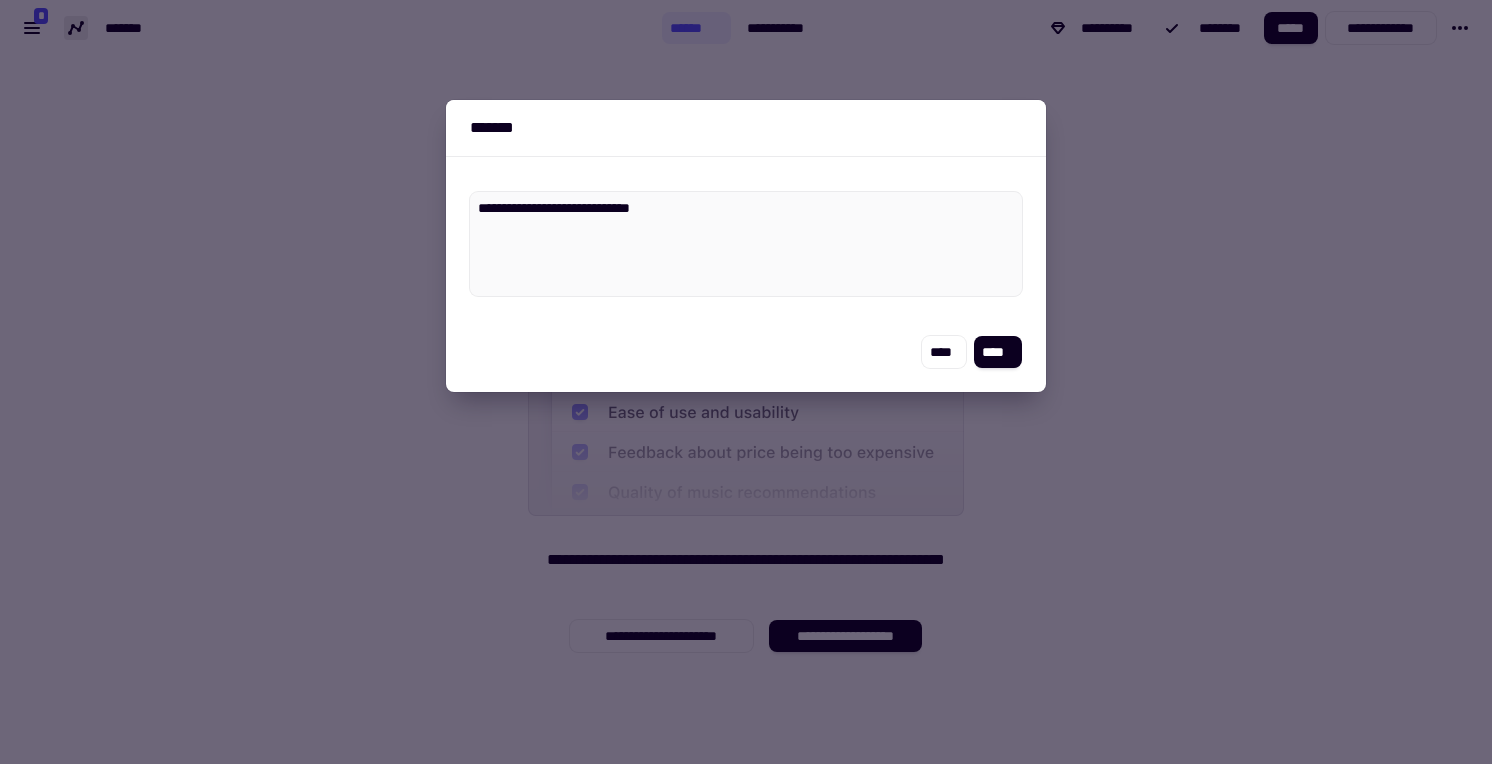 type on "*" 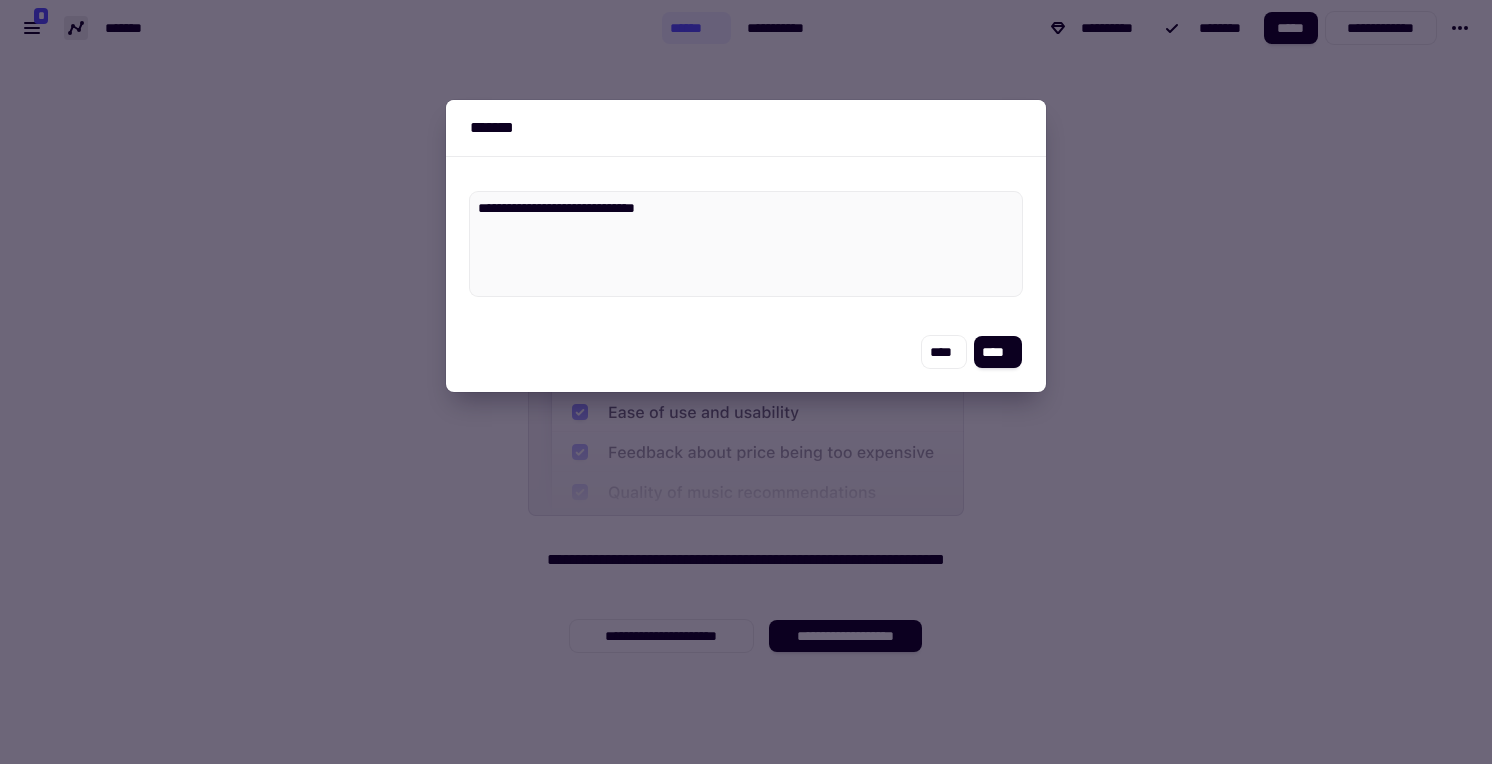 type on "*" 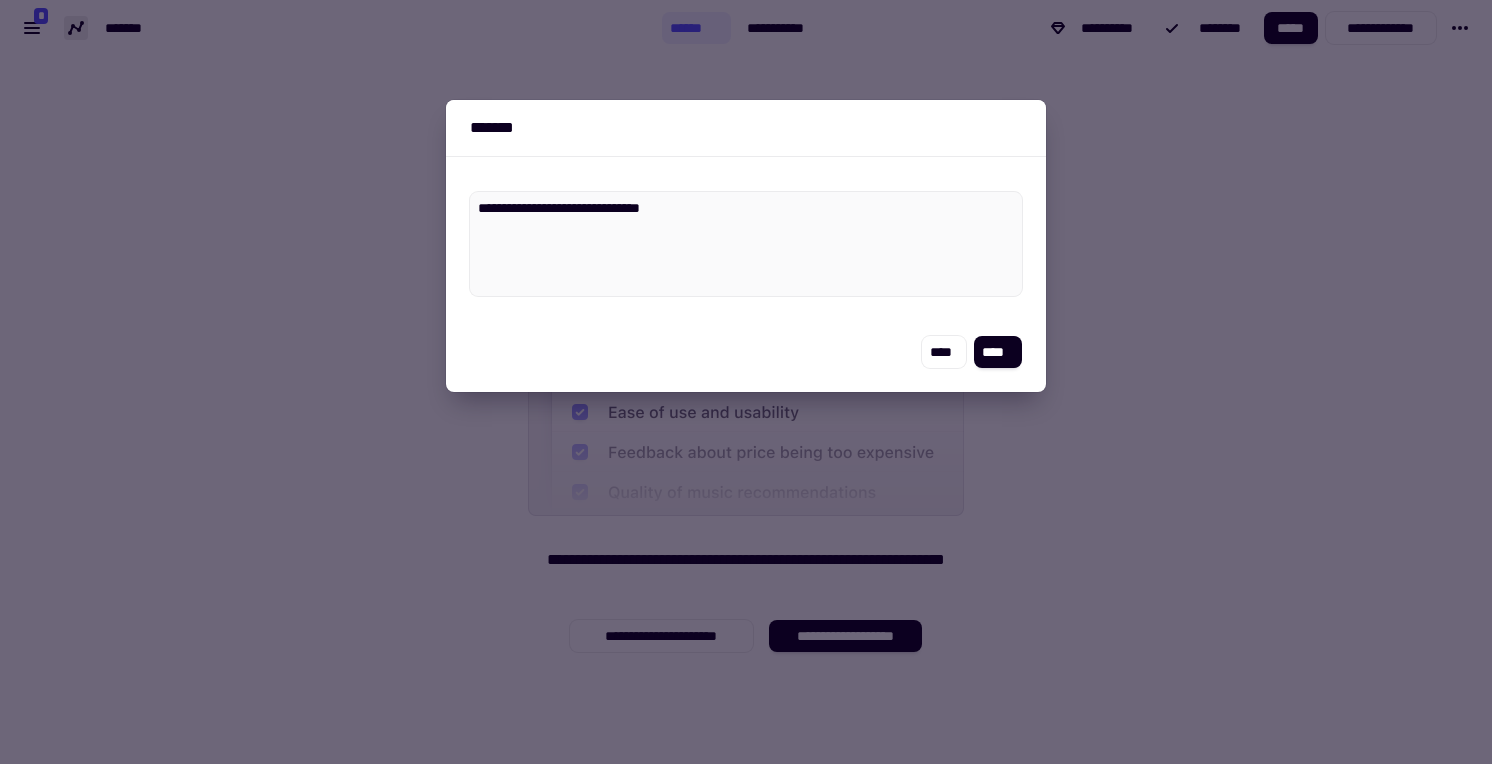 type on "*" 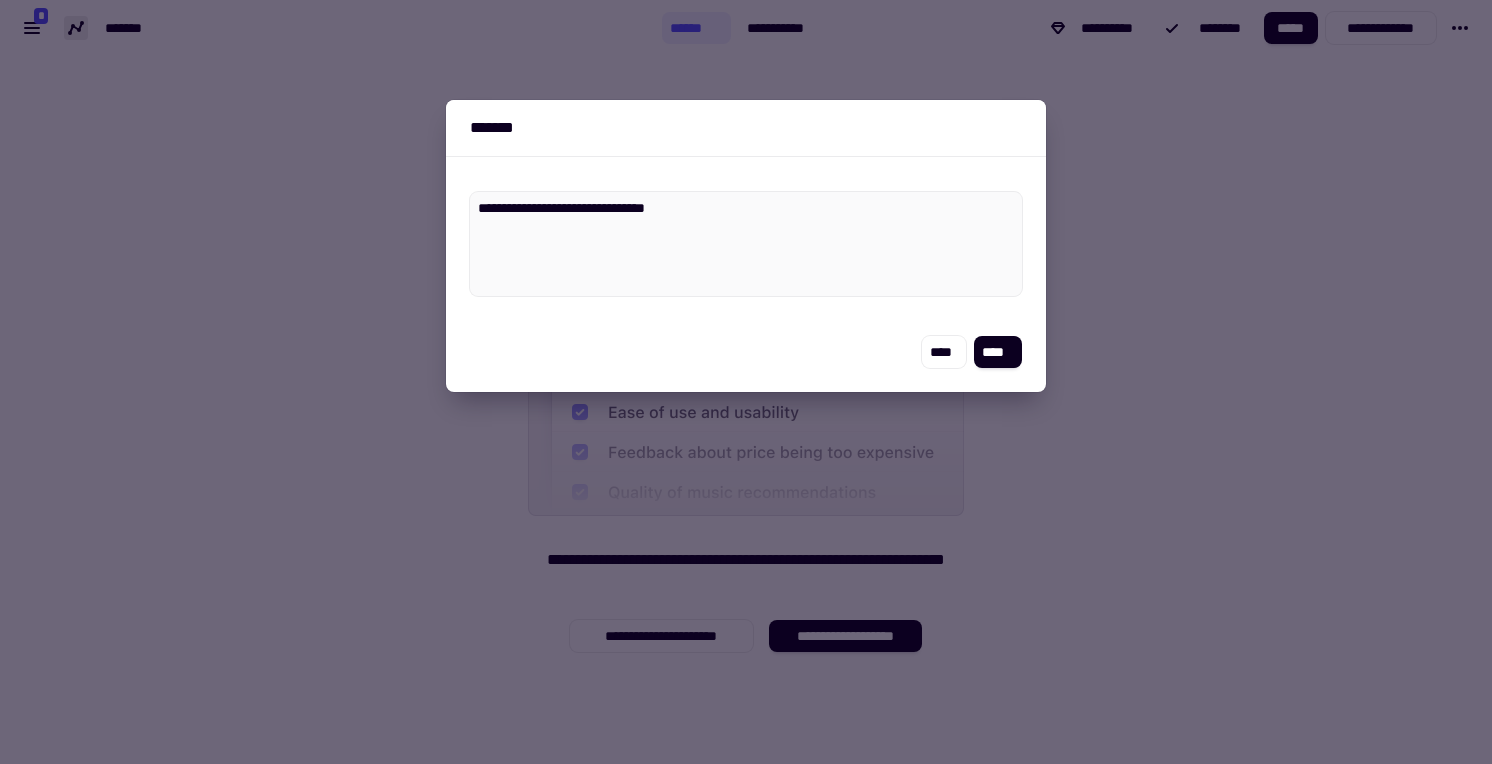type on "*" 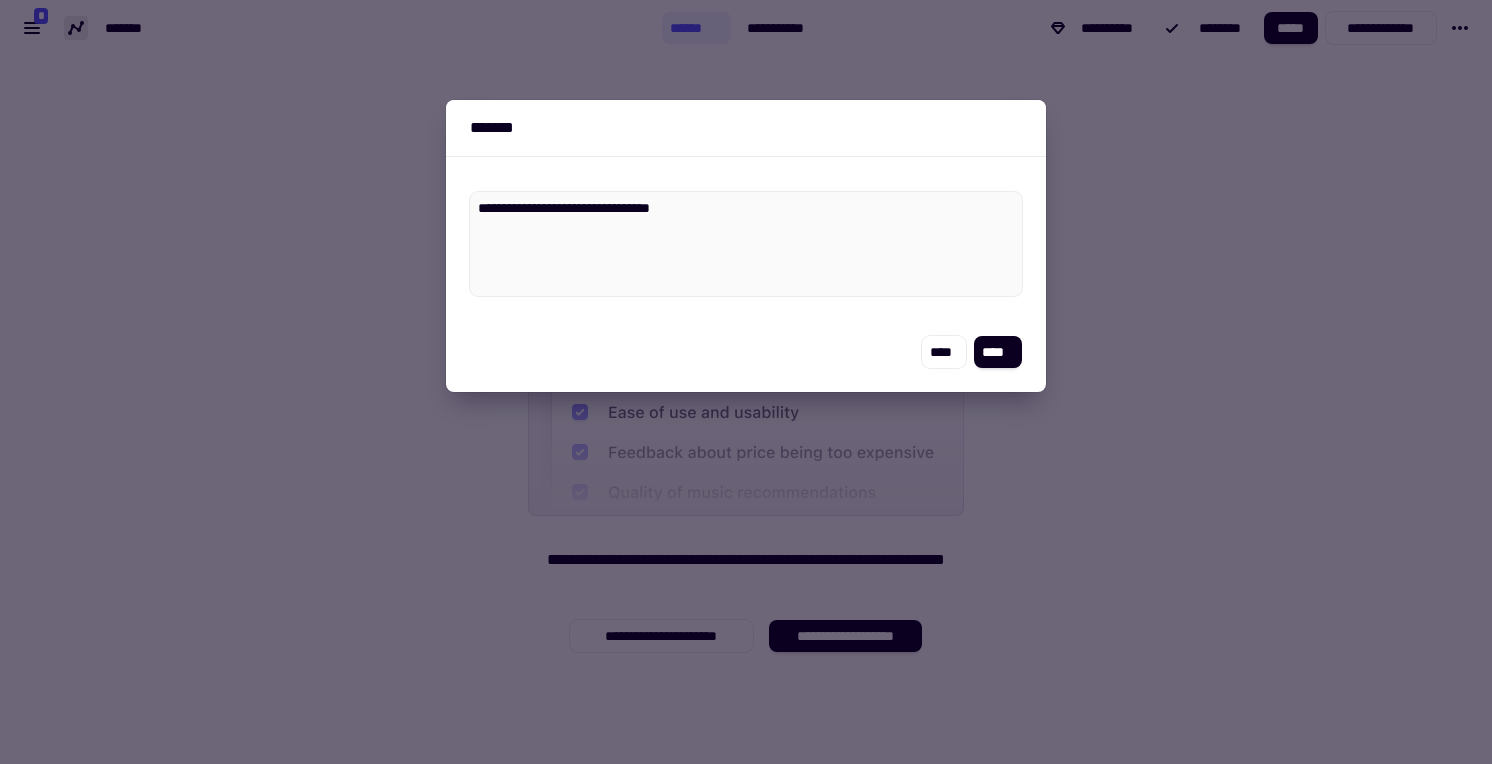 type on "*" 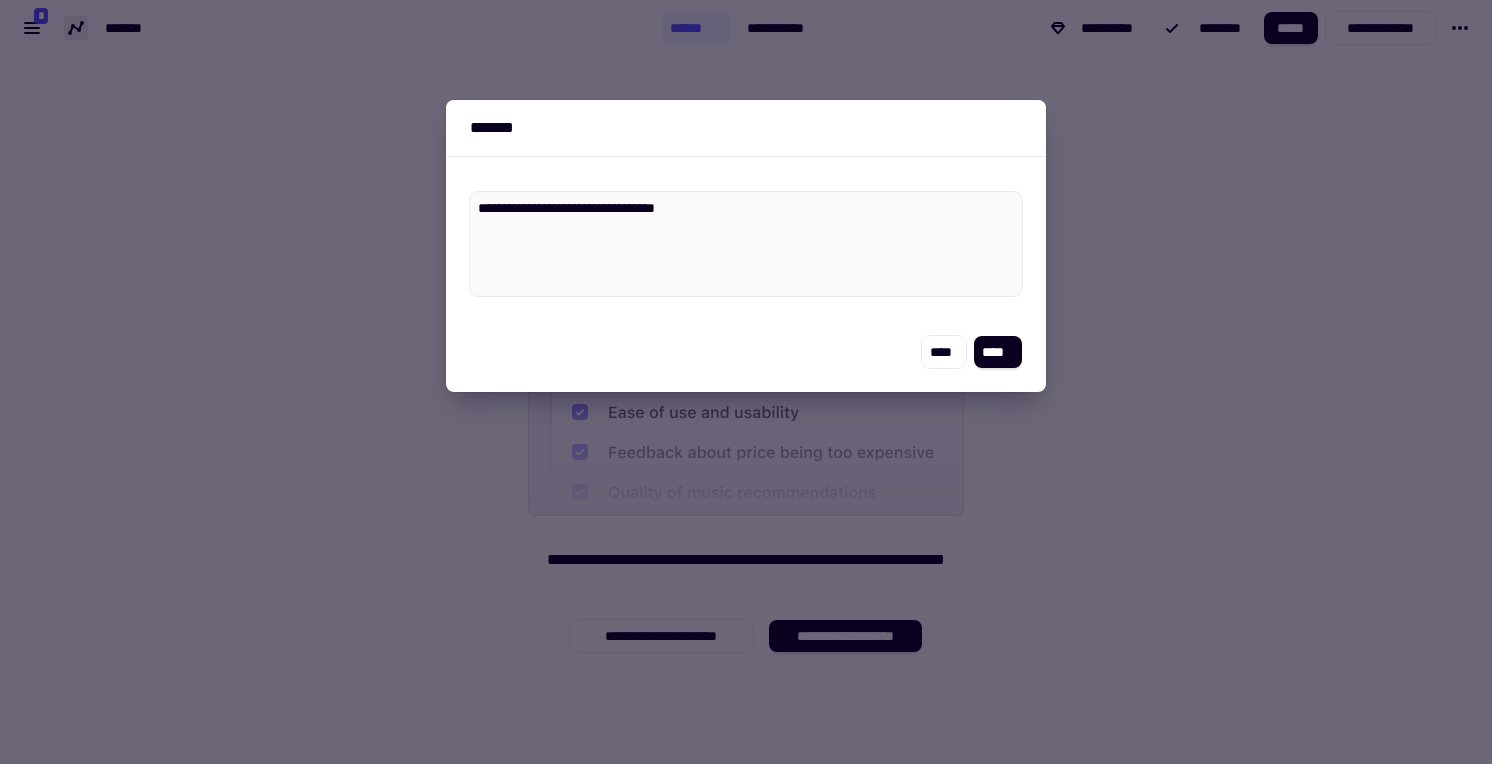 type on "*" 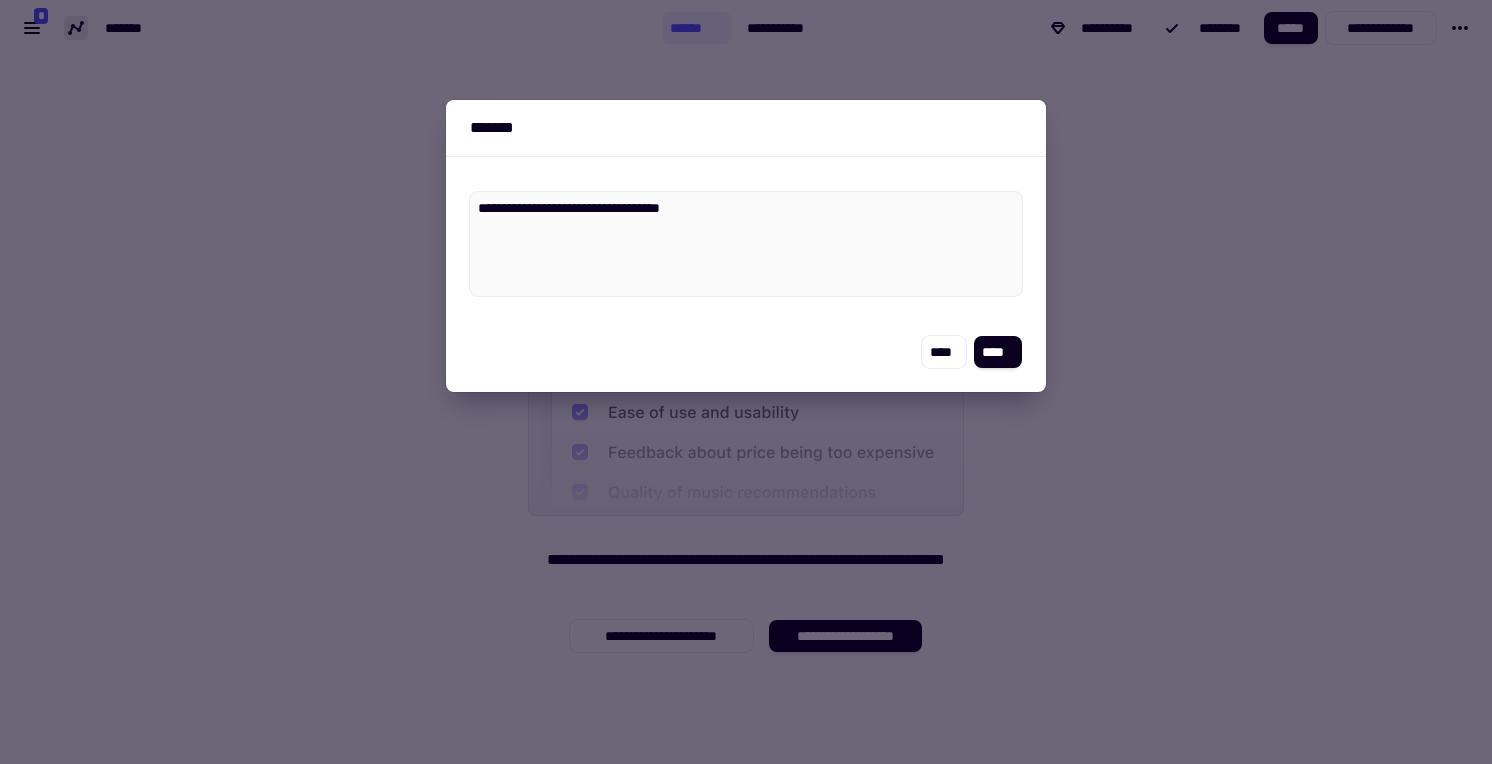 type on "*" 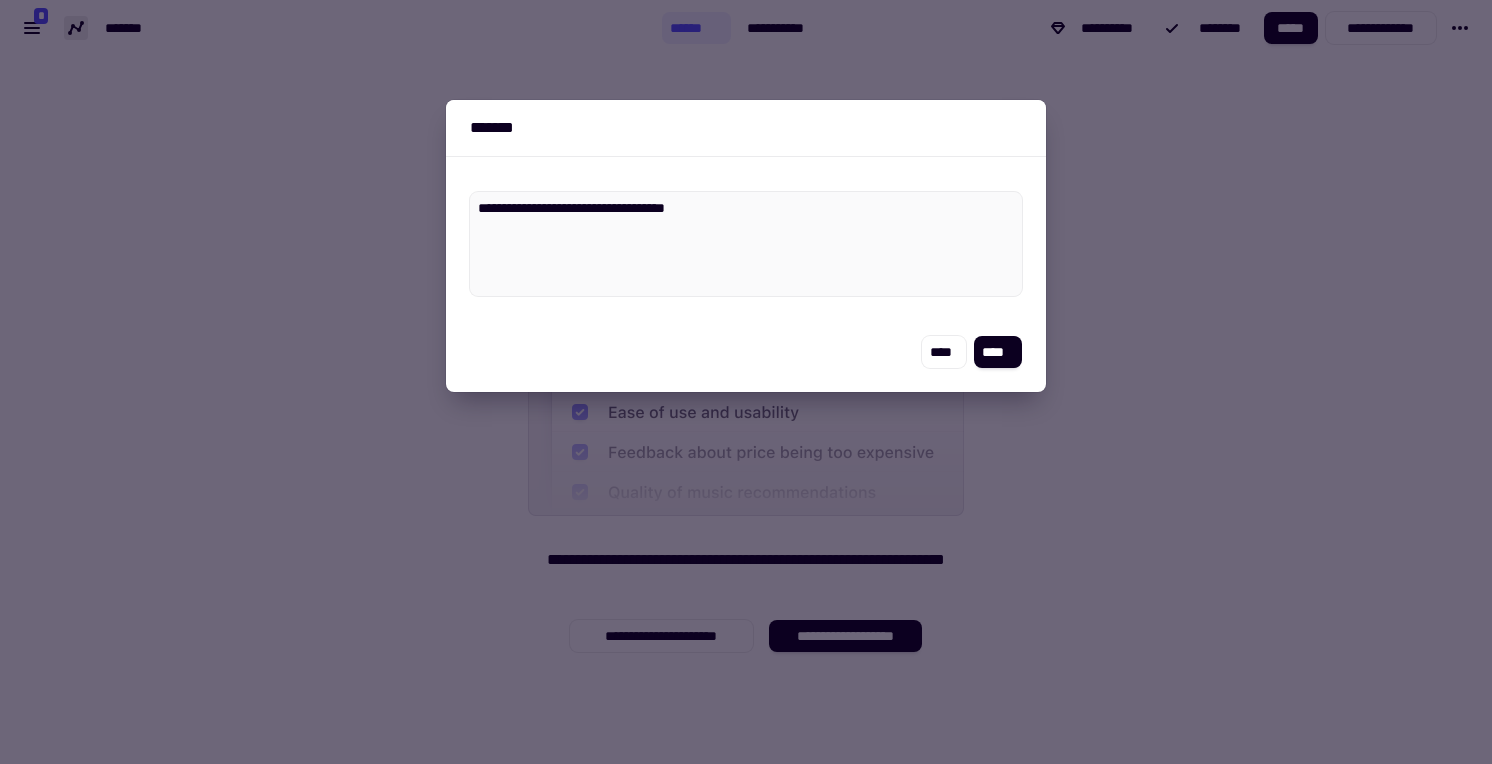 type on "*" 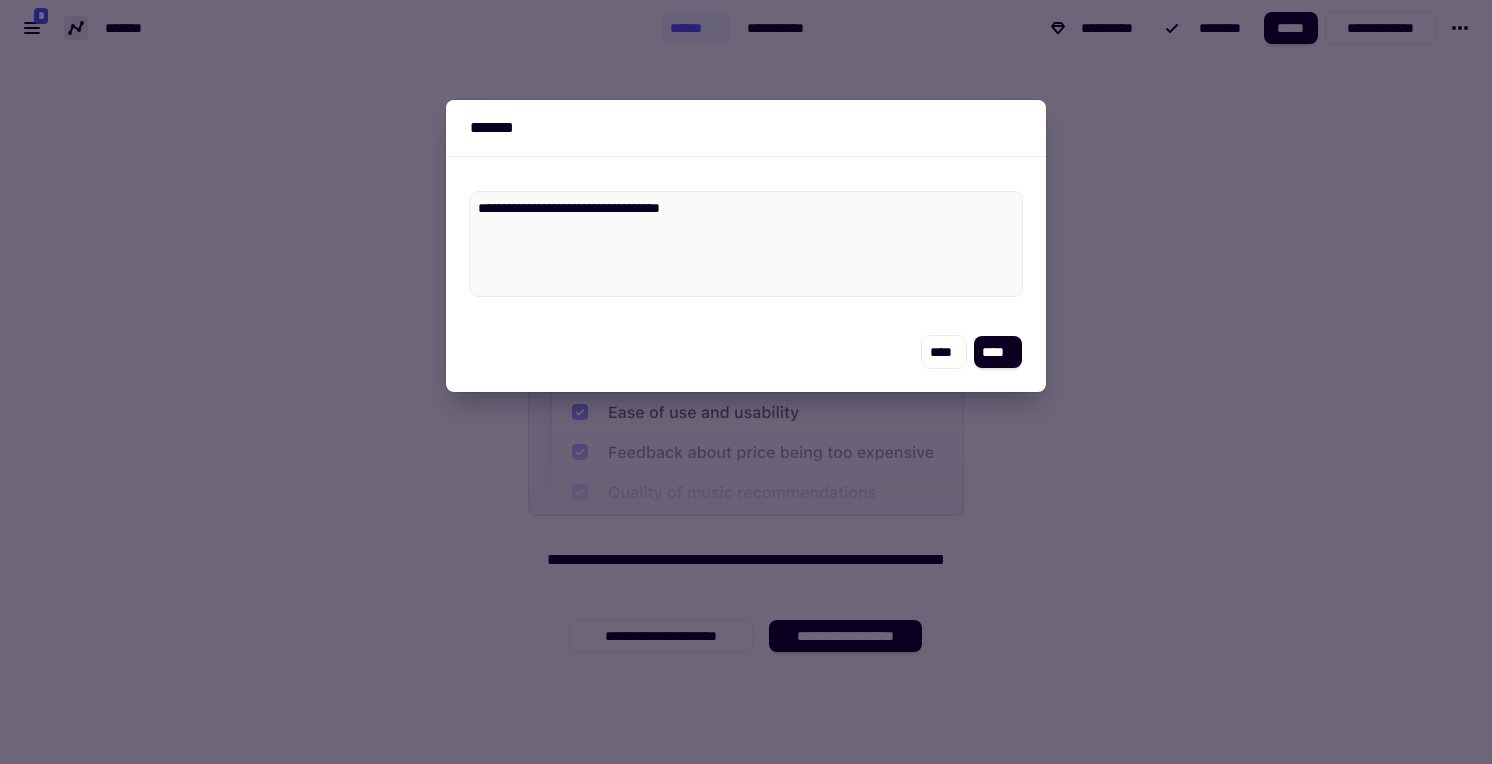 type on "*" 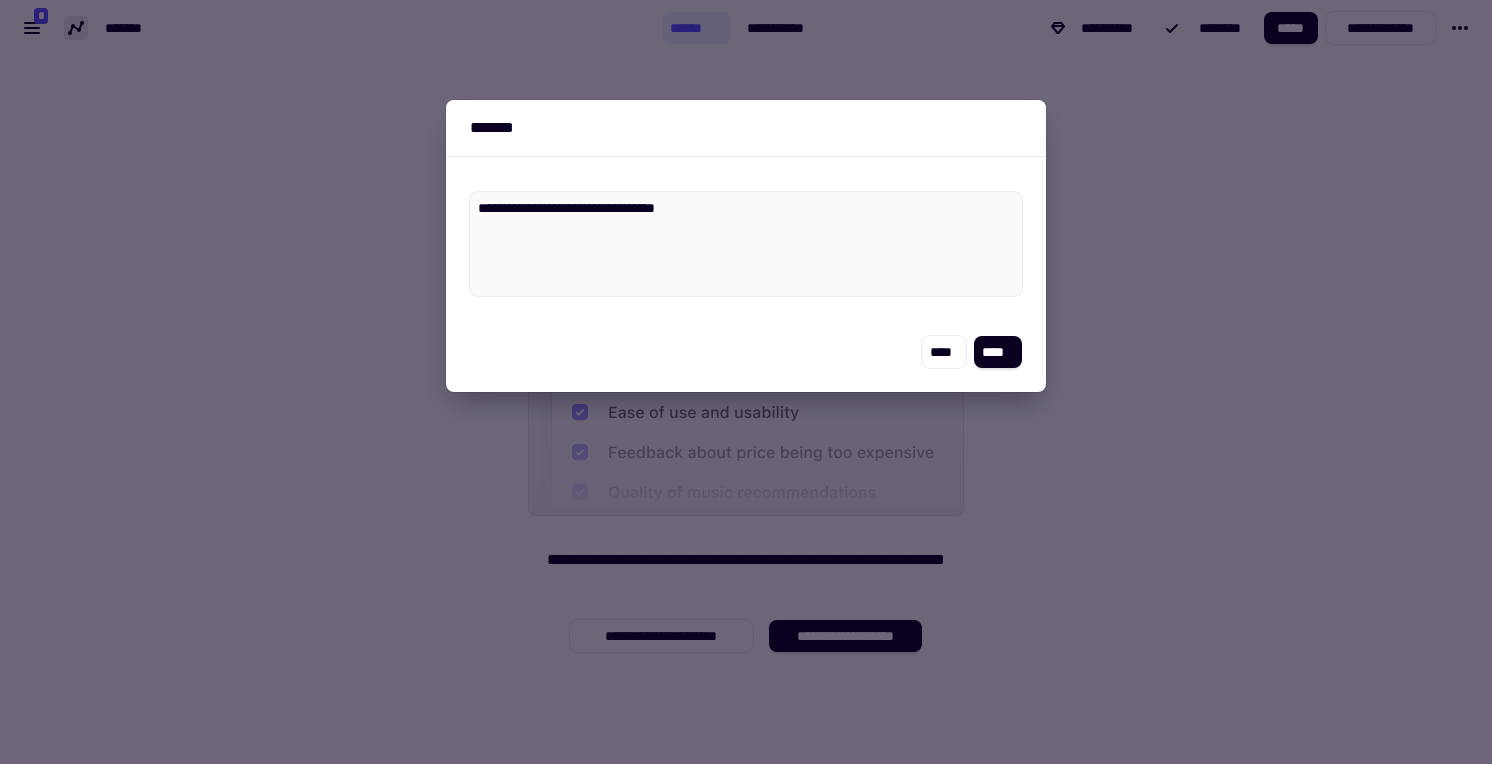 type on "*" 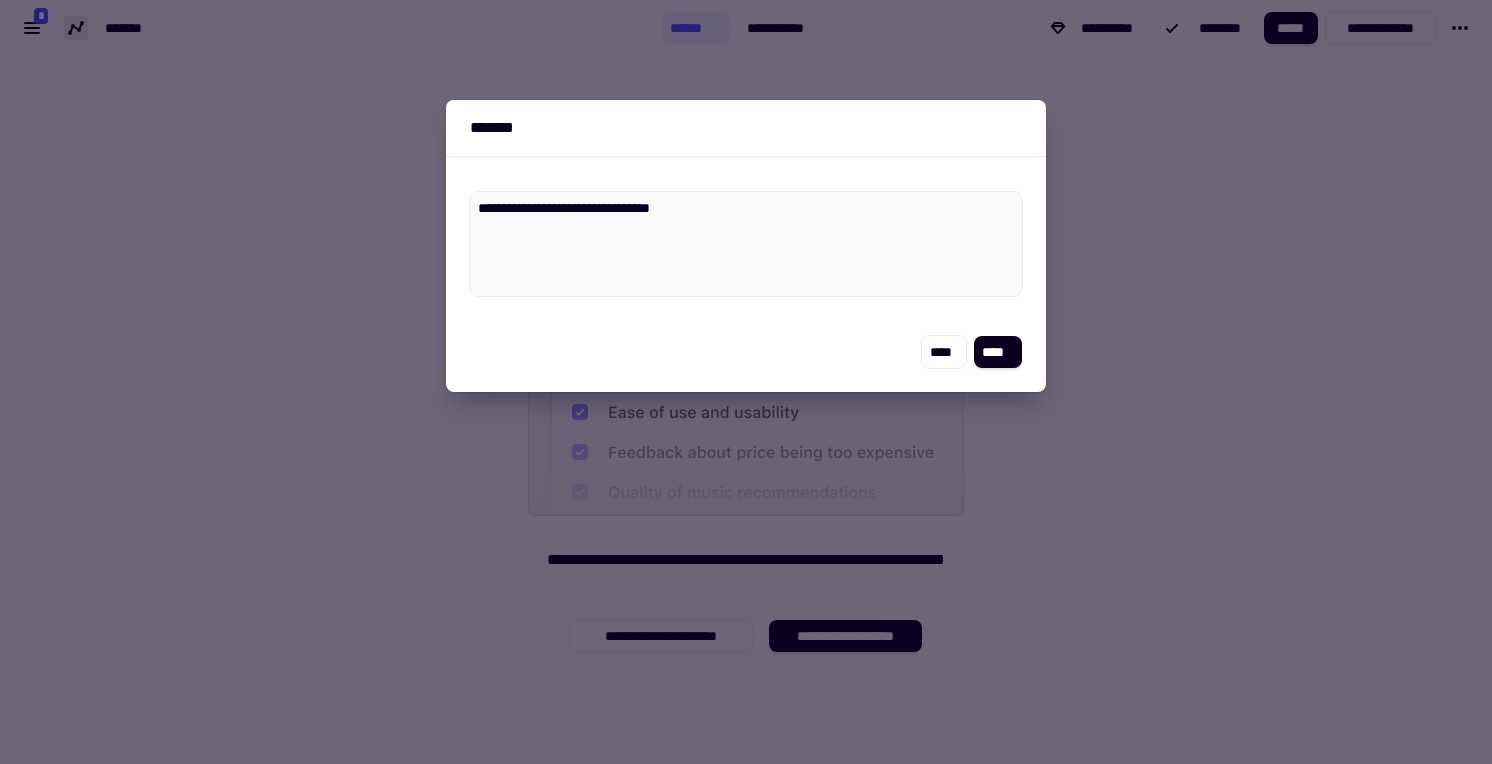 type on "*" 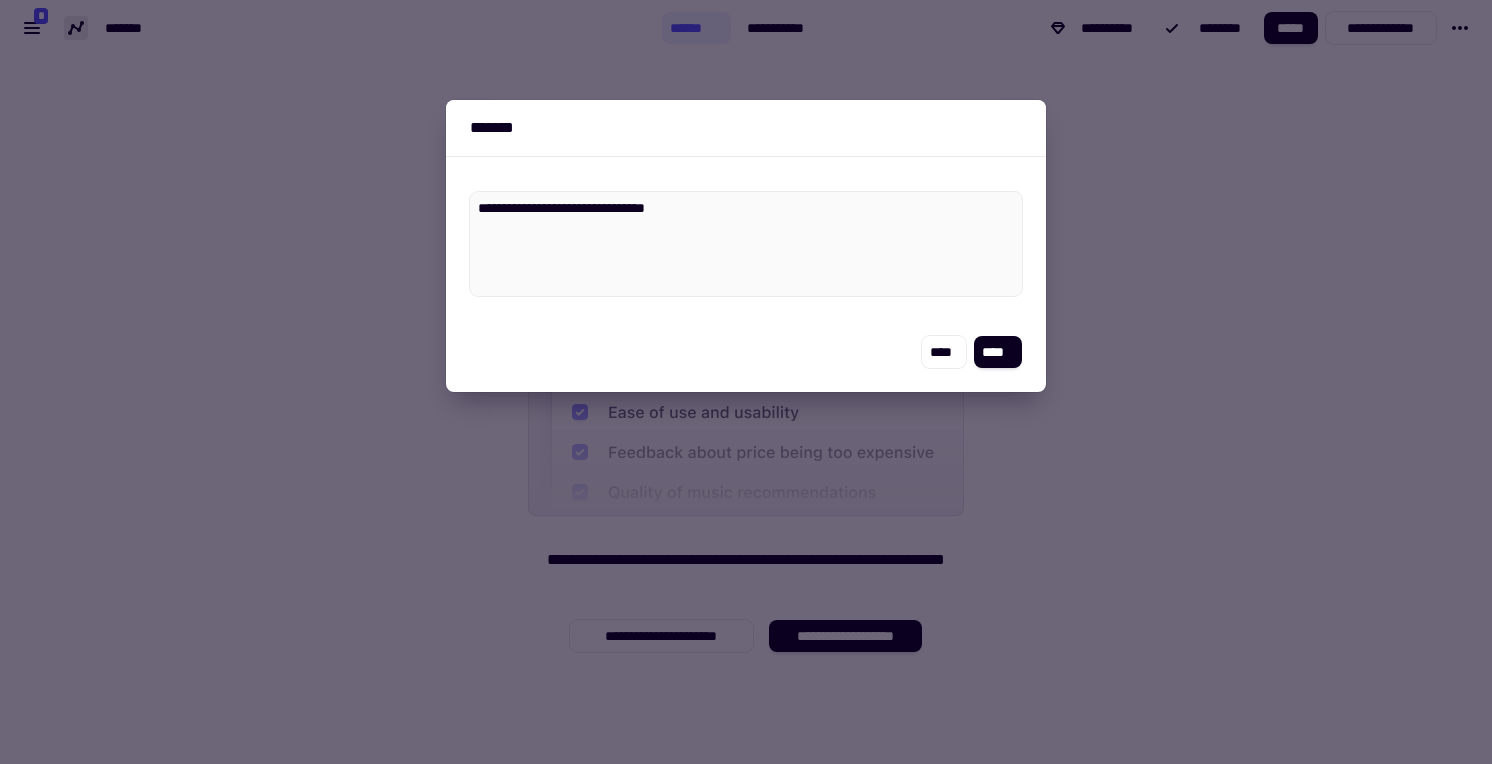type on "*" 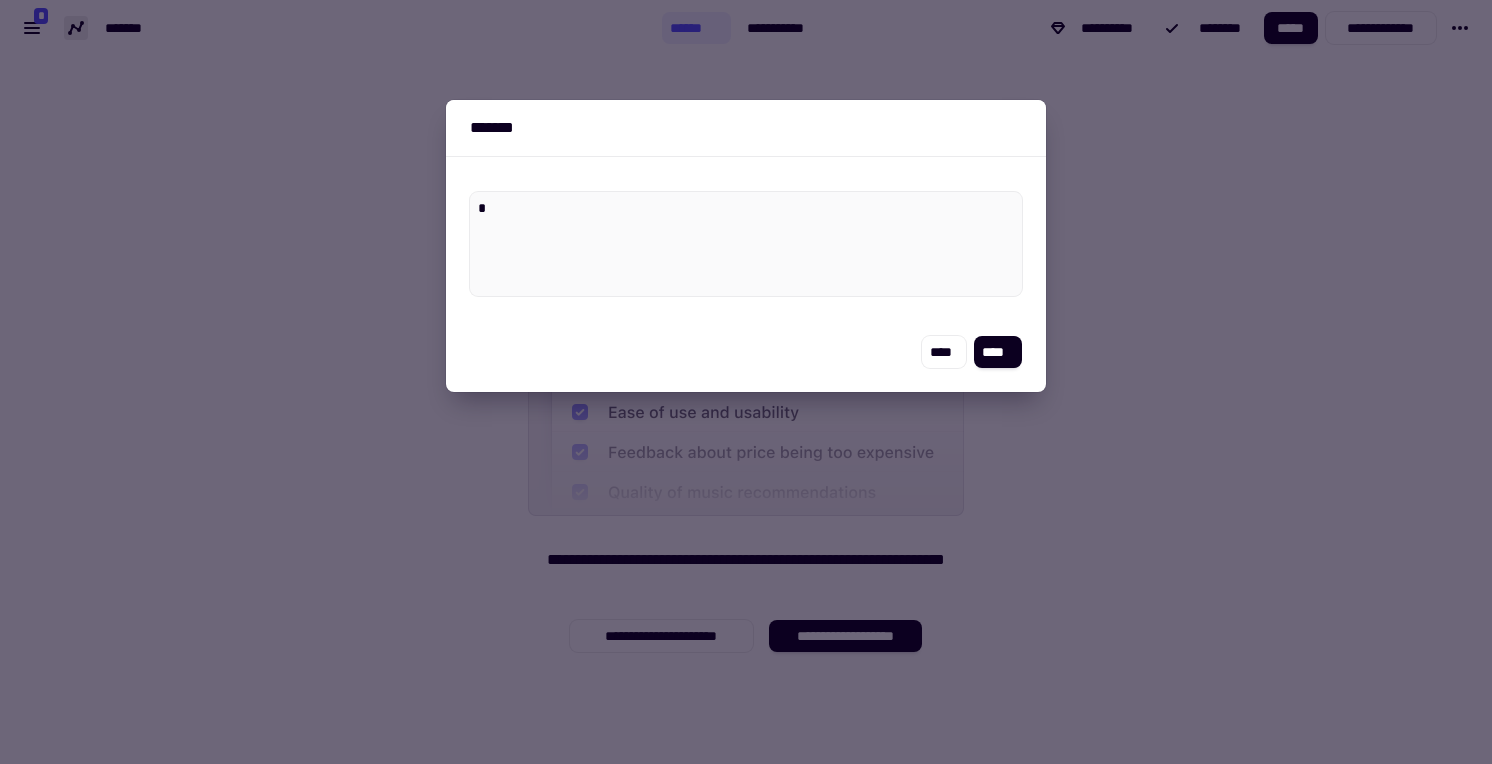 type on "*" 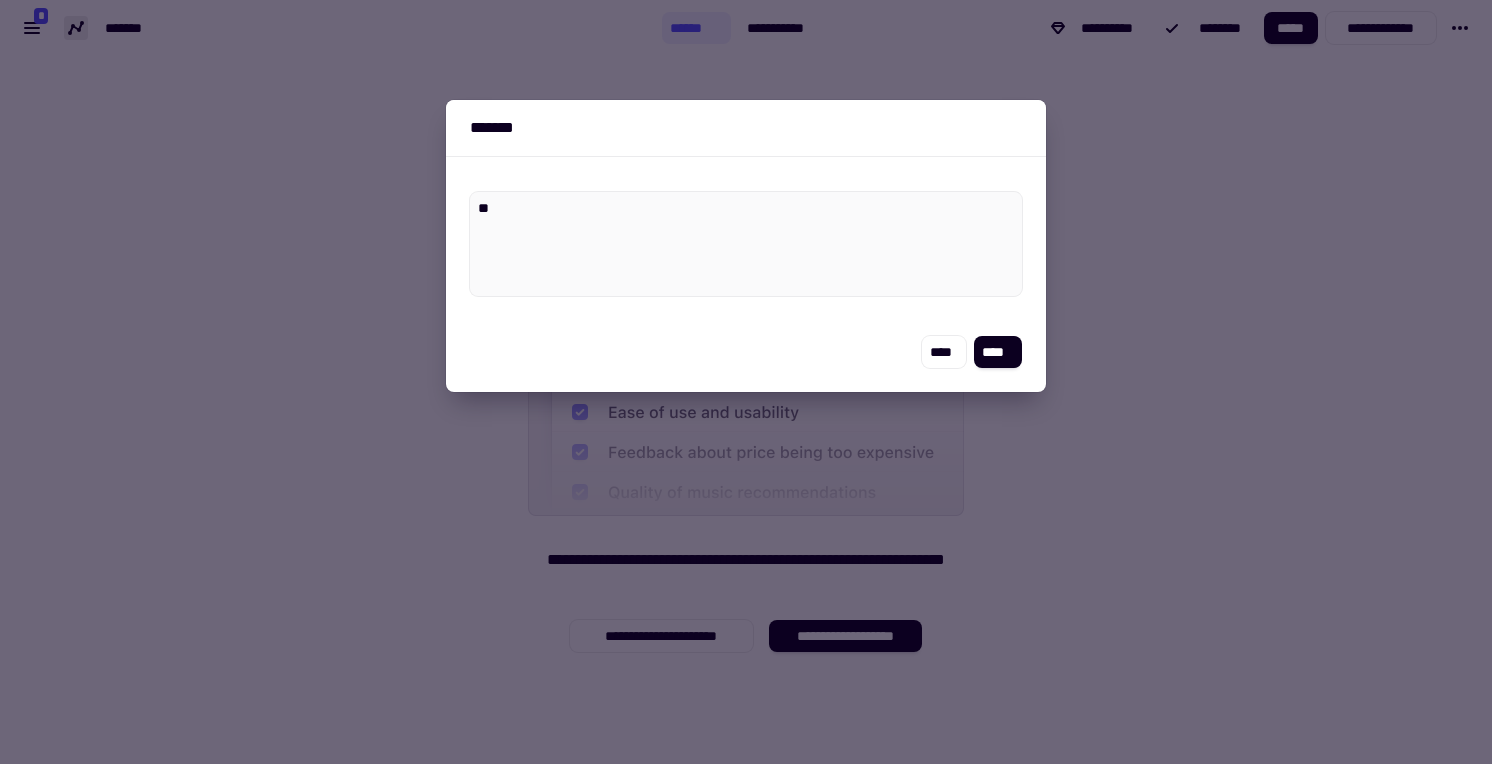 type on "*" 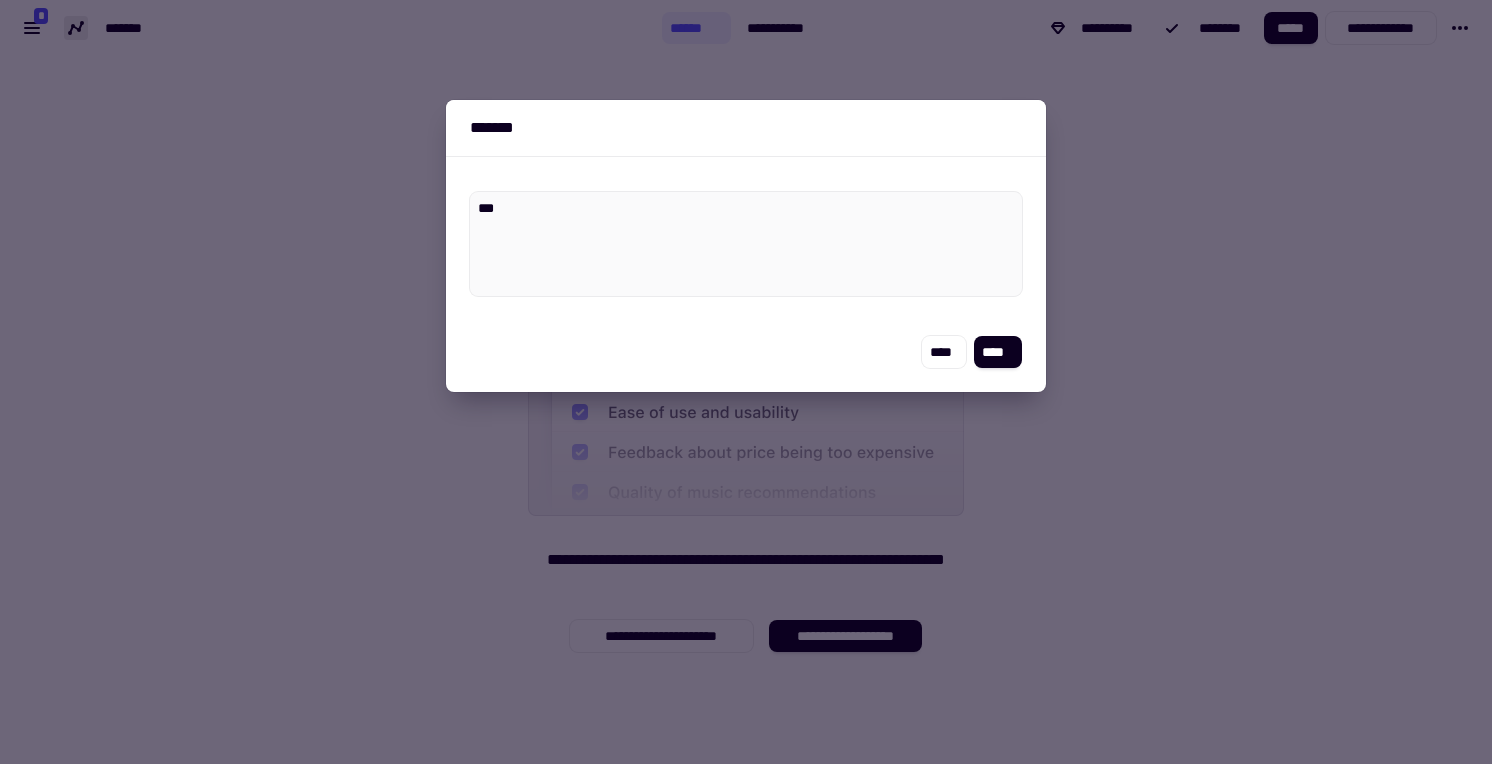 type on "*" 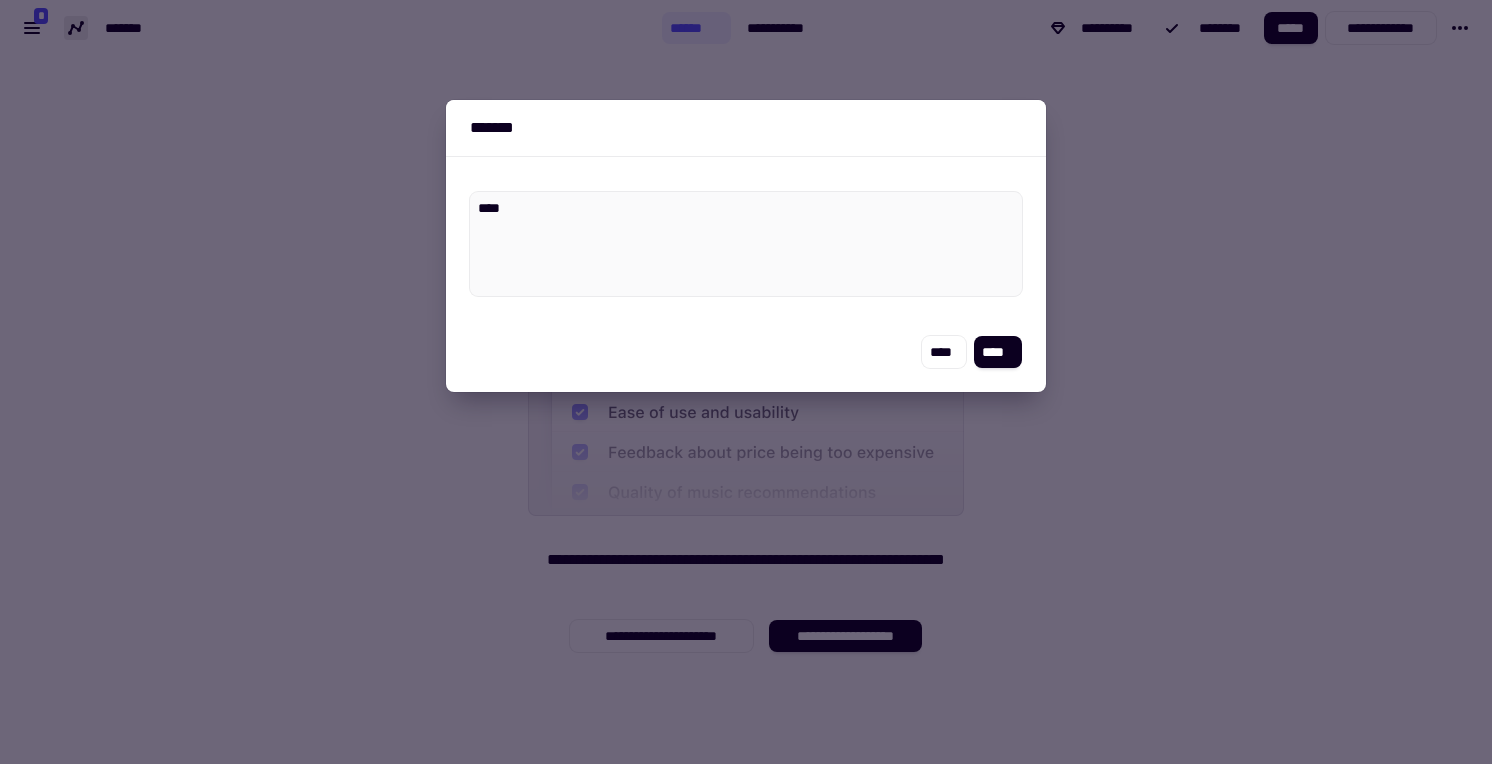 type on "*" 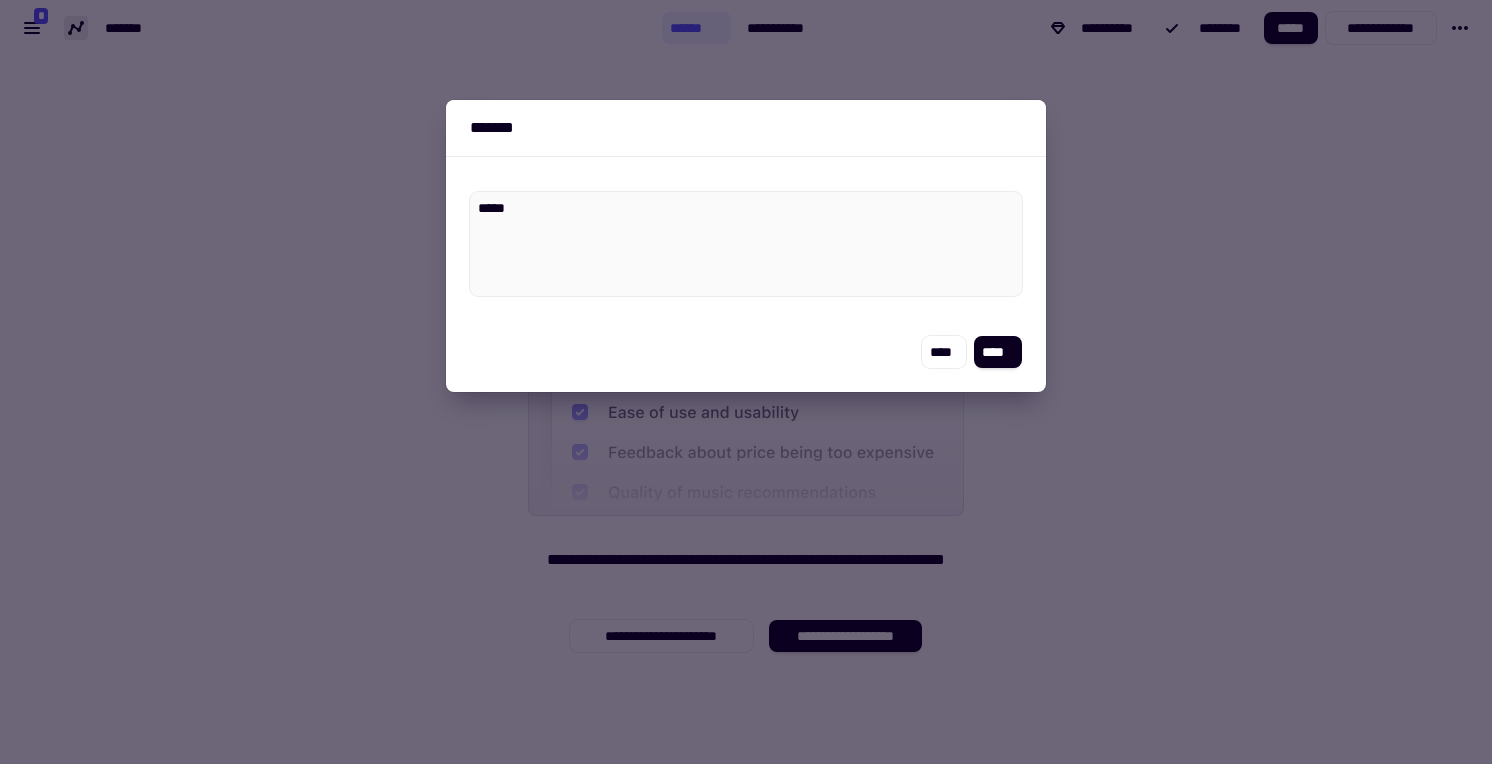 type on "*" 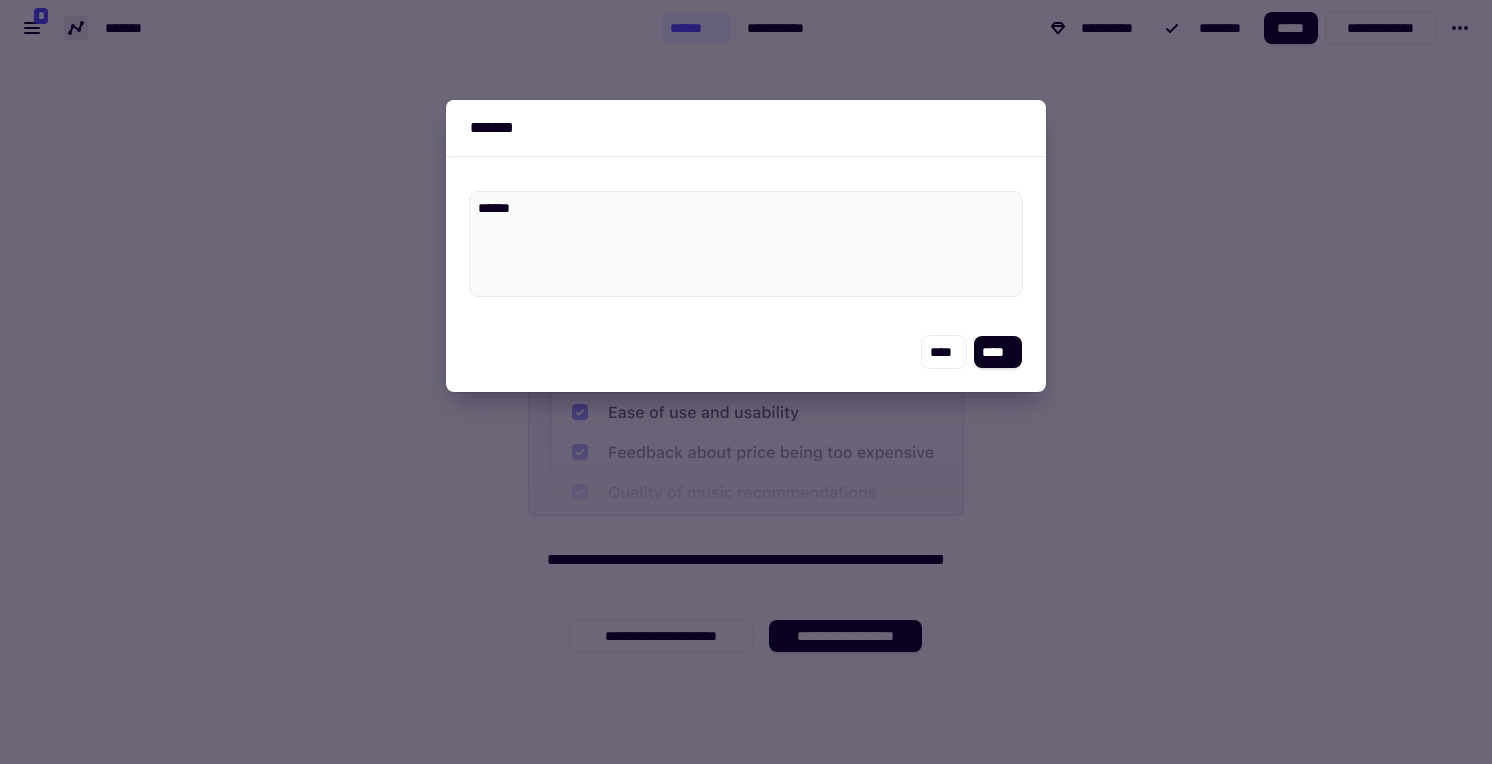 type on "*" 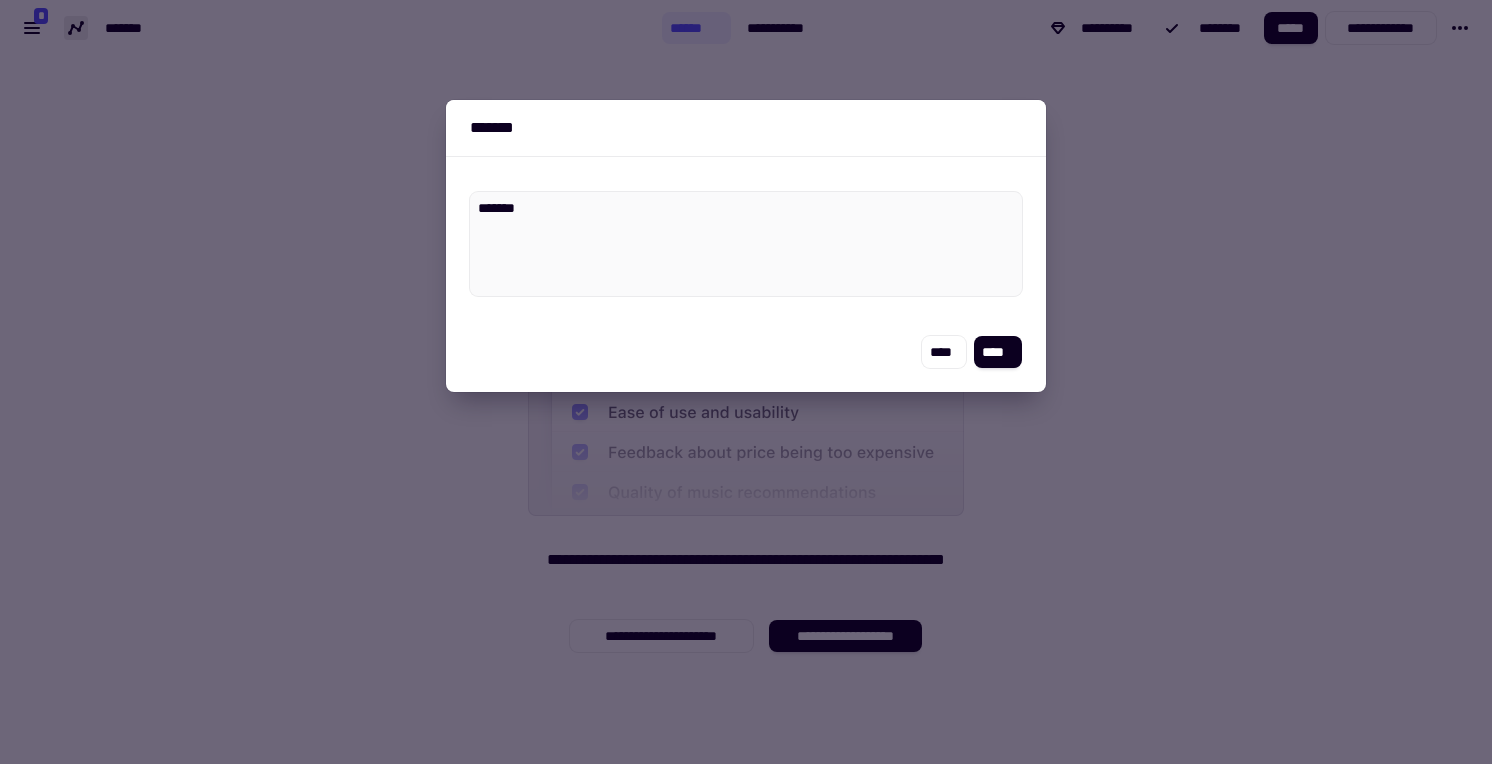 type on "********" 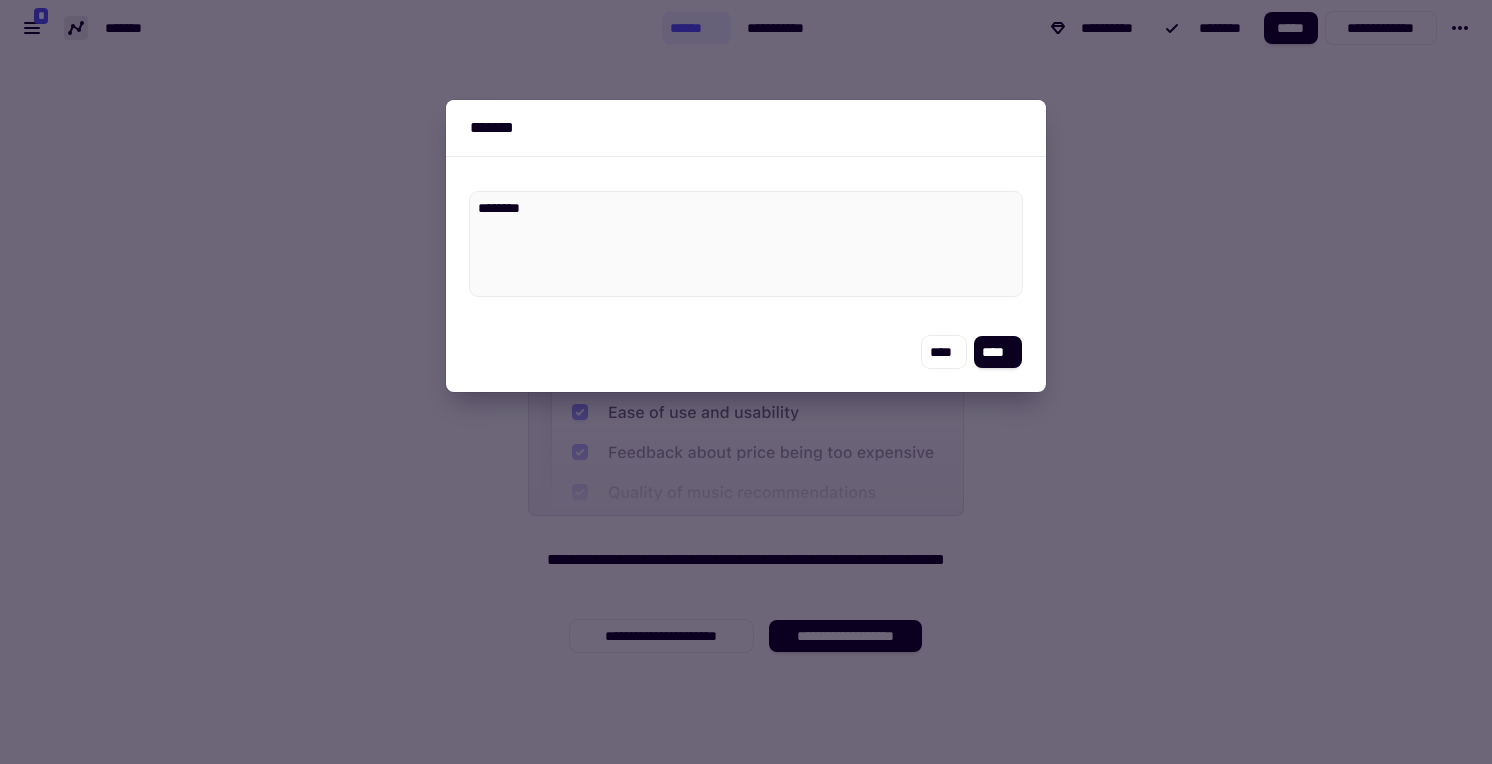 type on "*" 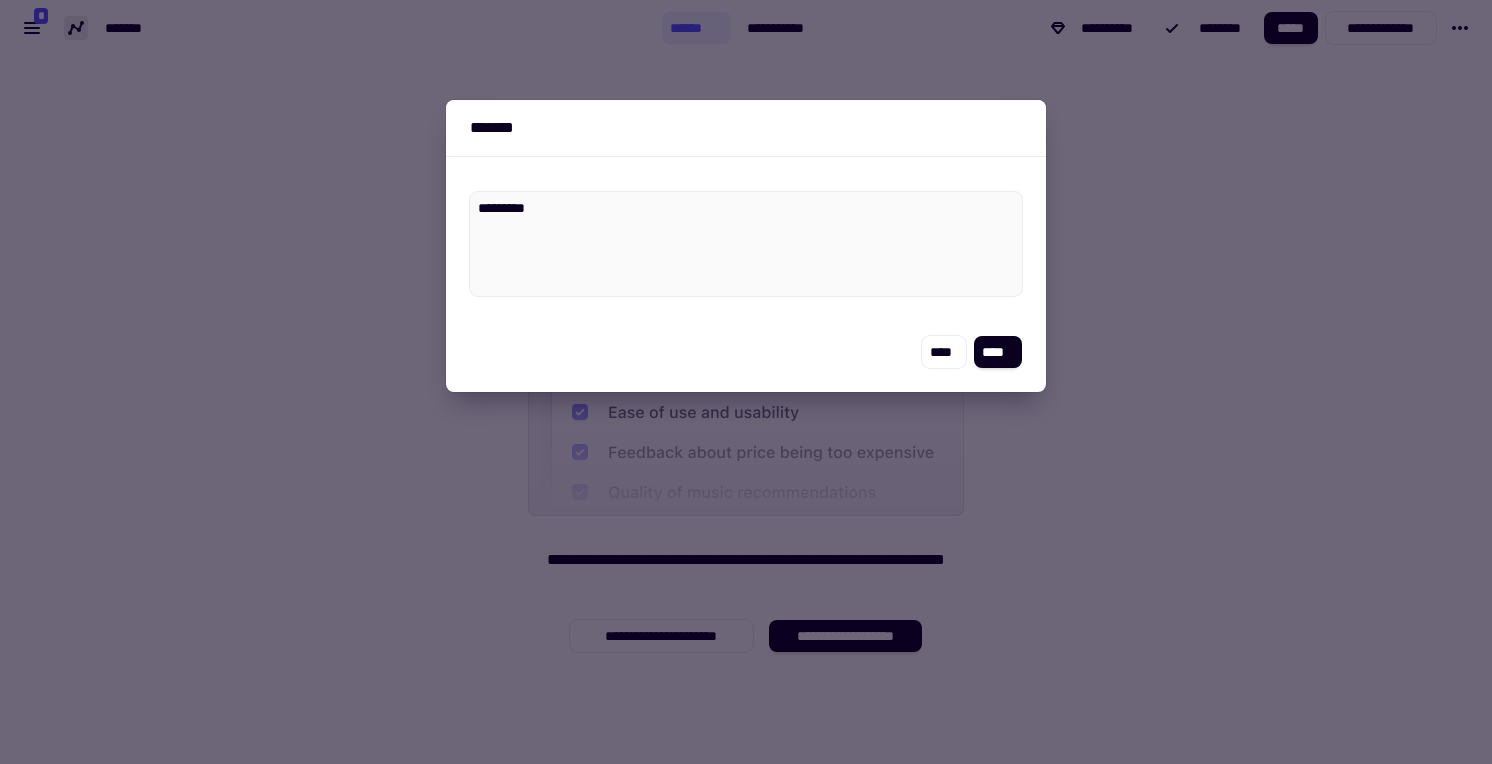 type on "*" 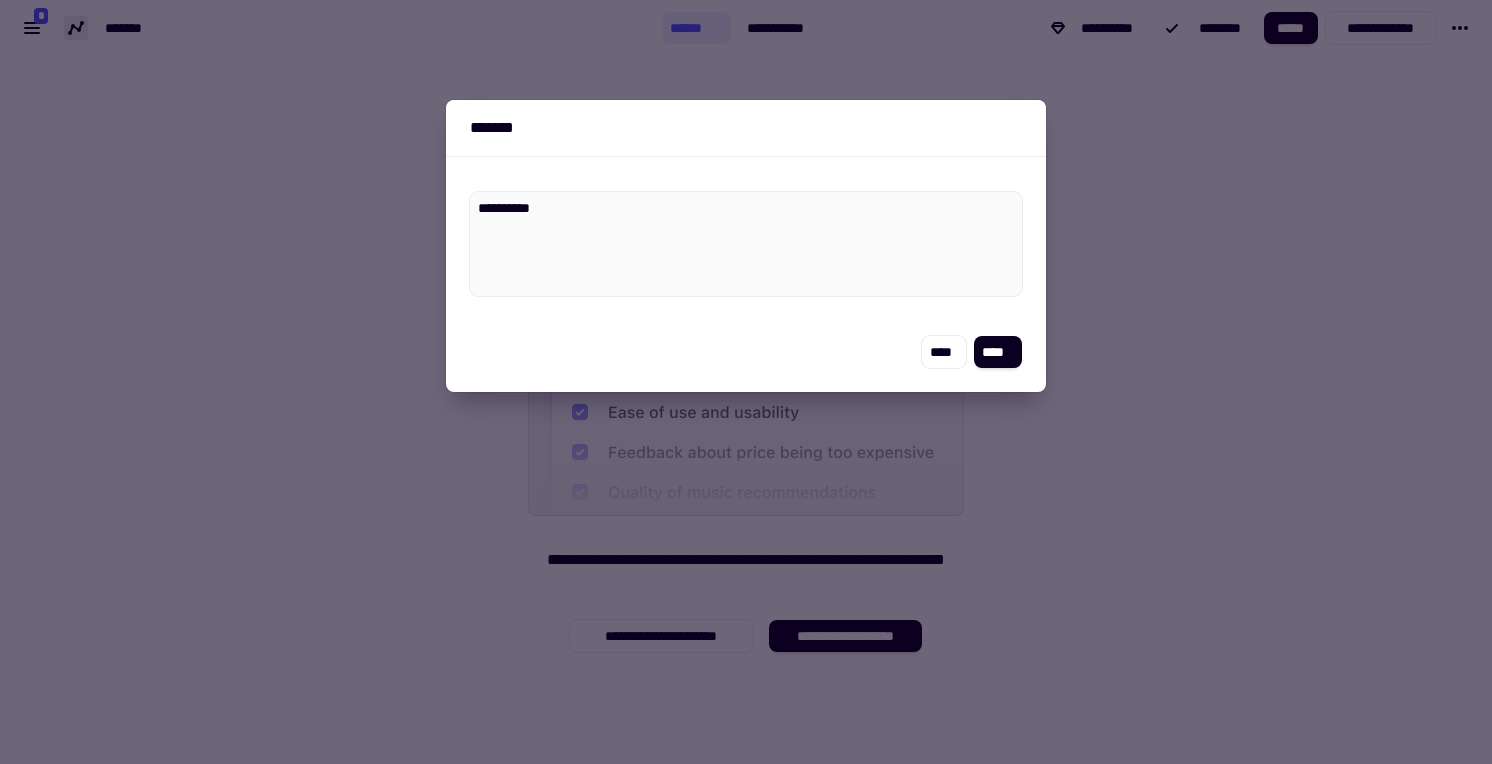 type on "*" 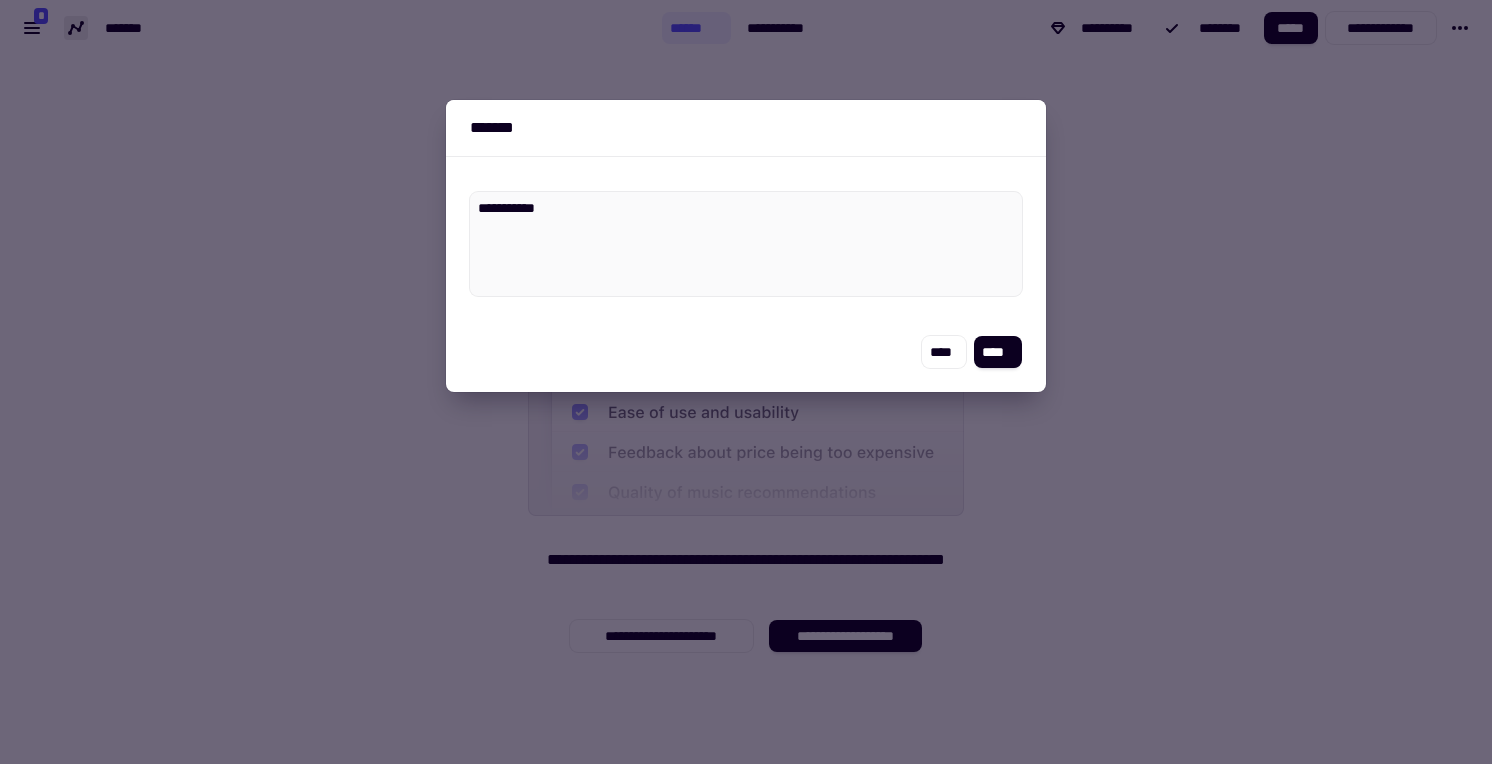 type on "*" 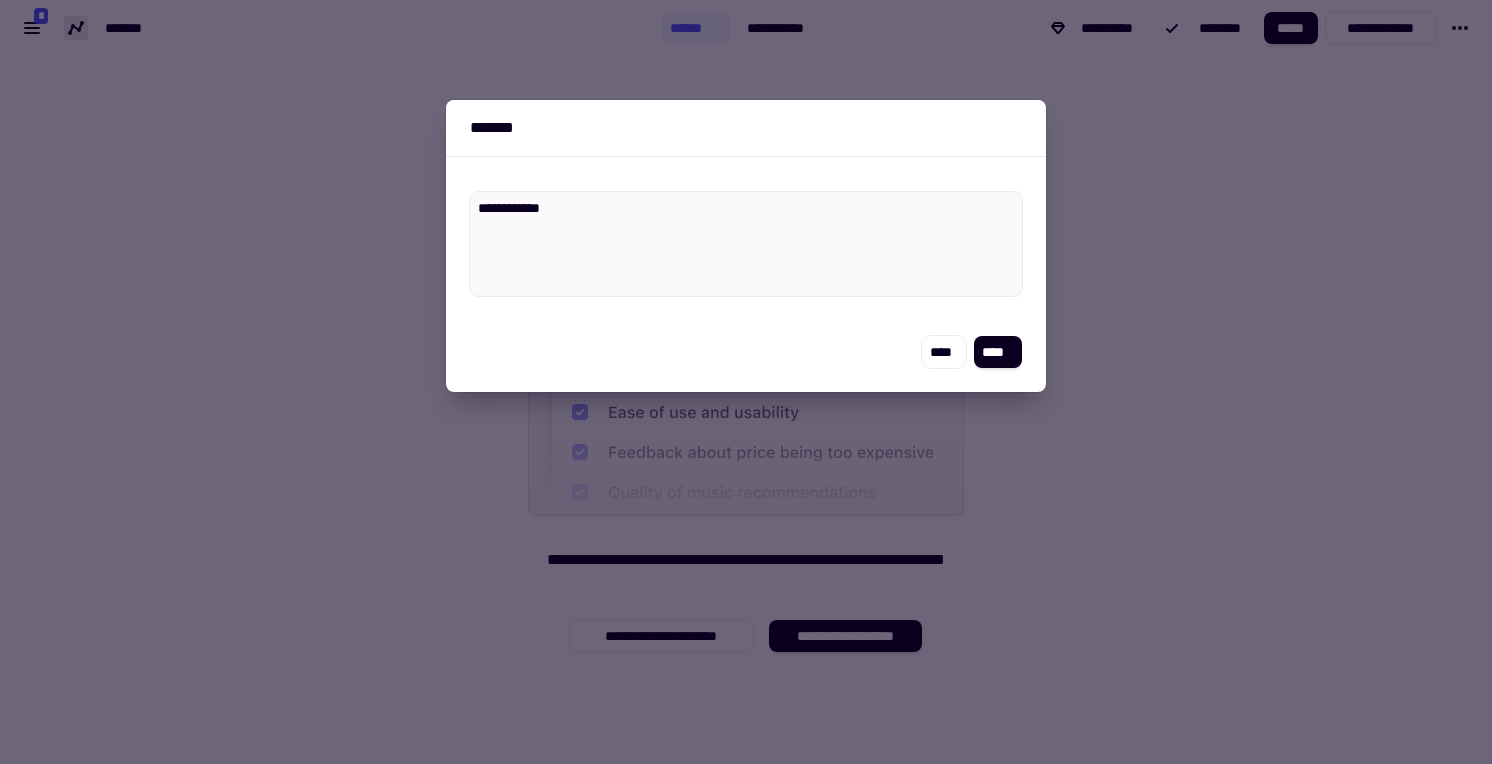 type on "*" 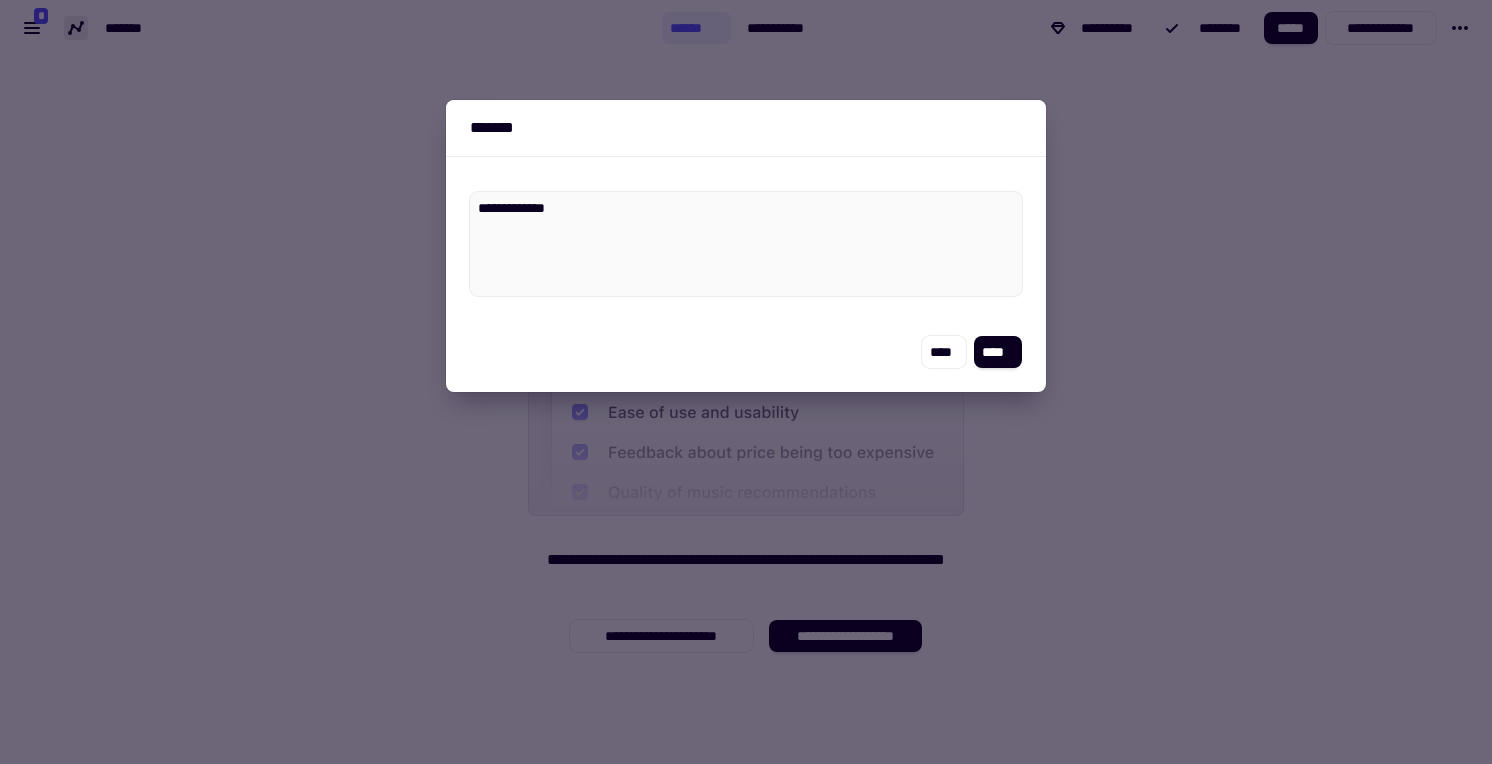 type on "*" 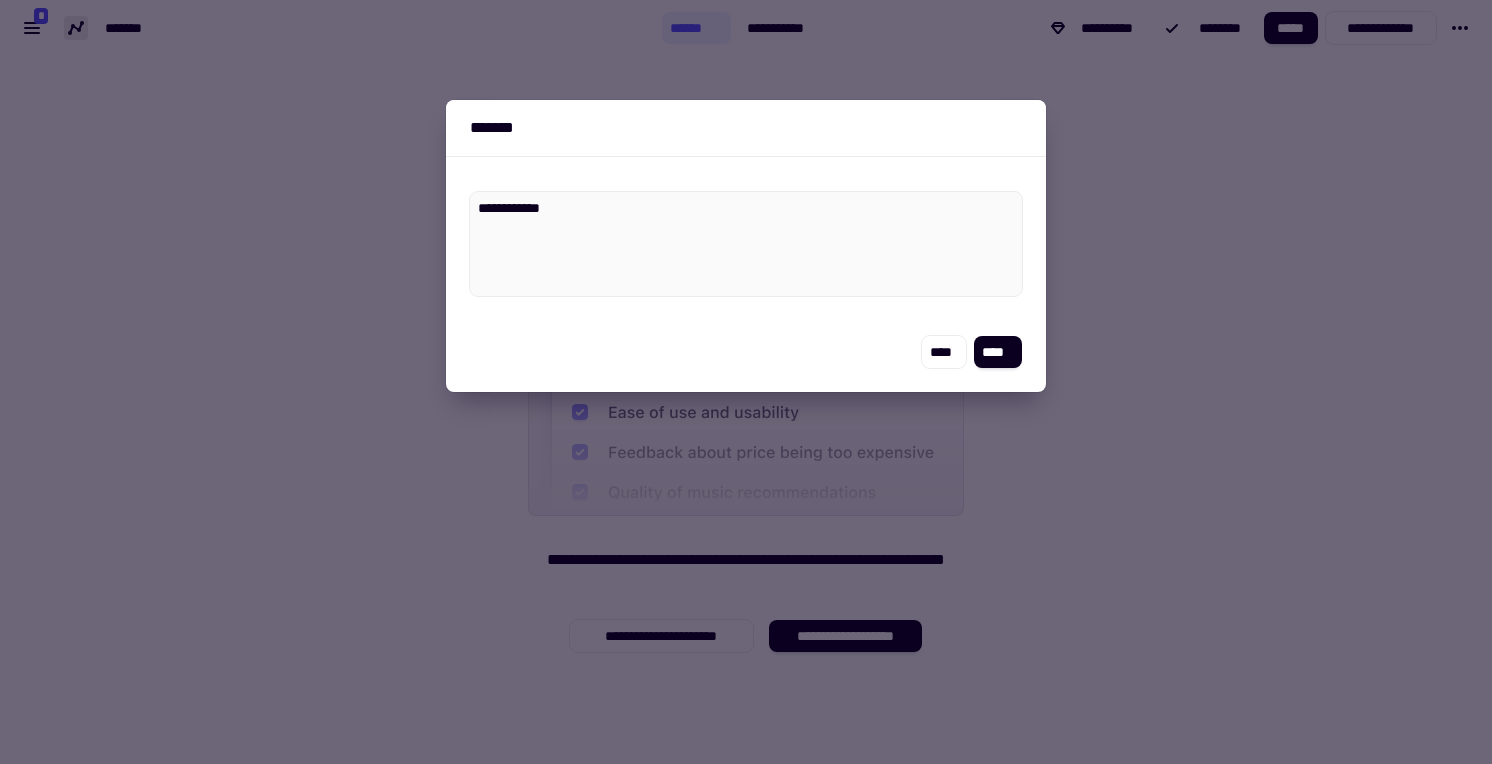 type on "*" 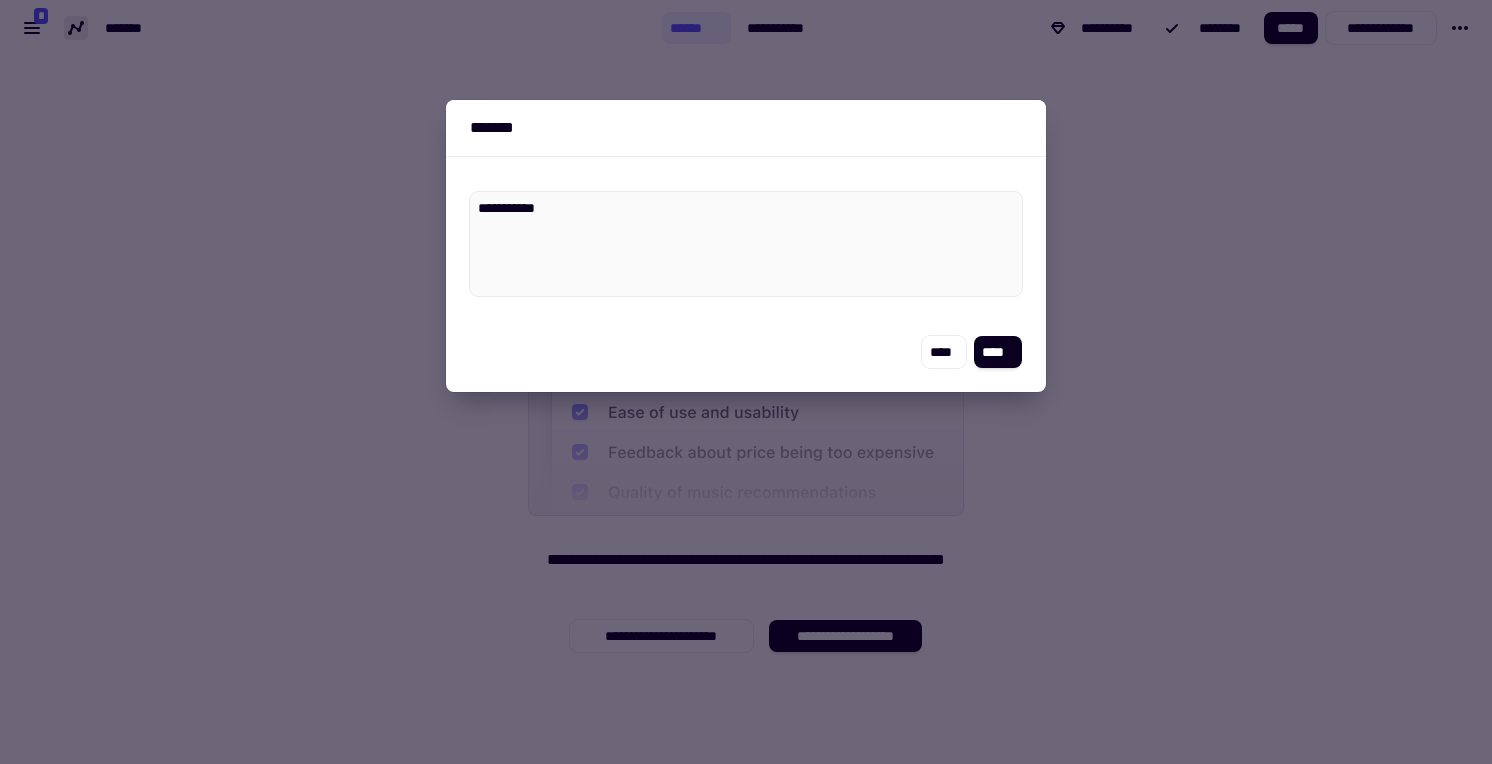 type on "*" 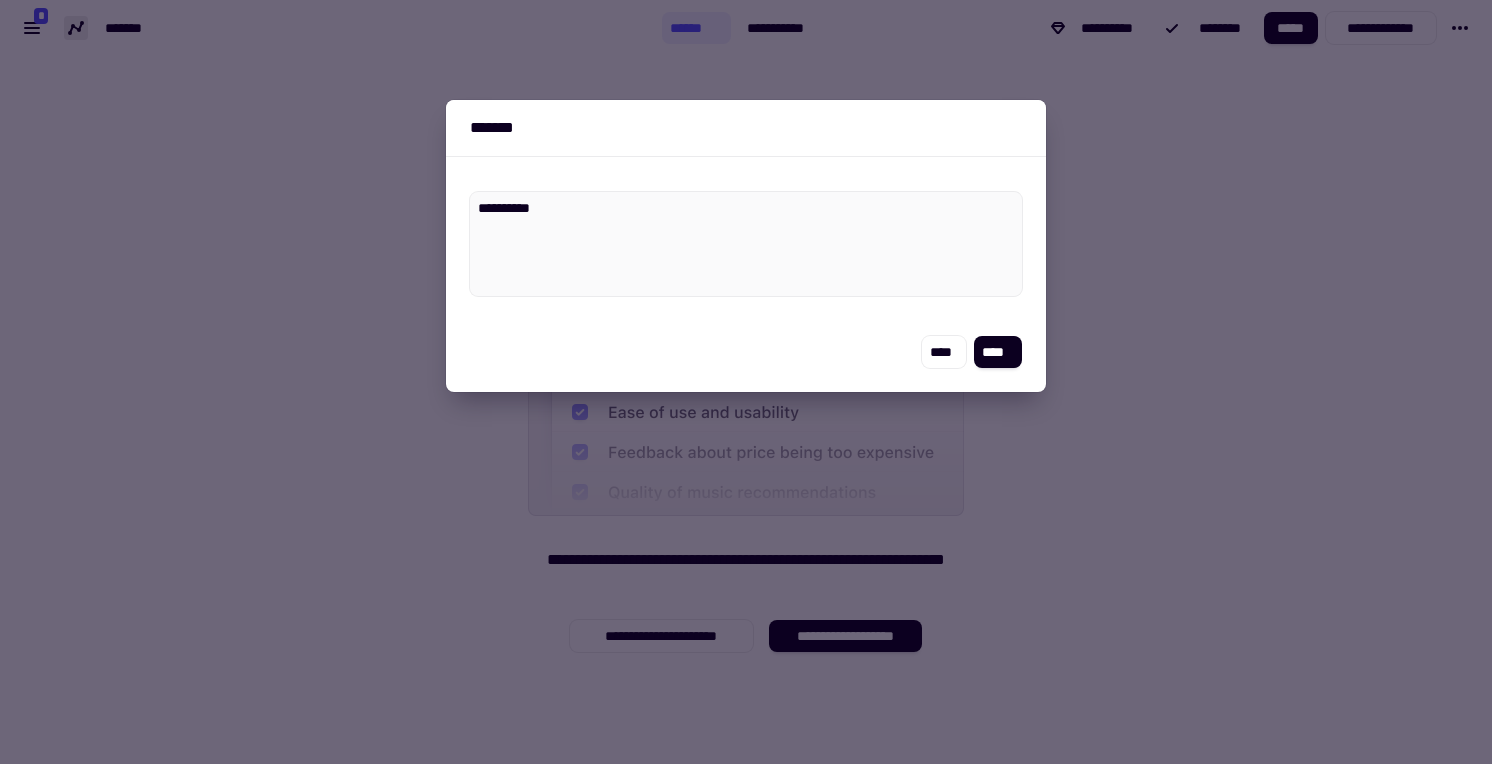 type on "*" 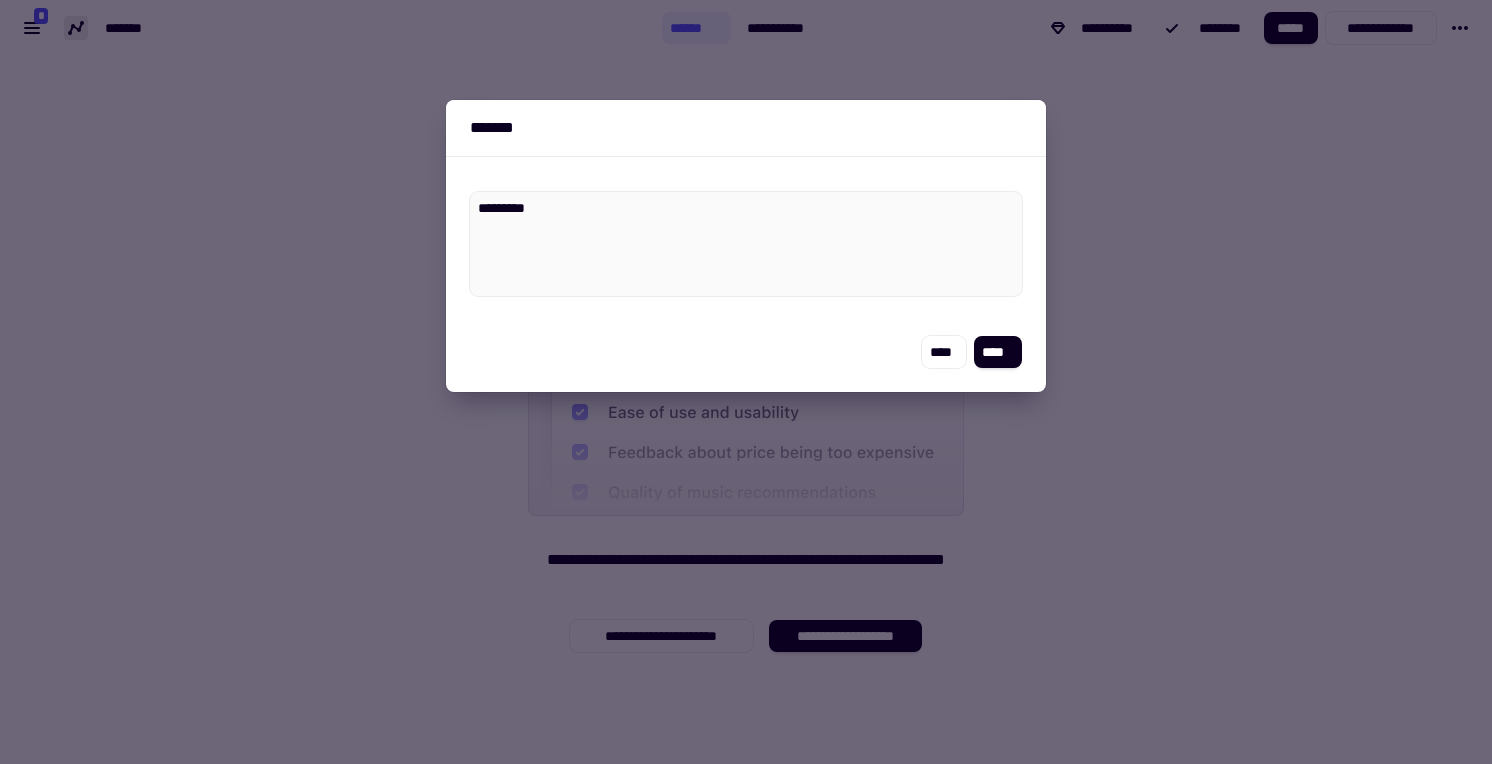 type on "*" 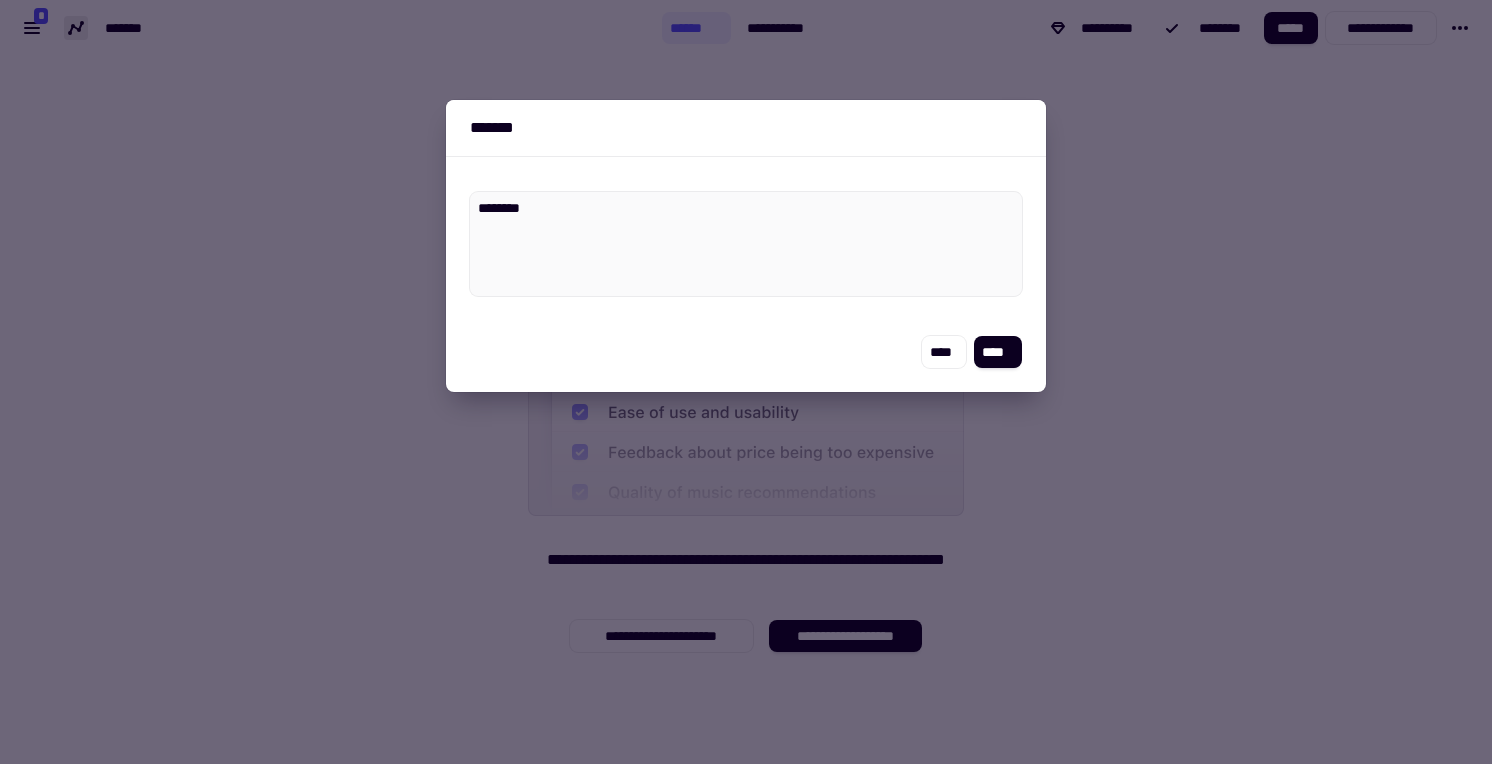 type on "*" 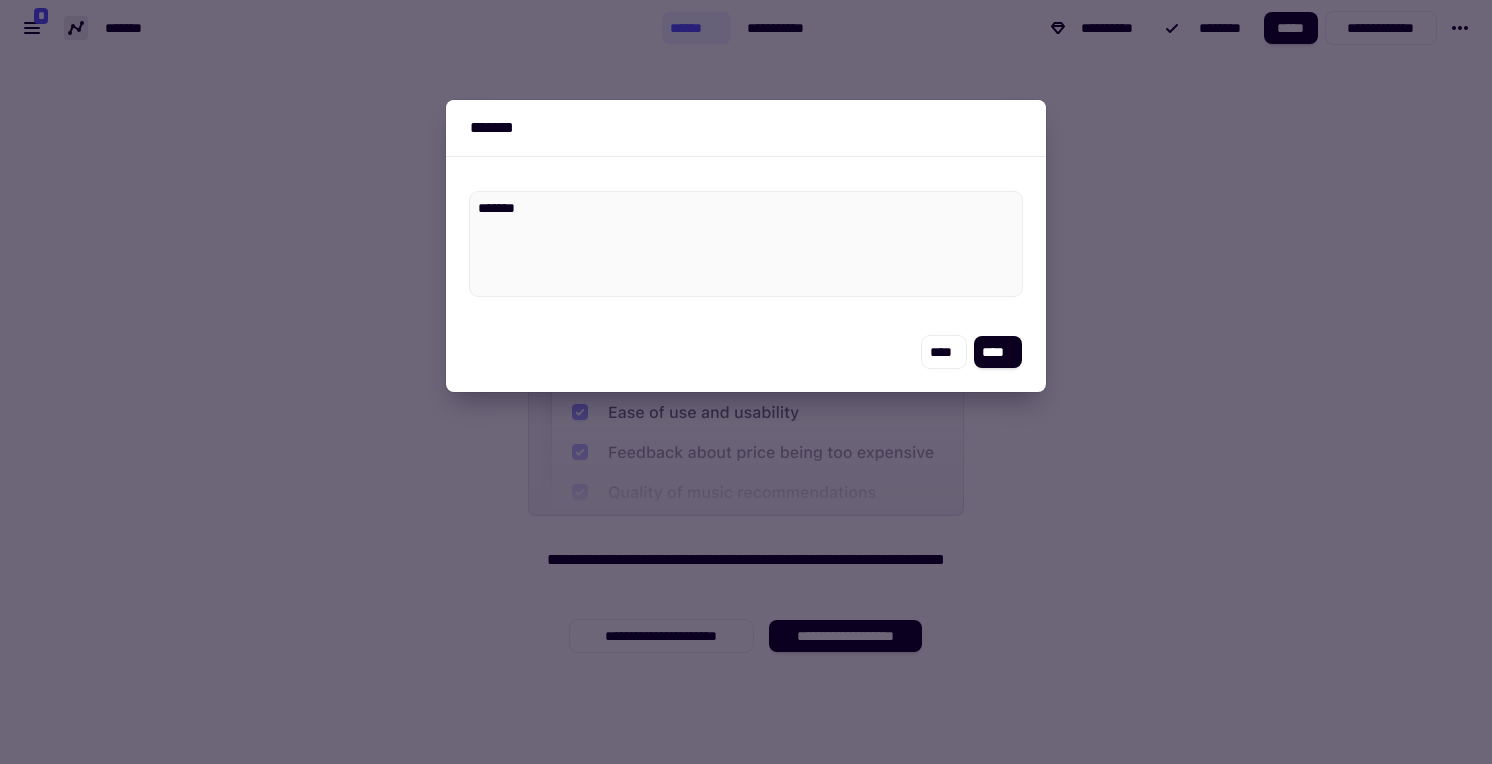 type on "*" 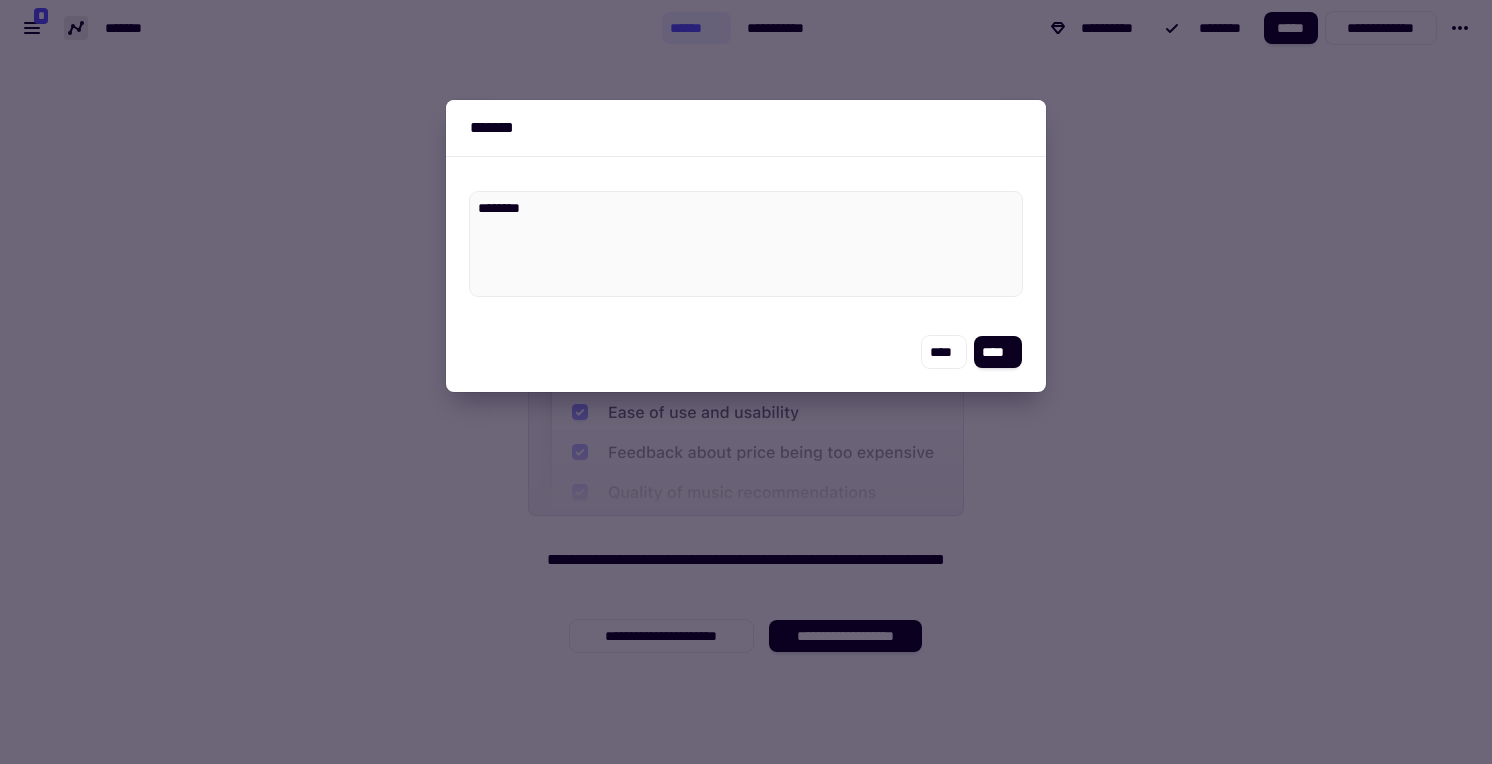 type on "*" 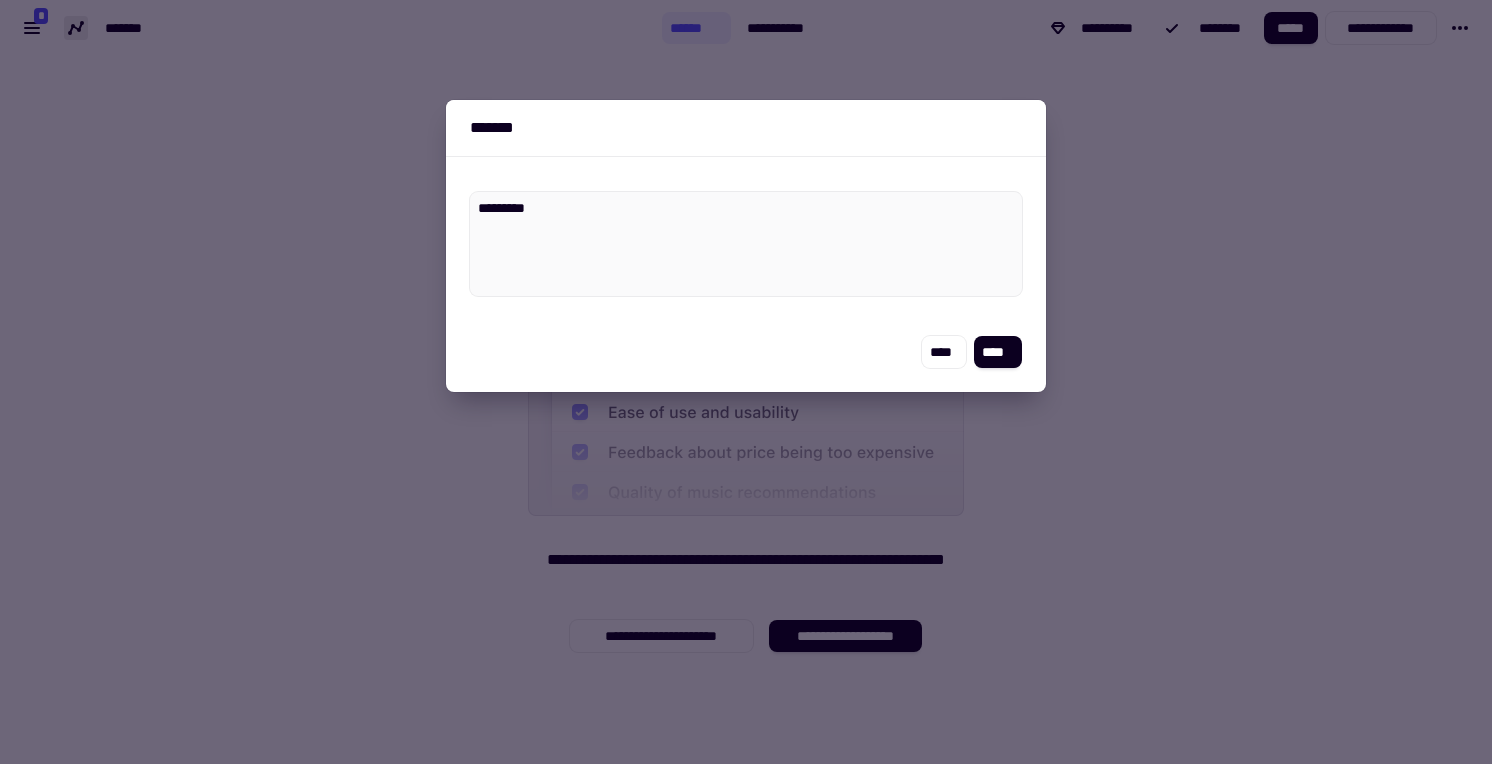 type on "*" 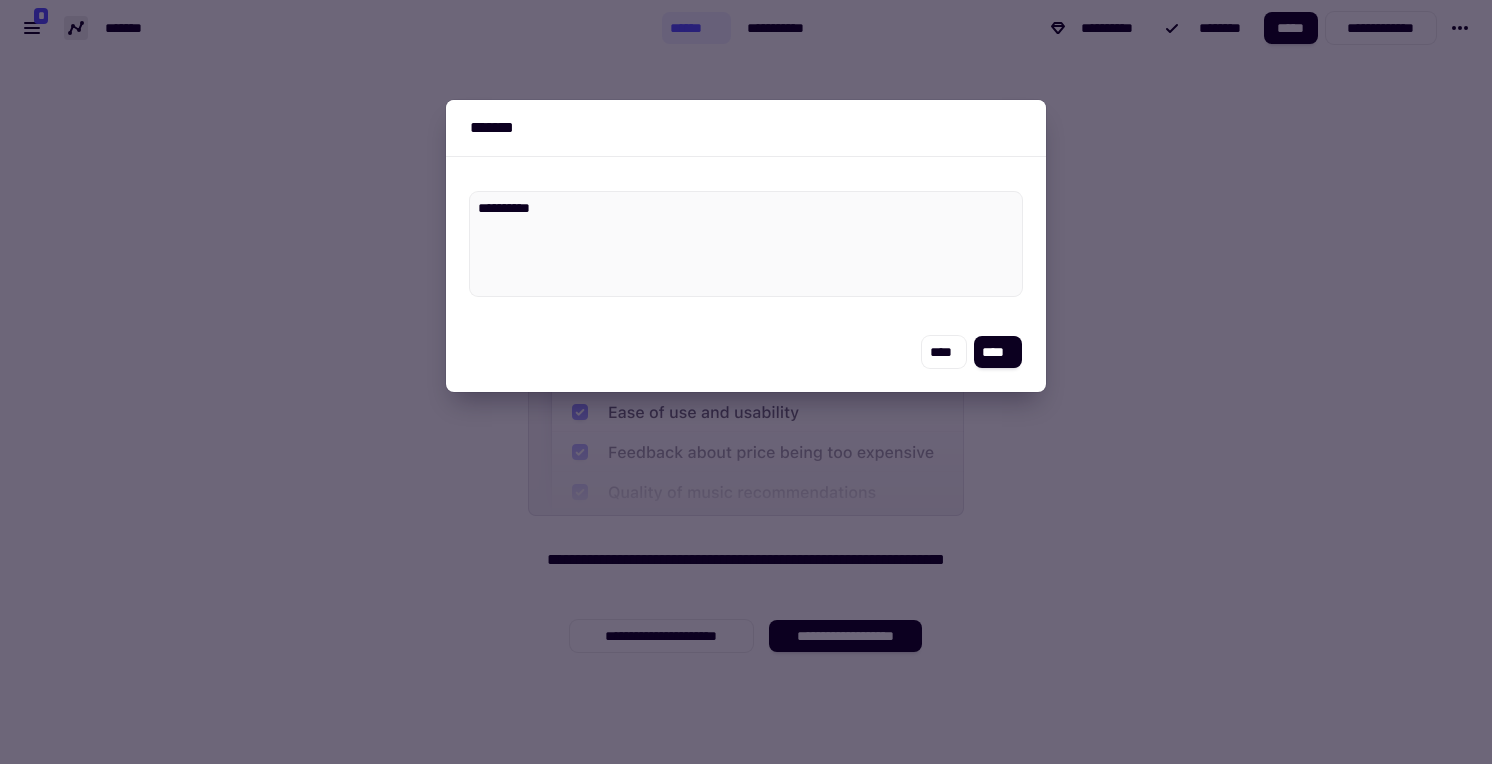 type on "*" 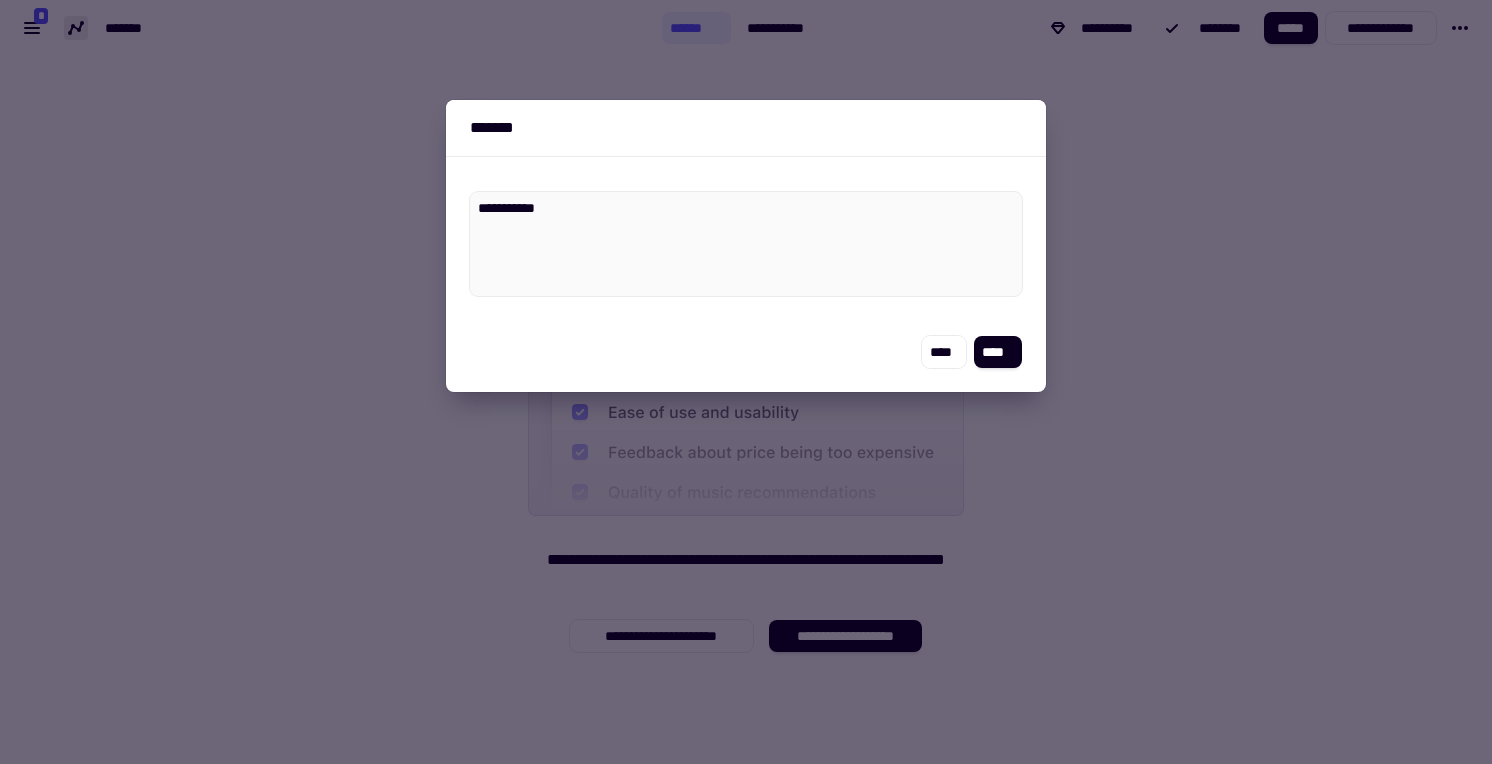 type on "*" 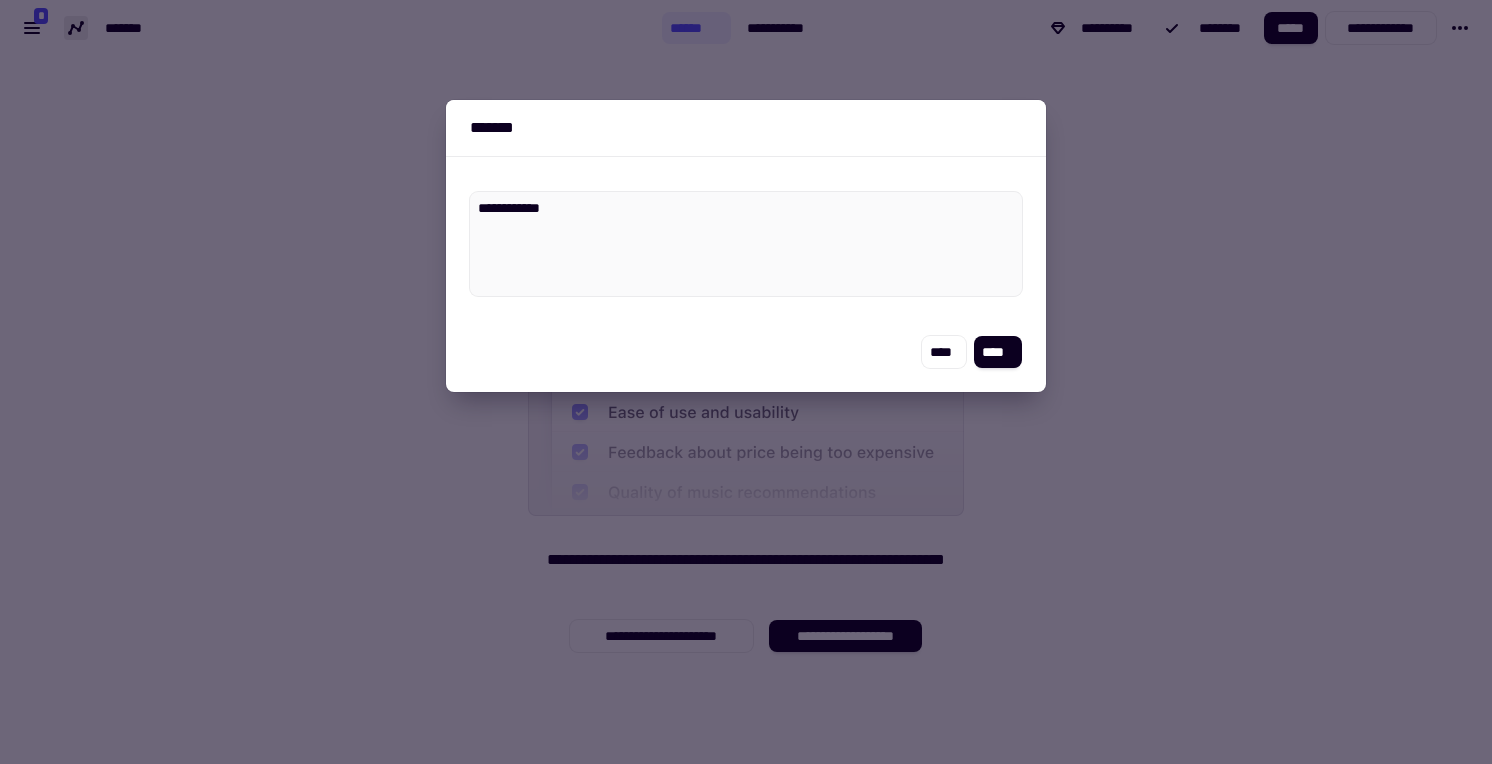 type on "*" 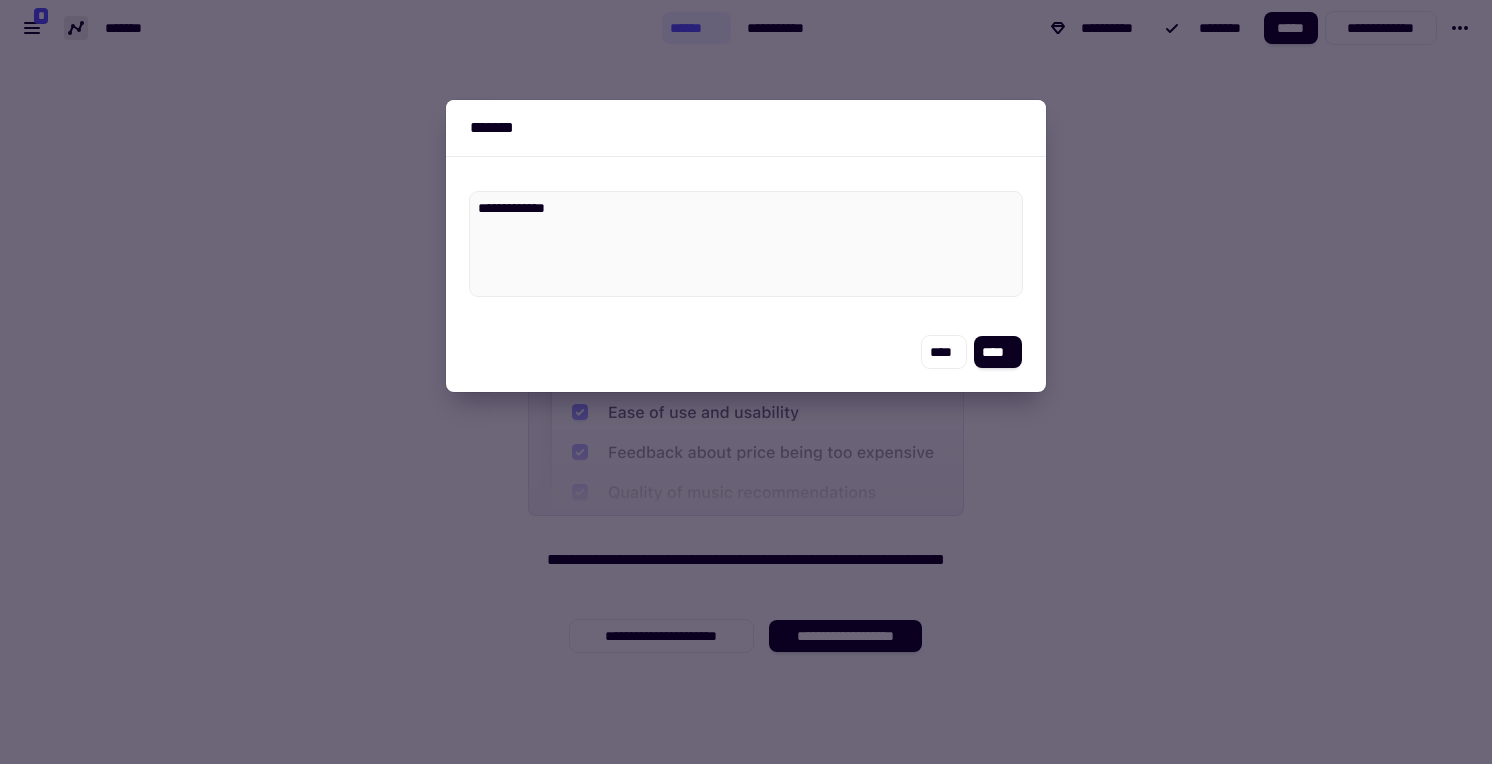 type on "*" 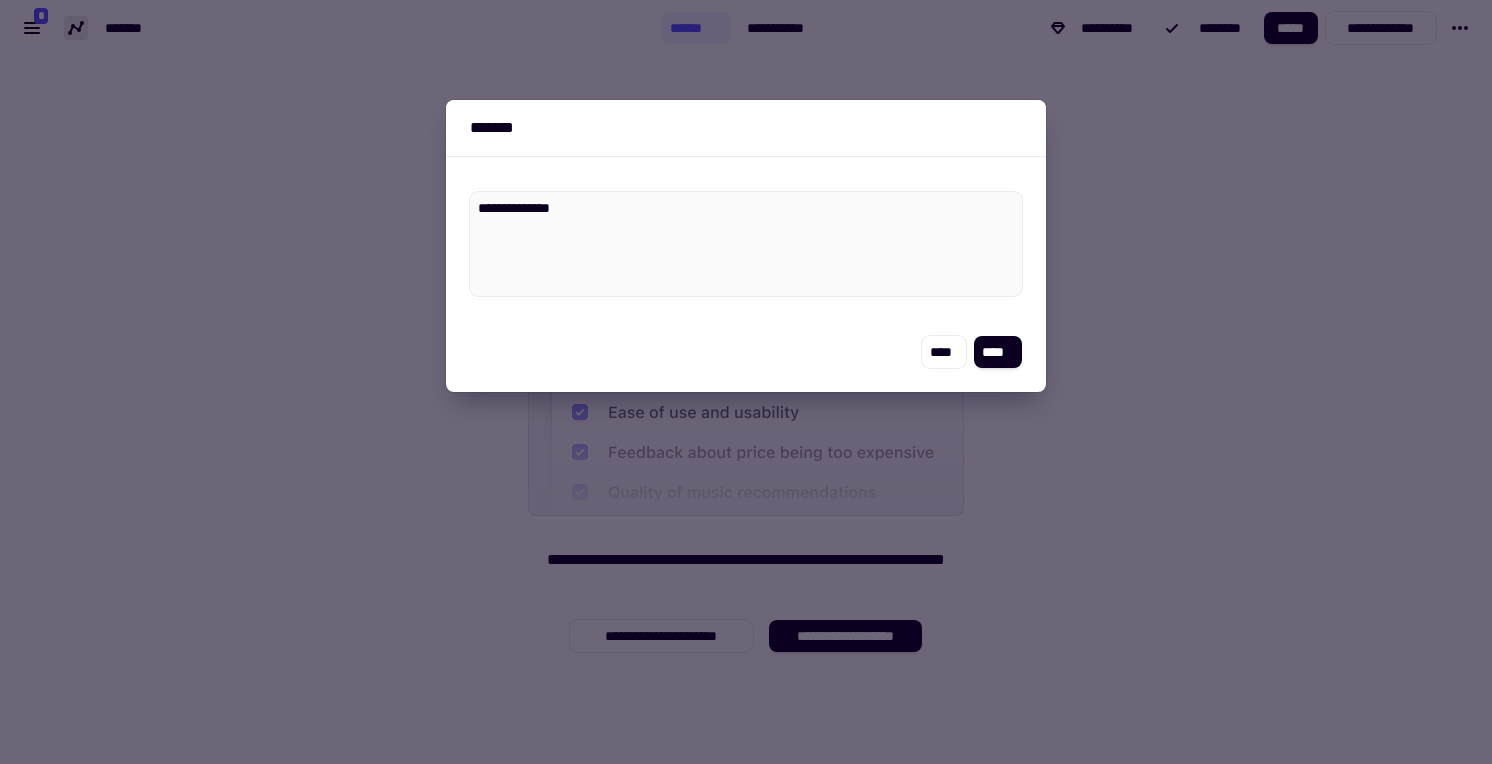 type on "*" 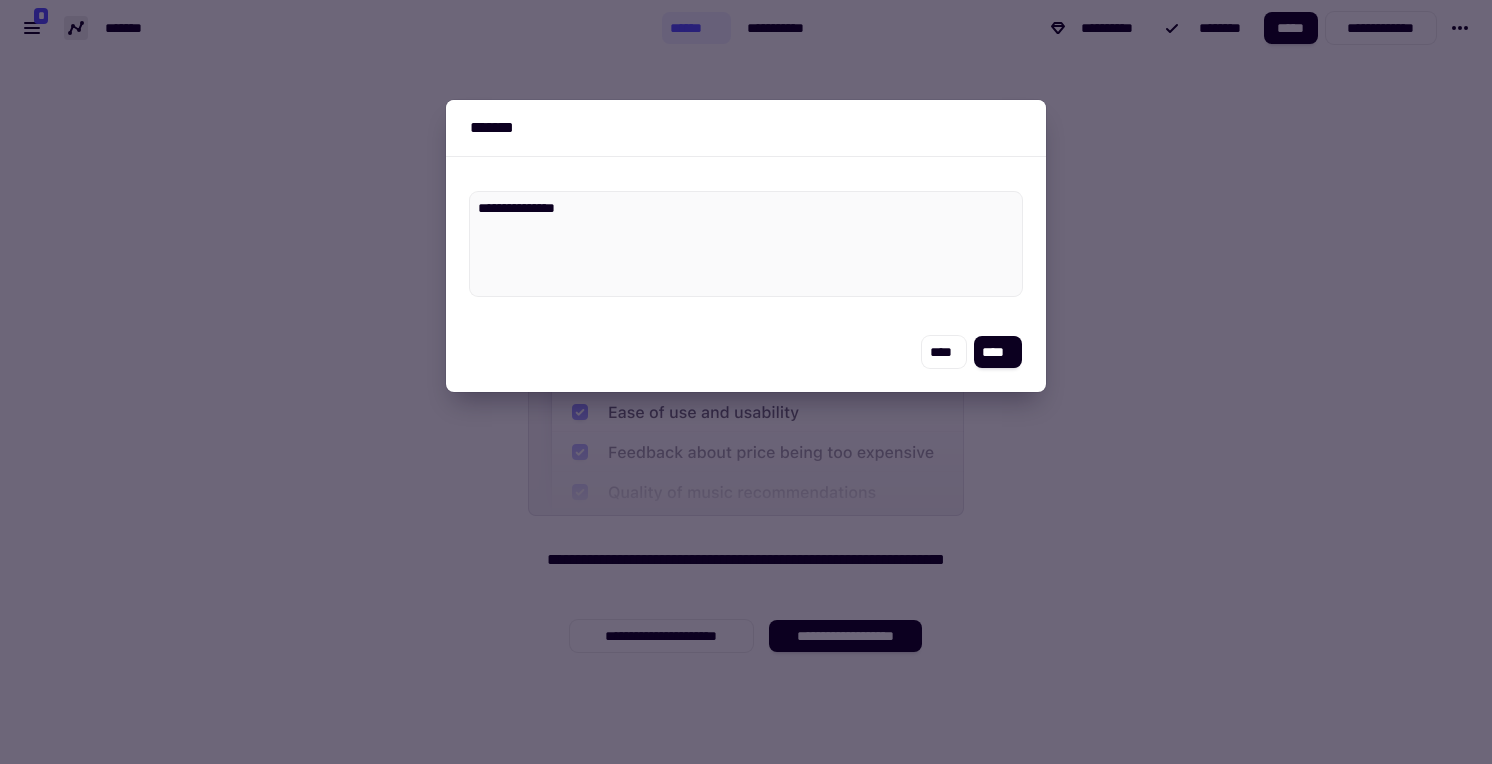 type on "*" 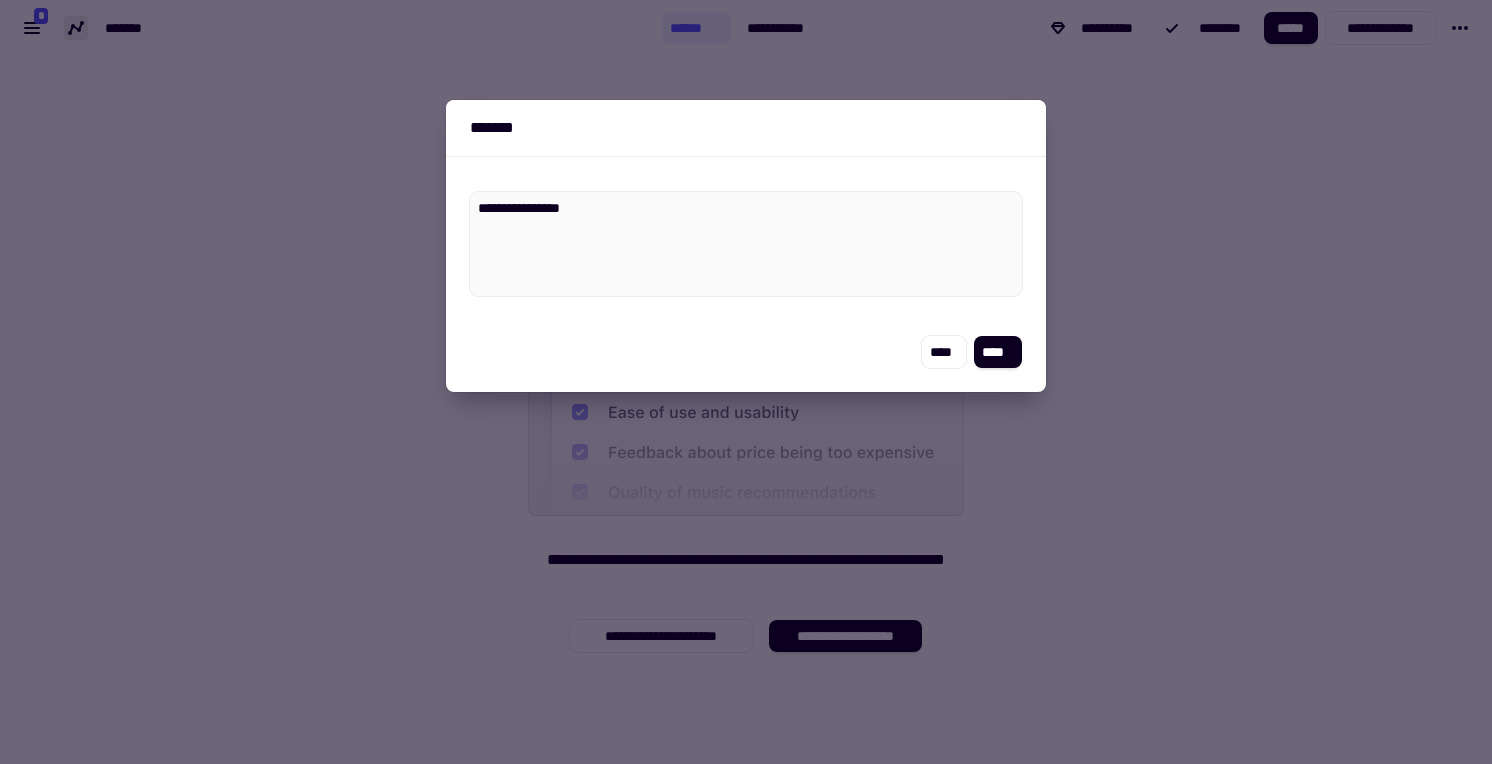 type on "*" 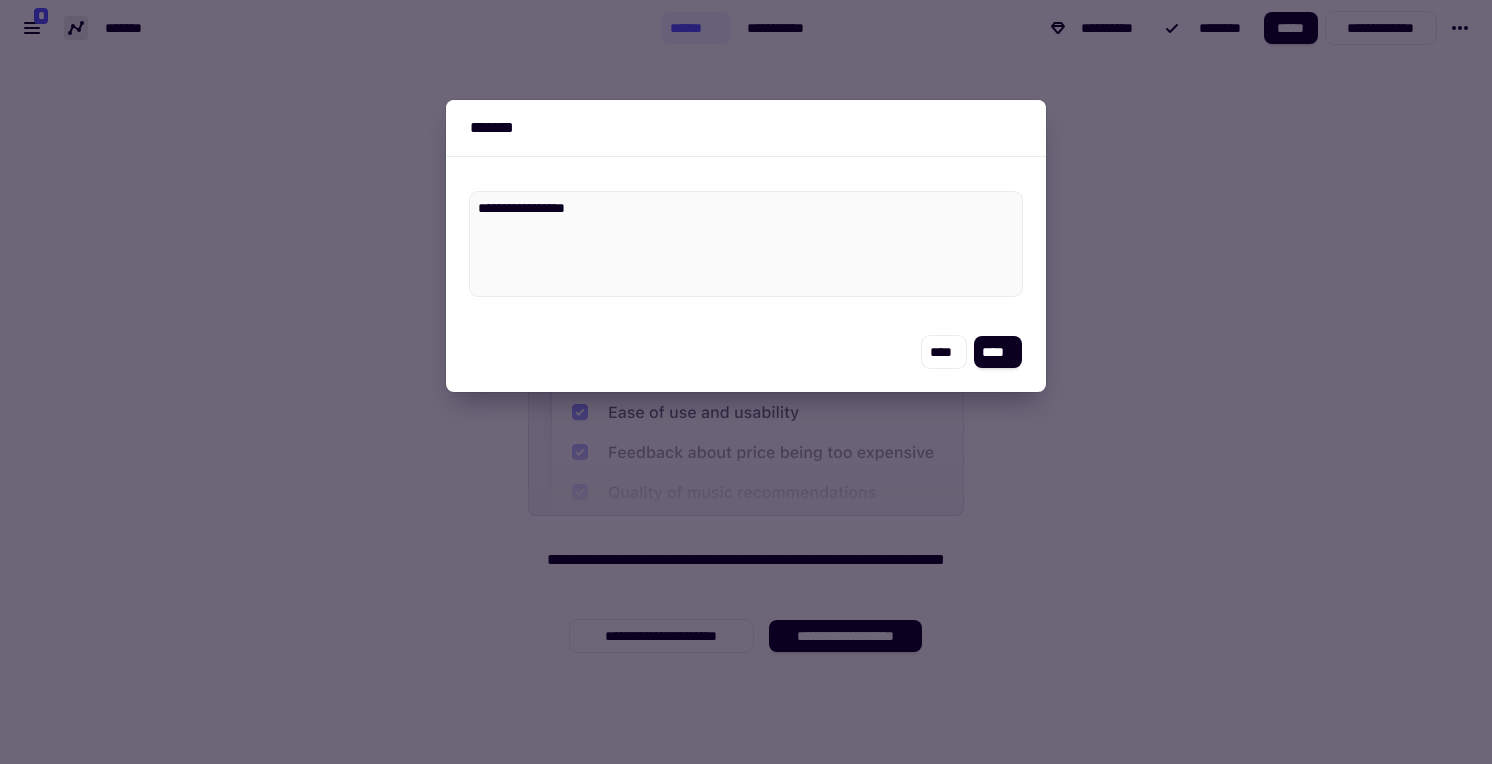 type on "*" 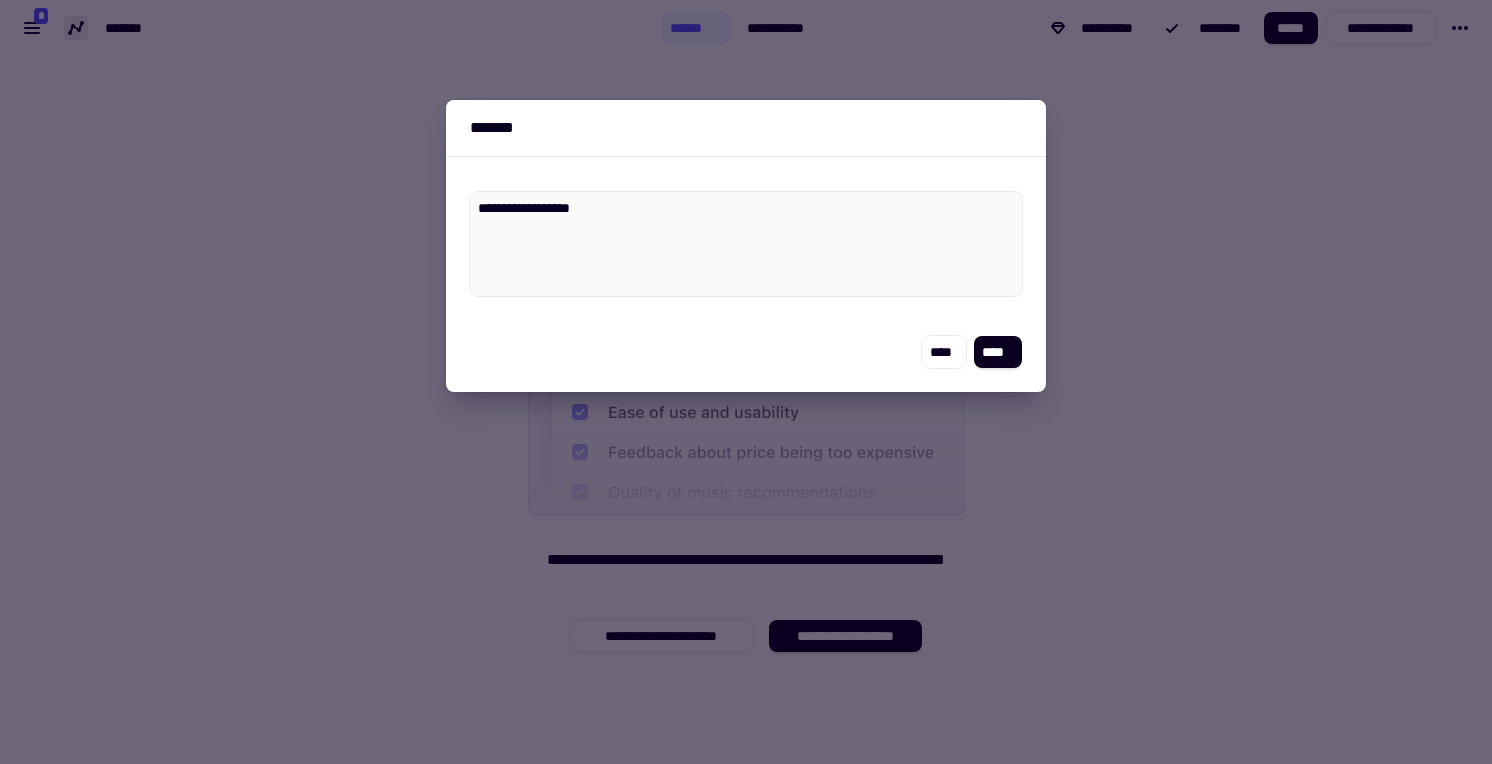 type on "*" 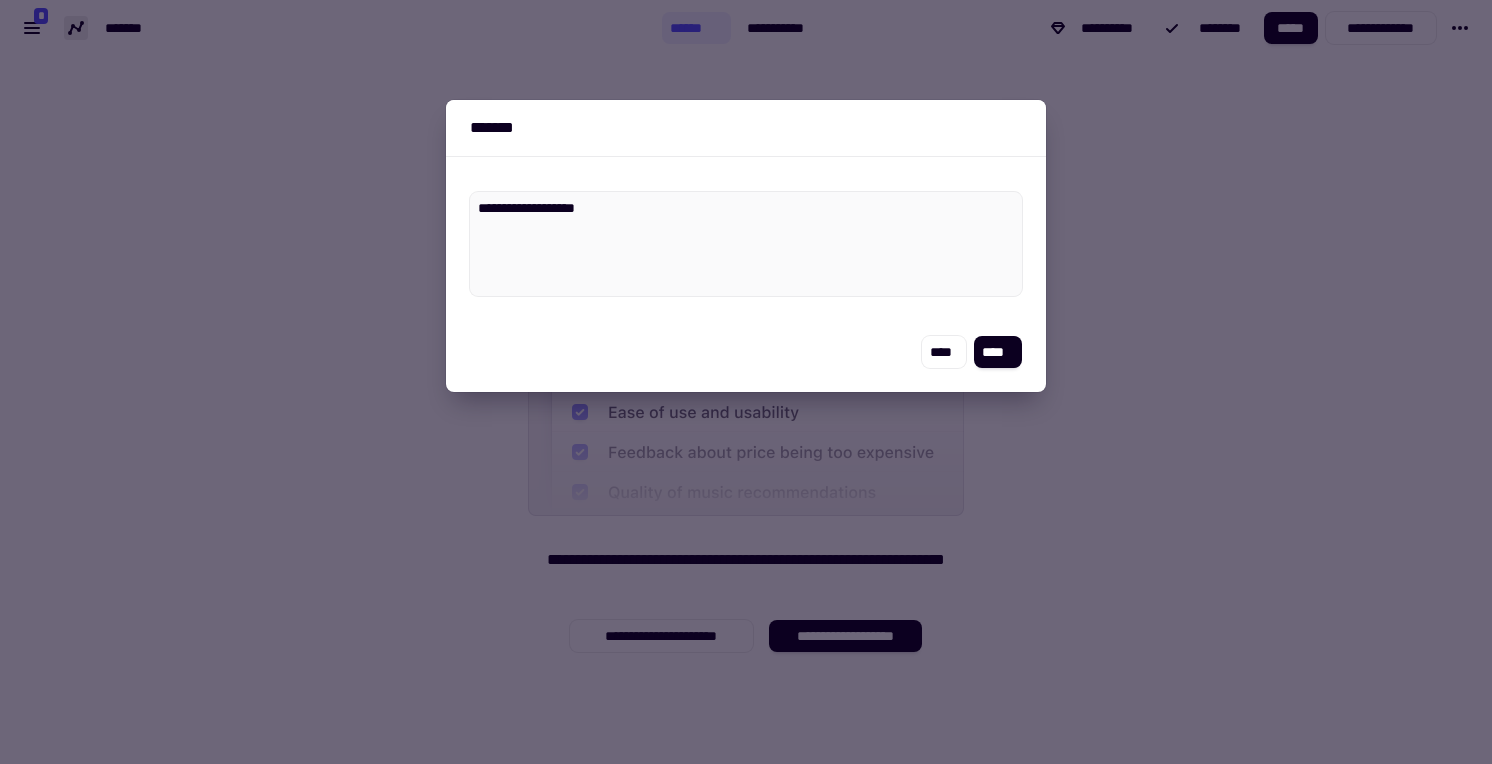 type on "*" 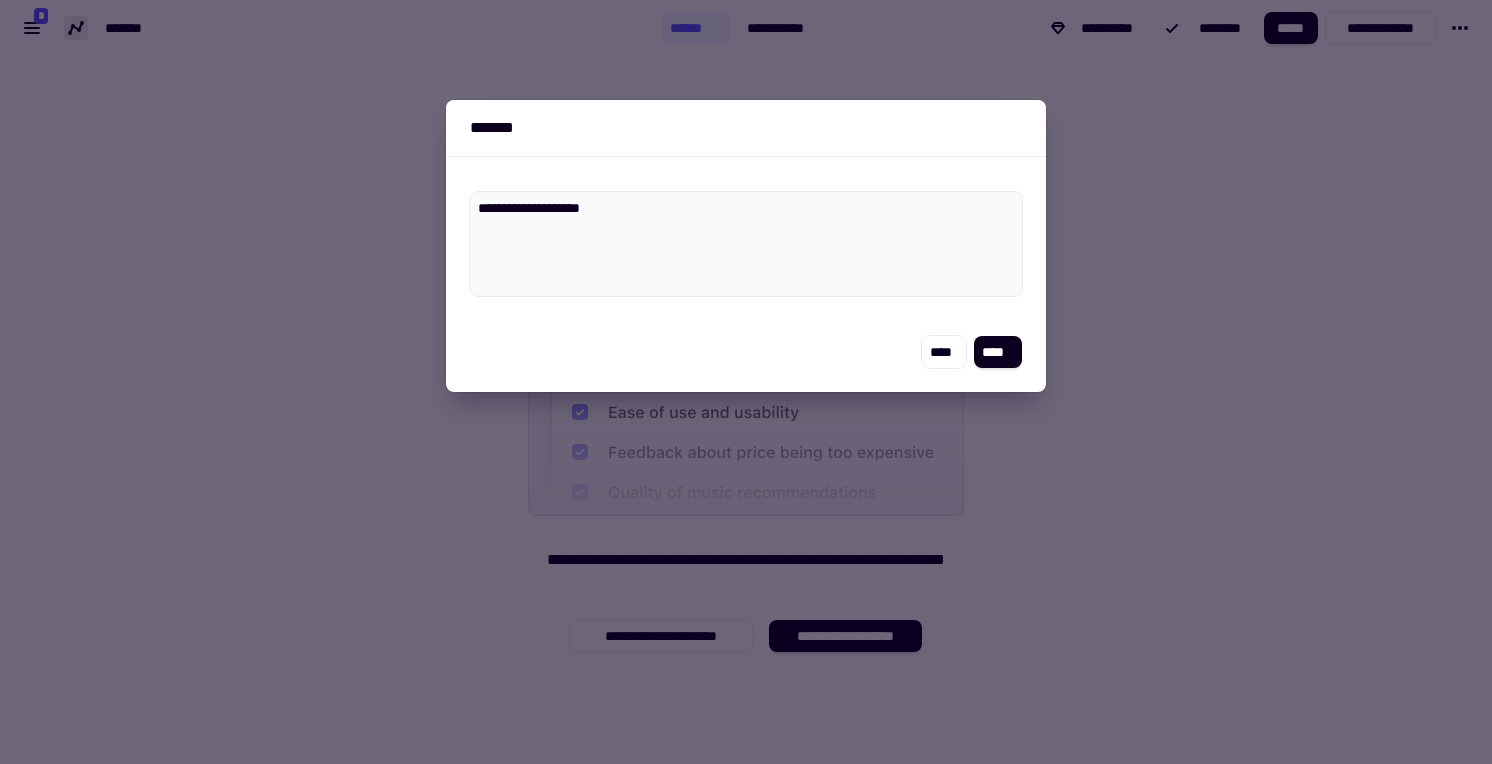 type on "*" 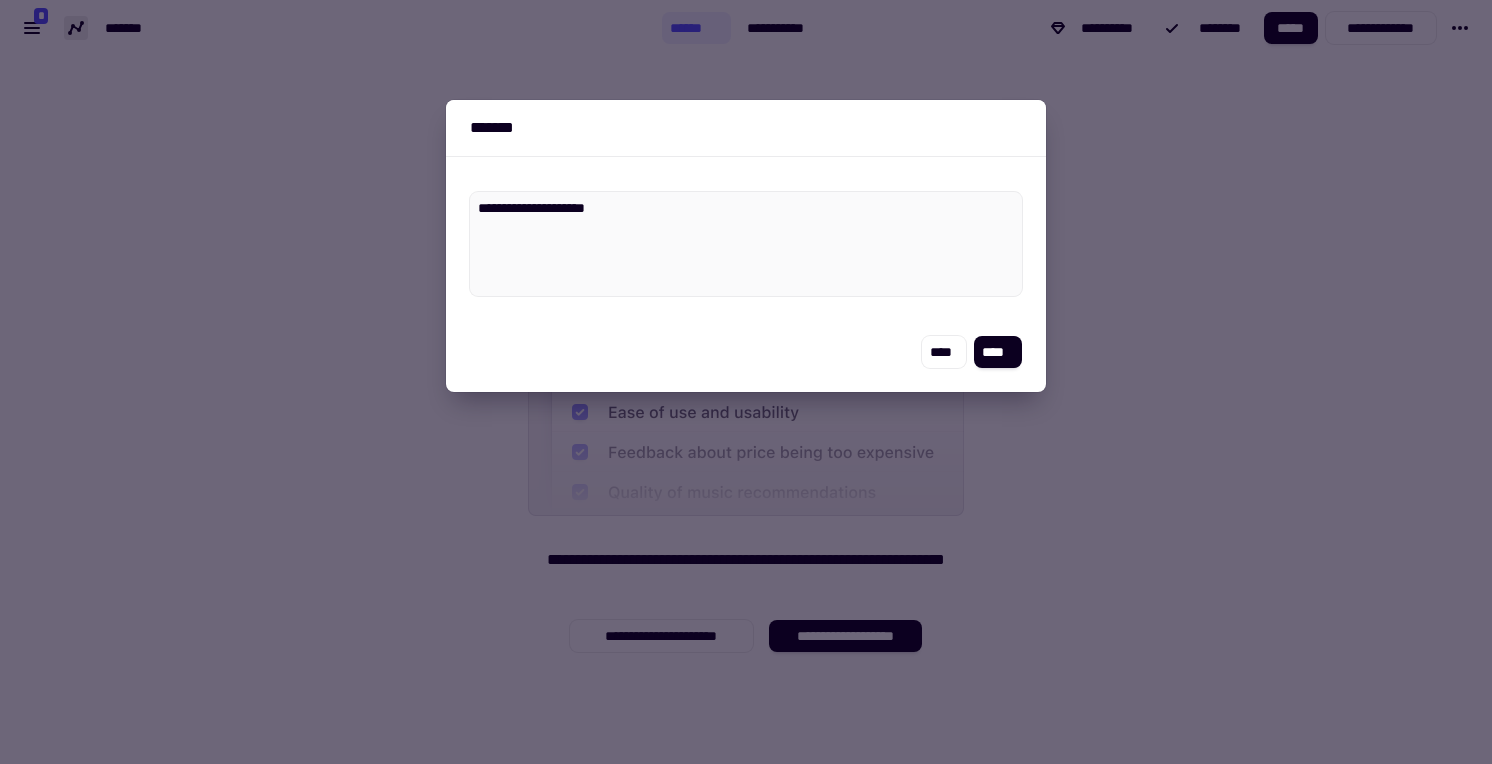 type on "**********" 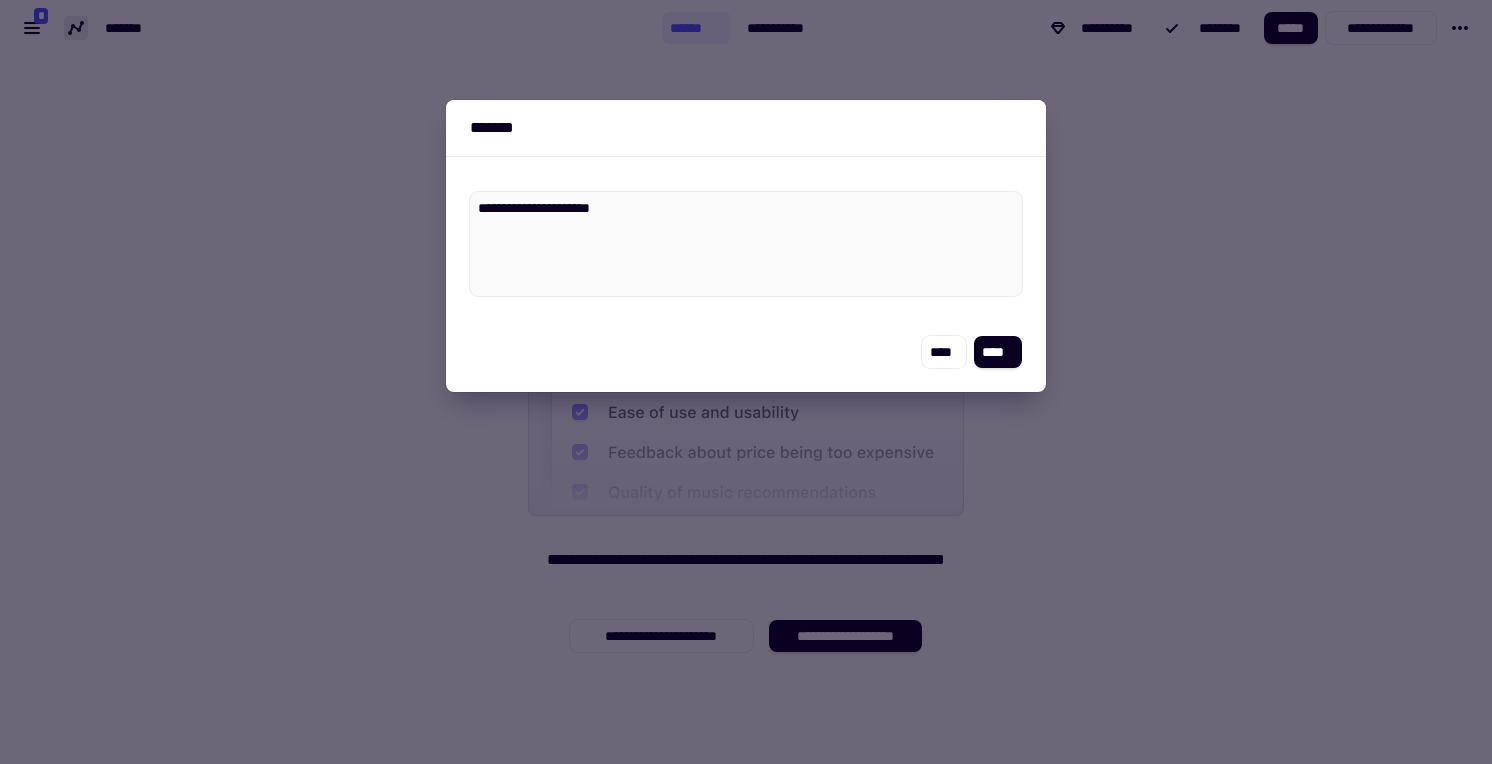 type on "*" 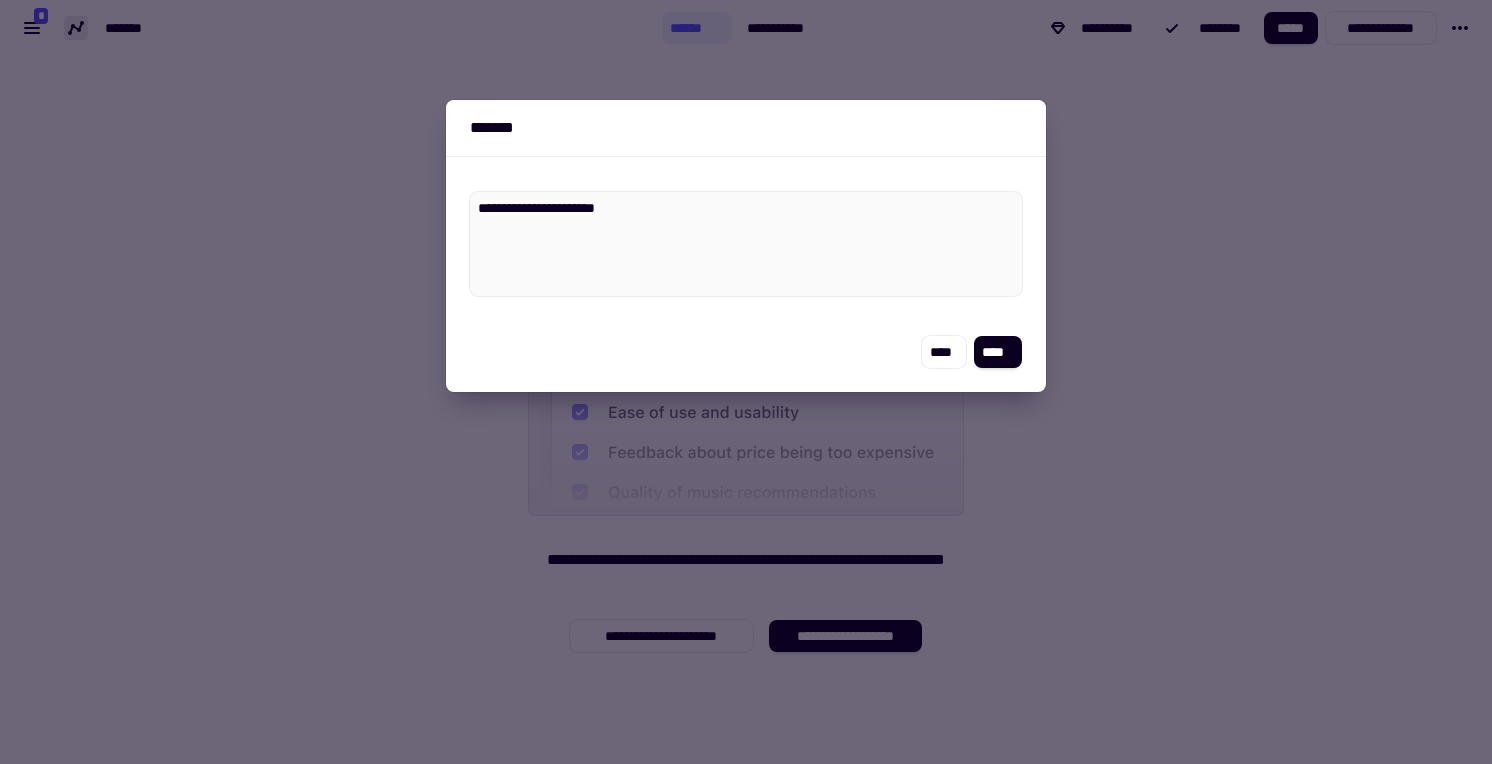 type on "*" 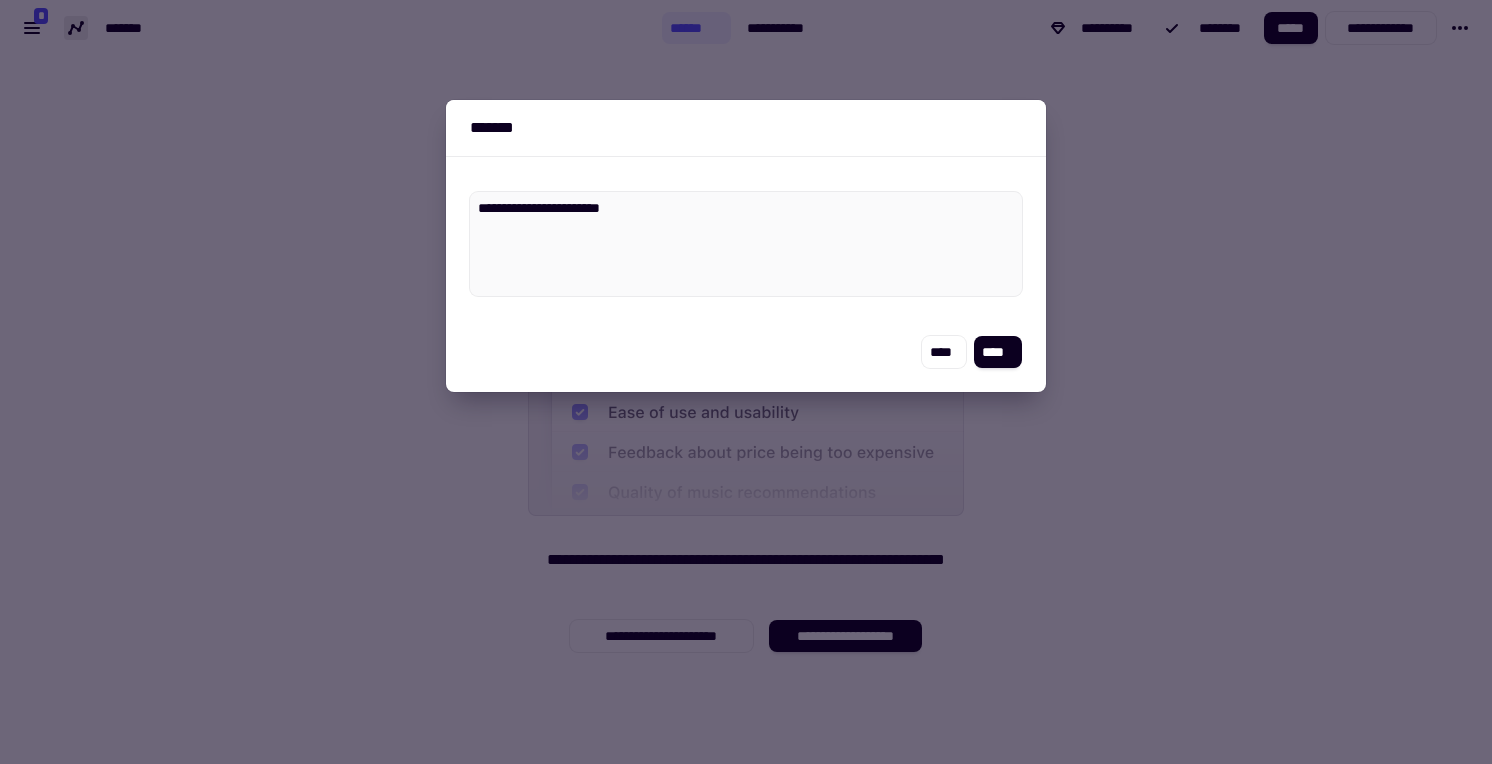type on "*" 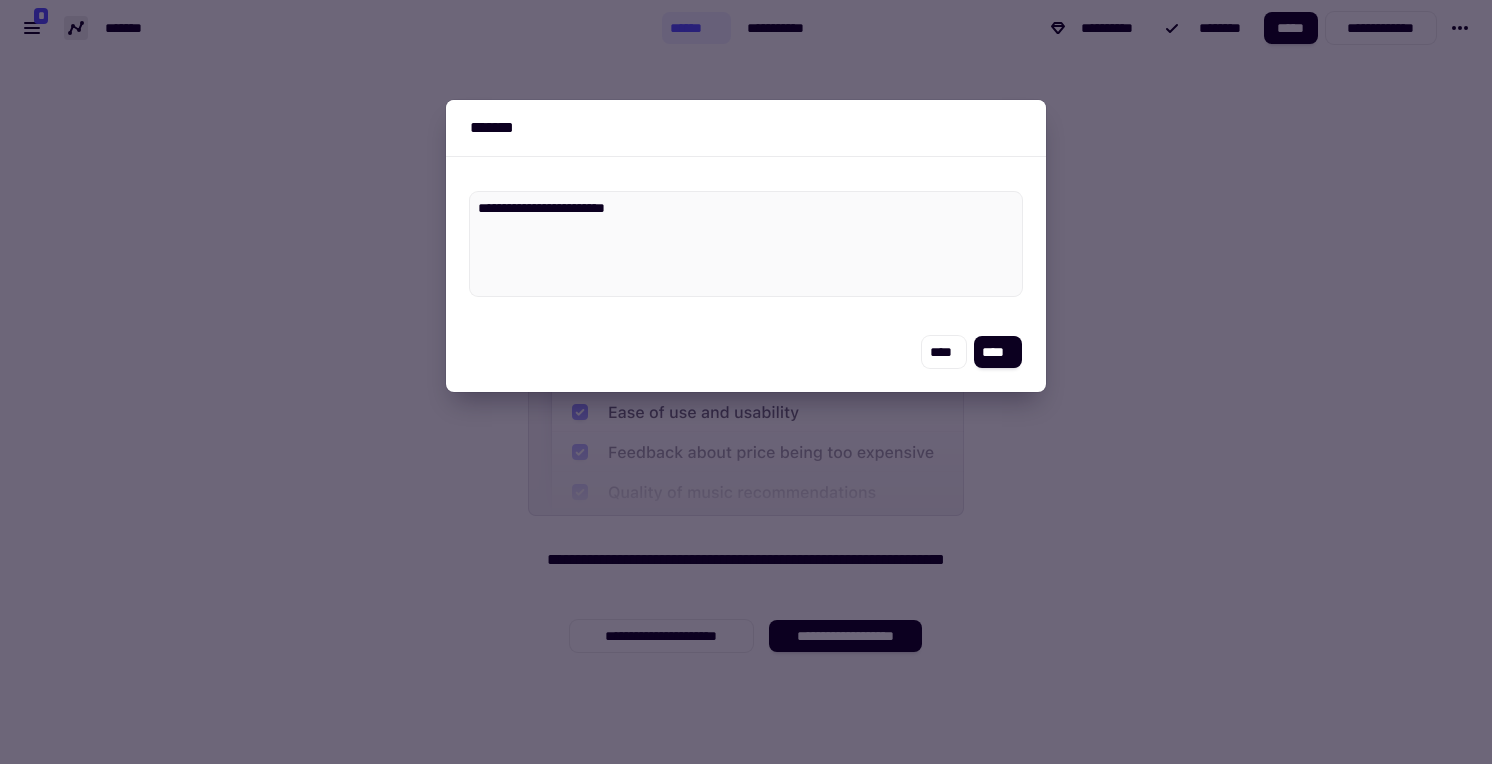 type on "*" 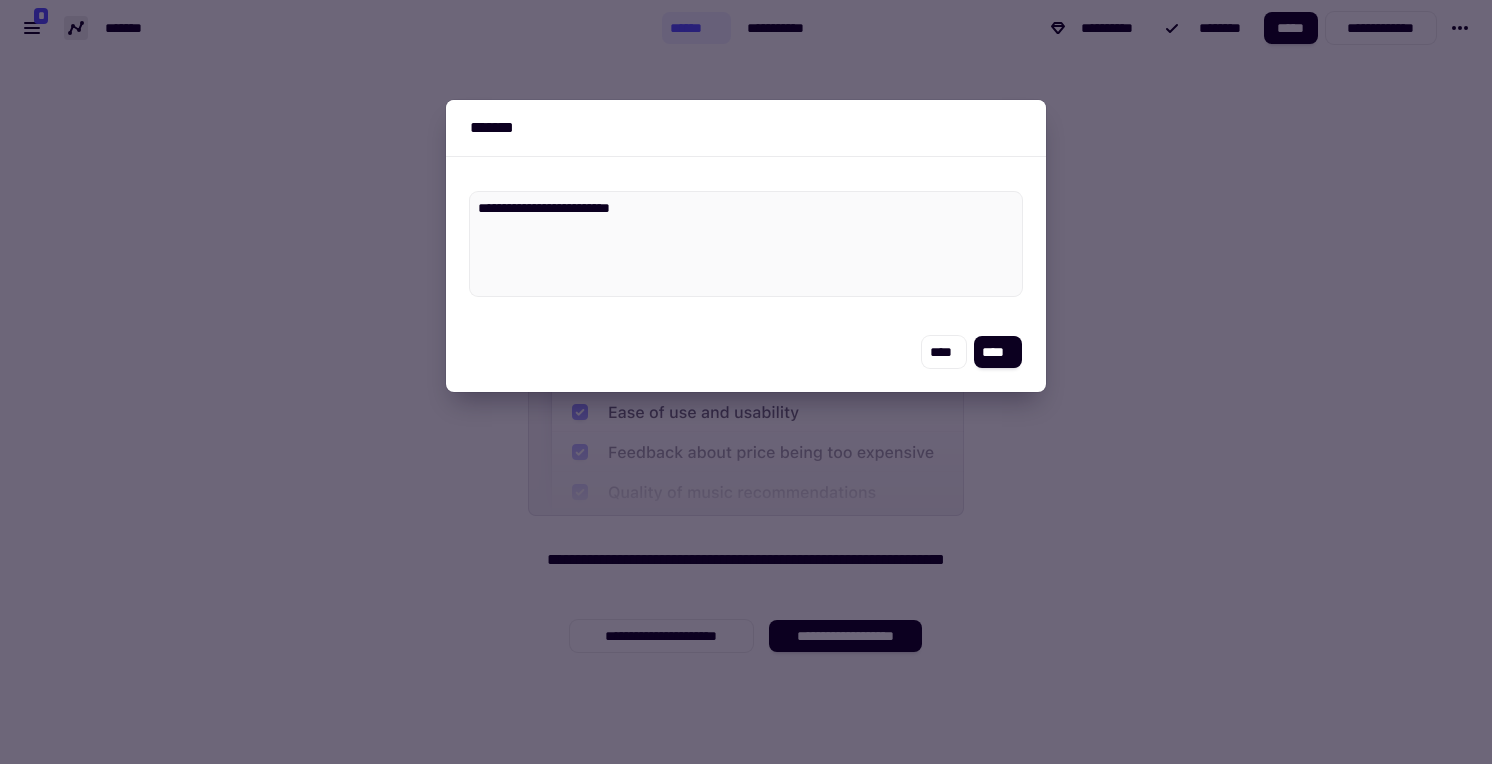 type on "*" 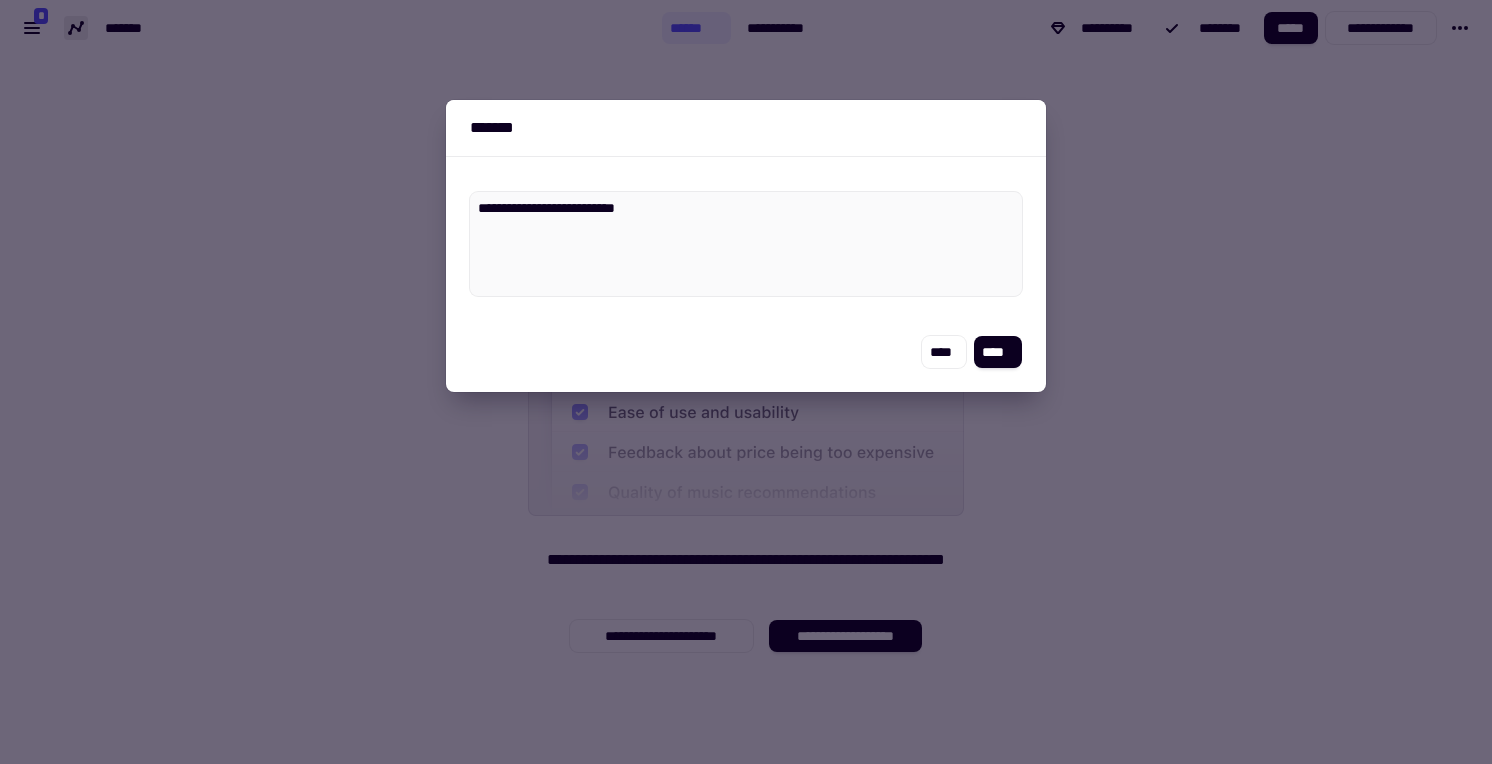 type on "*" 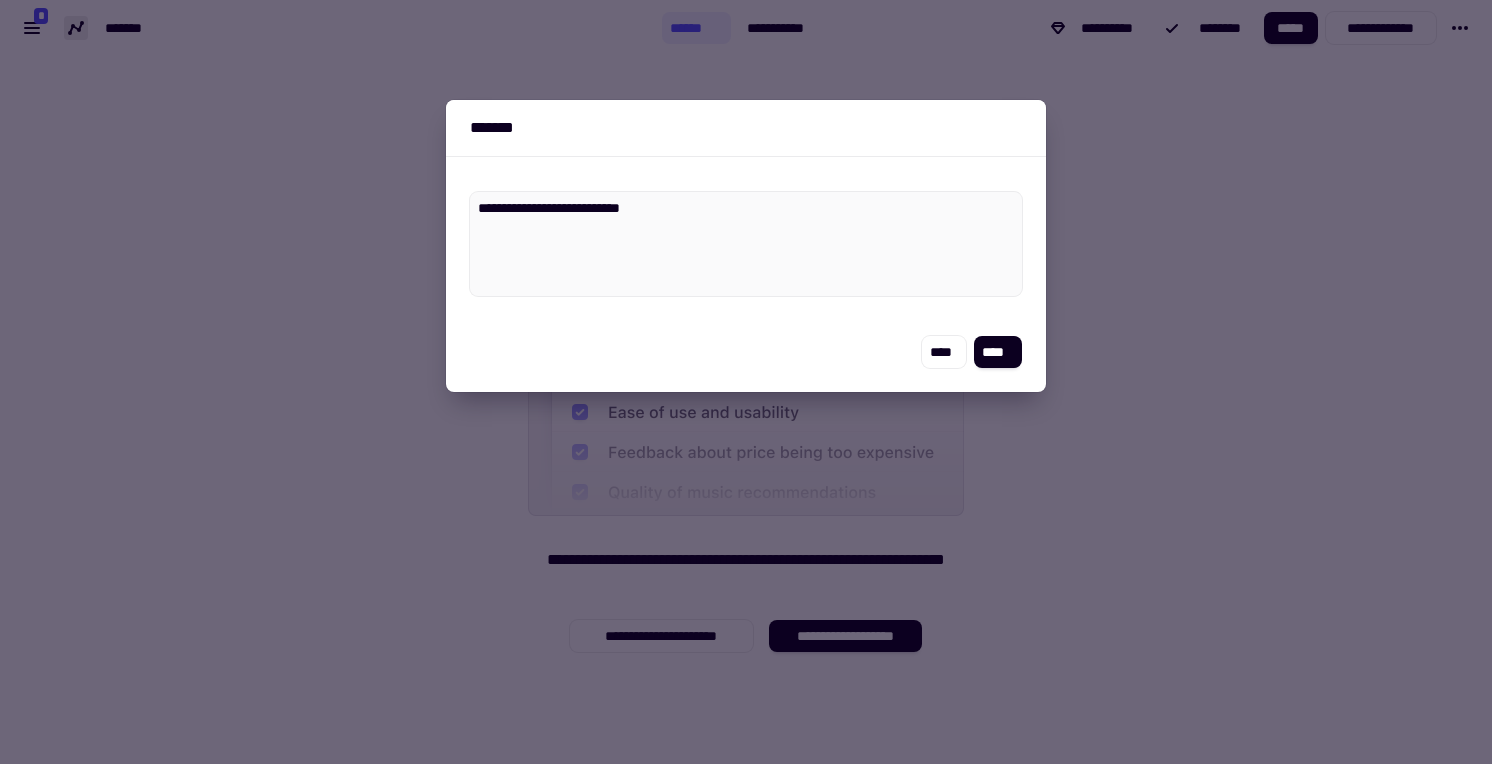 type on "*" 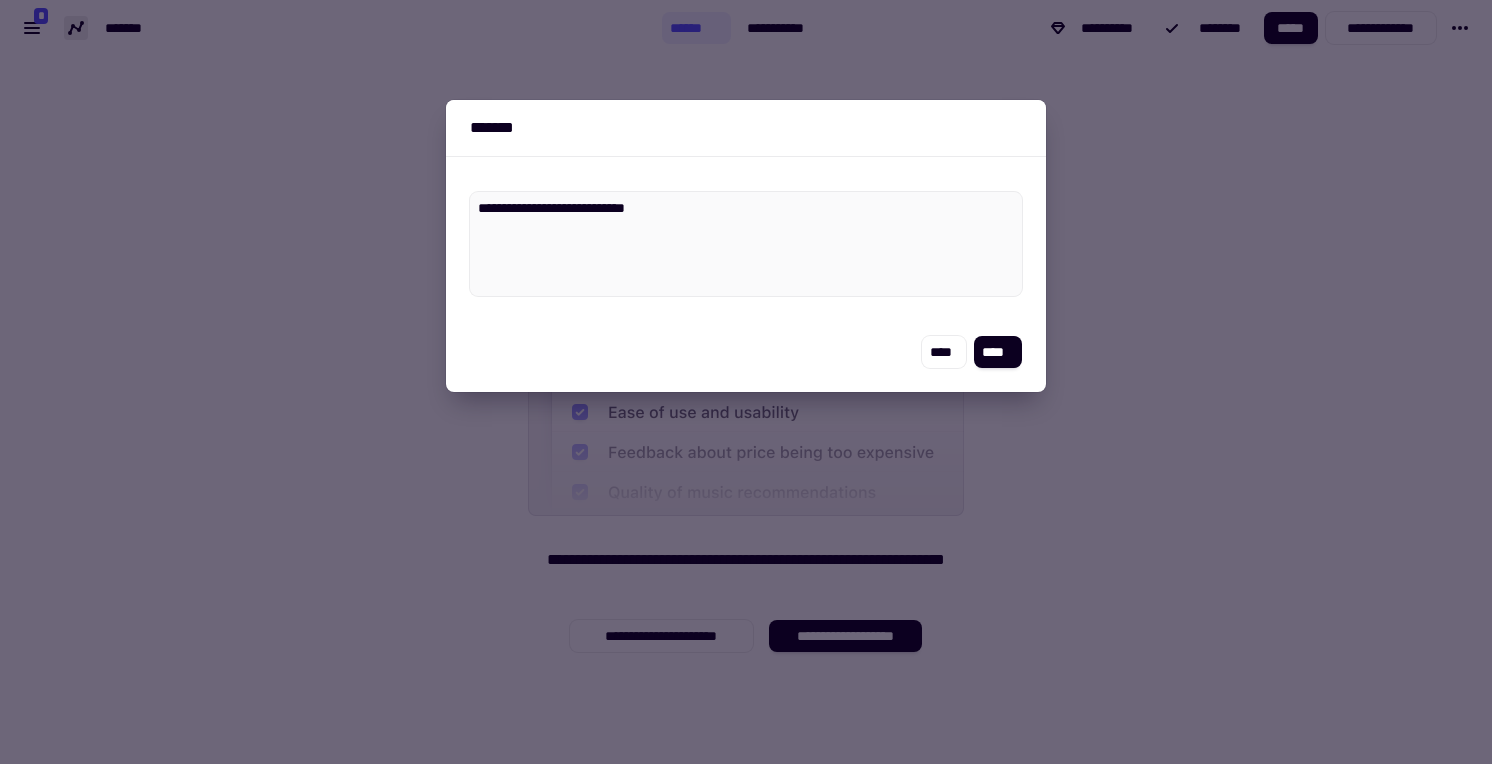 type on "*" 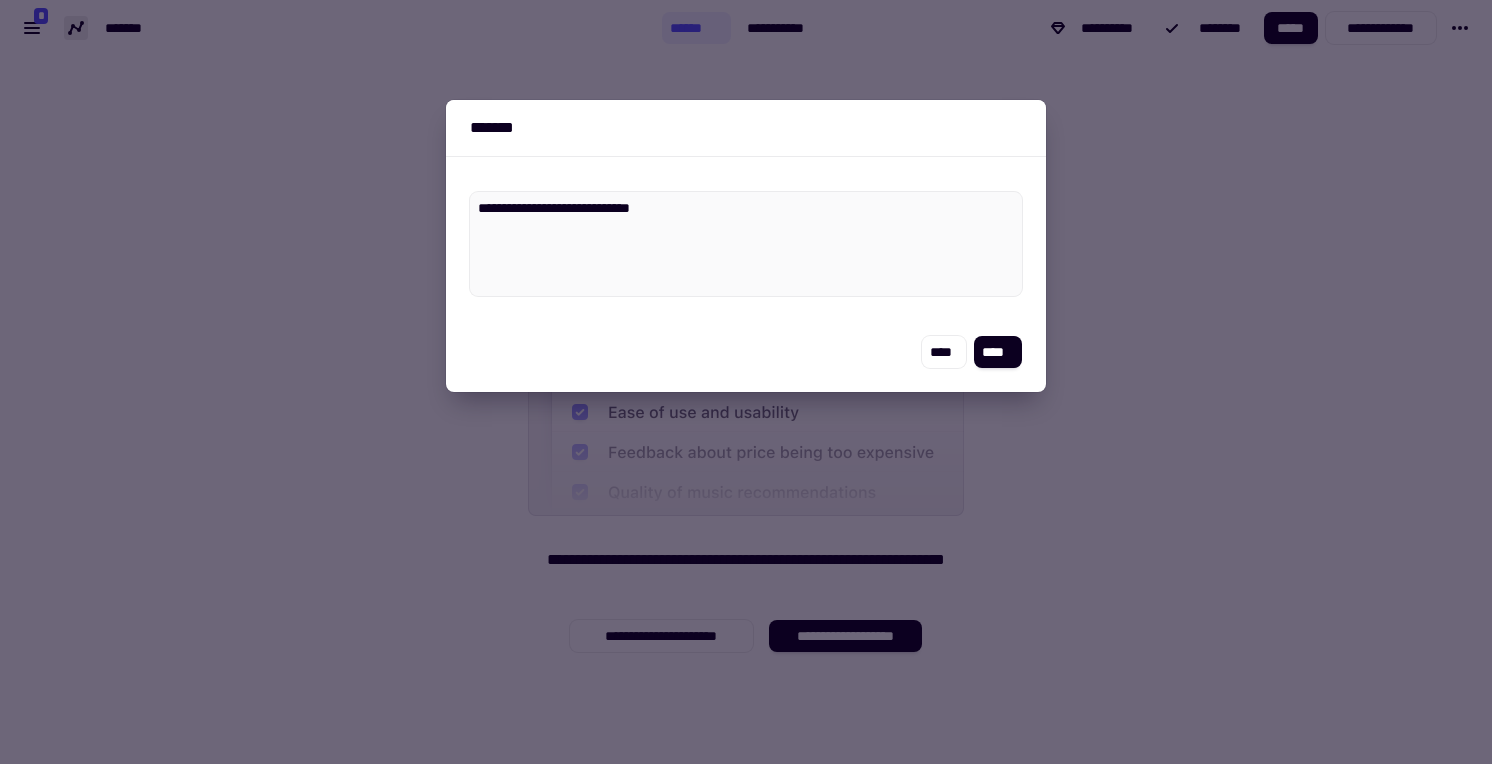 type on "*" 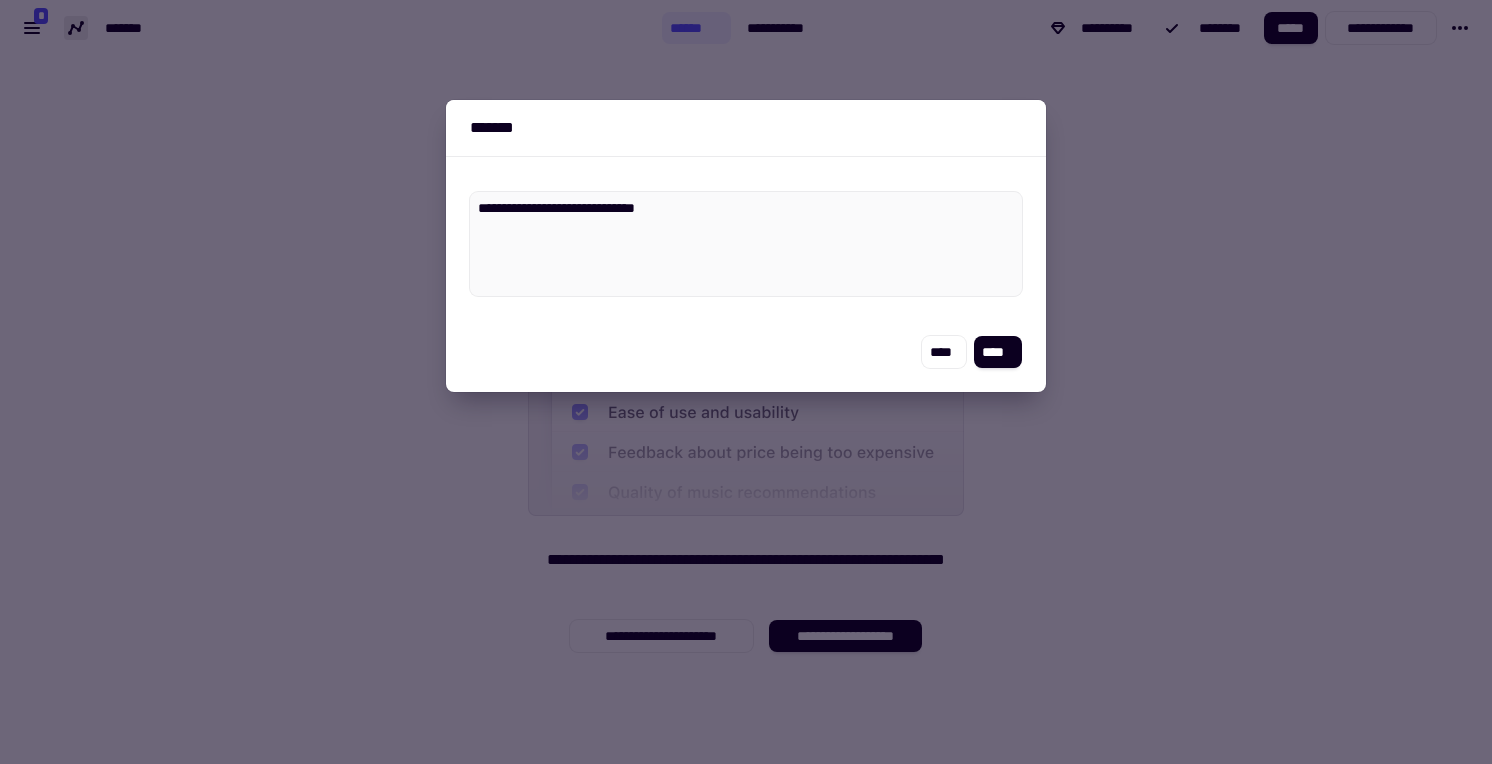 type on "*" 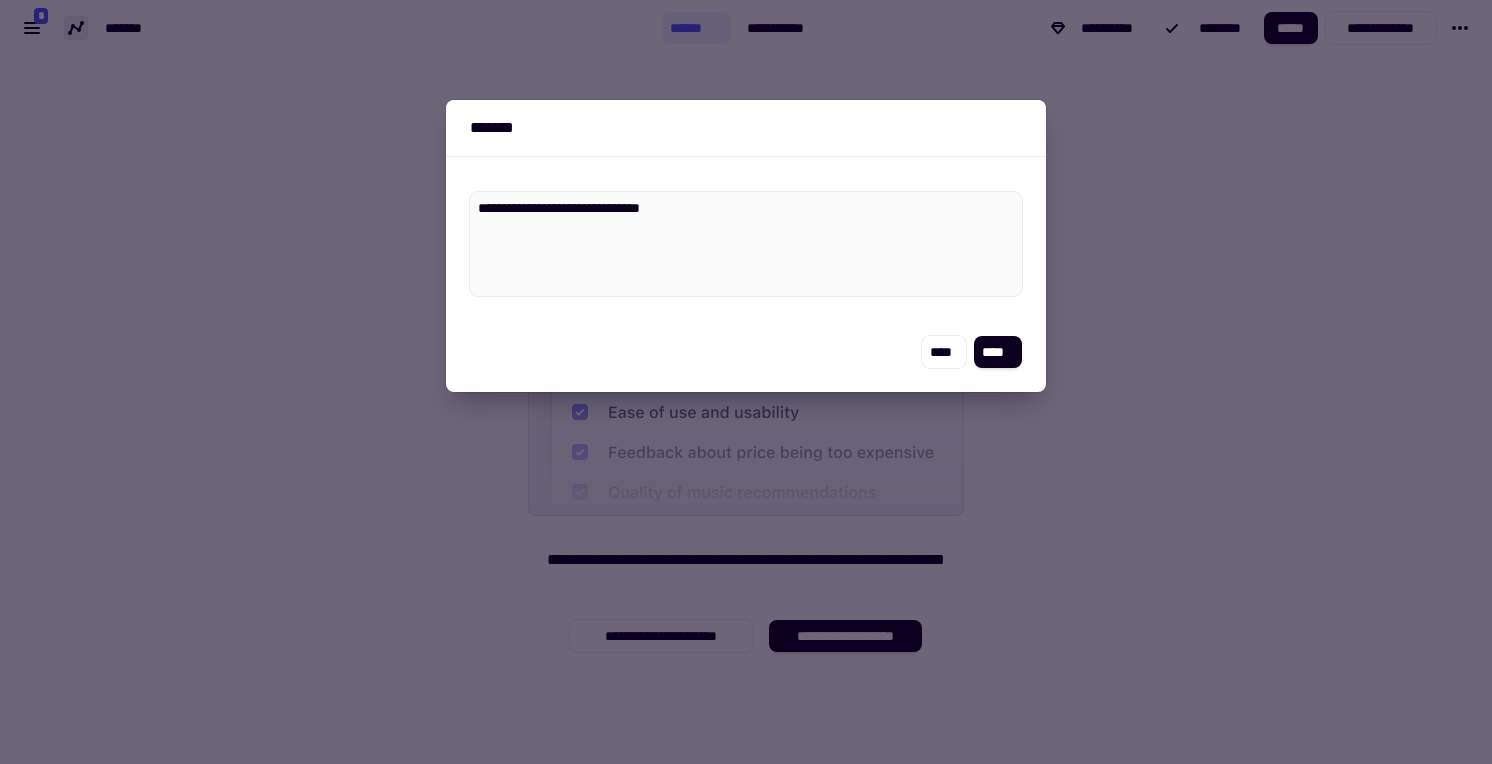 type on "*" 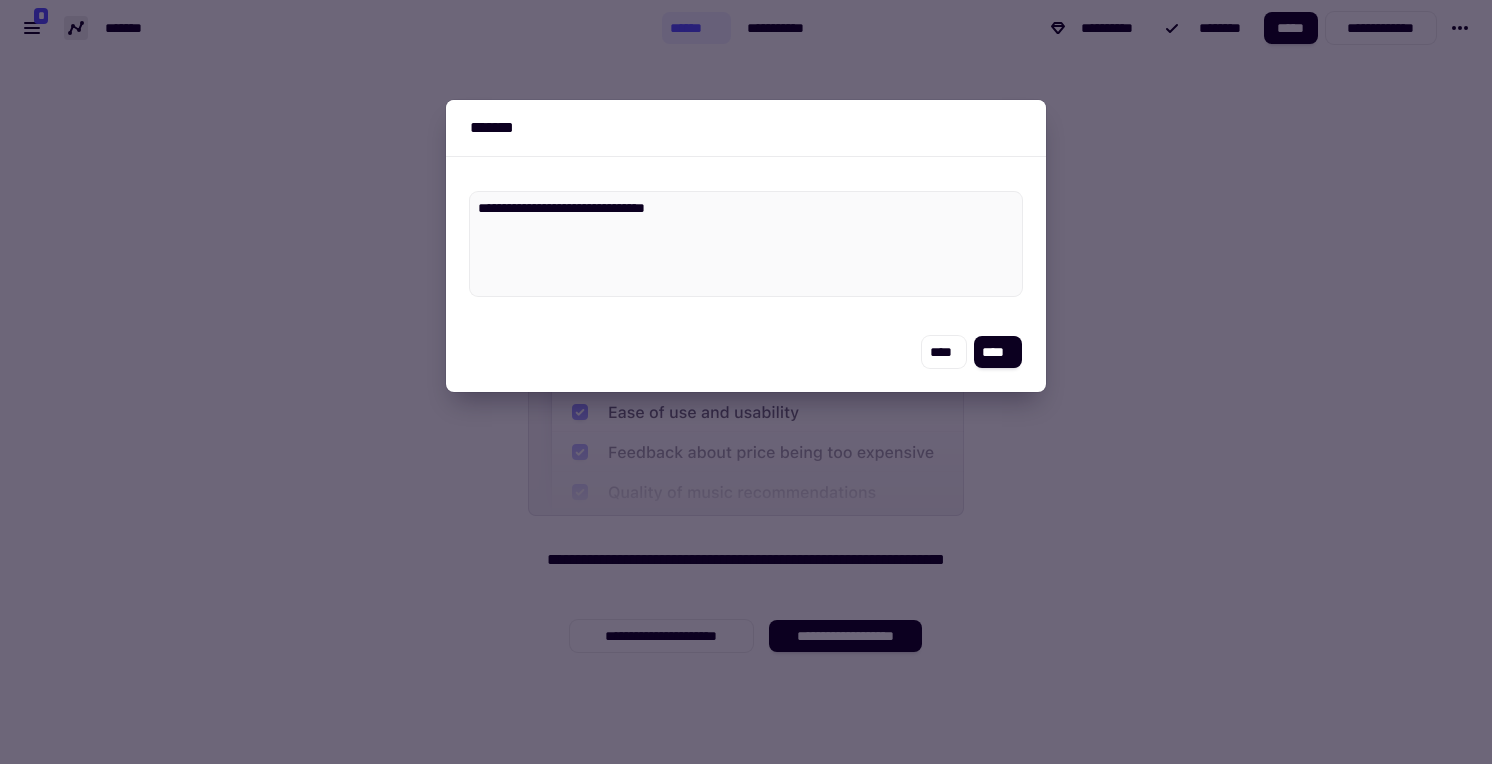 type on "*" 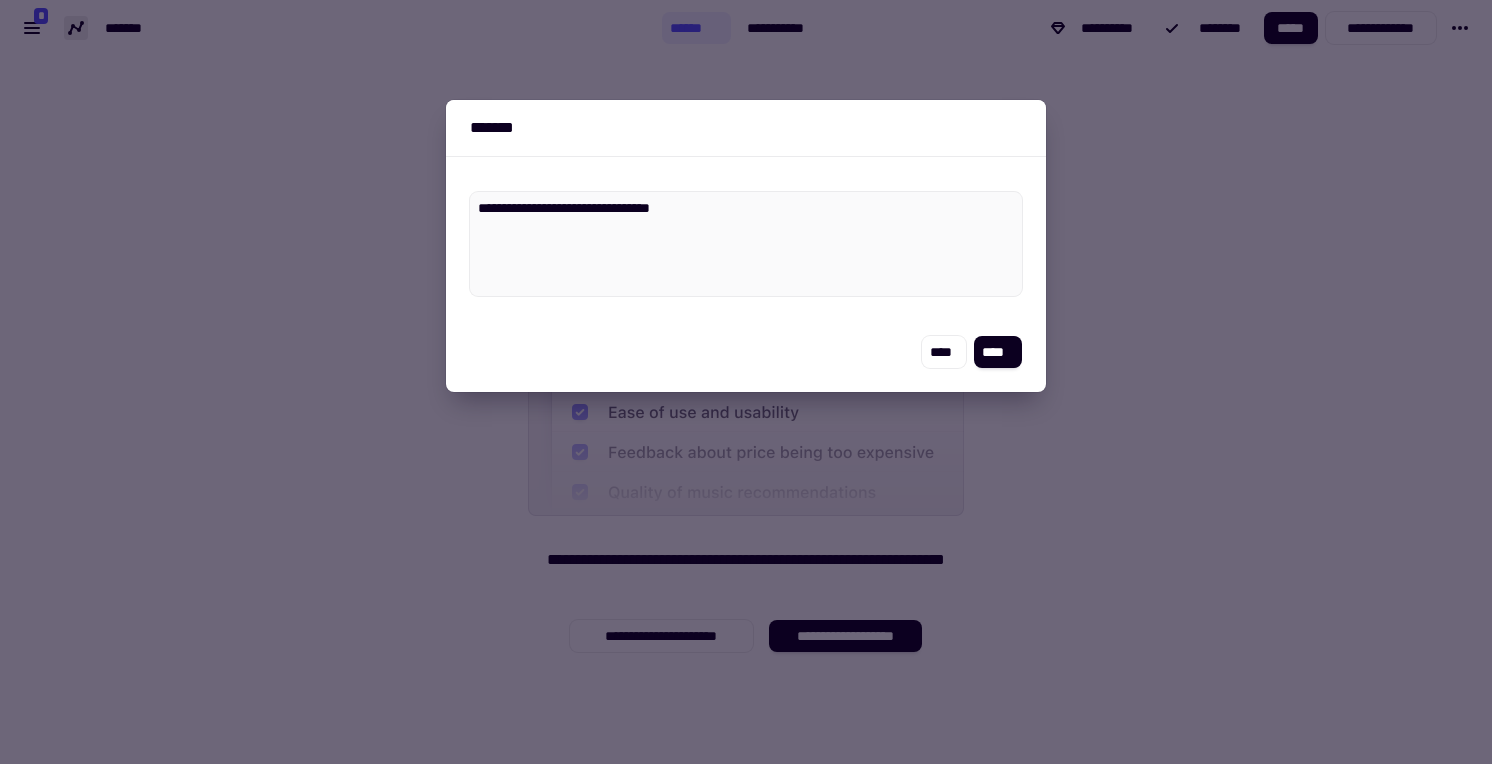 type on "*" 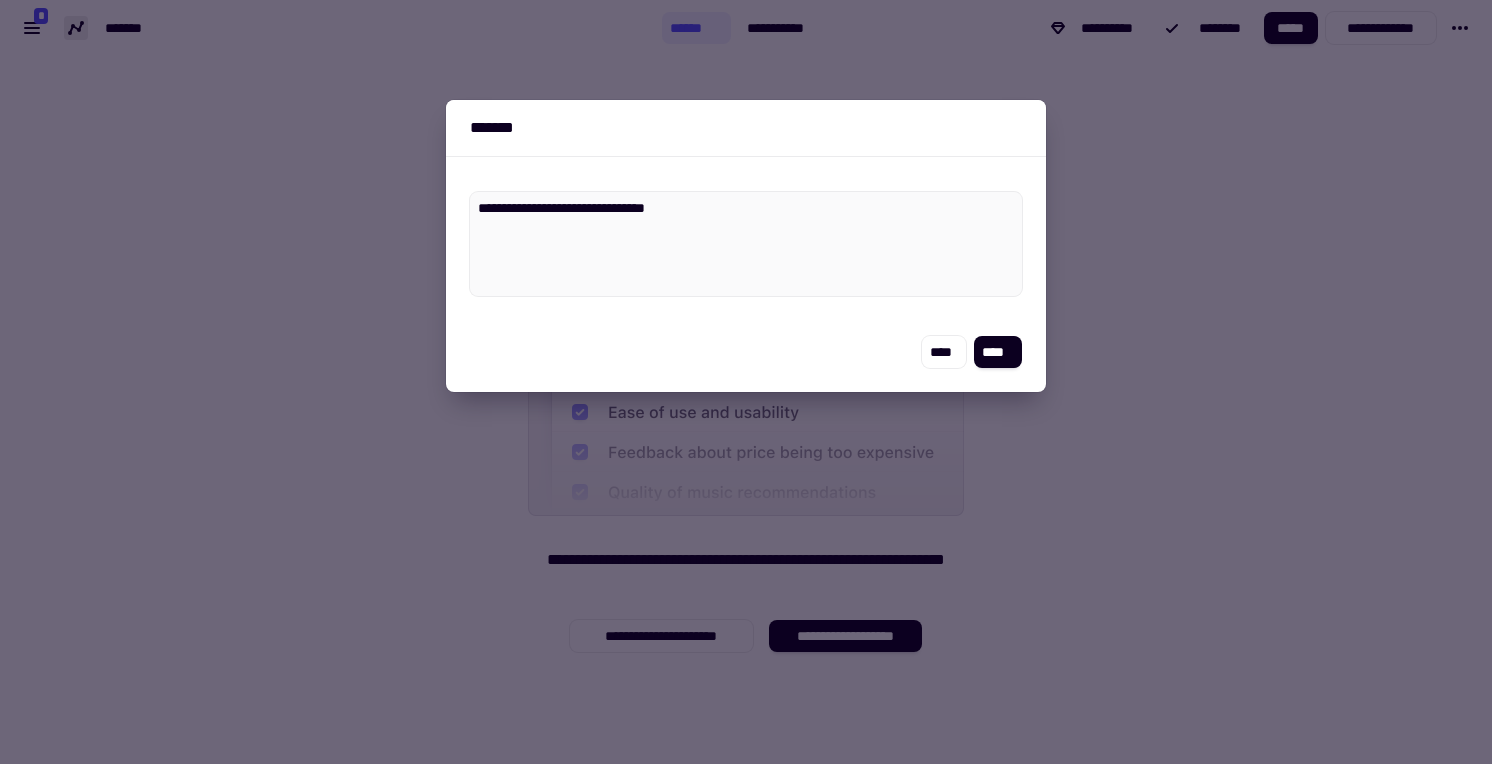 type on "*" 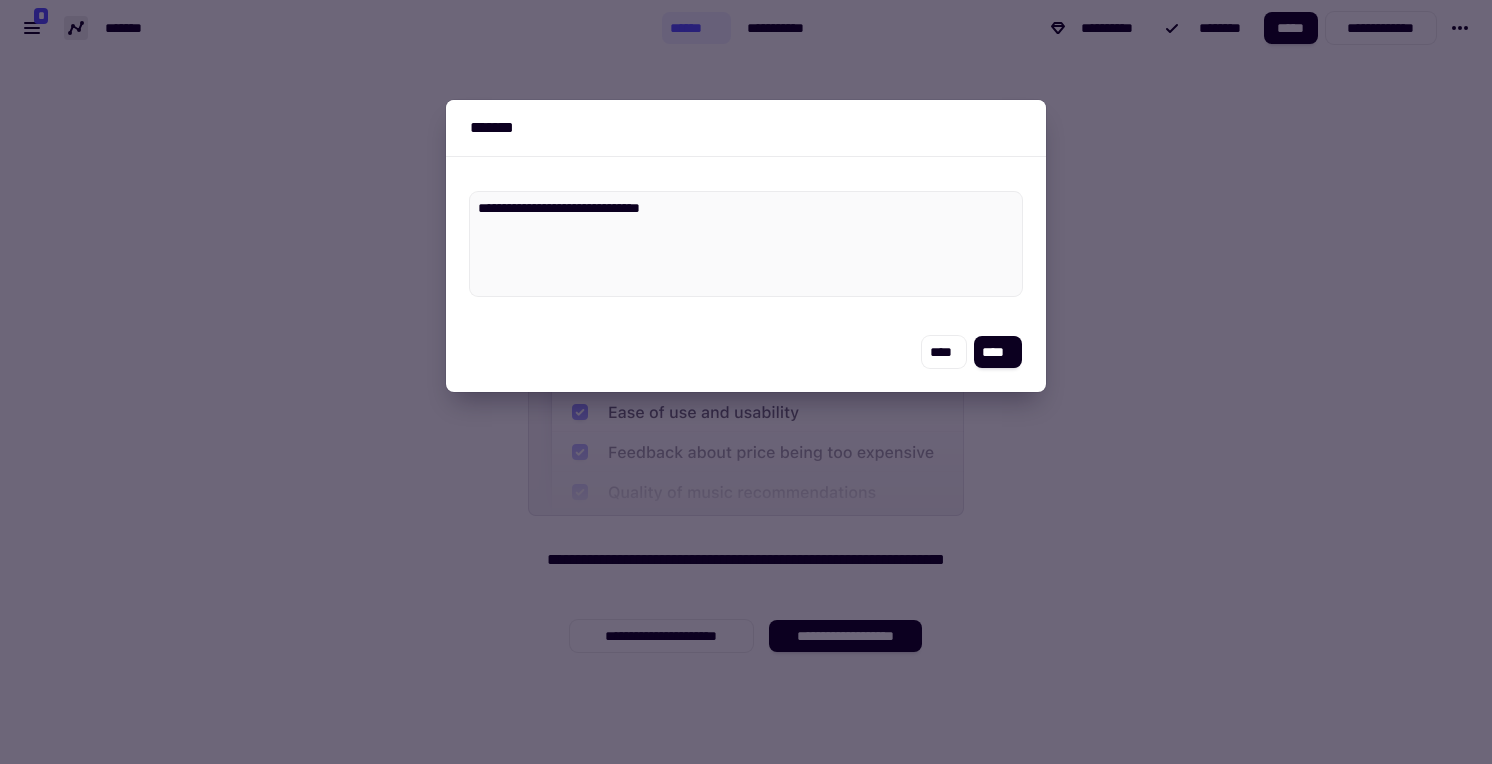 type on "*" 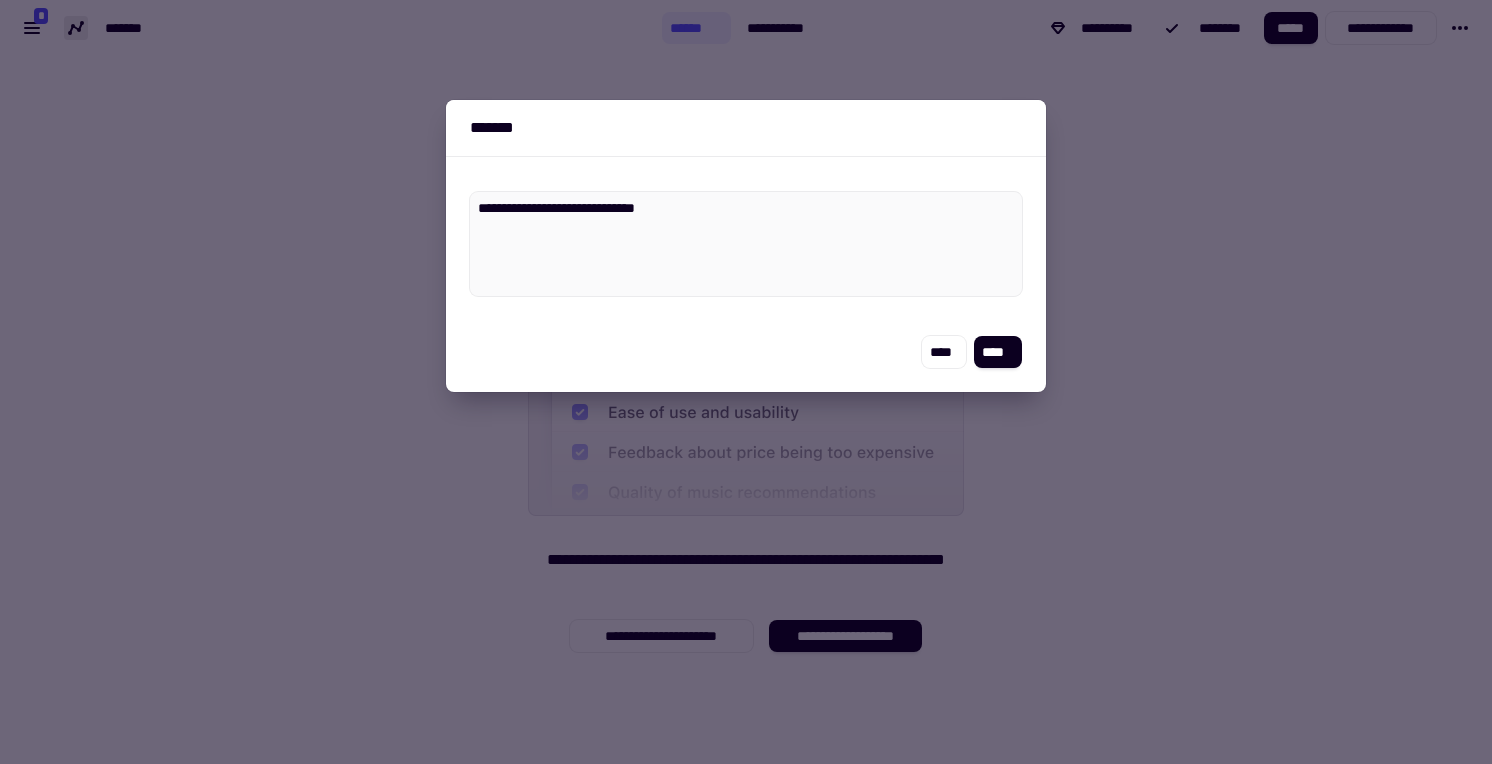 type on "*" 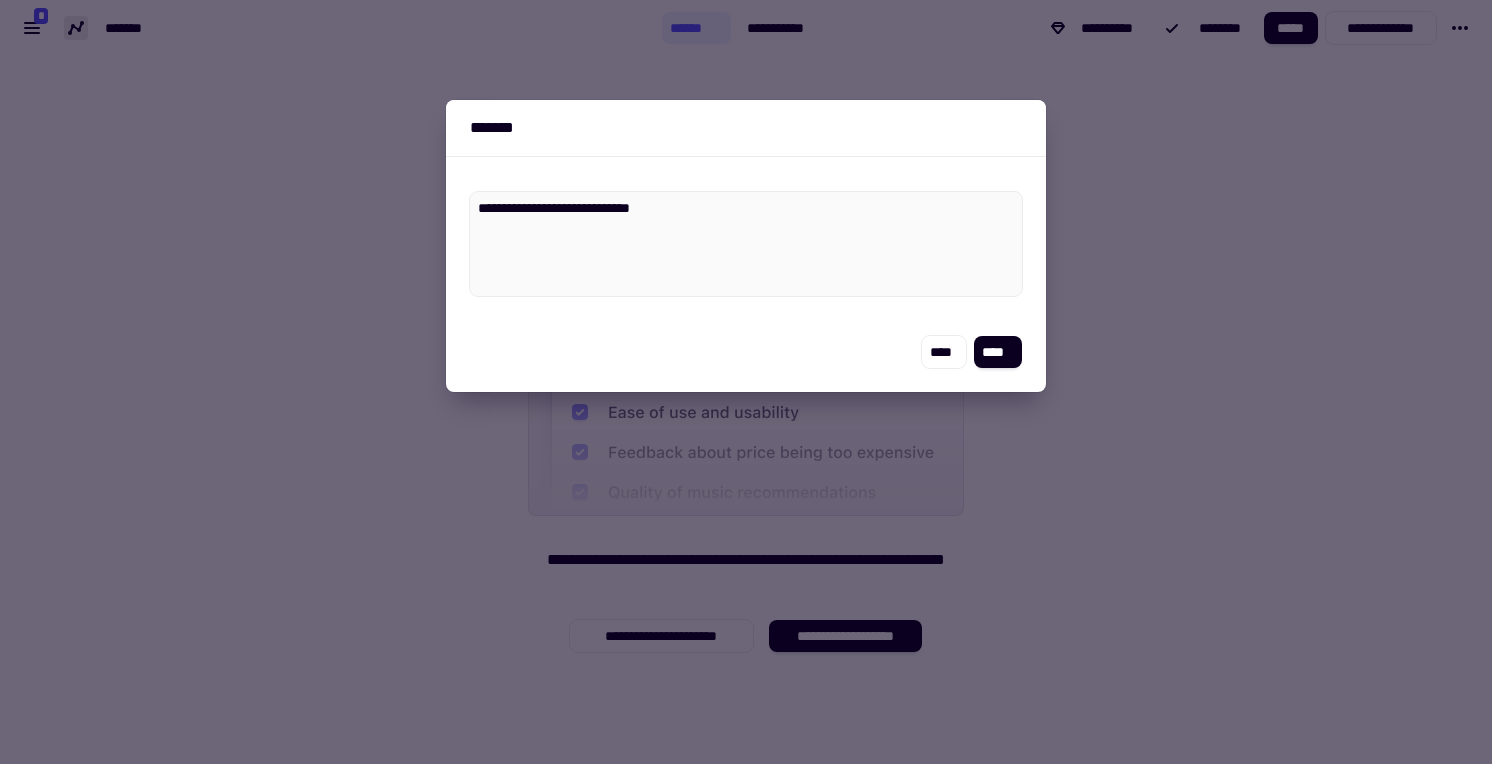 type on "*" 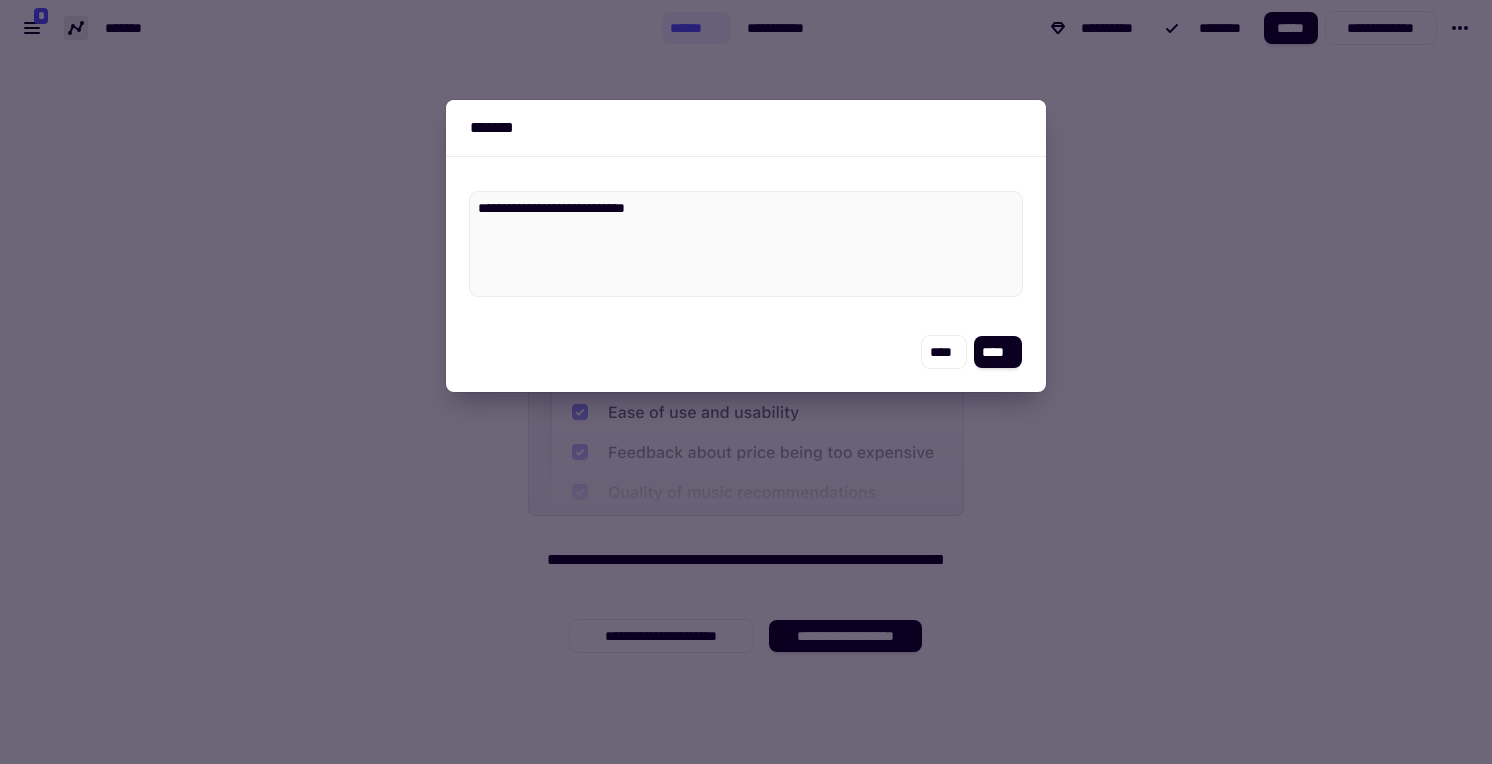 type on "*" 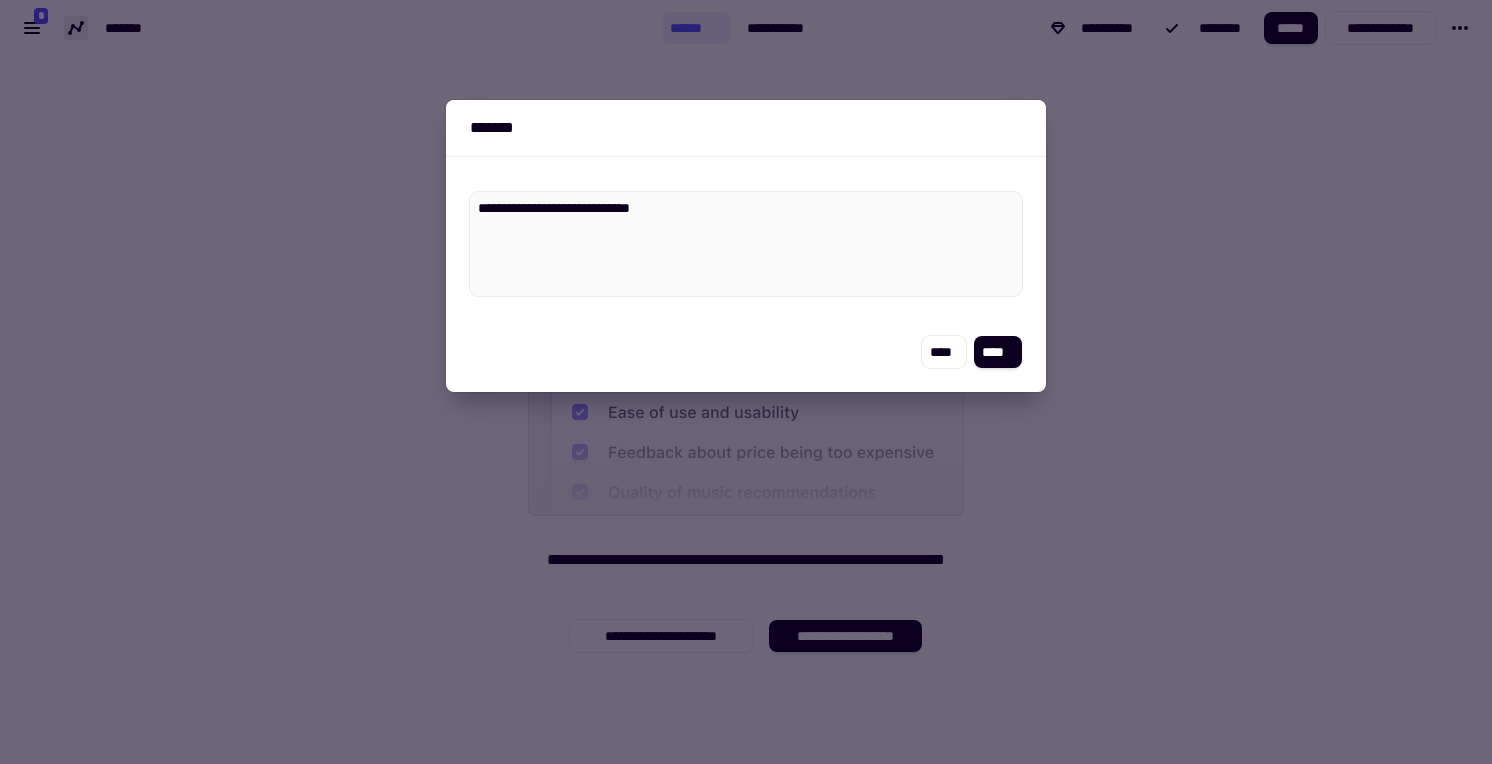 type on "*" 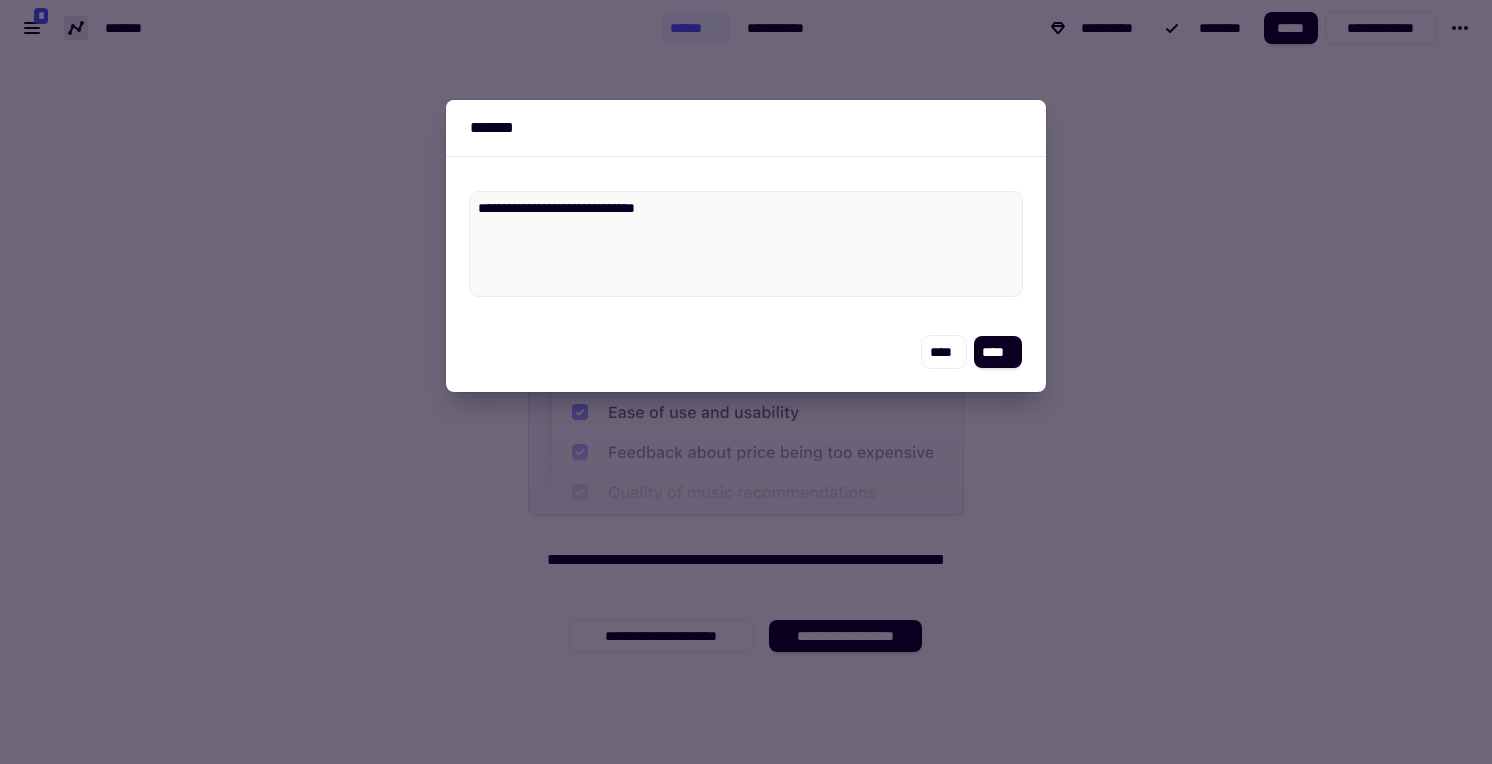 type on "*" 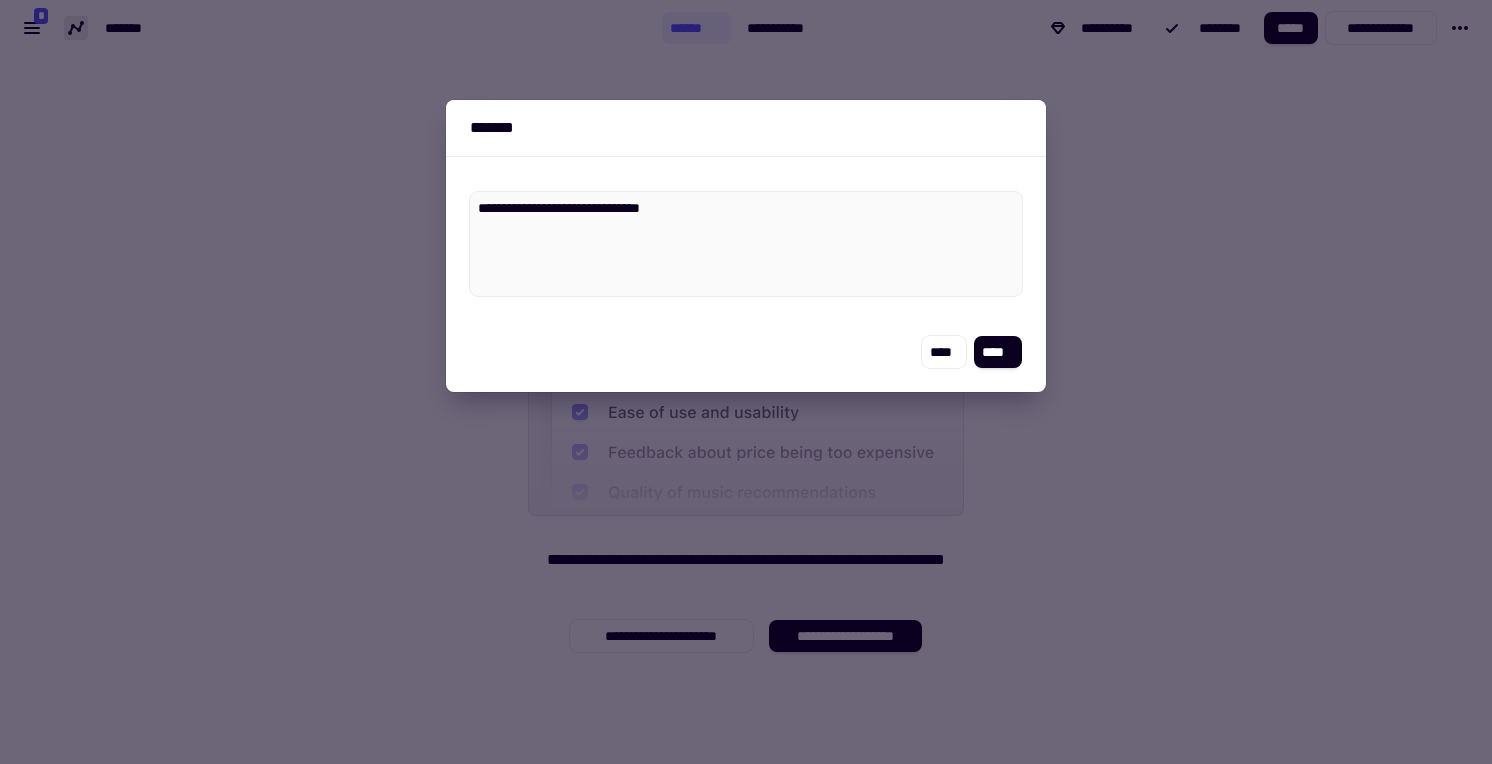 type on "*" 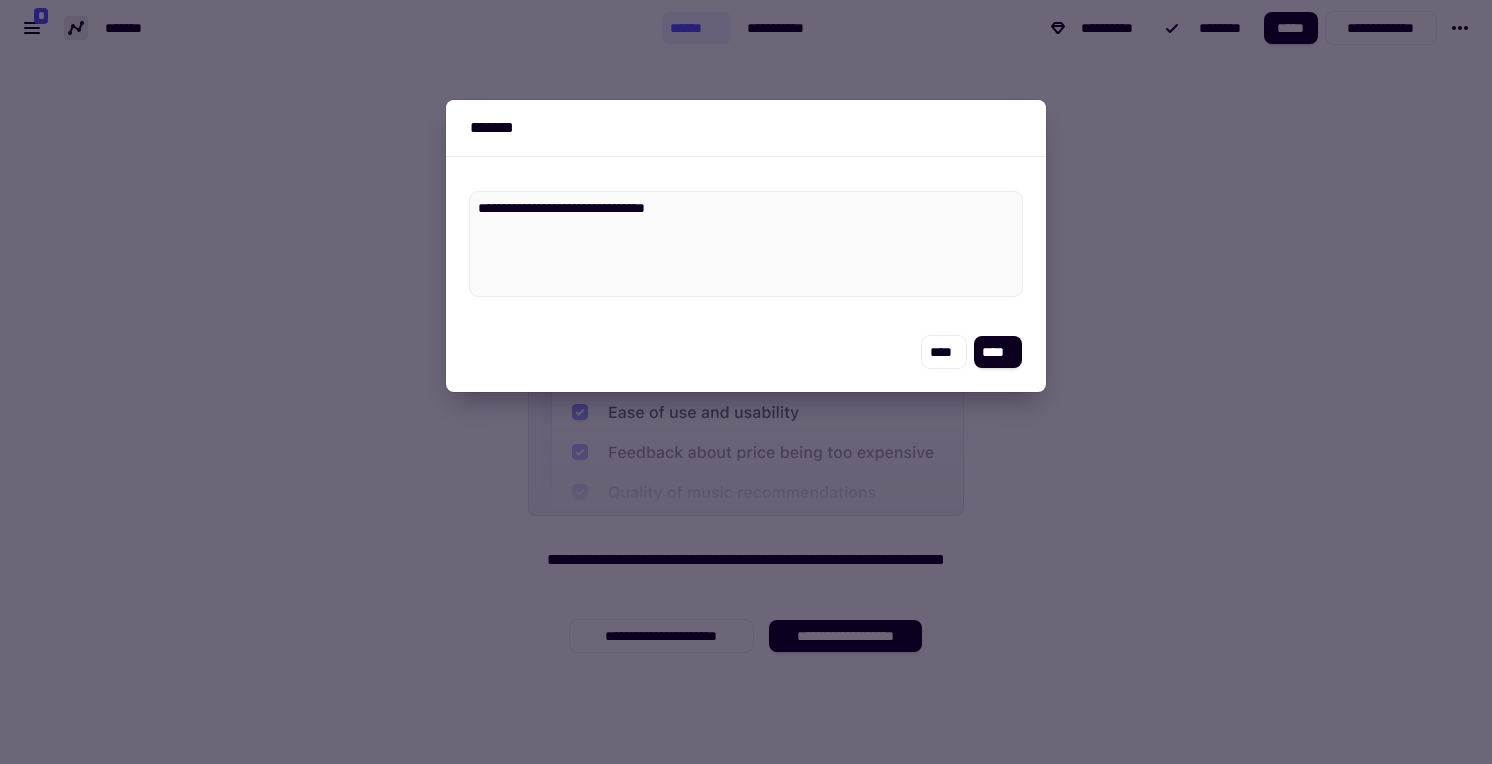 type on "*" 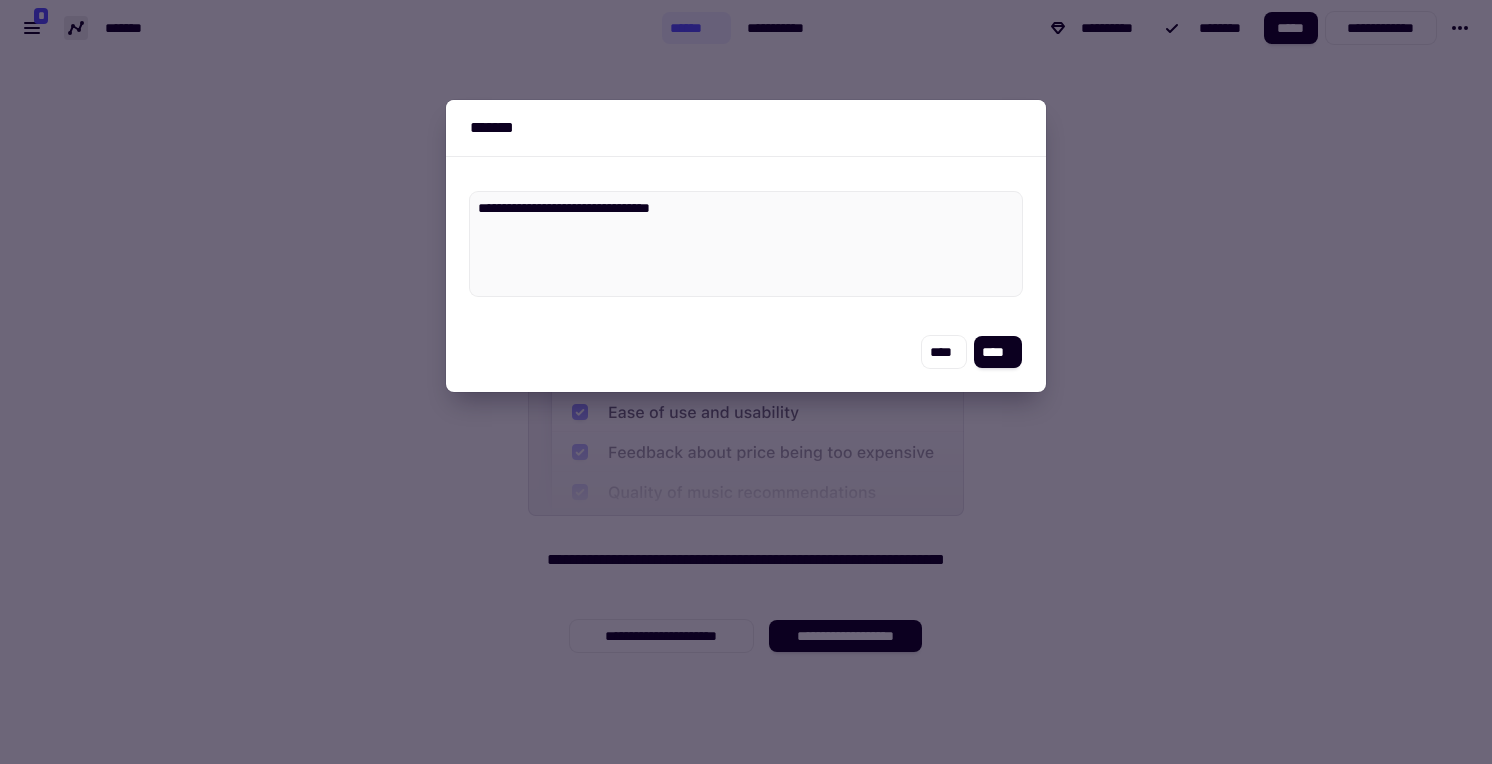 type on "*" 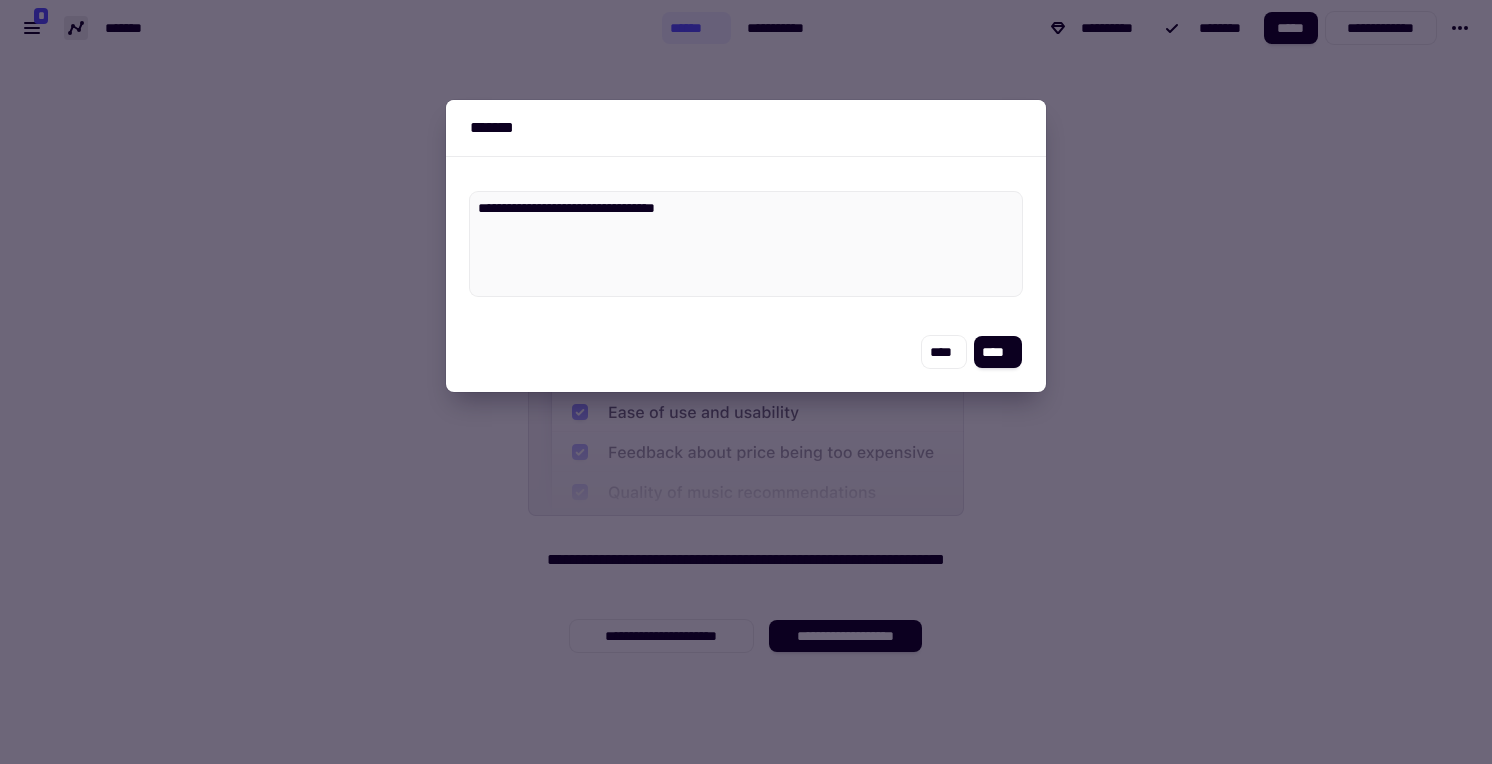 type on "*" 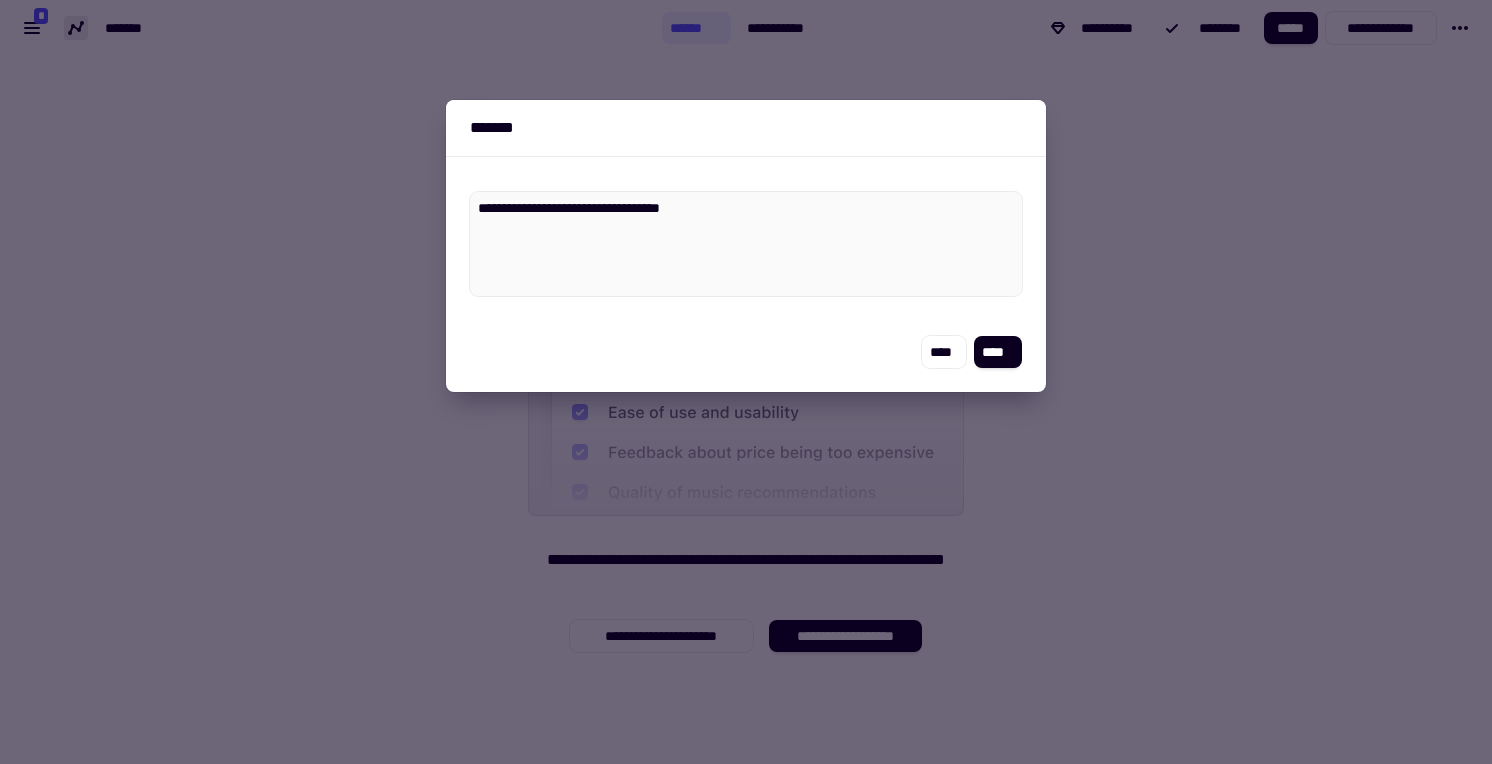 type on "*" 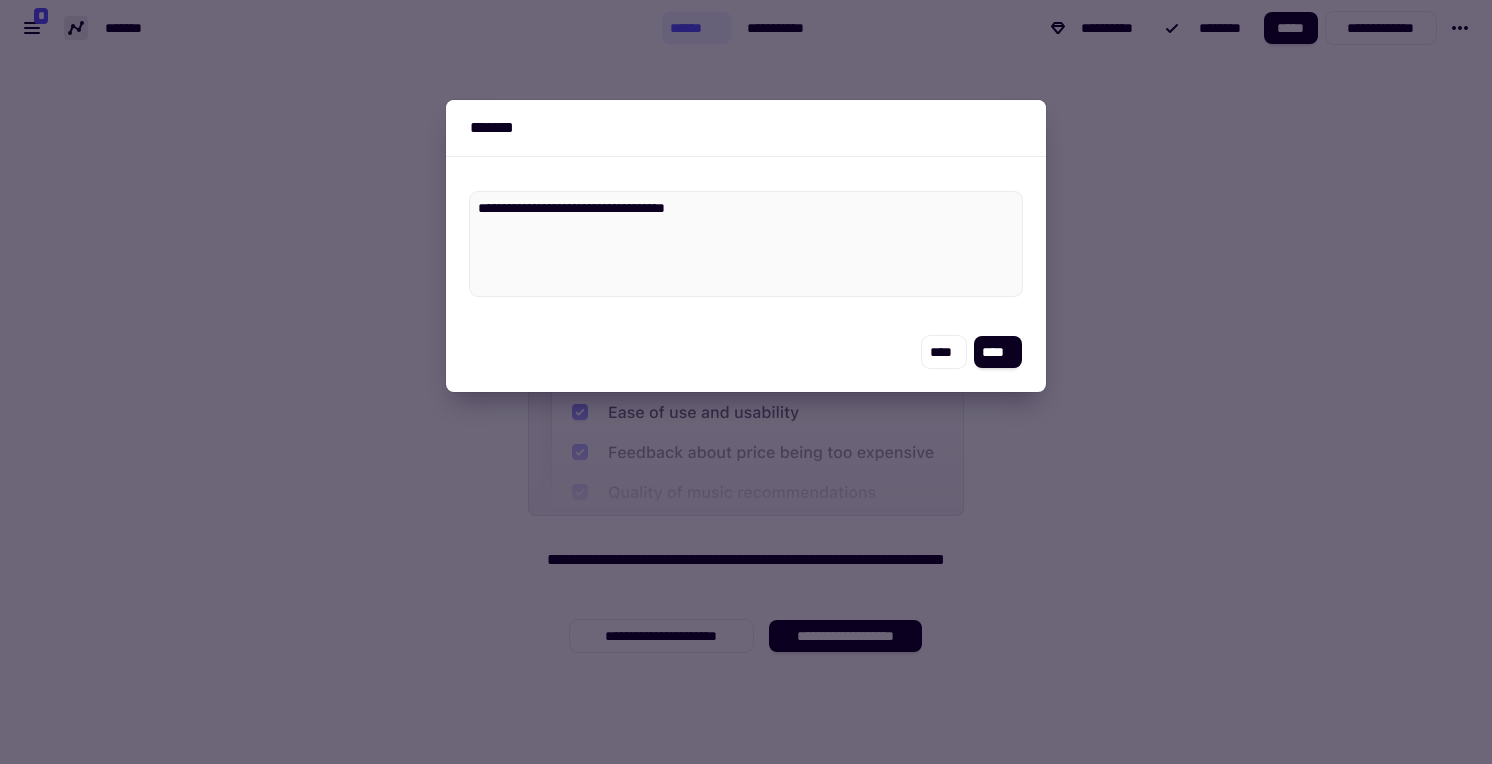 type on "*" 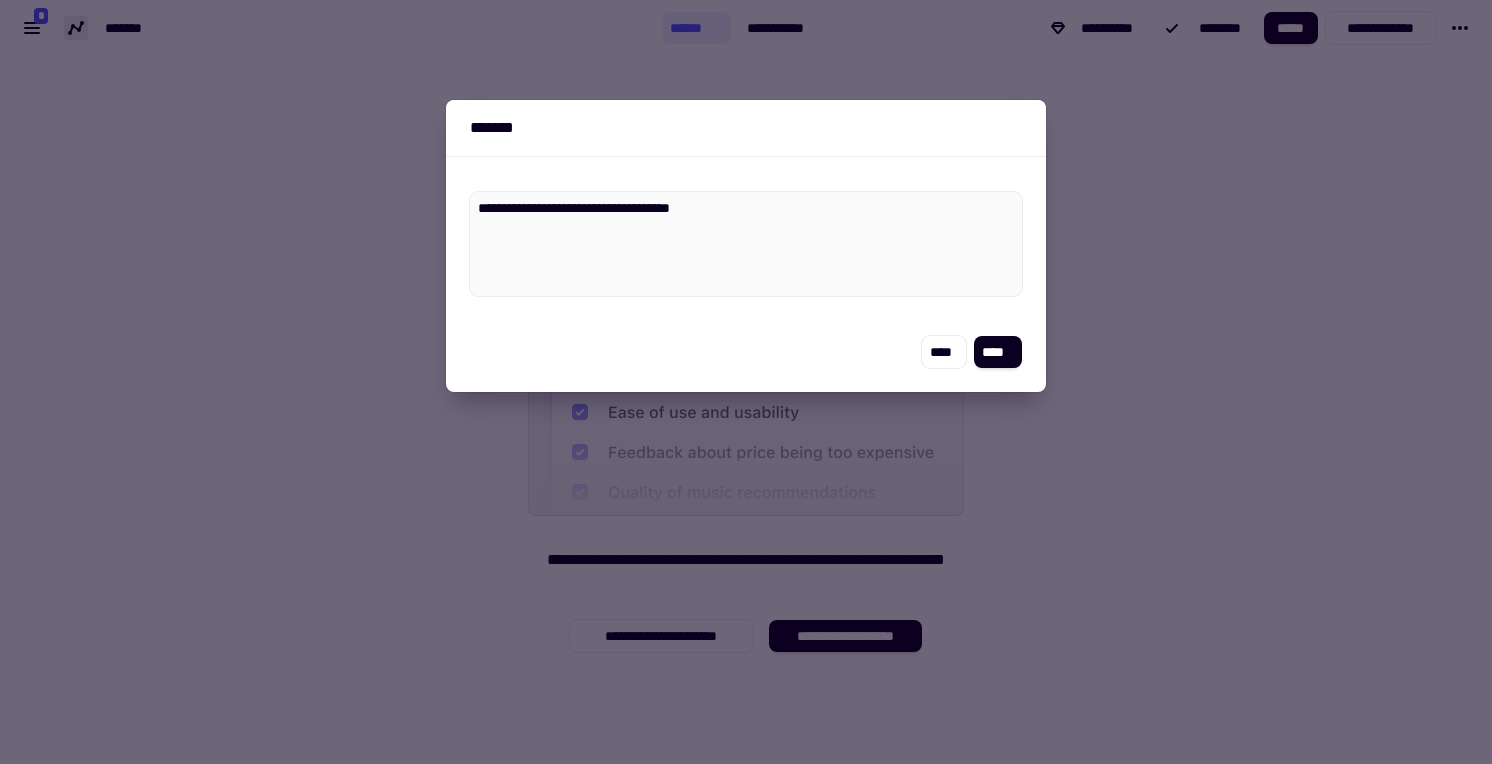type on "*" 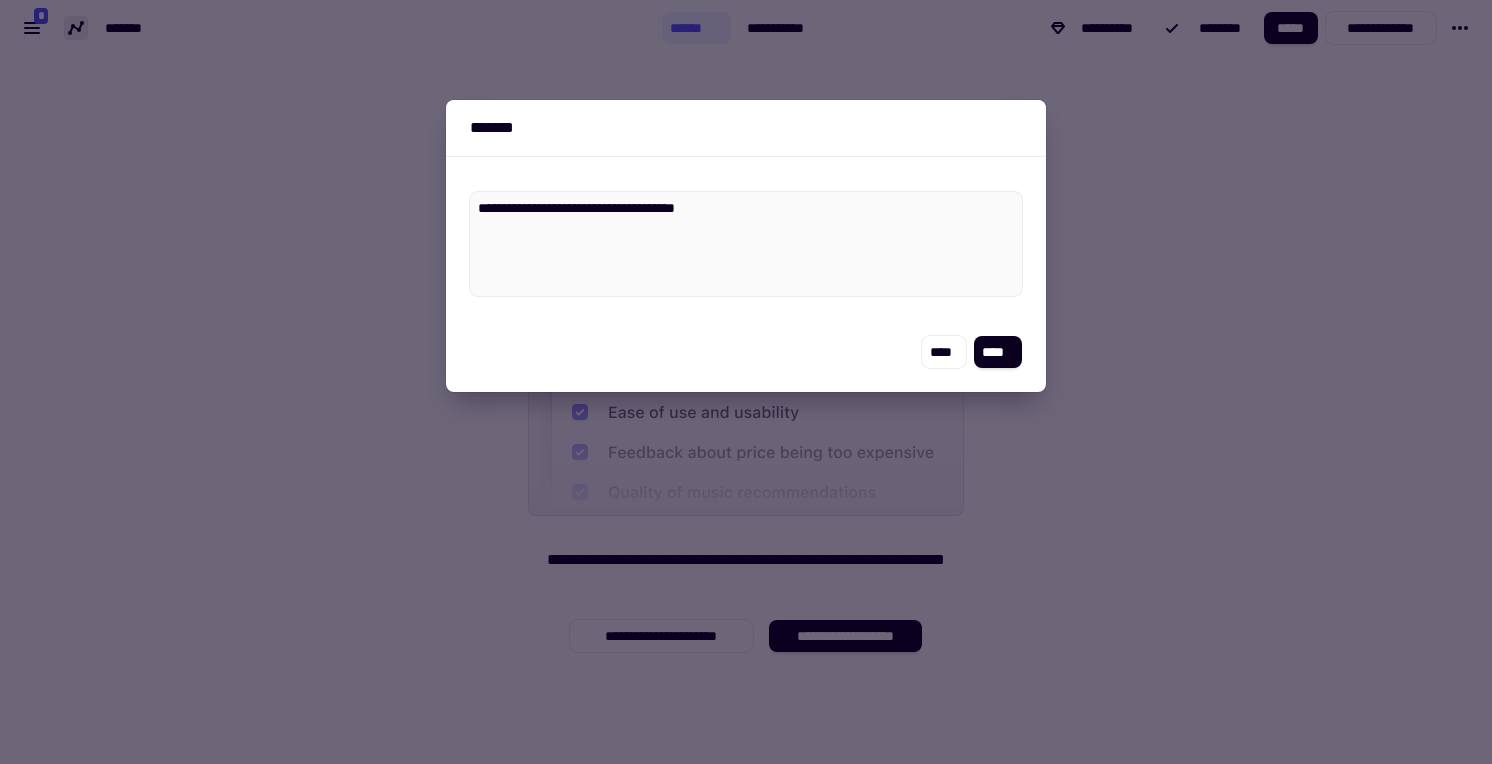 type on "*" 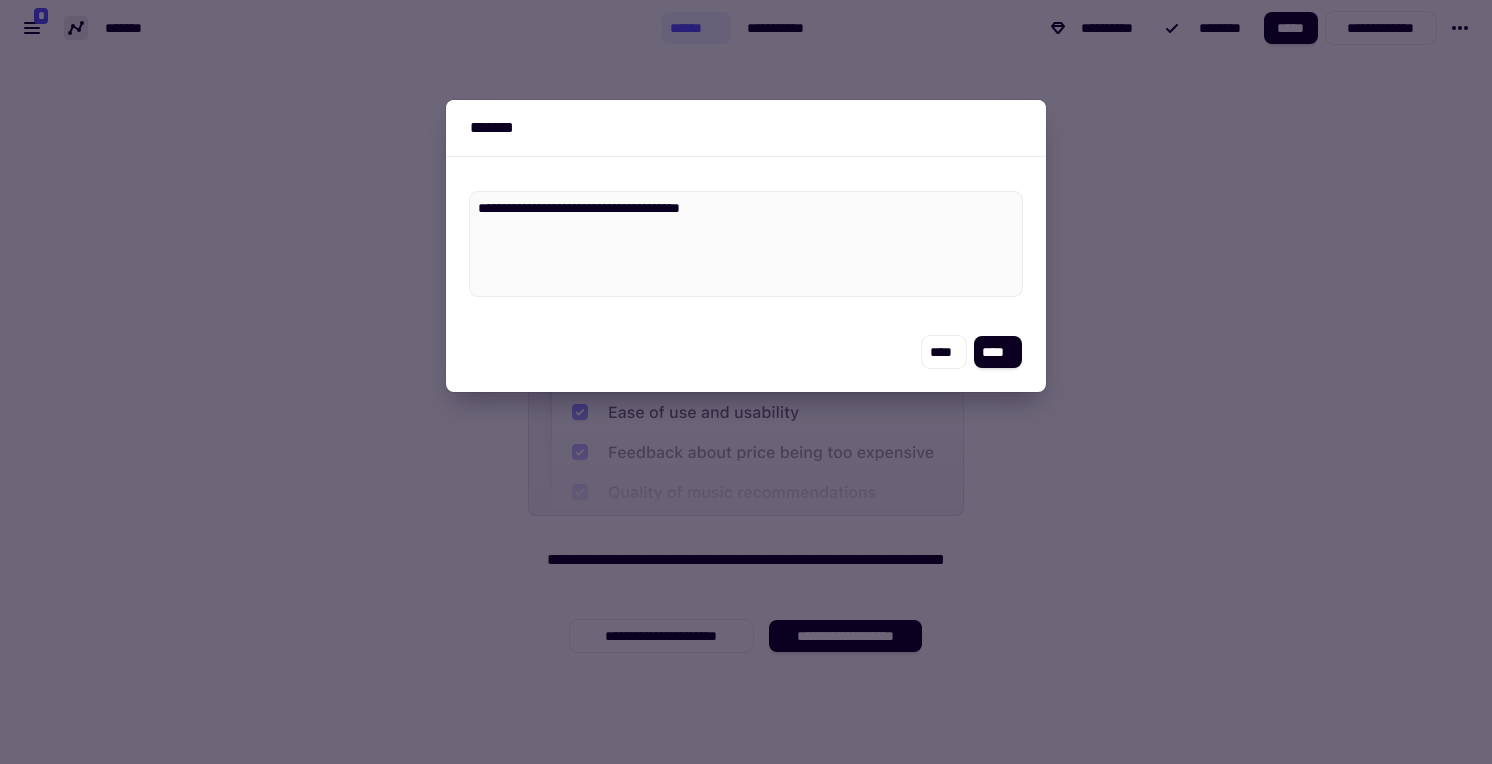 type 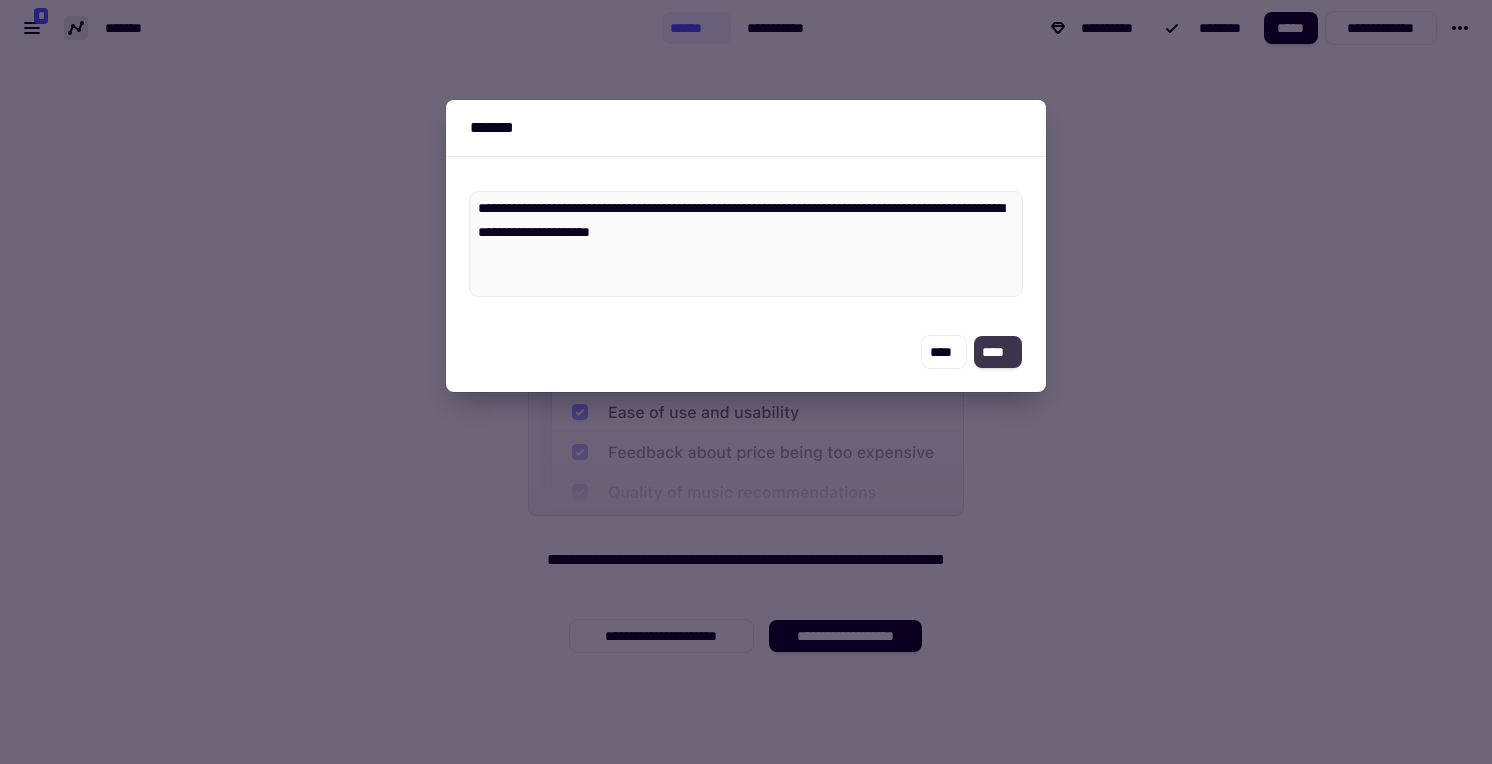 click on "****" 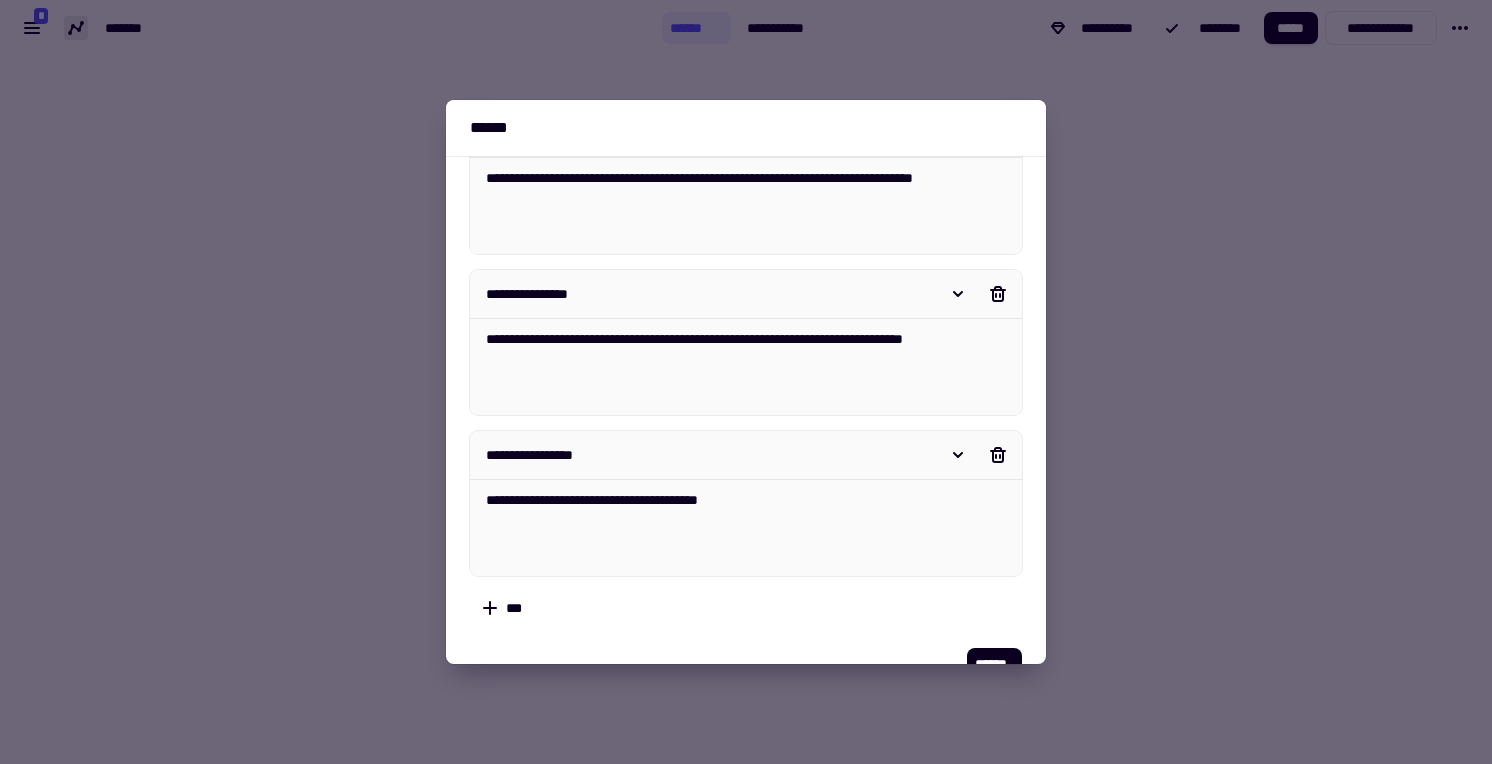 scroll, scrollTop: 433, scrollLeft: 0, axis: vertical 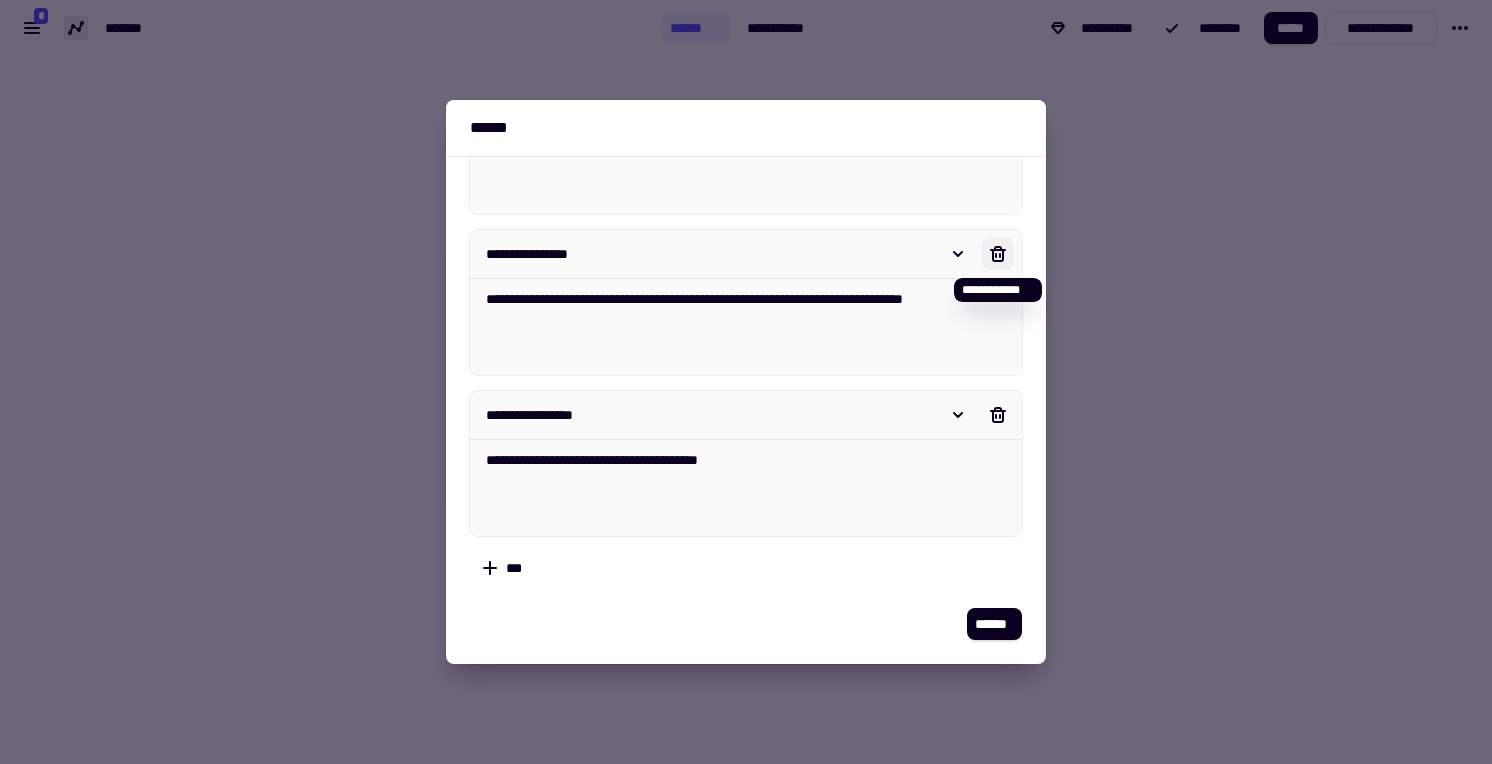 click 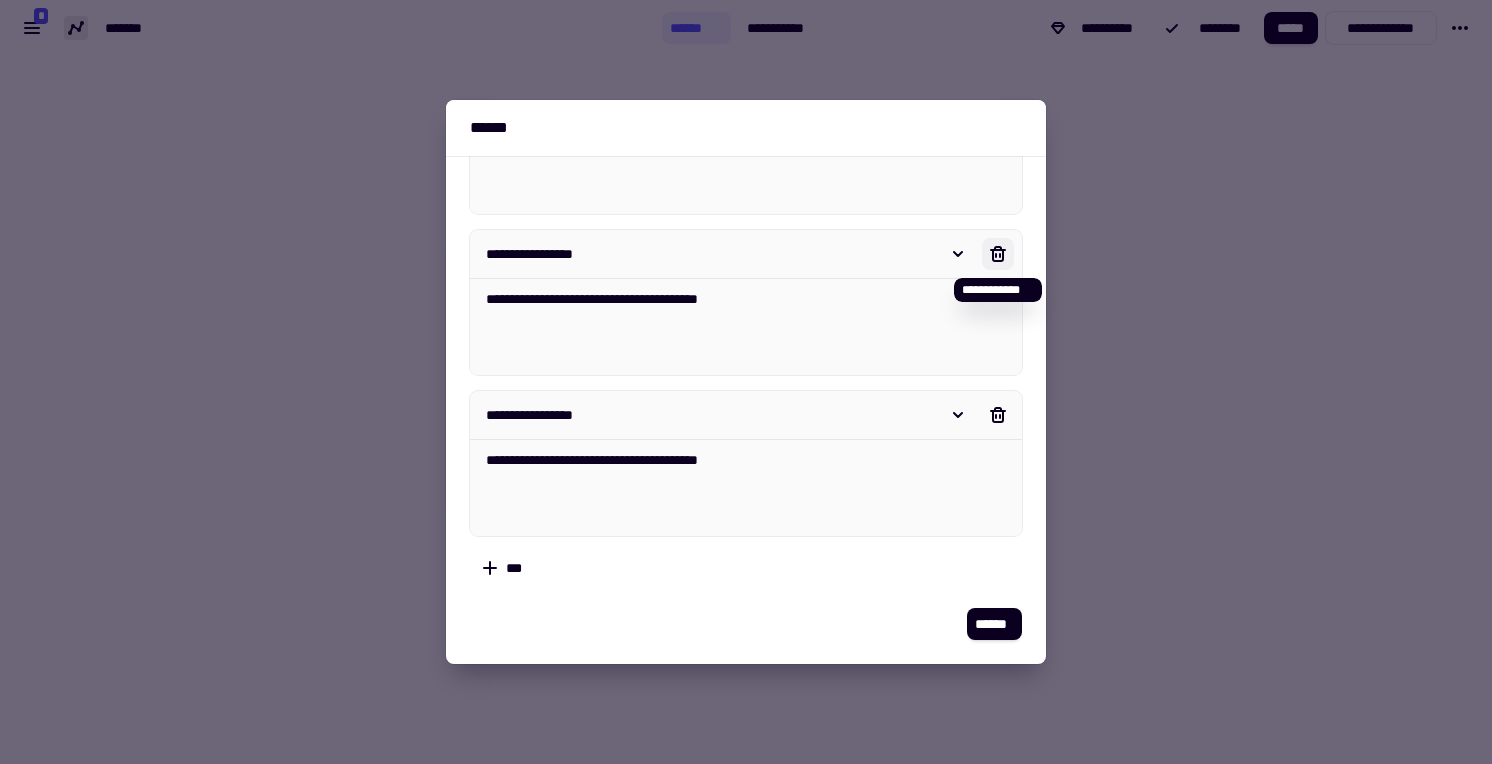 scroll, scrollTop: 272, scrollLeft: 0, axis: vertical 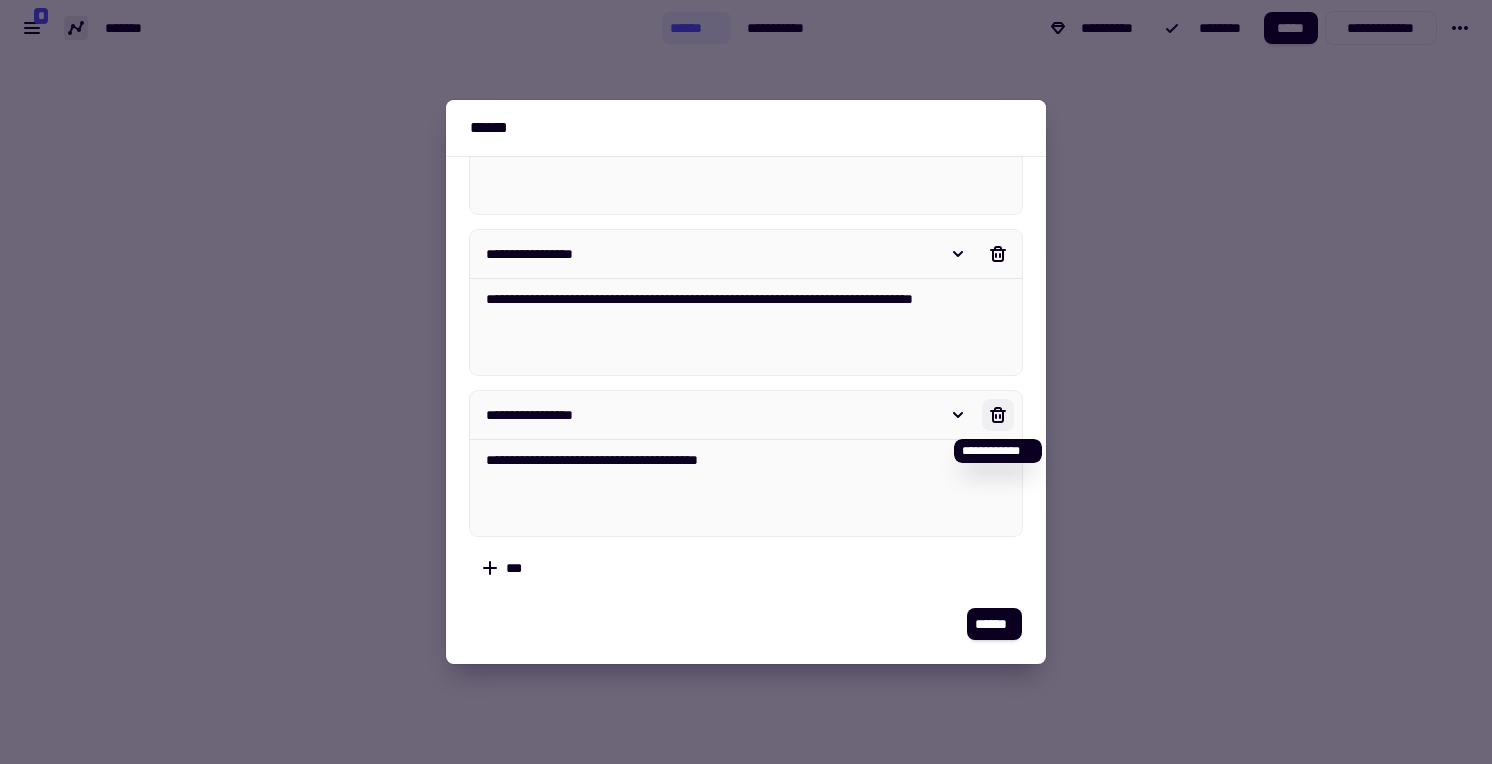 click 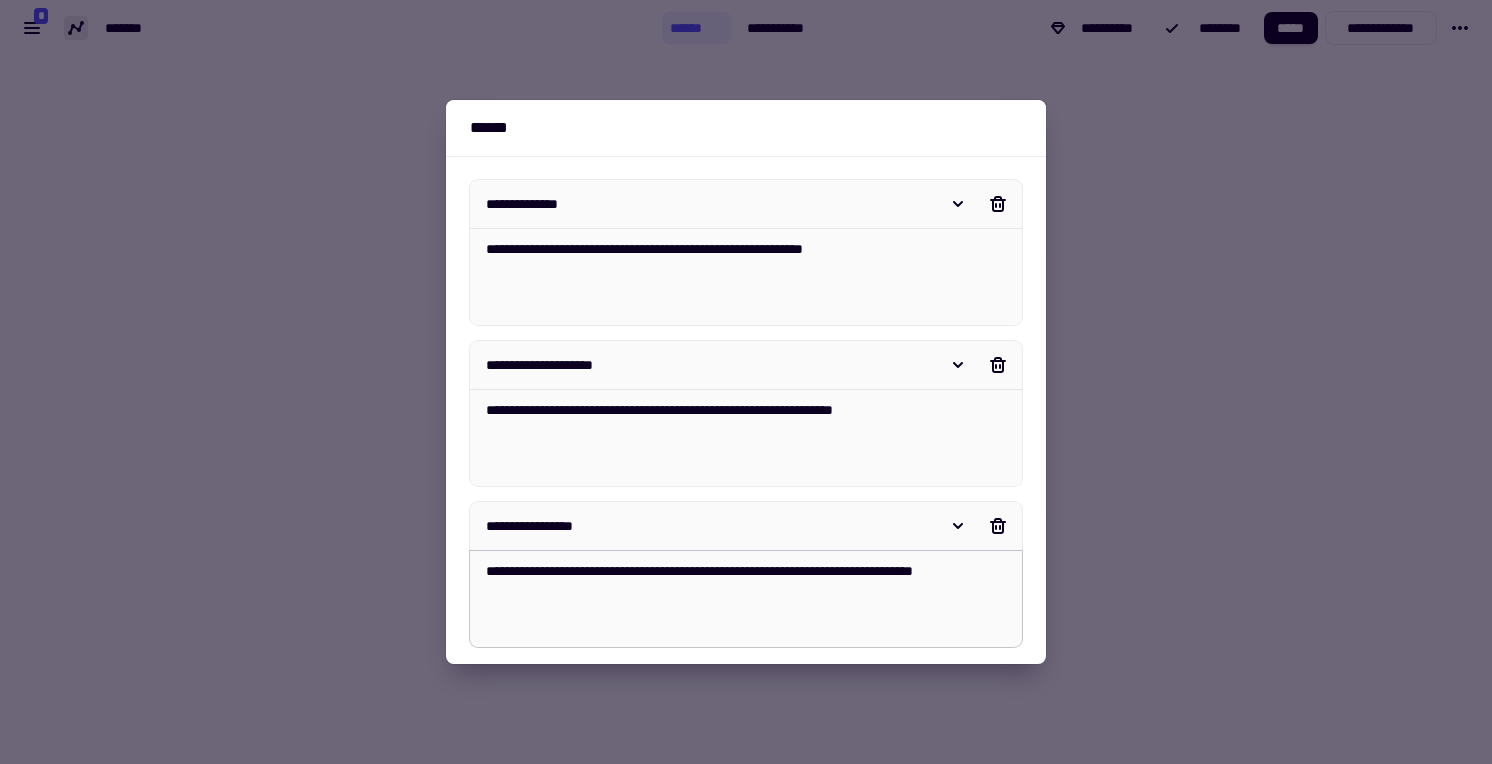 scroll, scrollTop: 111, scrollLeft: 0, axis: vertical 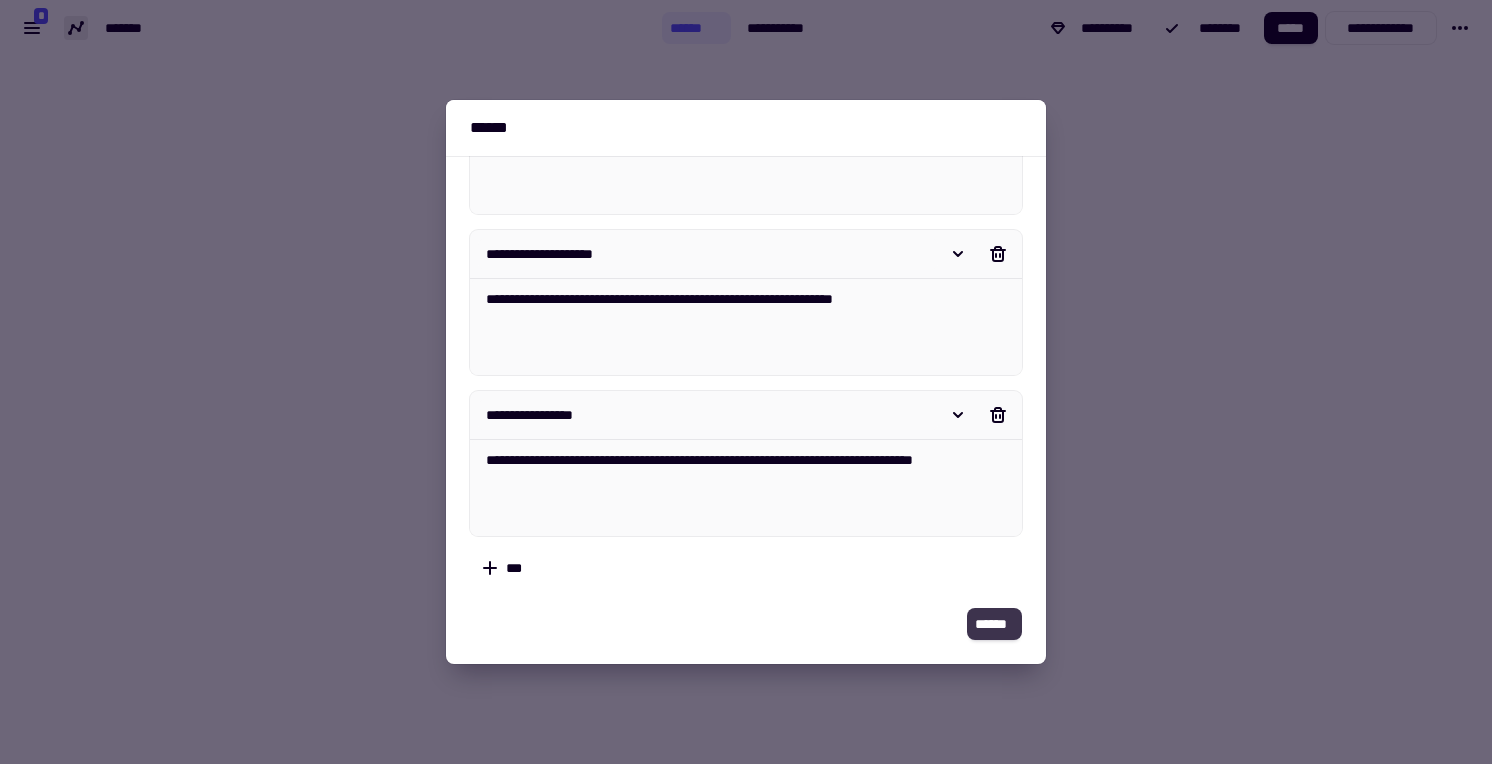 click on "******" 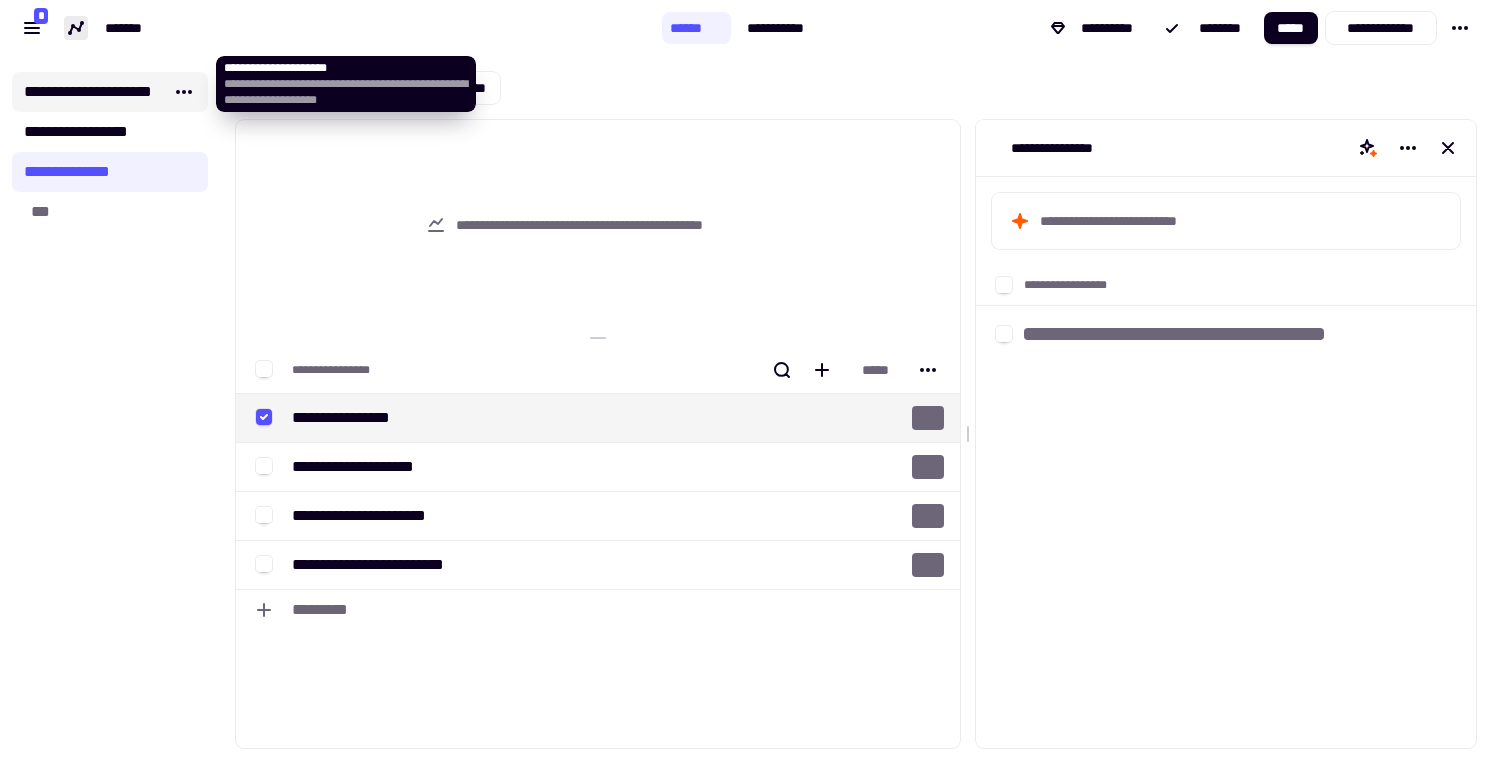 click on "**********" 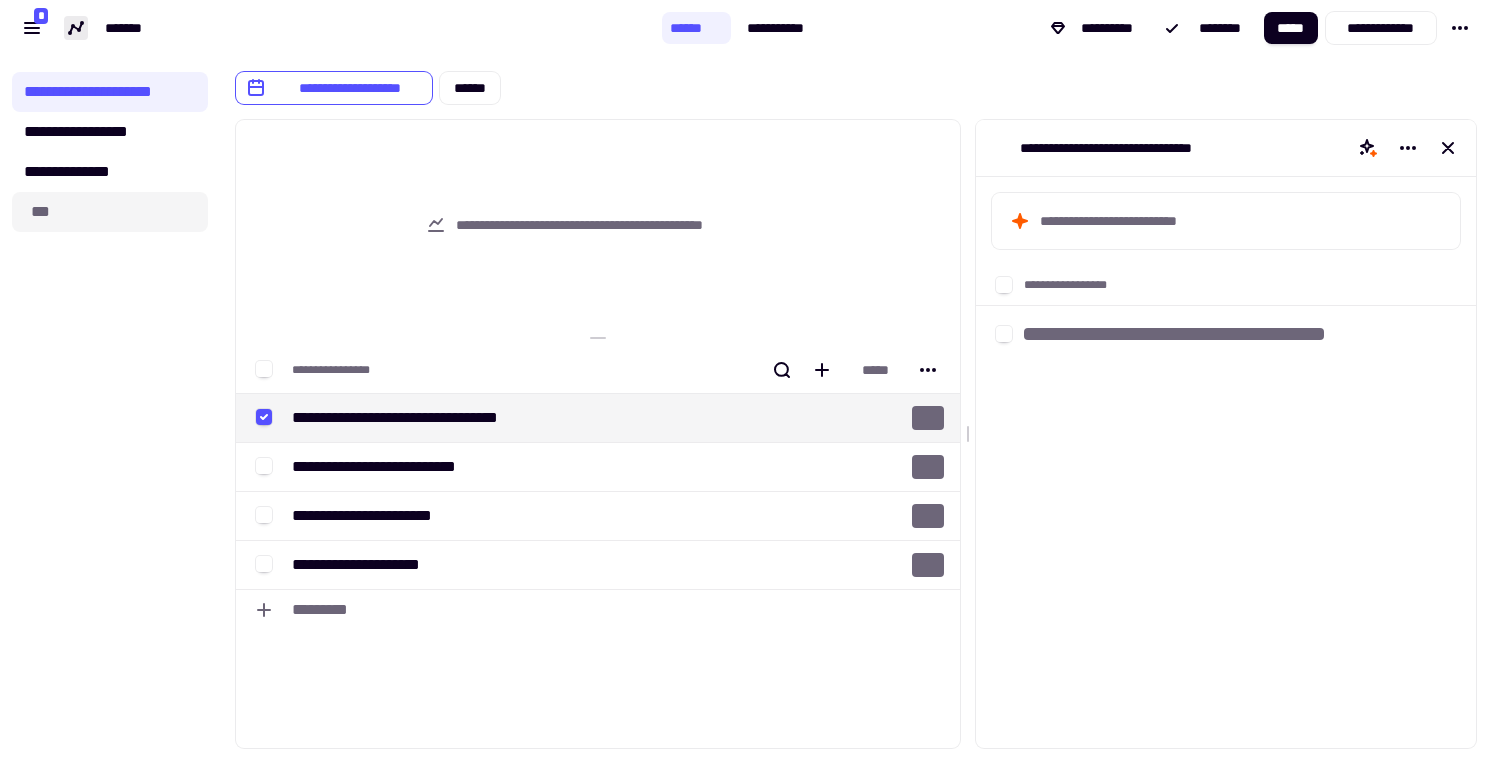 click on "***" 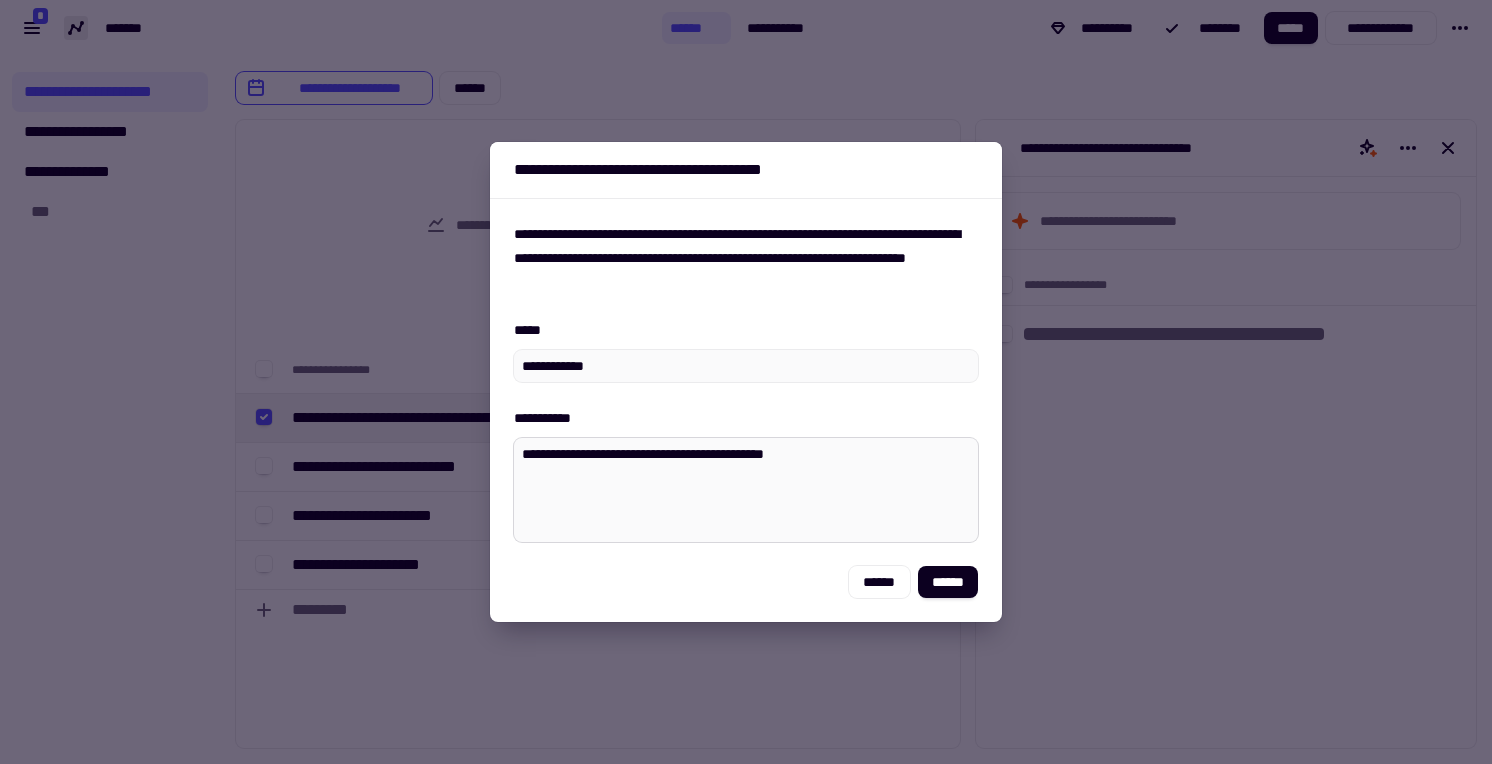 click on "**********" at bounding box center (746, 490) 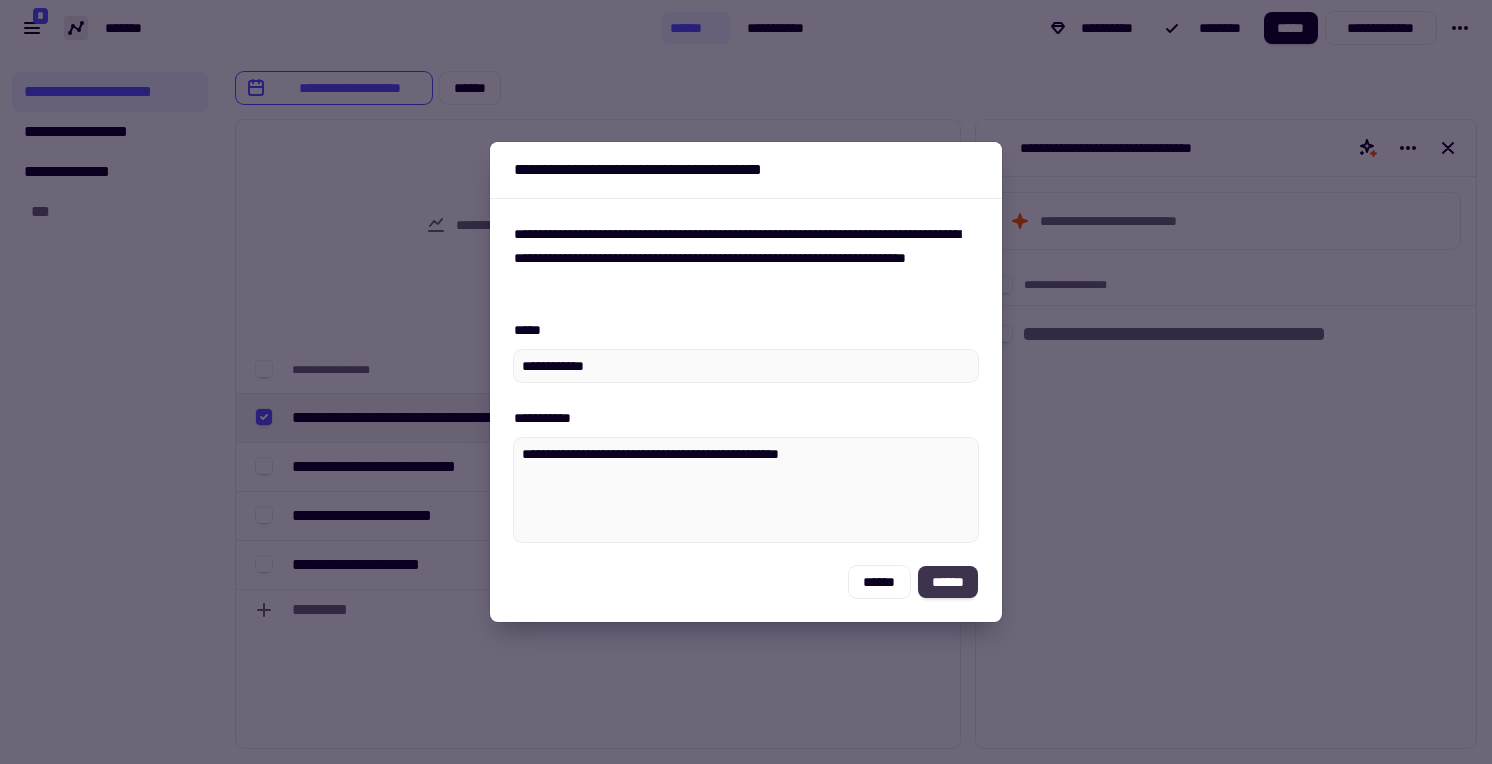 click on "******" 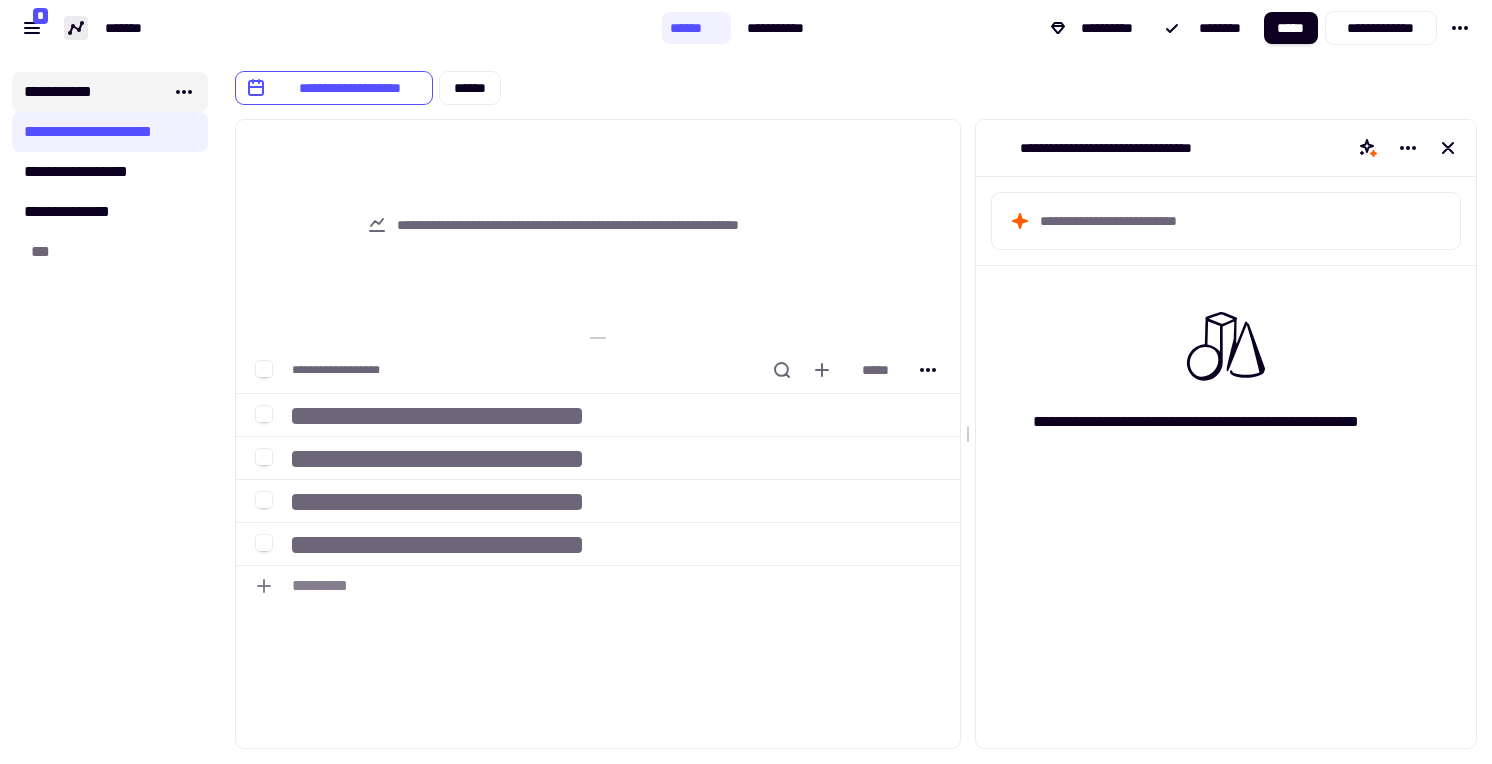 click on "**********" 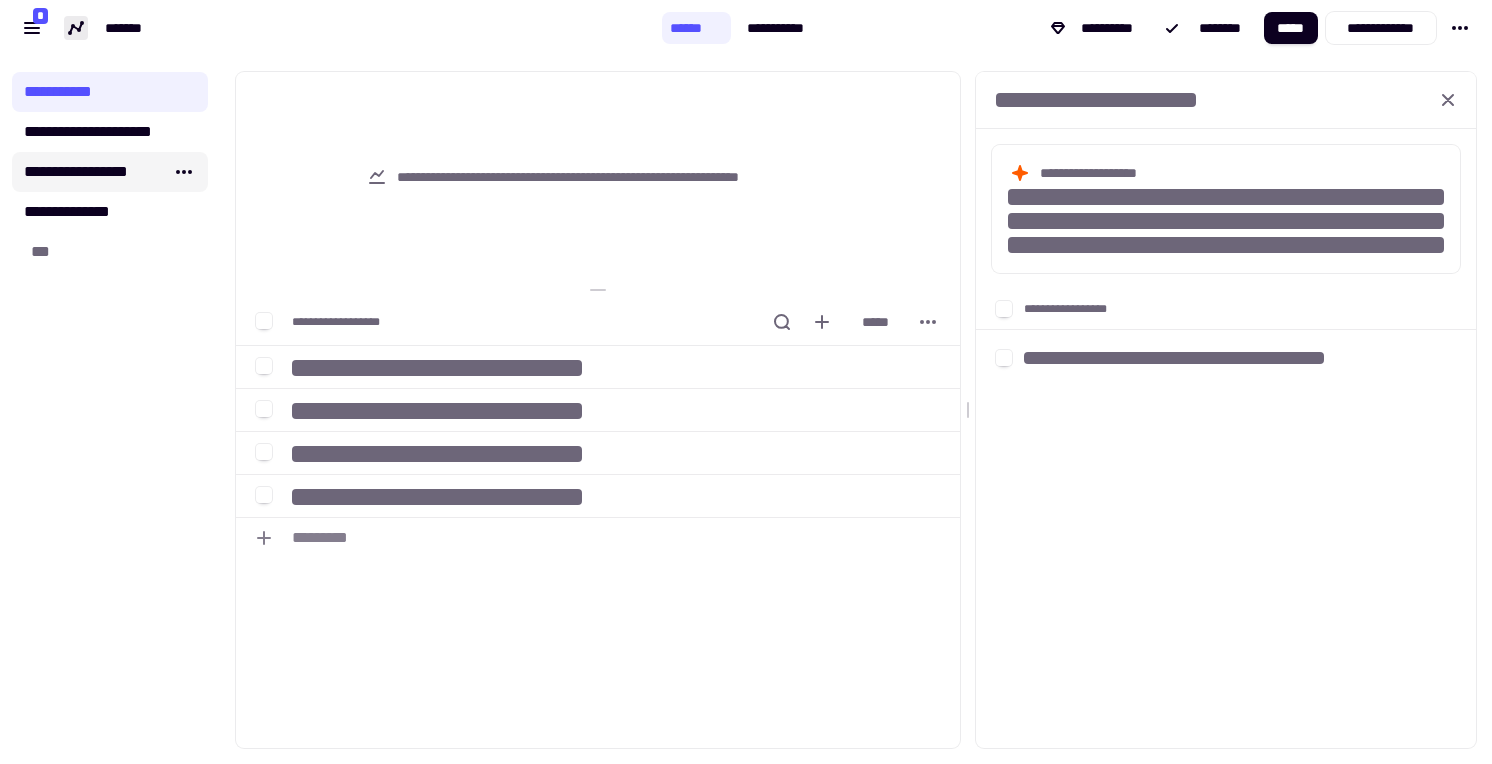 click on "**********" 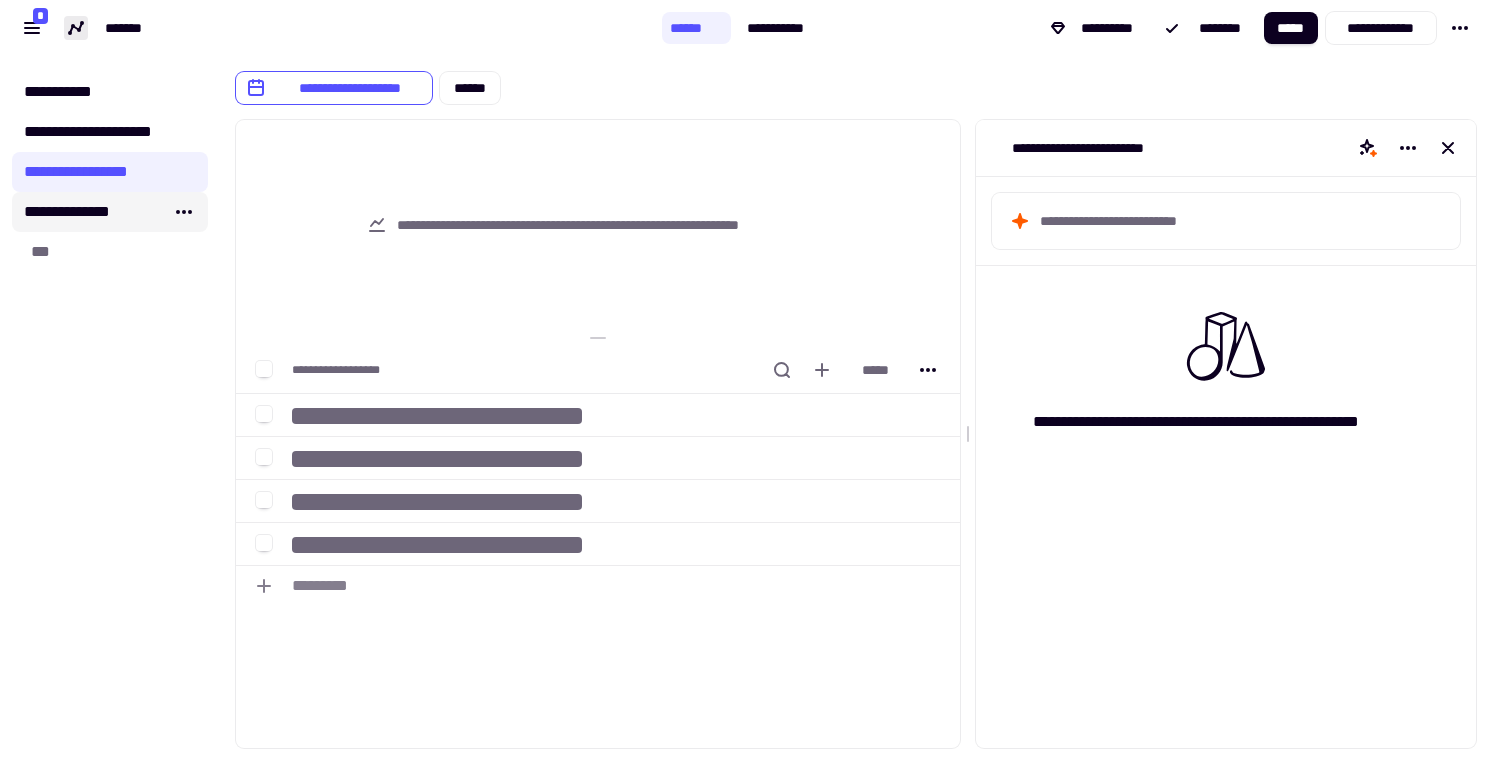 click on "**********" 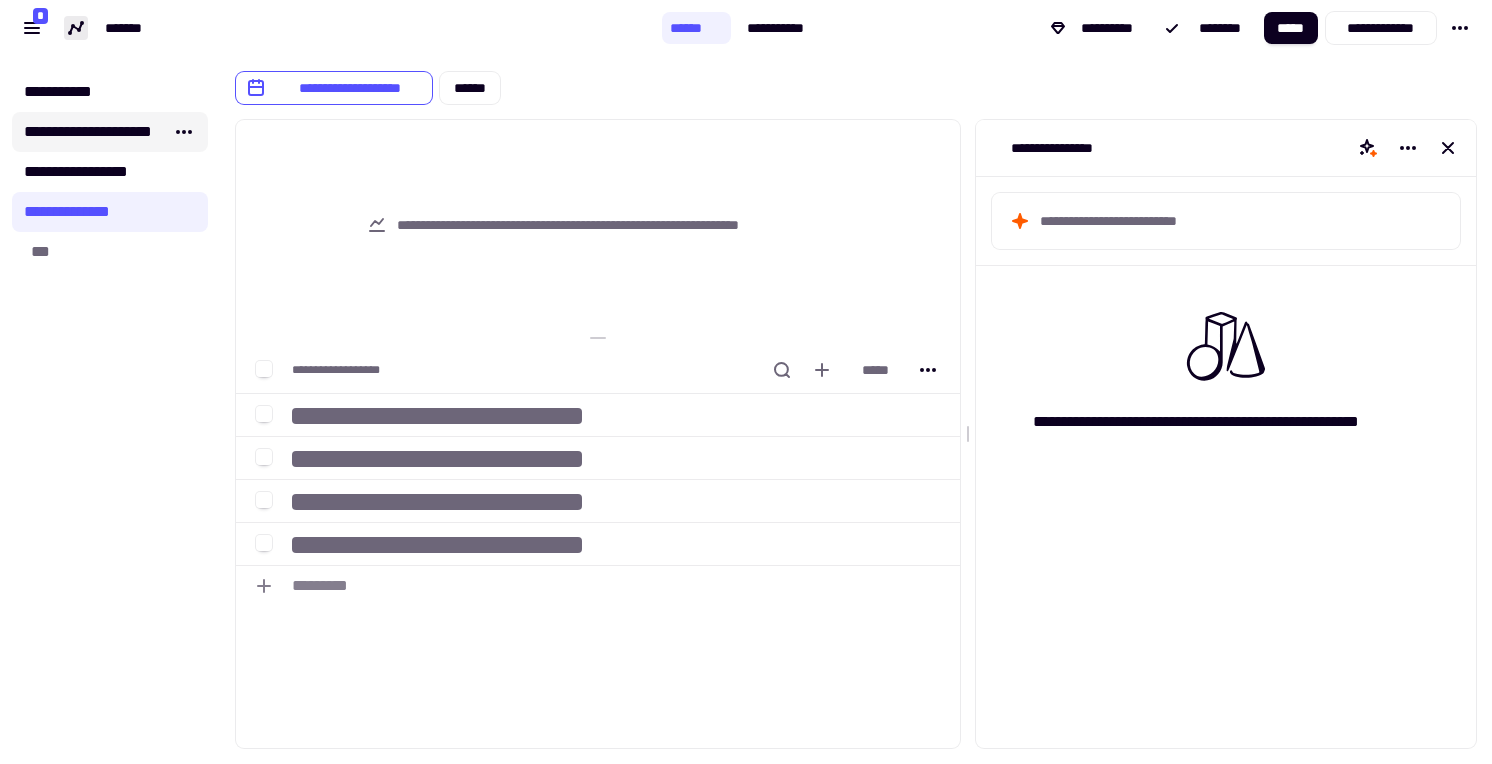 click on "**********" 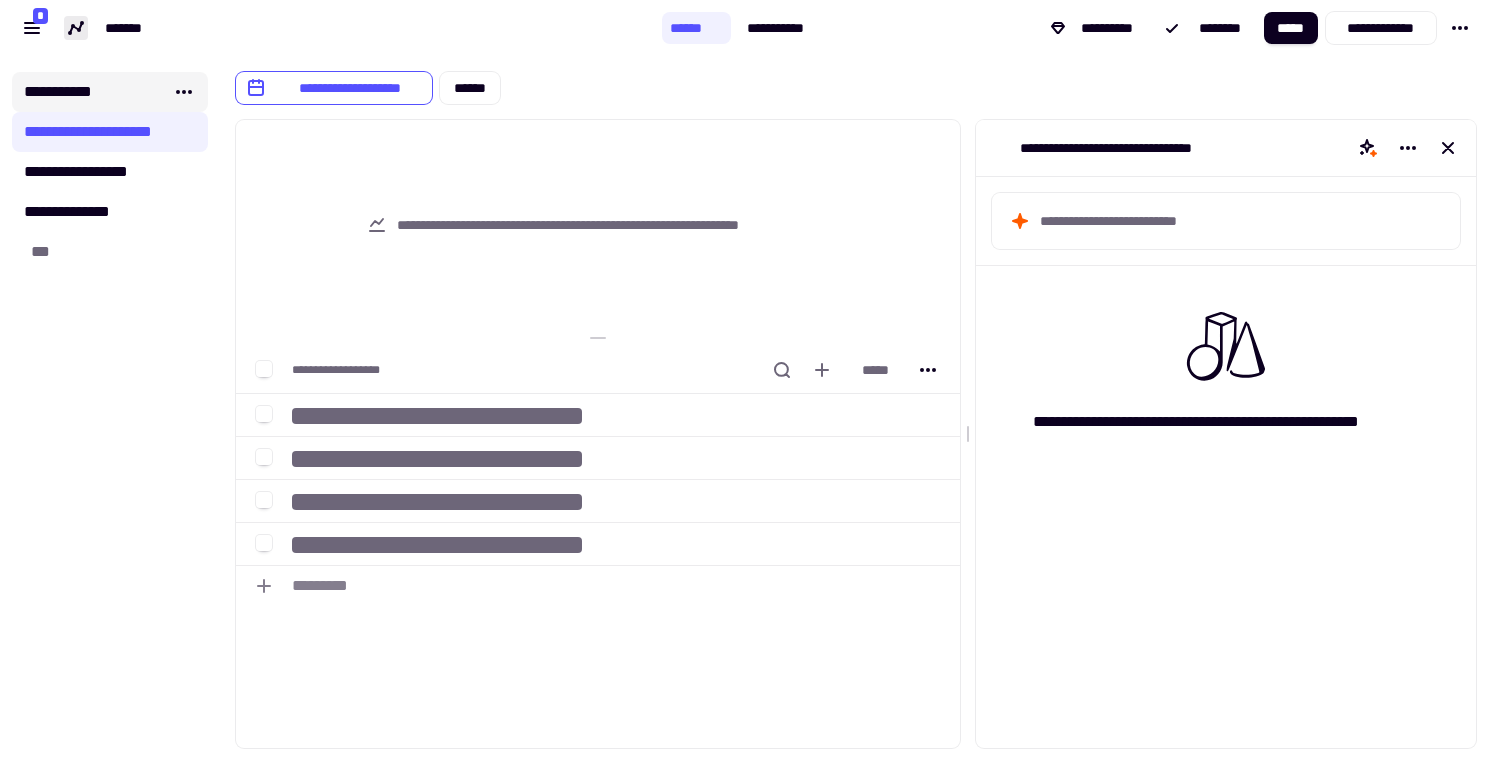 click on "**********" 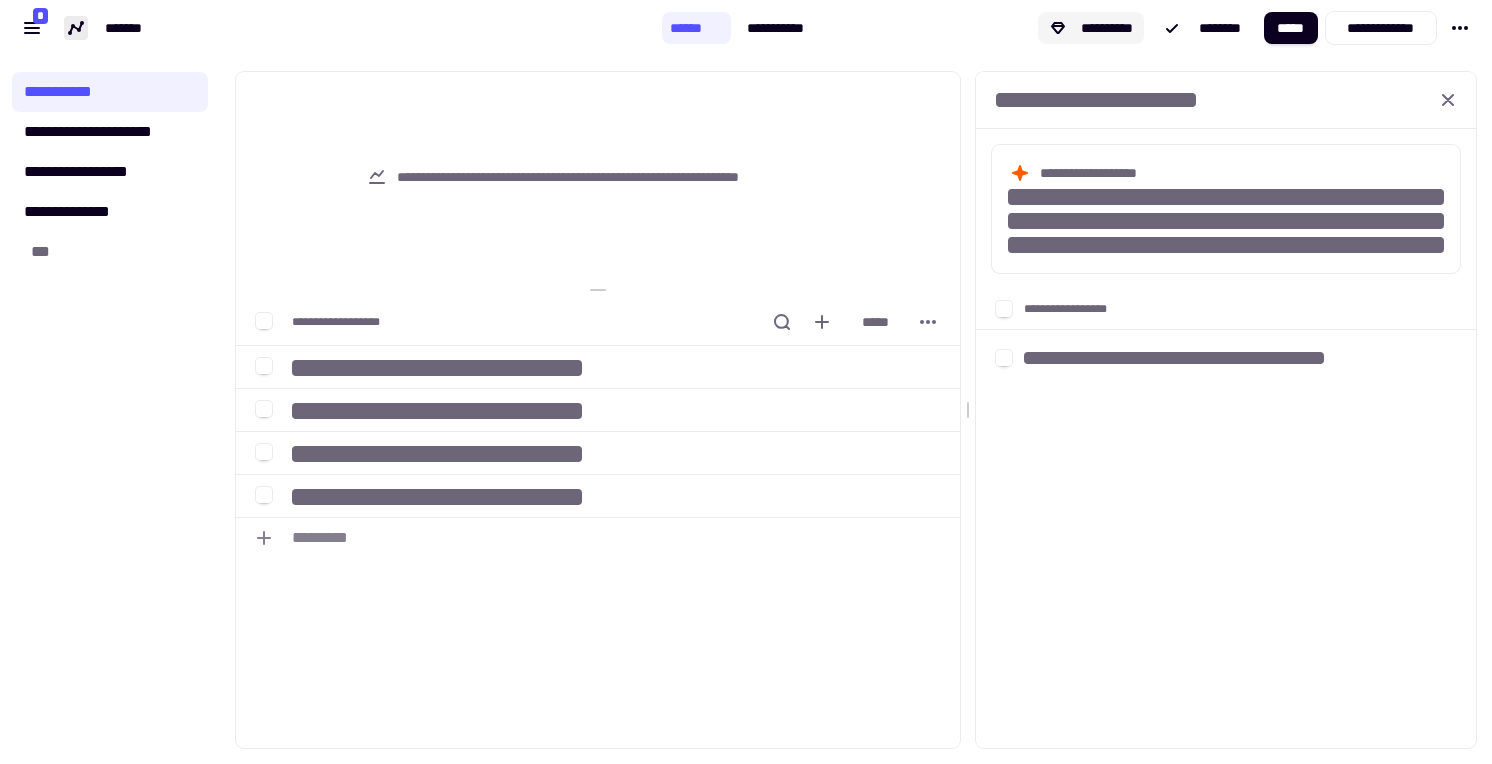click on "**********" 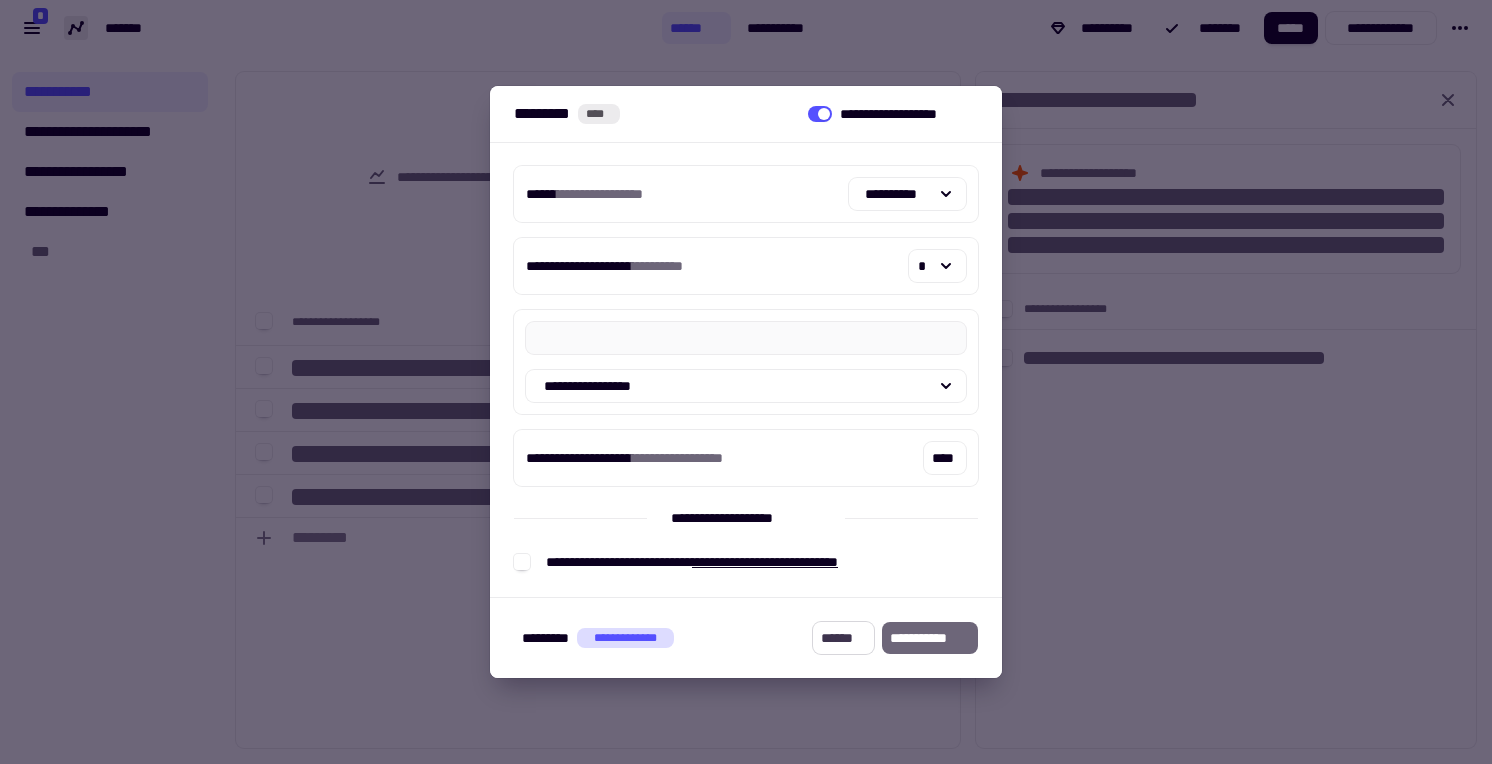 click on "******" at bounding box center (843, 638) 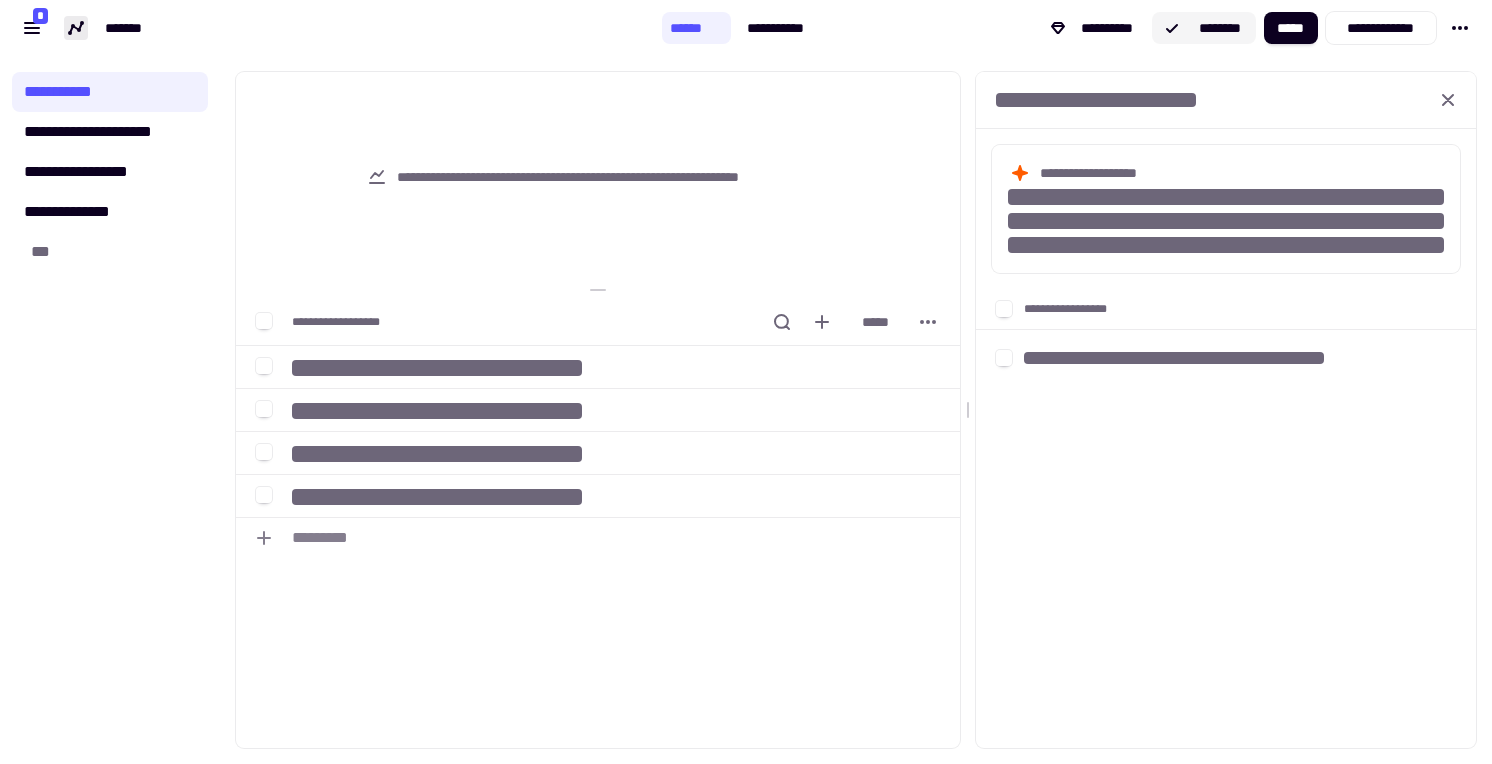 click on "********" 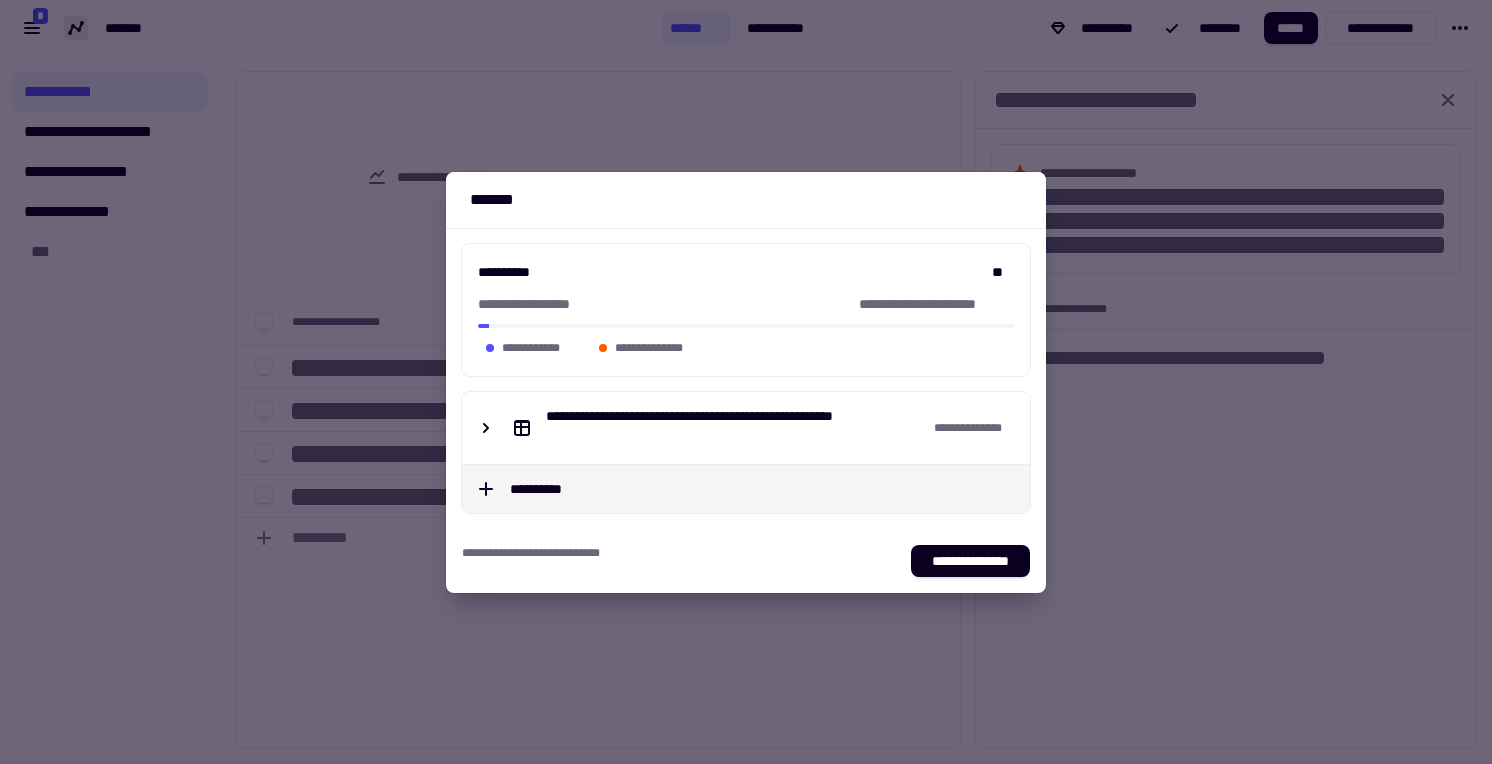 click on "**********" at bounding box center (548, 489) 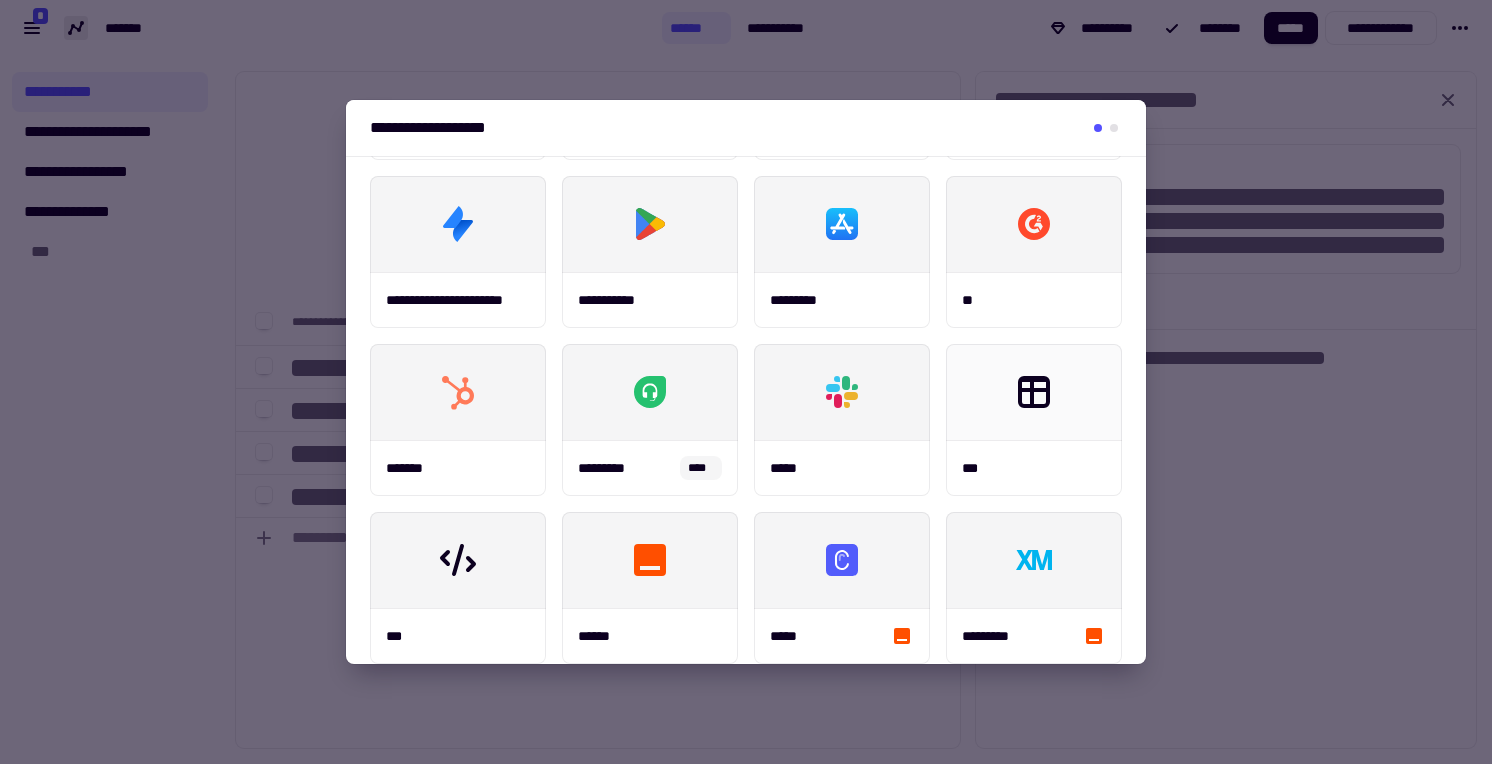 scroll, scrollTop: 0, scrollLeft: 0, axis: both 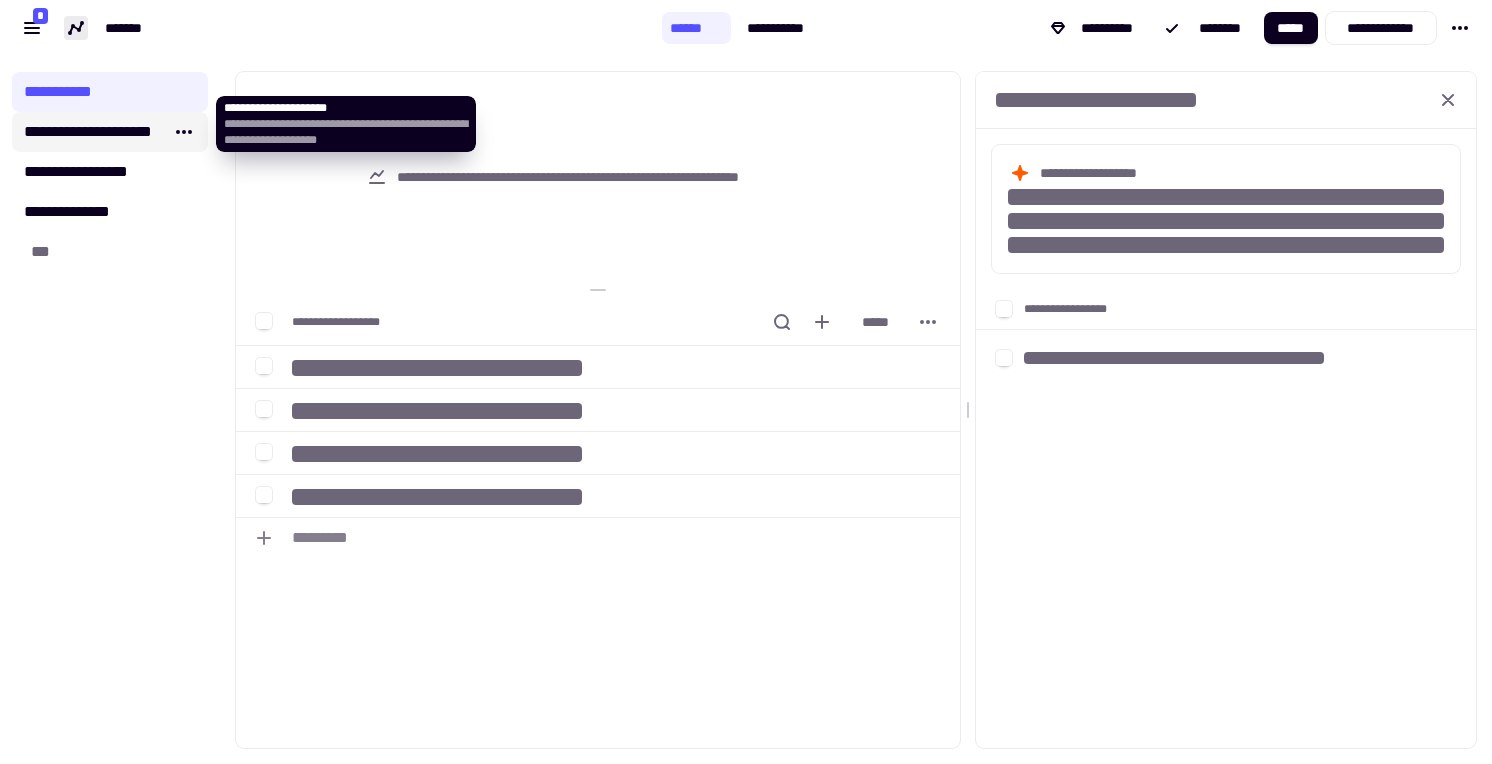 click on "**********" 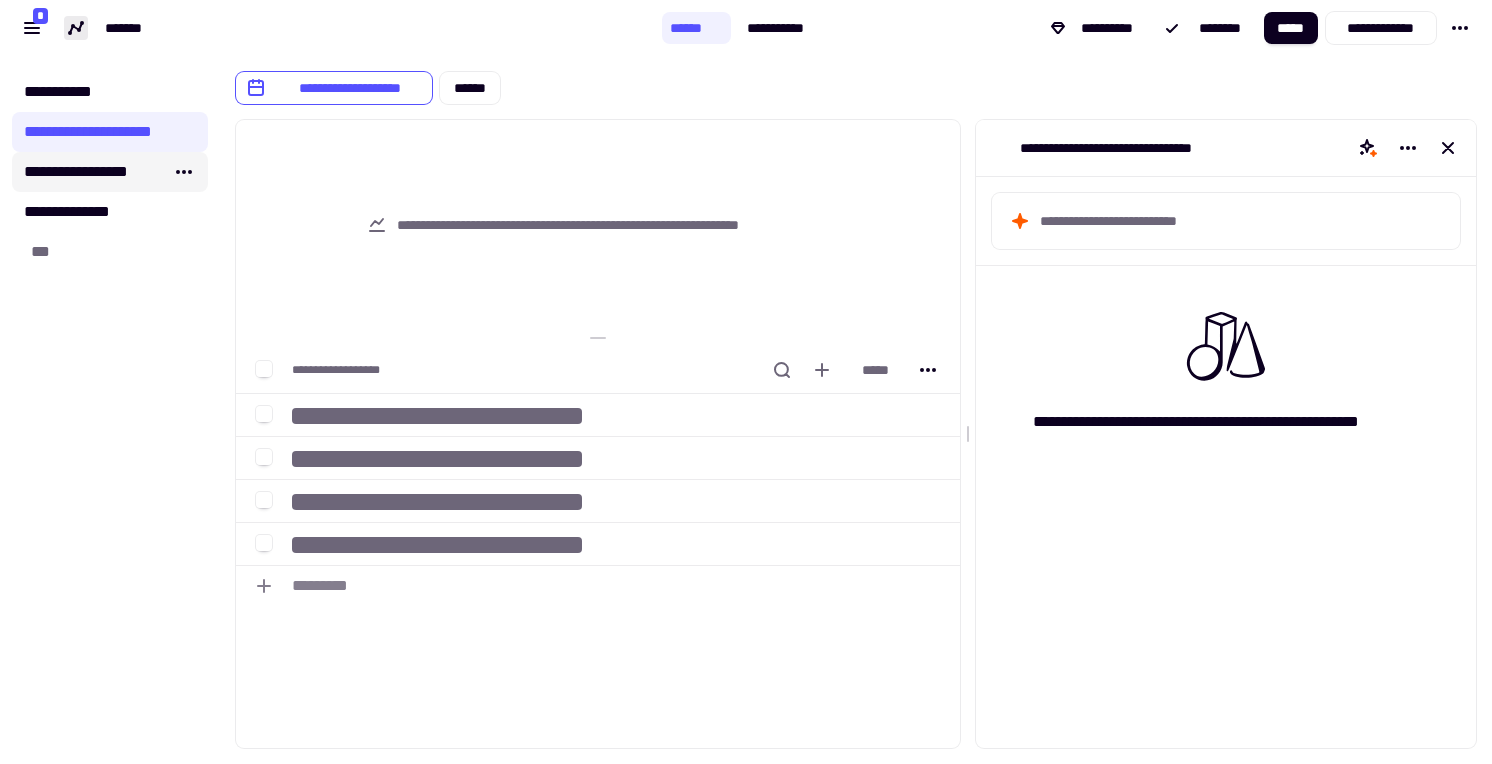 click on "**********" 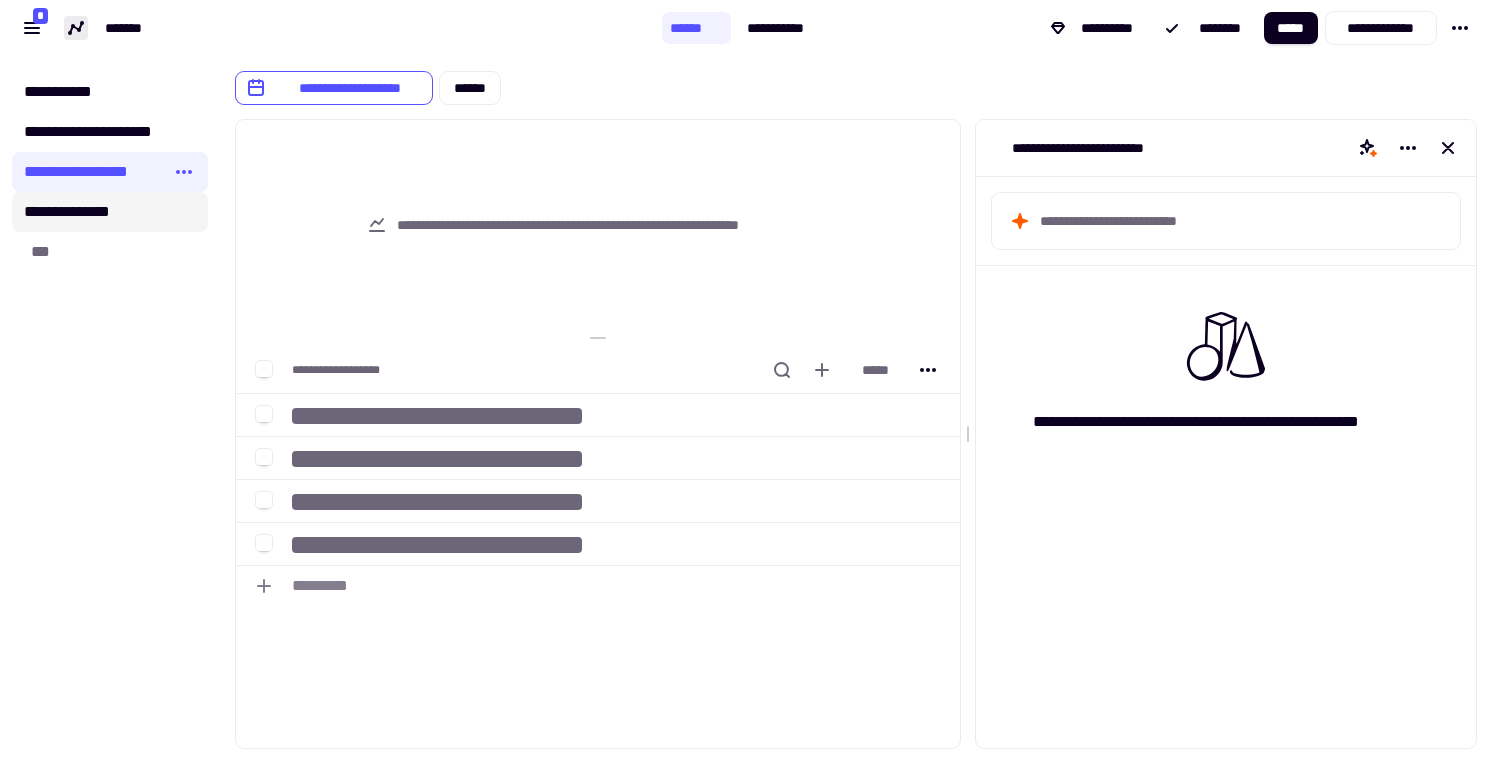 click on "**********" 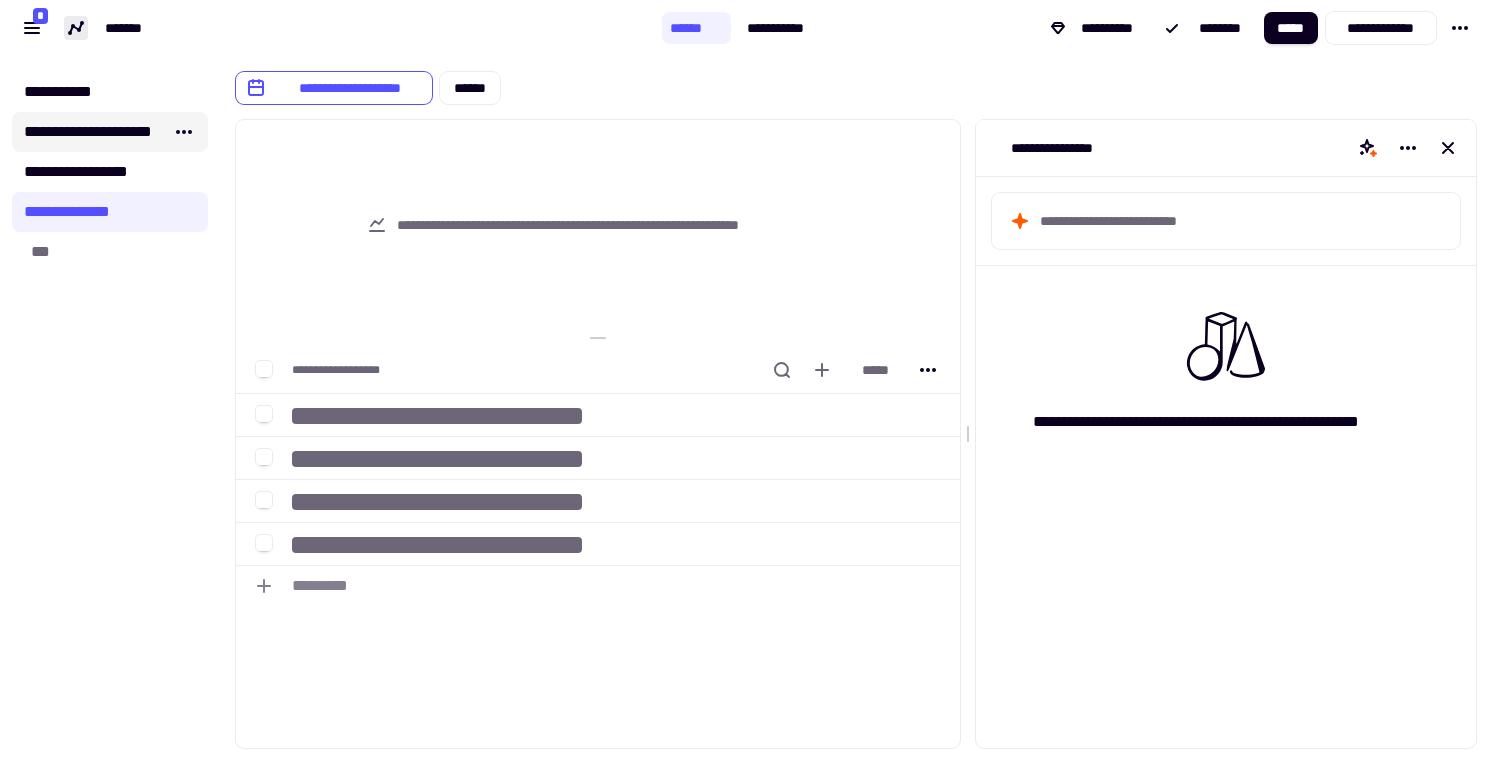 click on "**********" 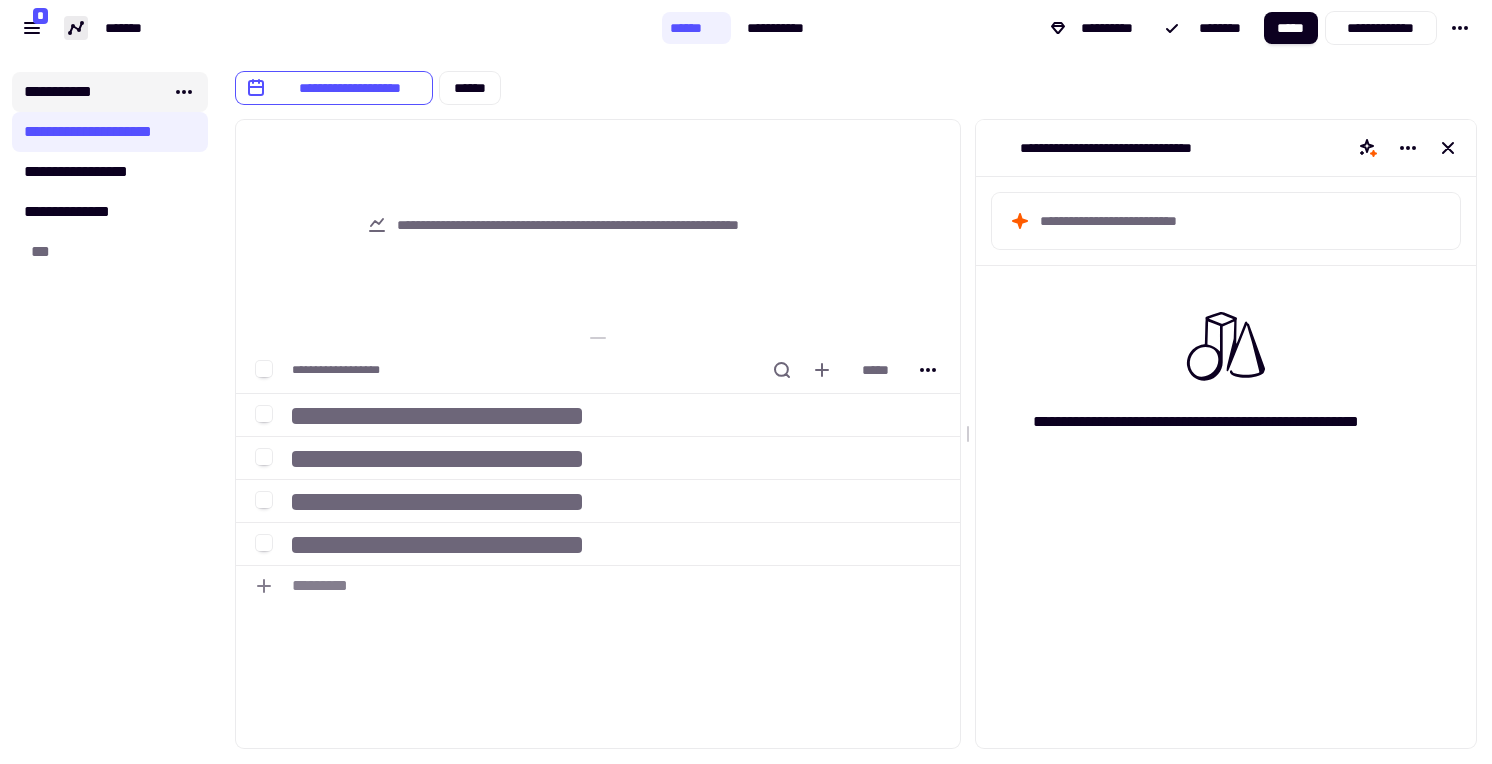 click on "**********" 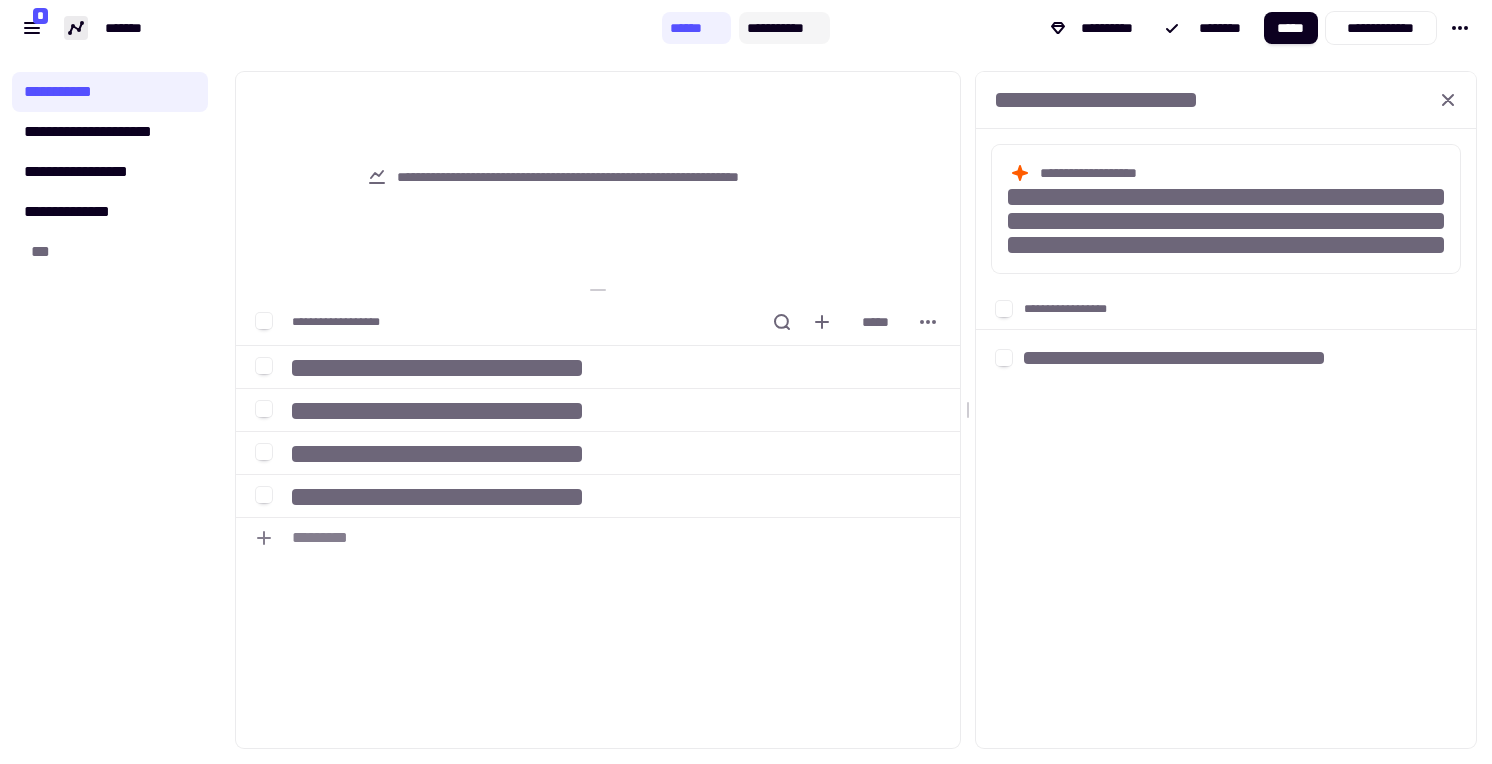 click on "**********" 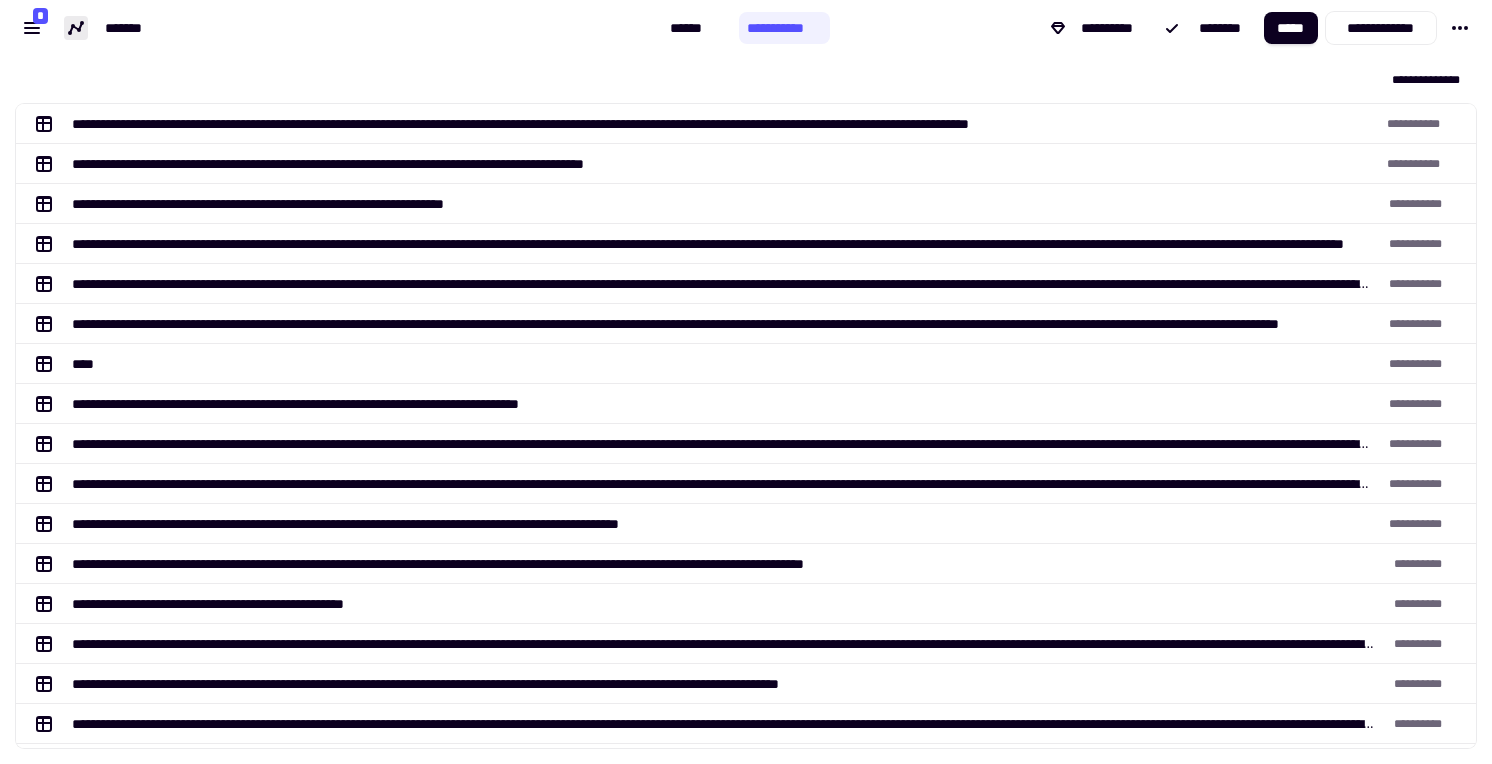 scroll, scrollTop: 1, scrollLeft: 1, axis: both 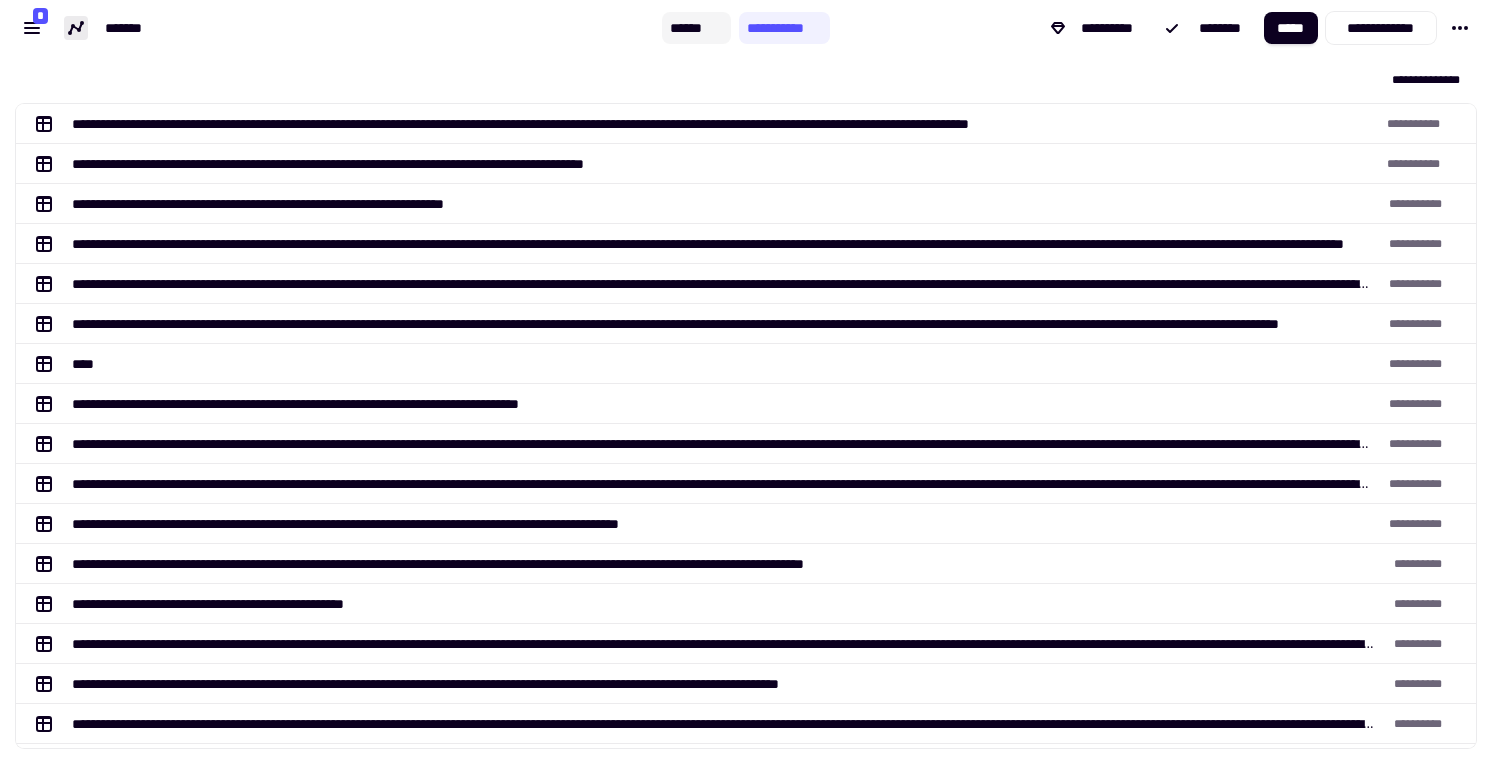 click on "******" 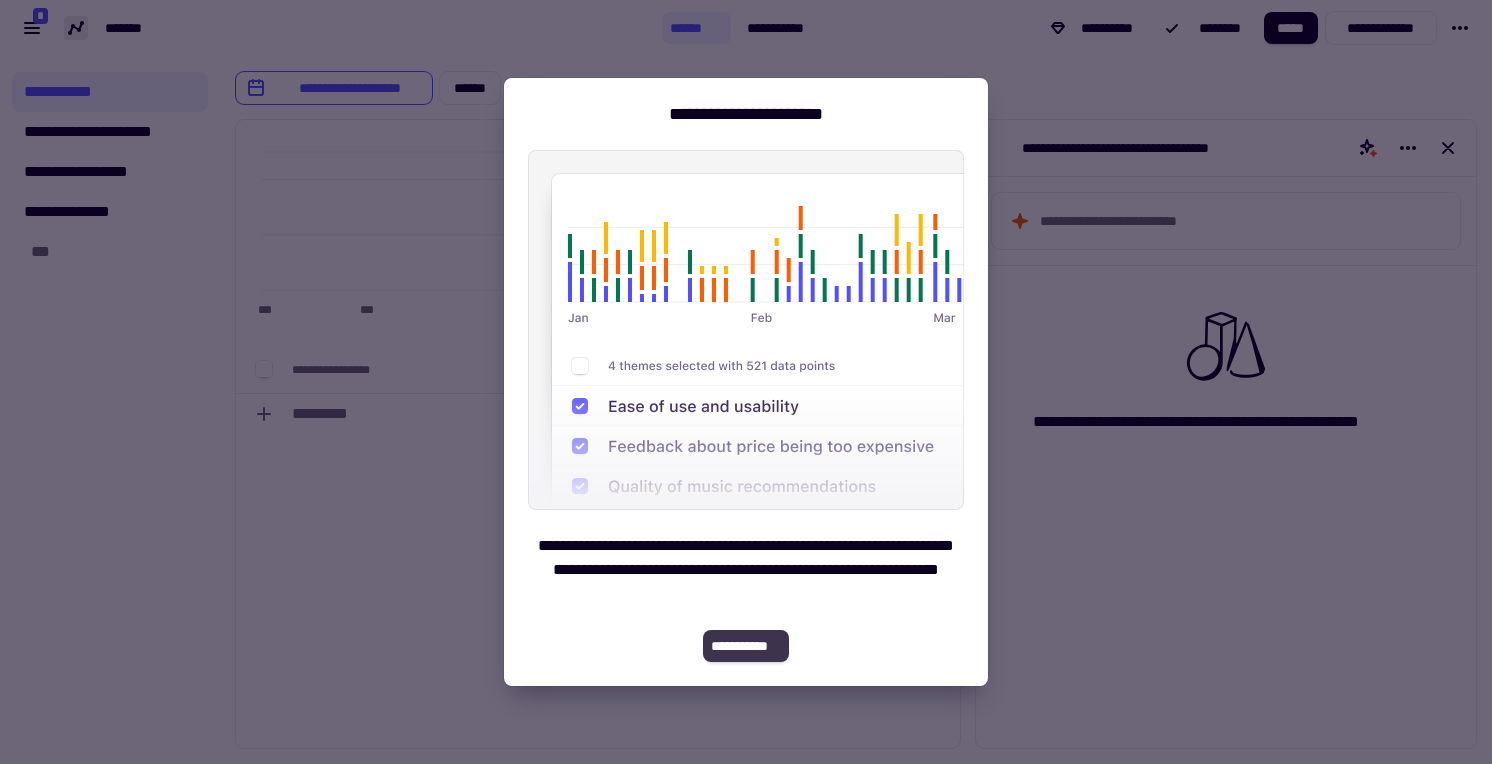 click on "**********" 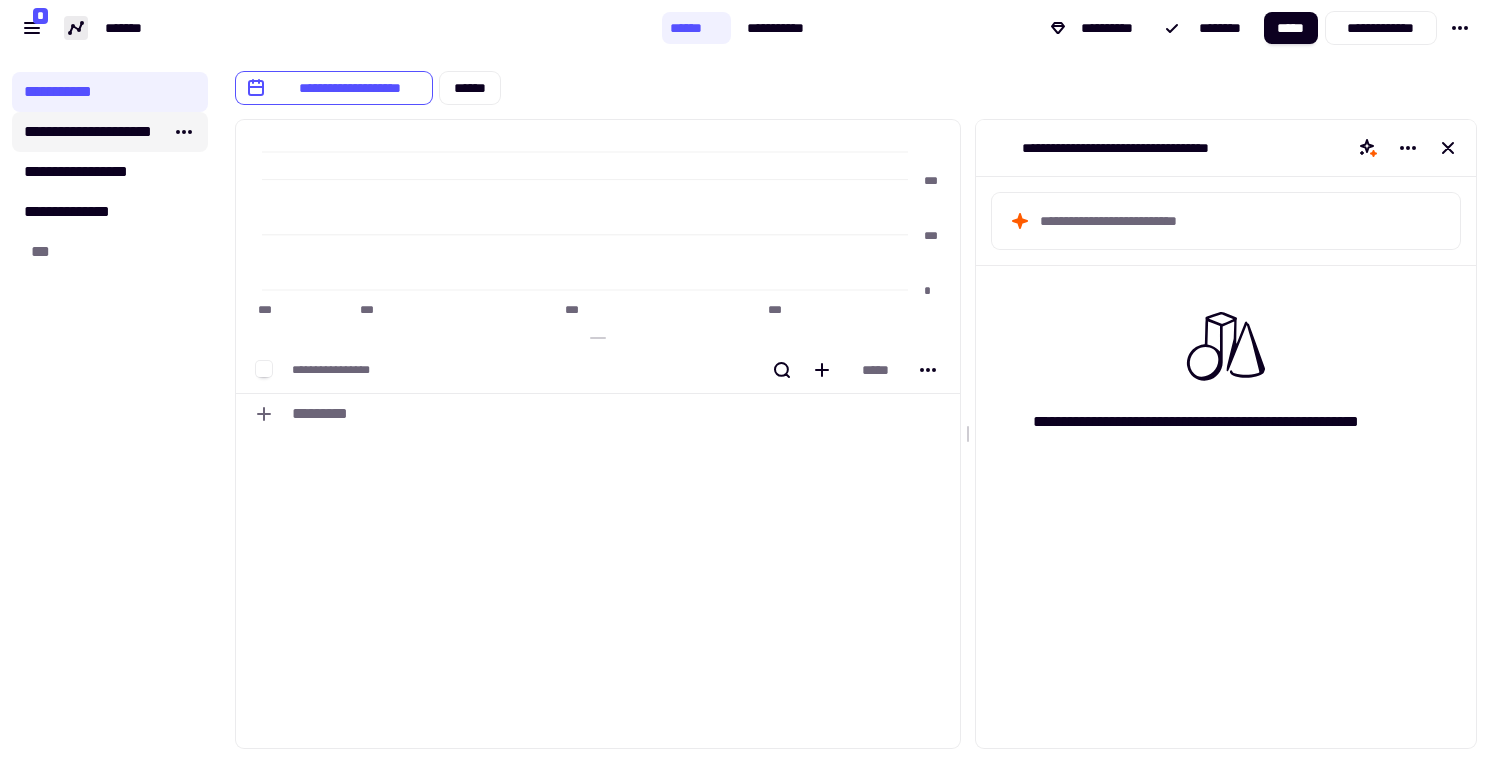 click on "**********" 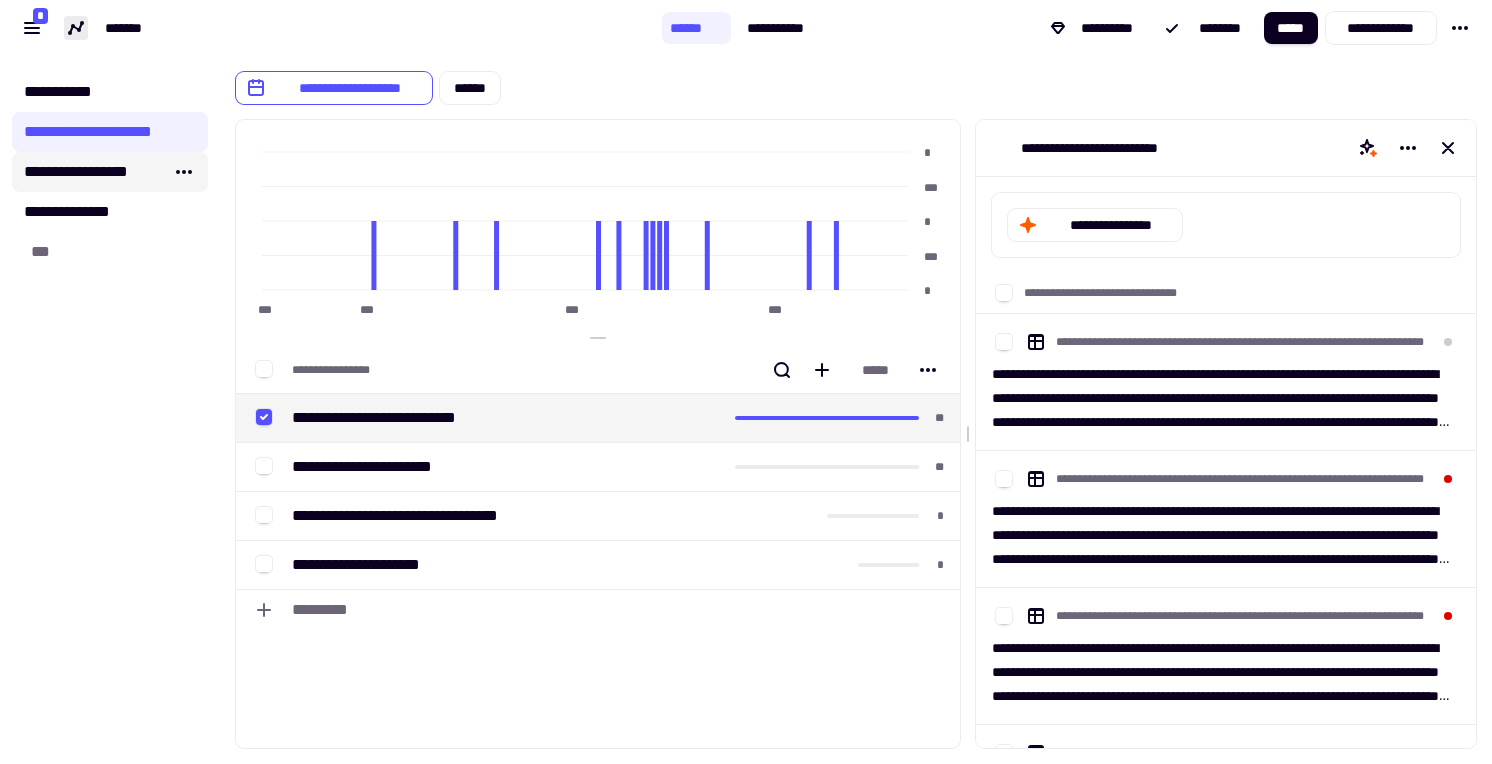 click on "**********" 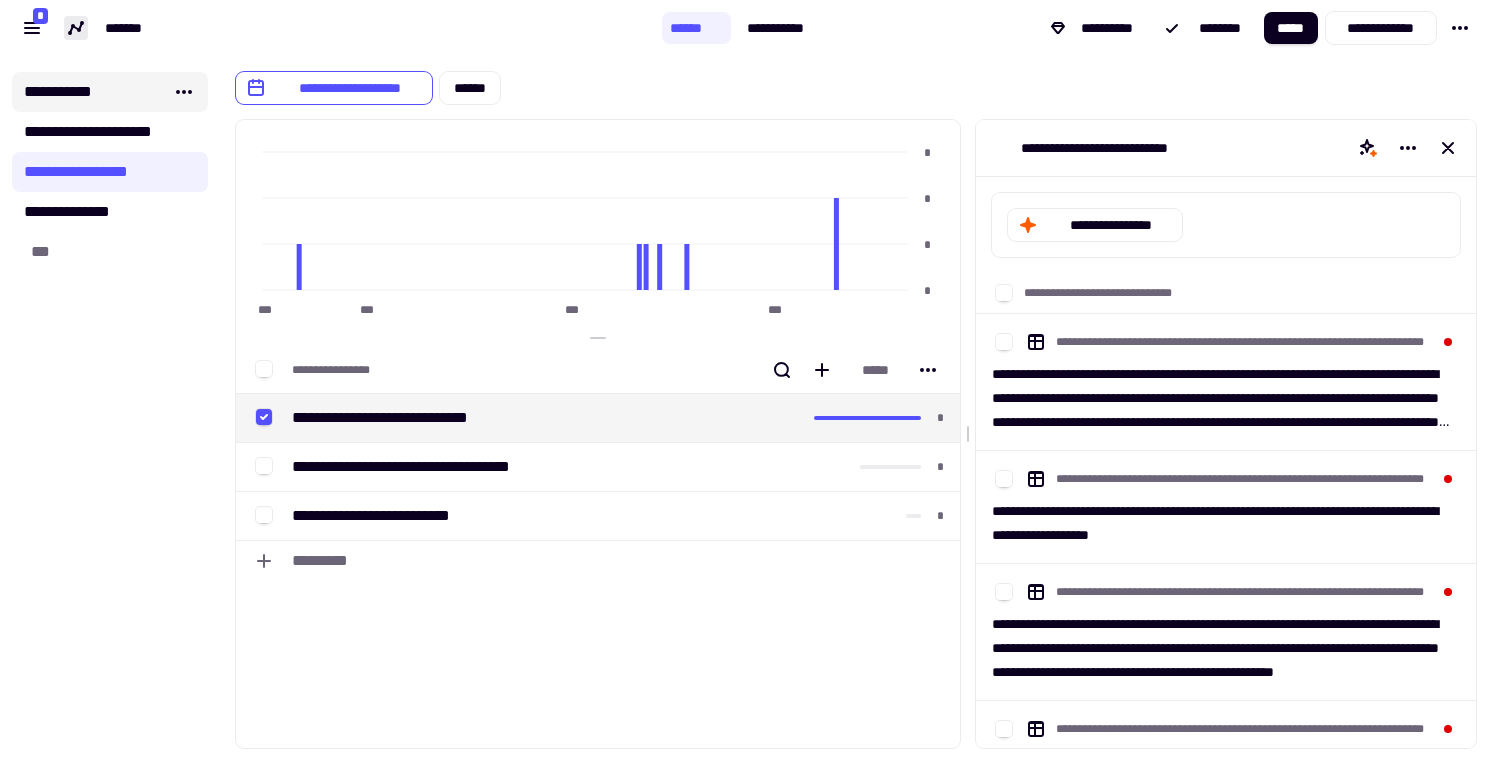 click on "**********" 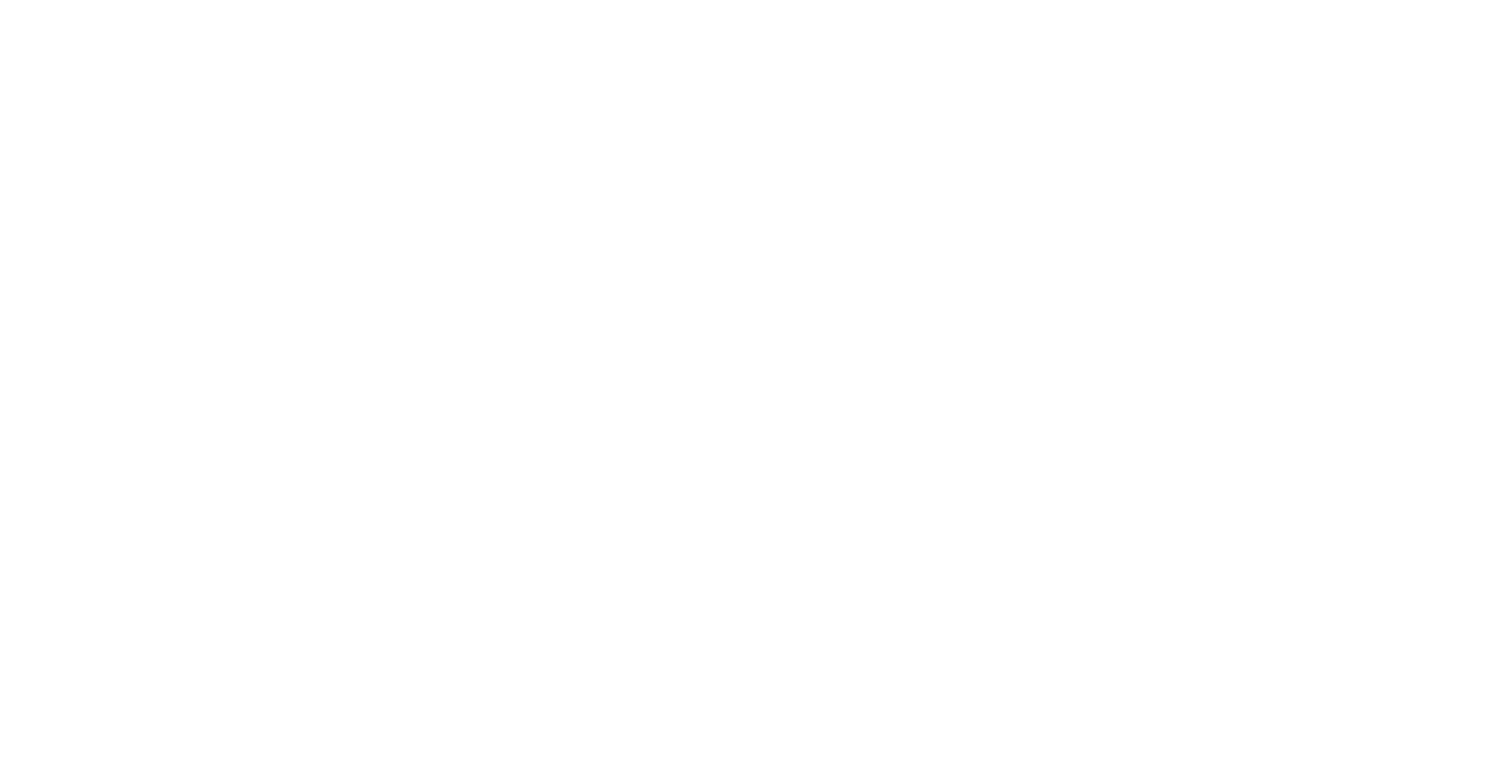 scroll, scrollTop: 0, scrollLeft: 0, axis: both 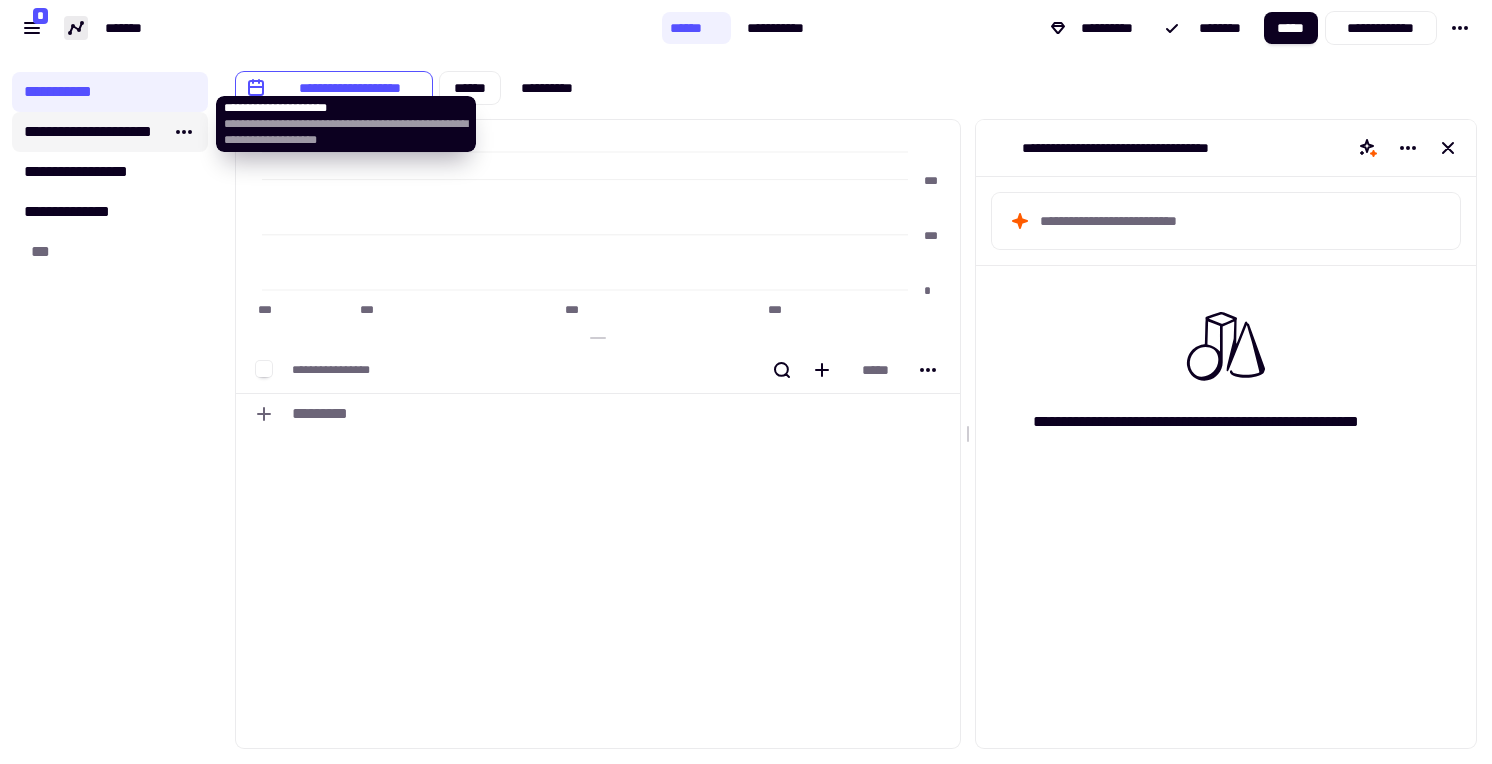 click on "**********" 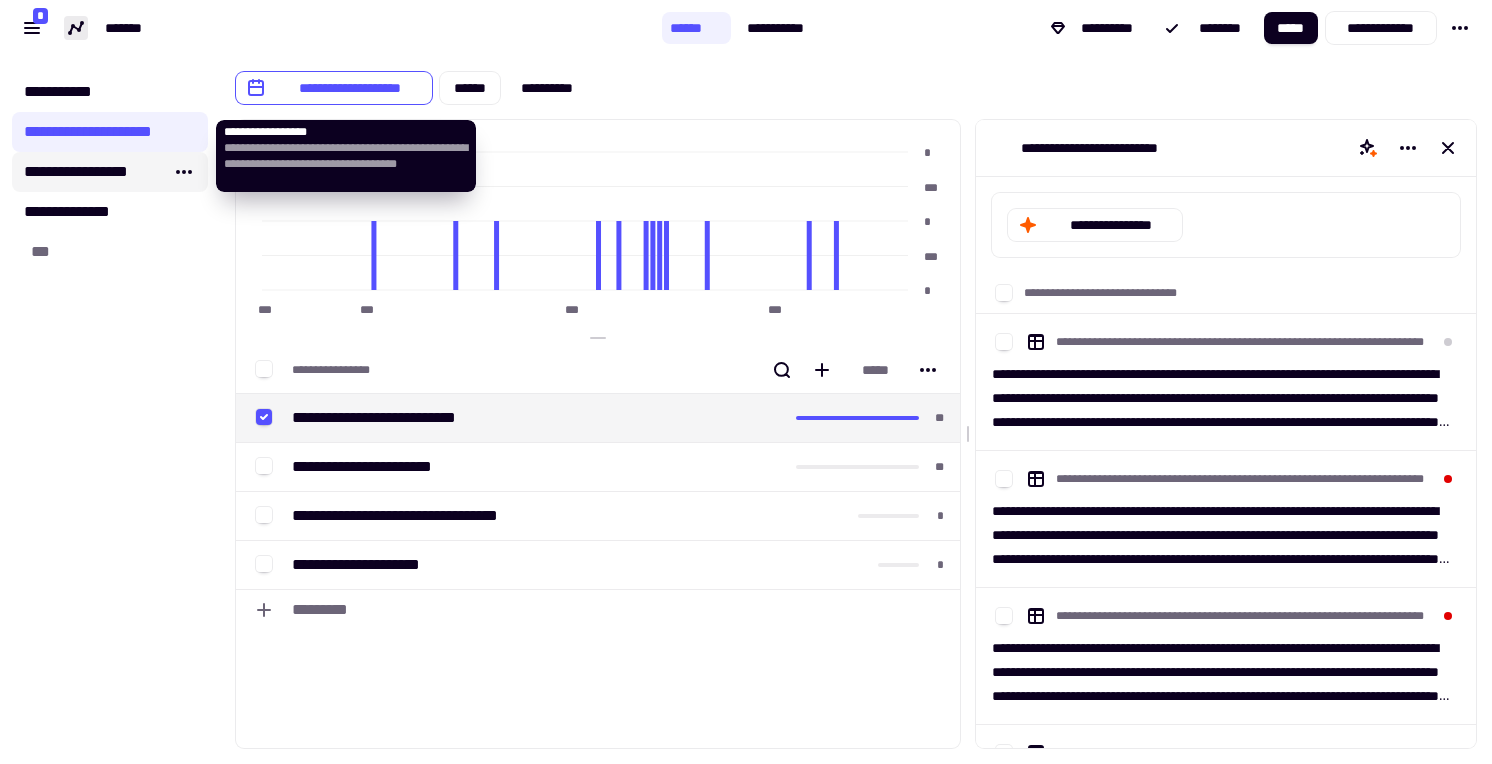click on "**********" 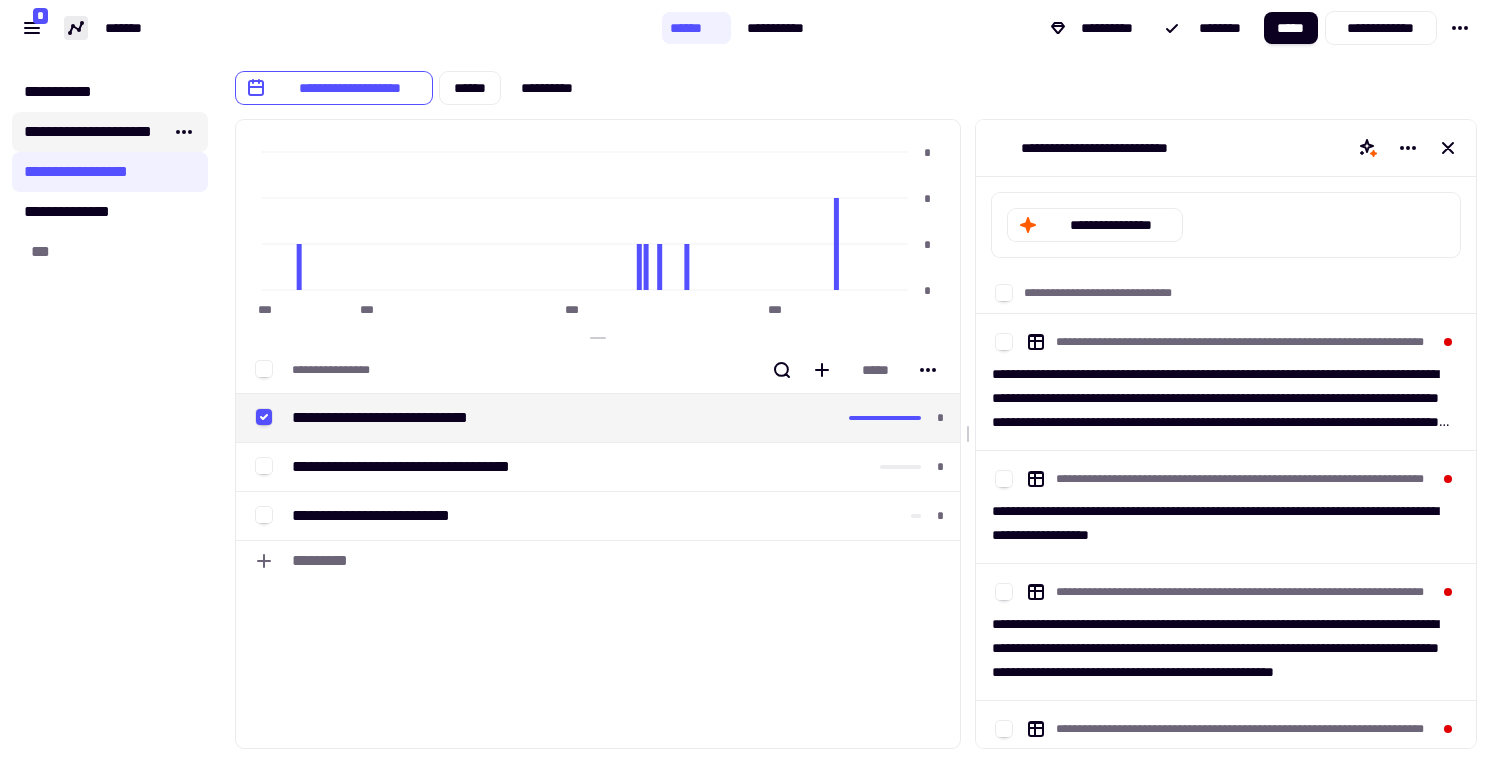 click on "**********" 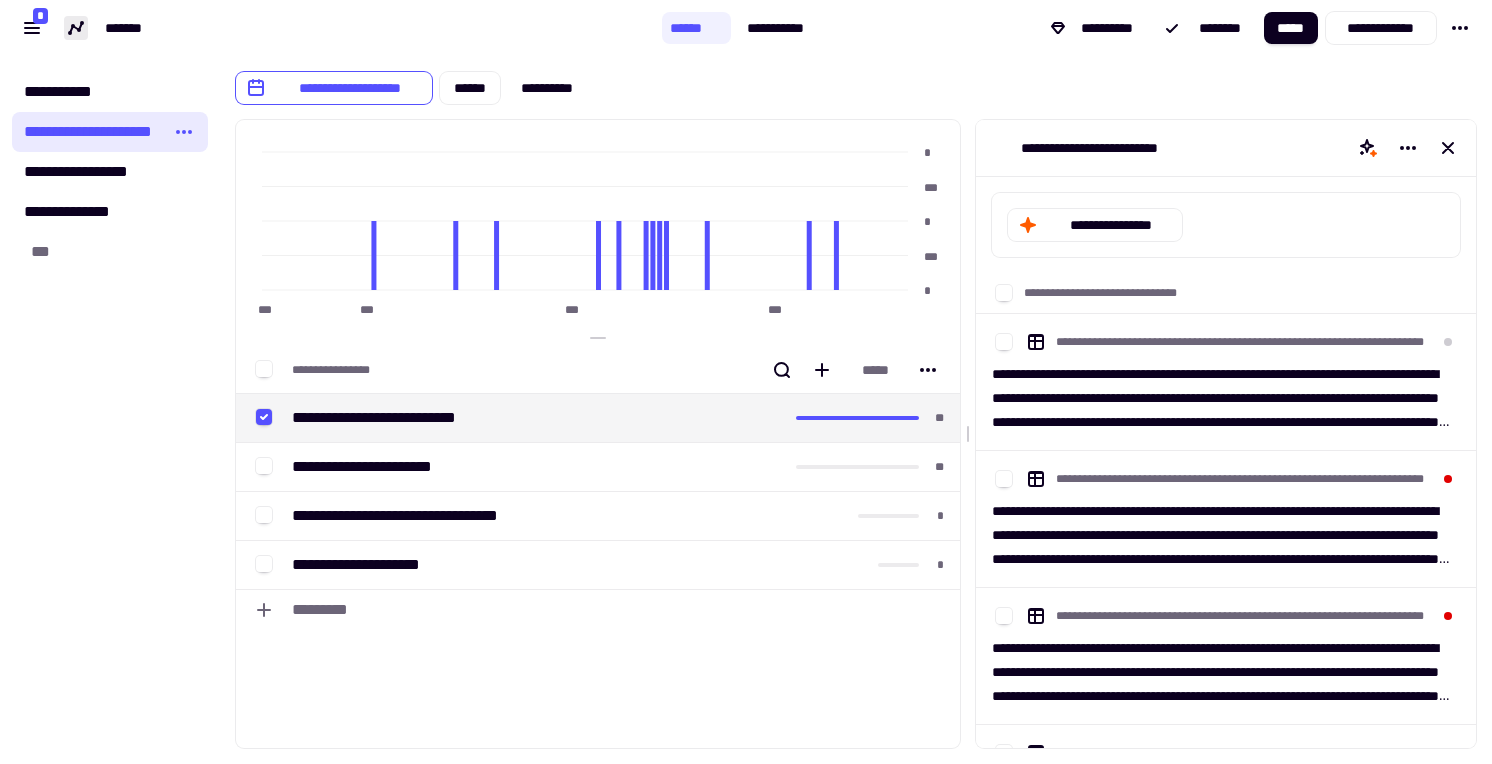 click on "**********" 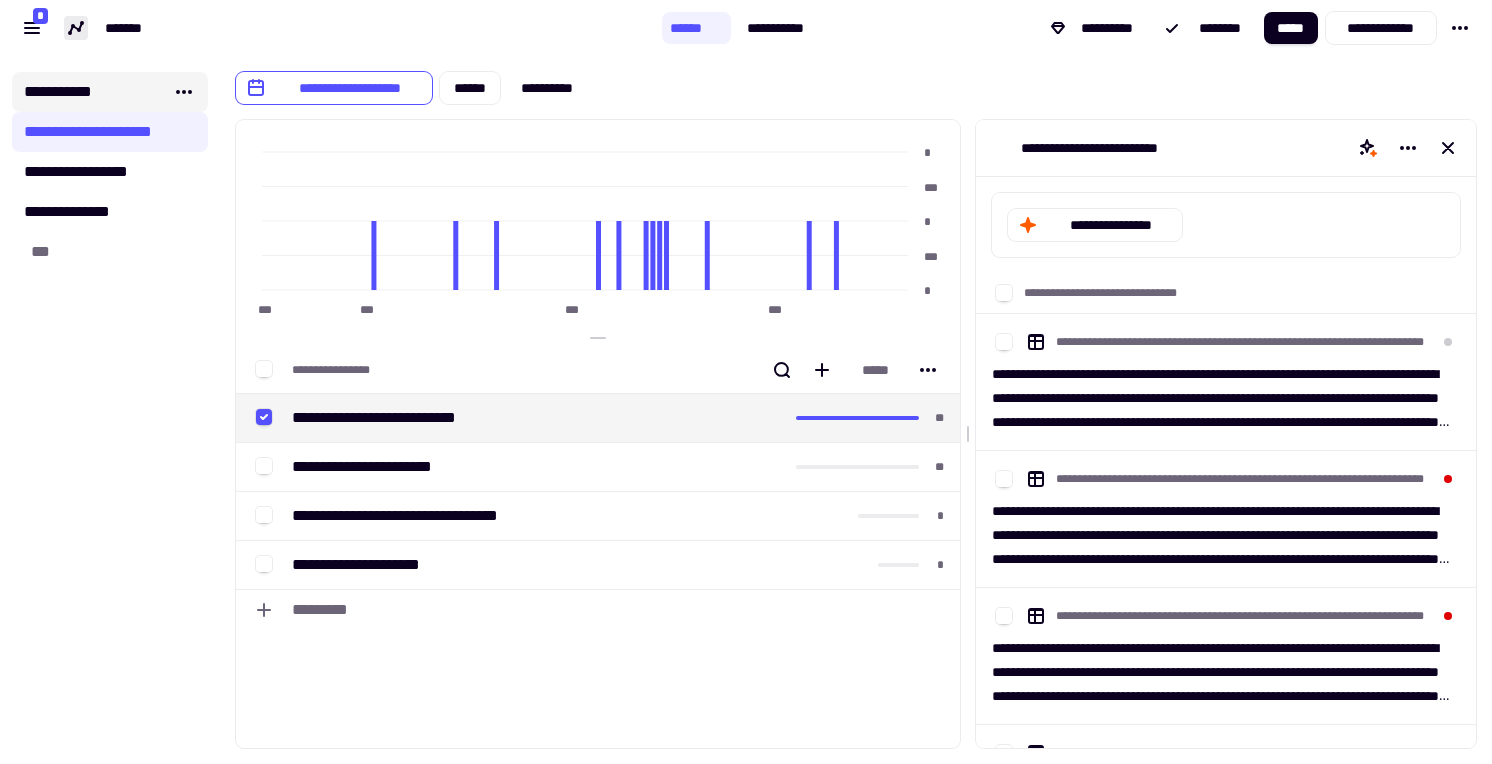 click on "**********" 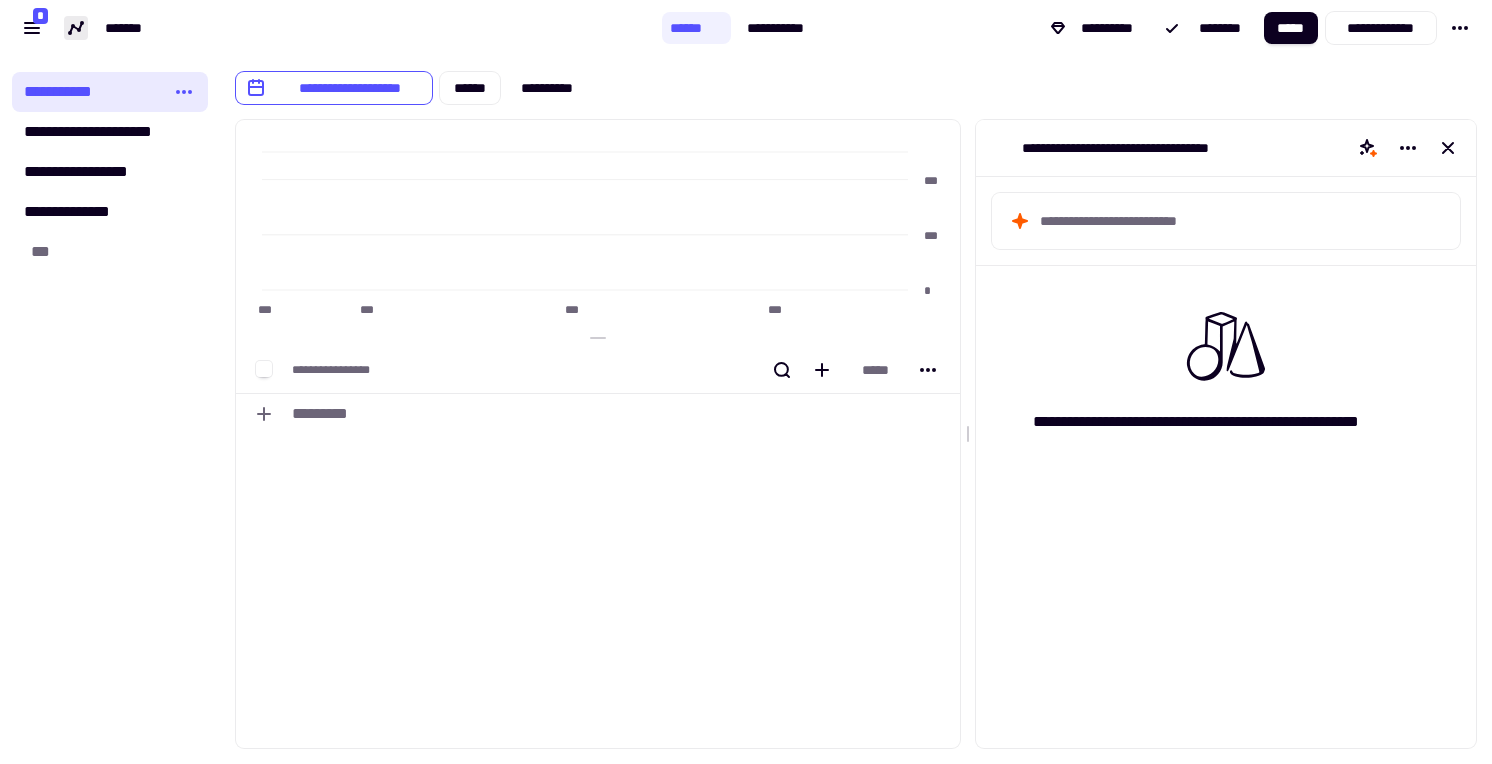 click on "**********" 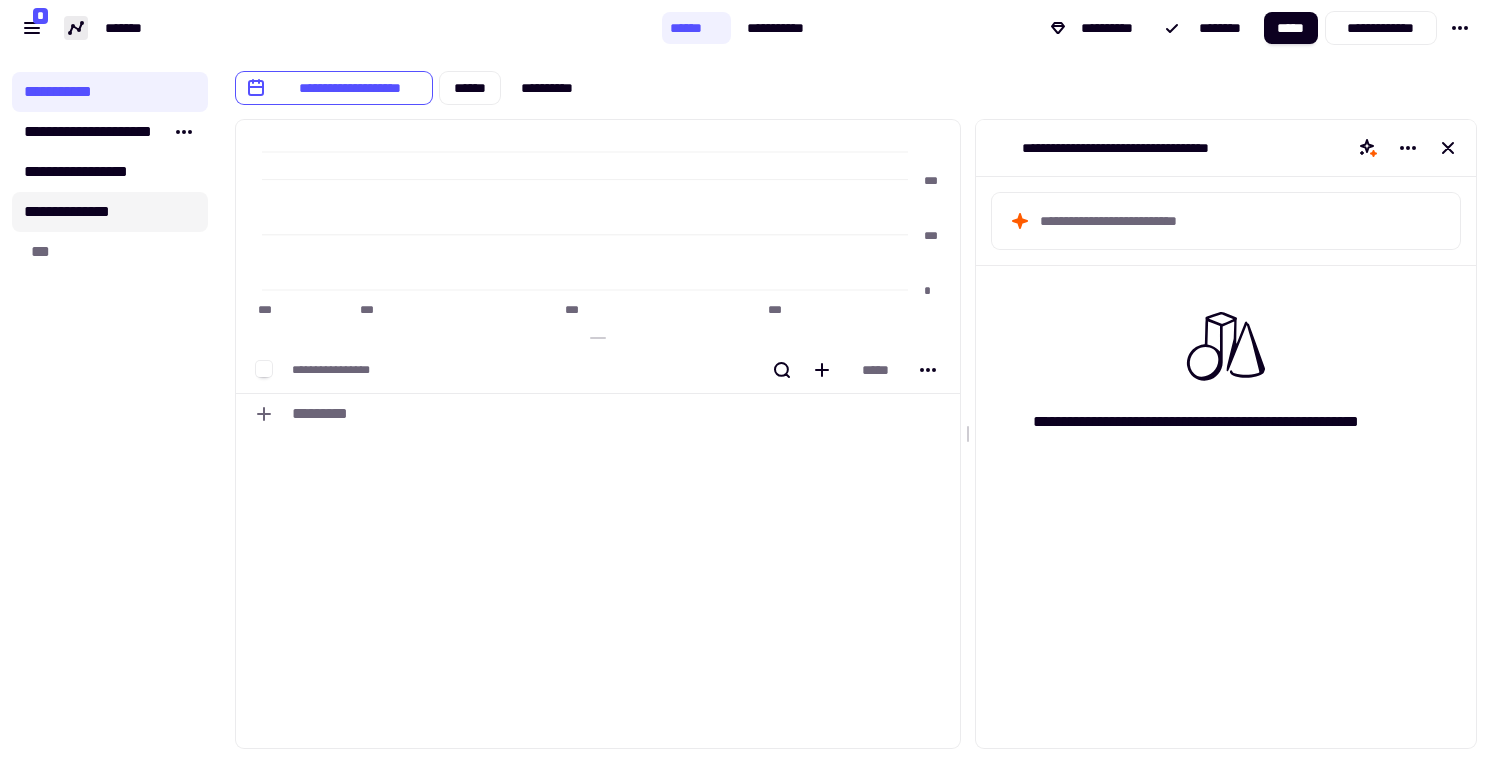 click on "**********" 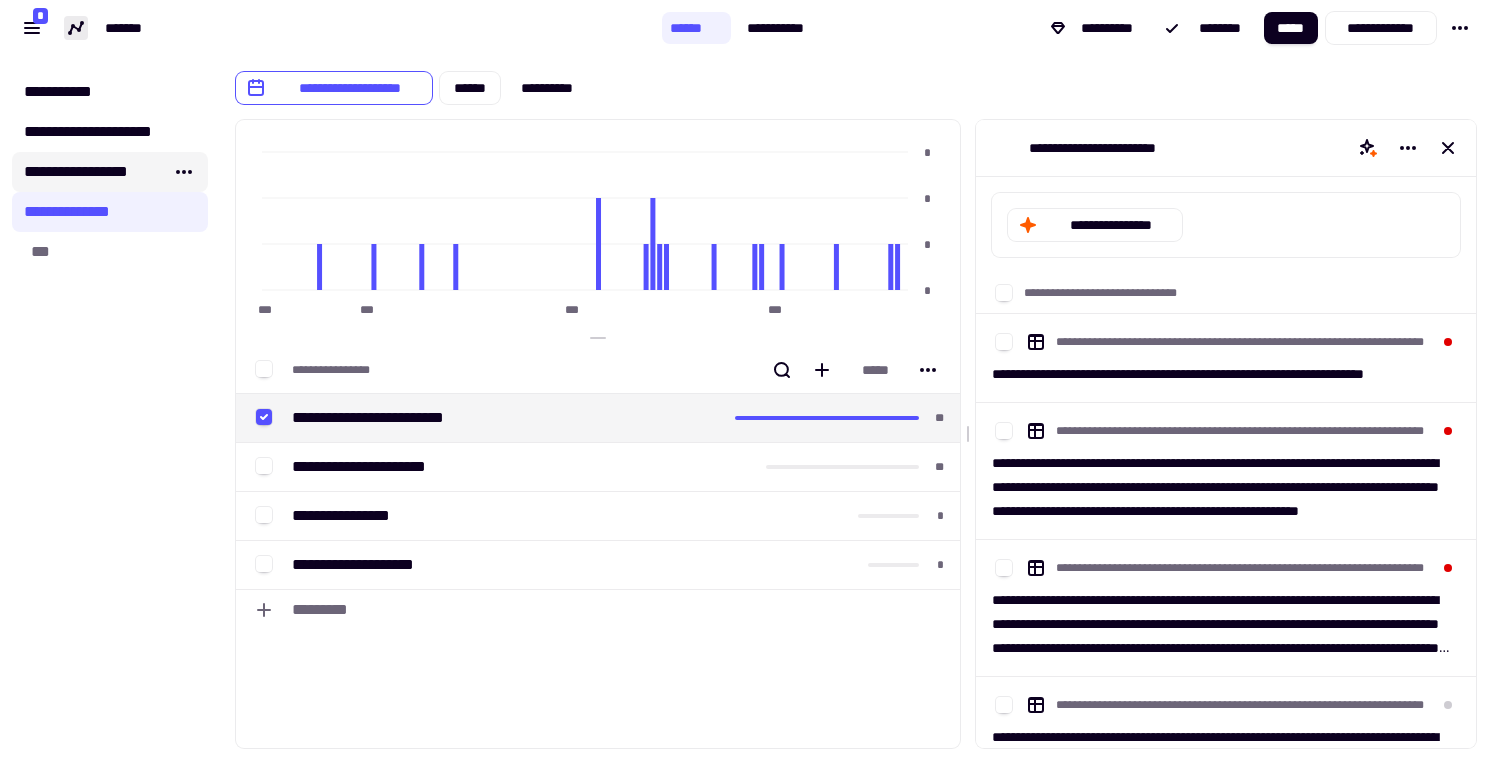click on "**********" 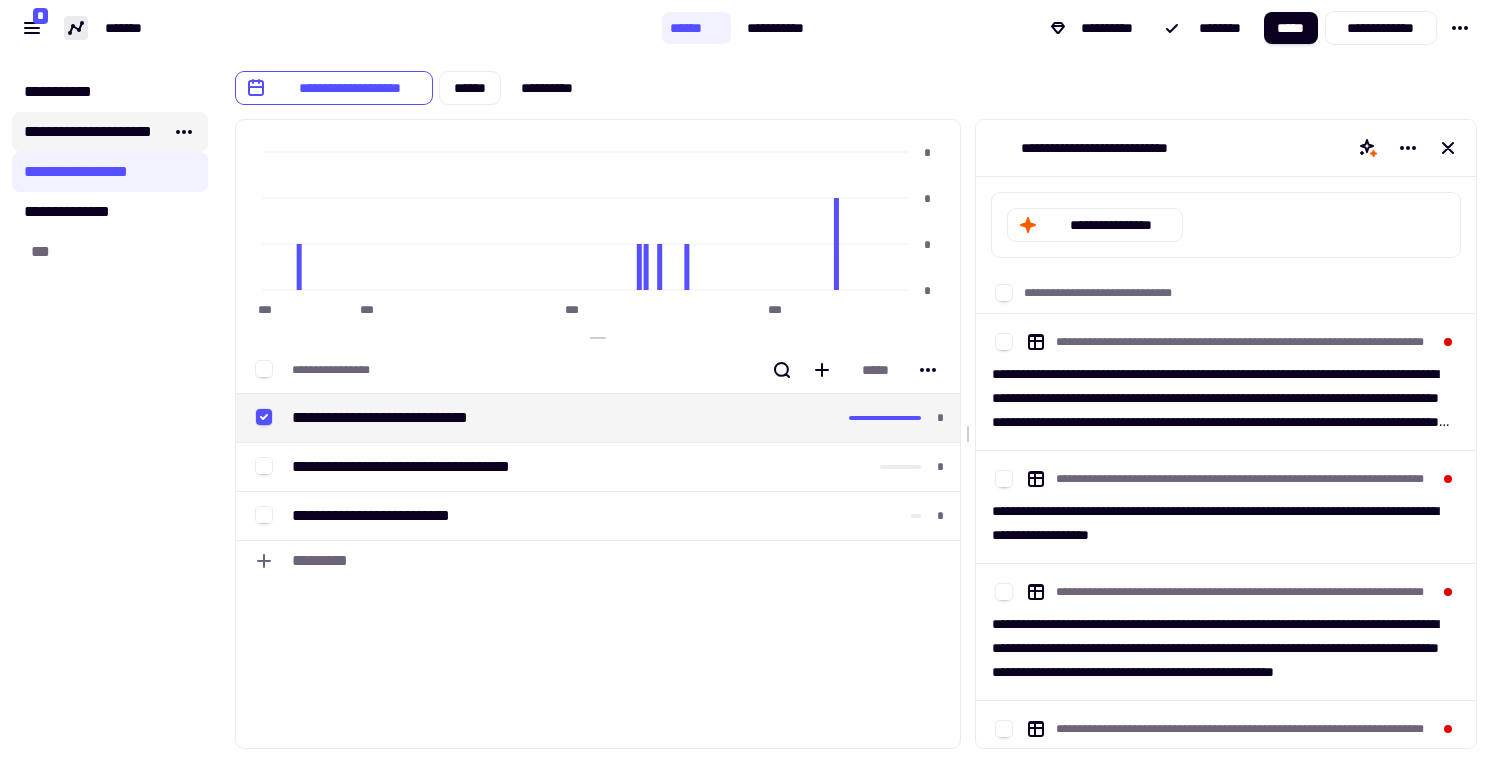 click on "**********" 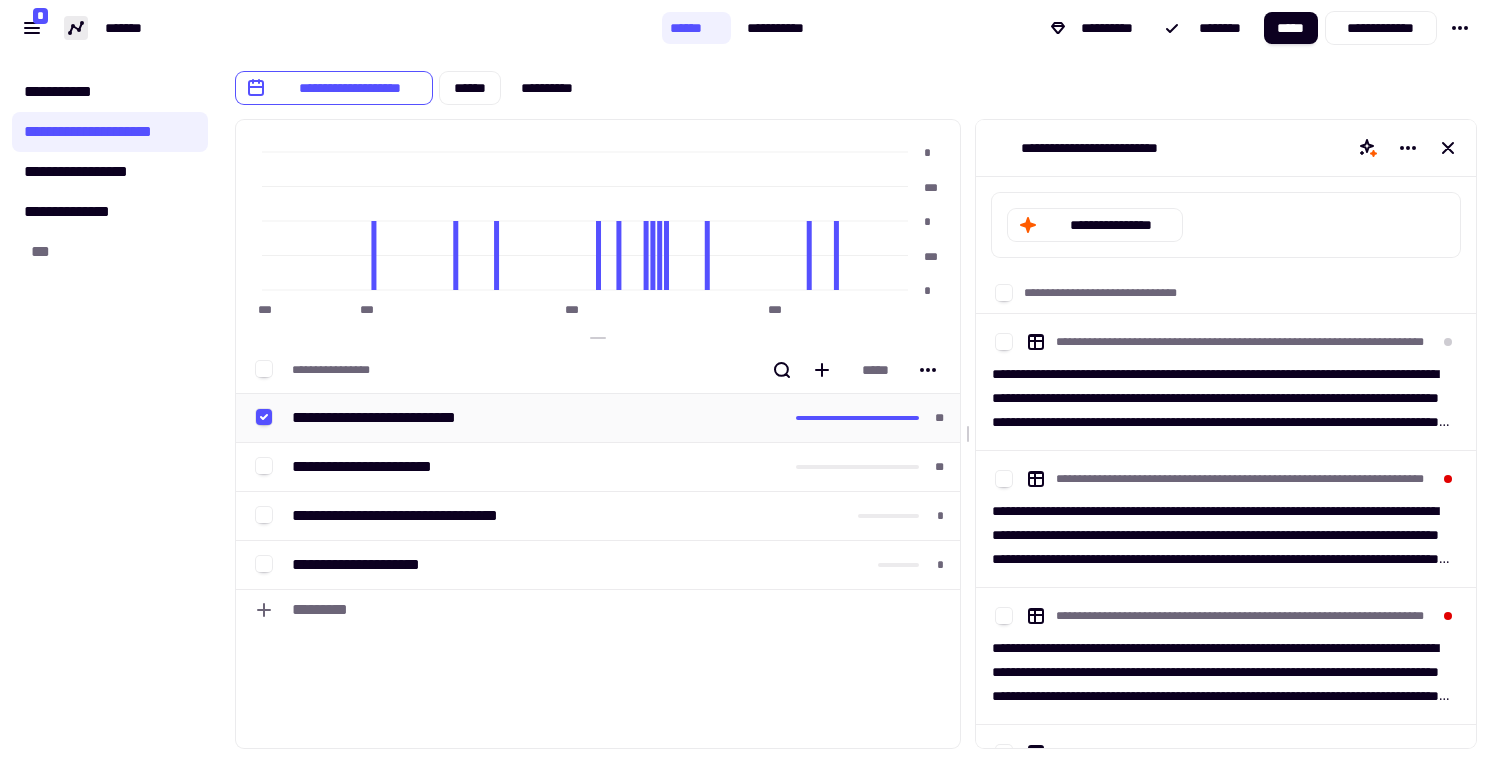click on "**" at bounding box center (943, 418) 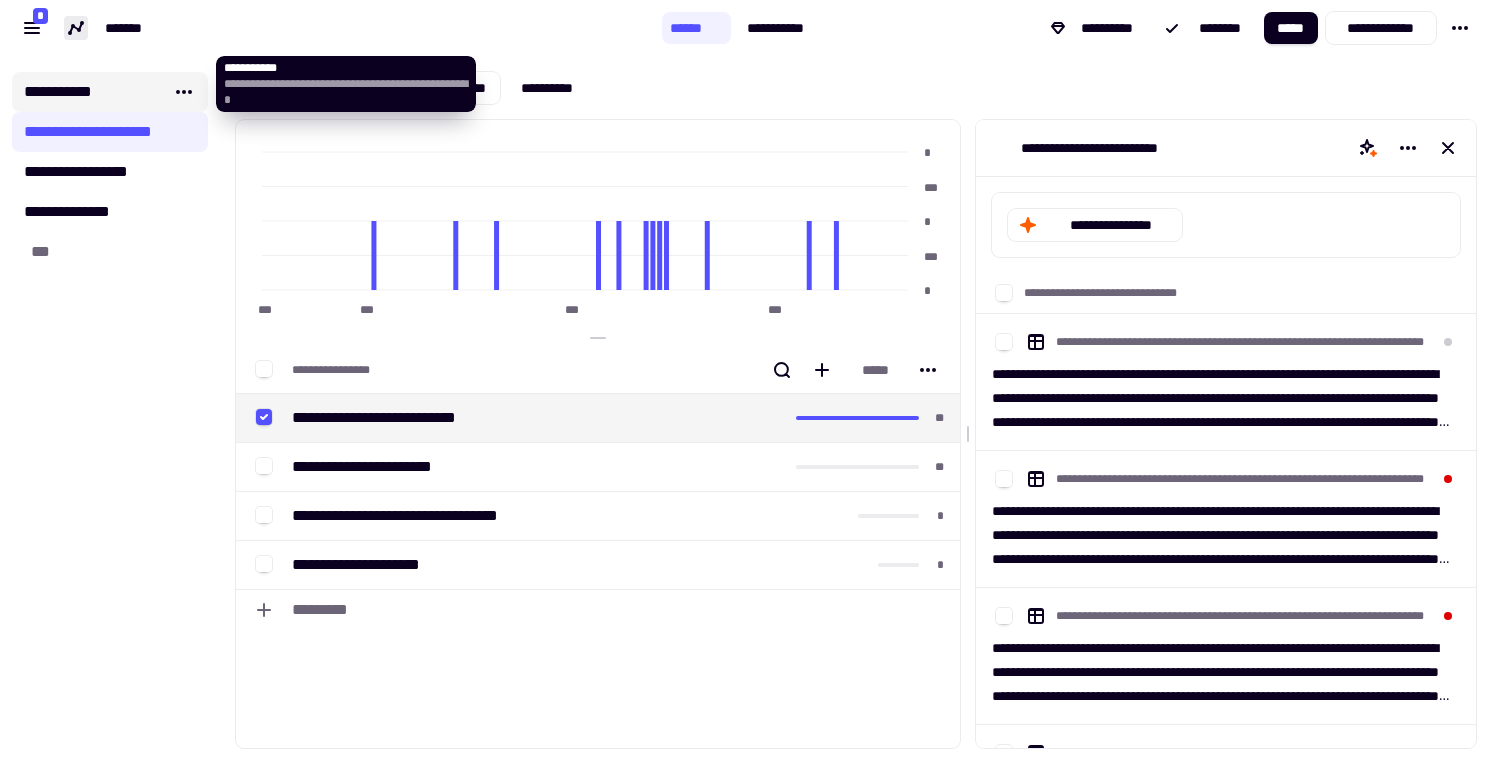 click on "**********" 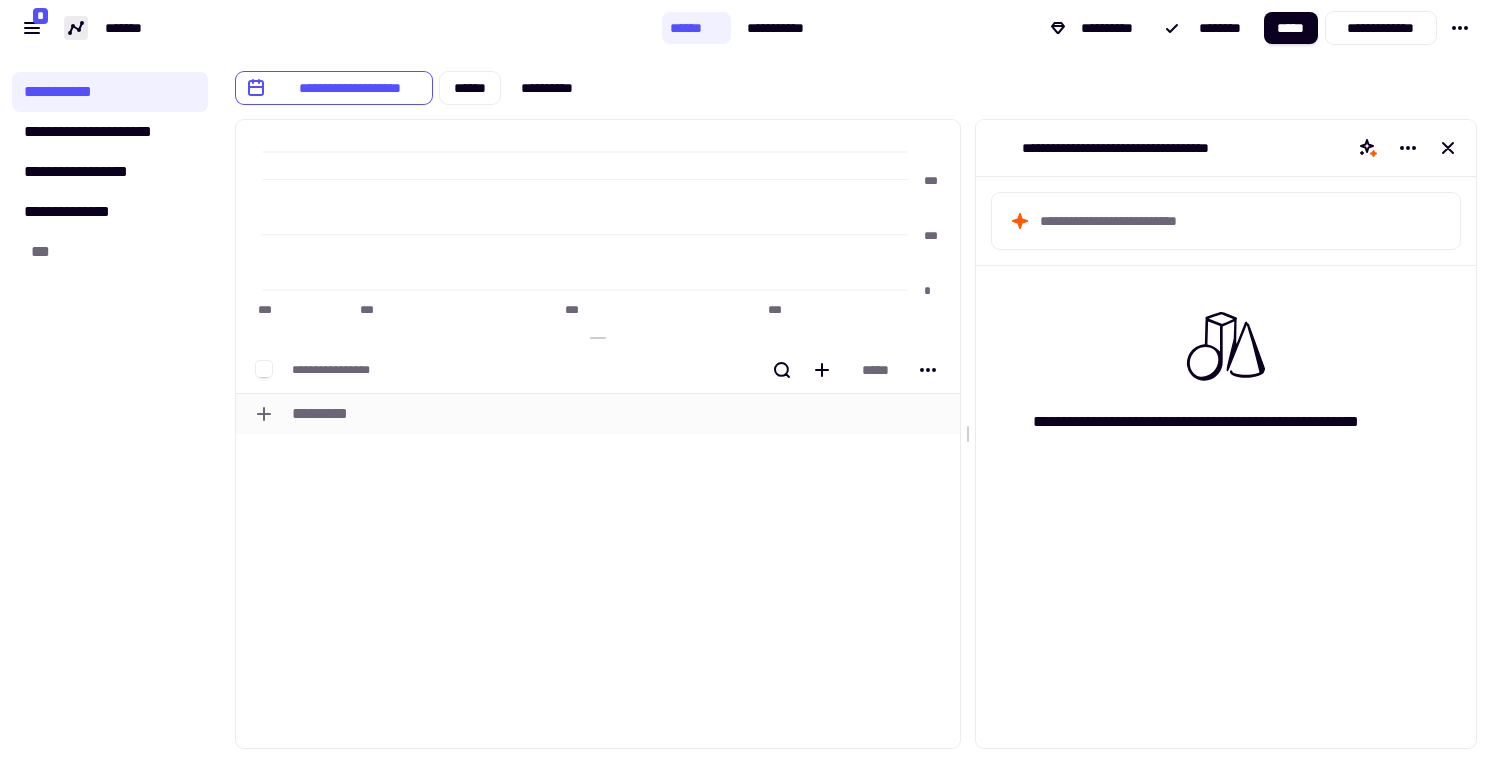 click on "*********" at bounding box center [622, 414] 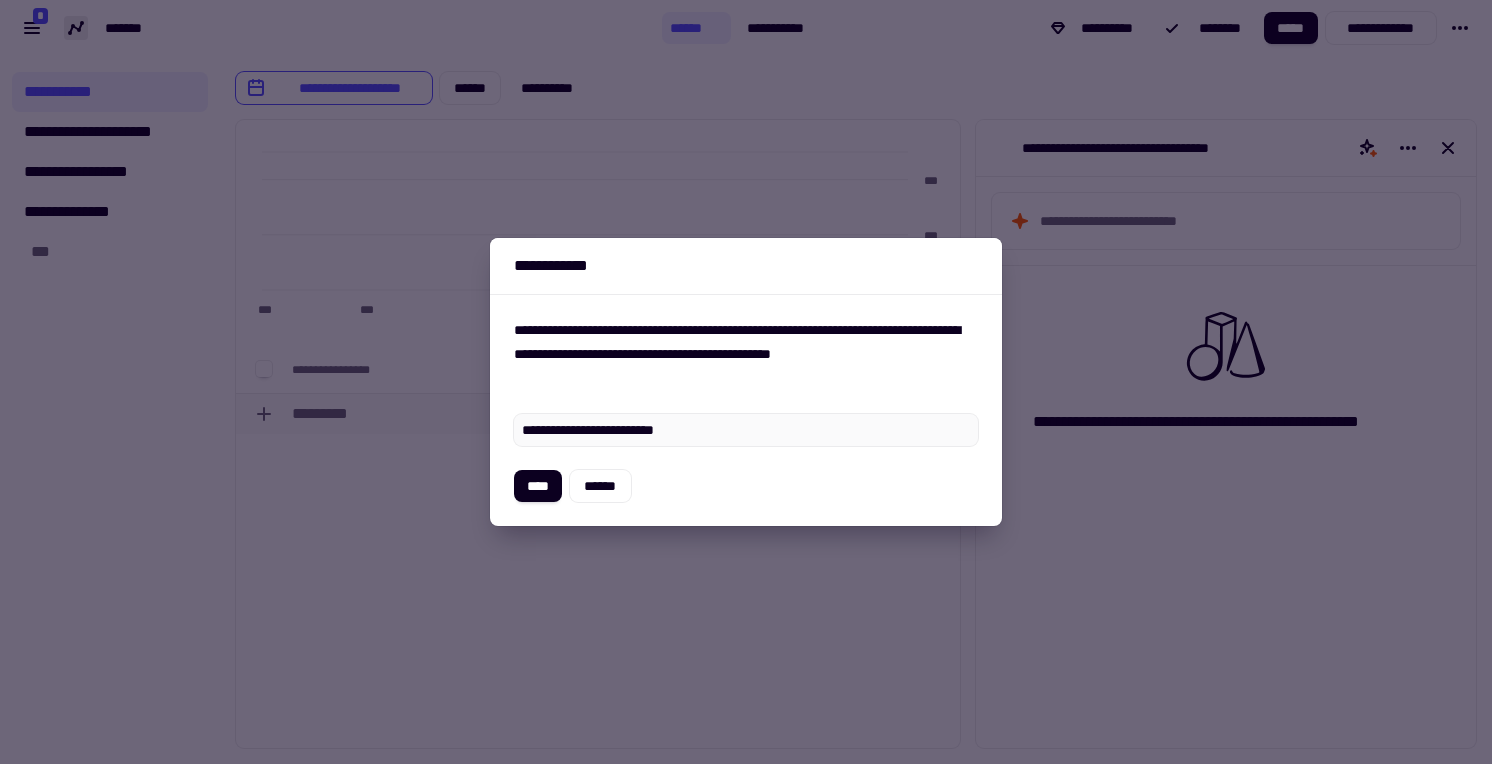 type on "**********" 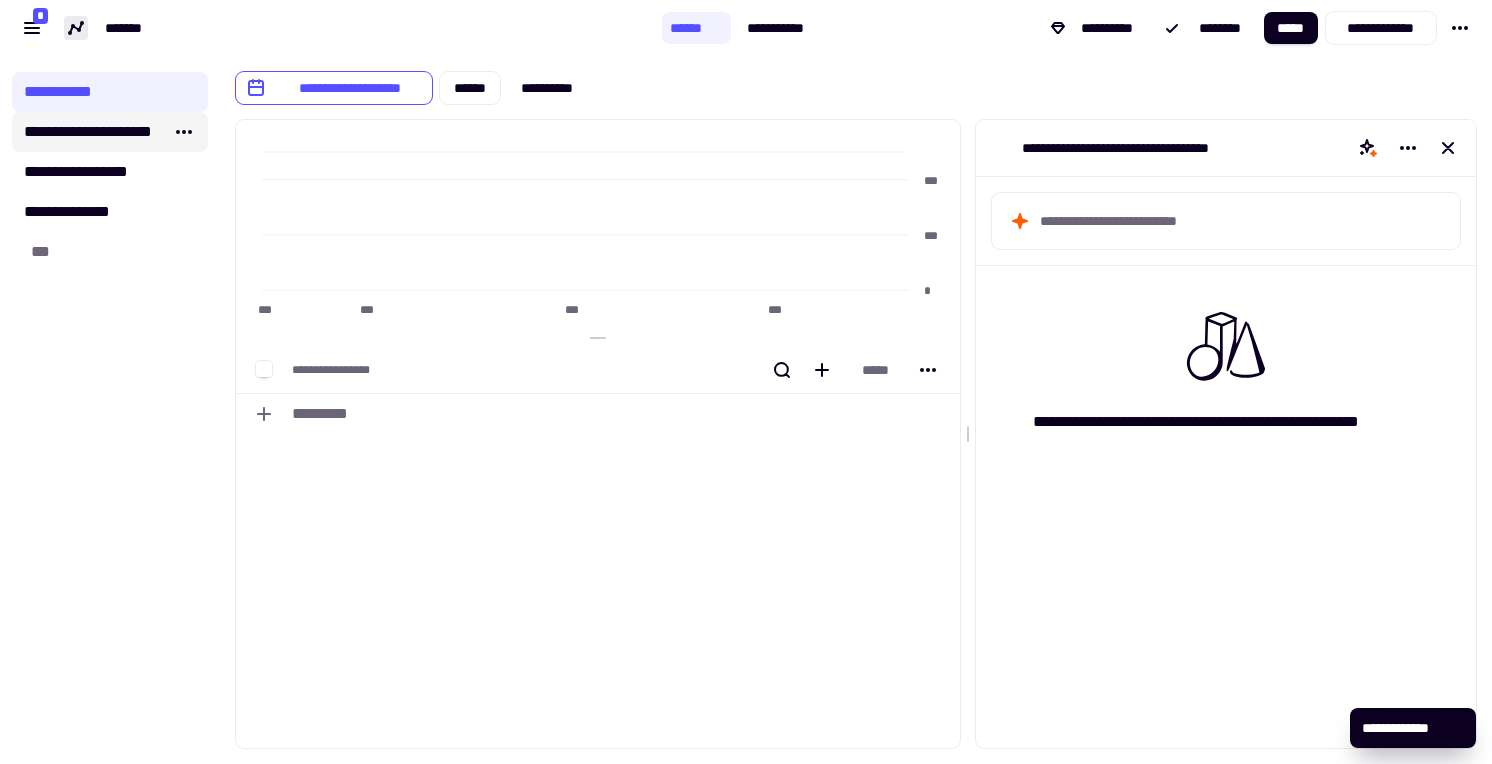 click on "**********" 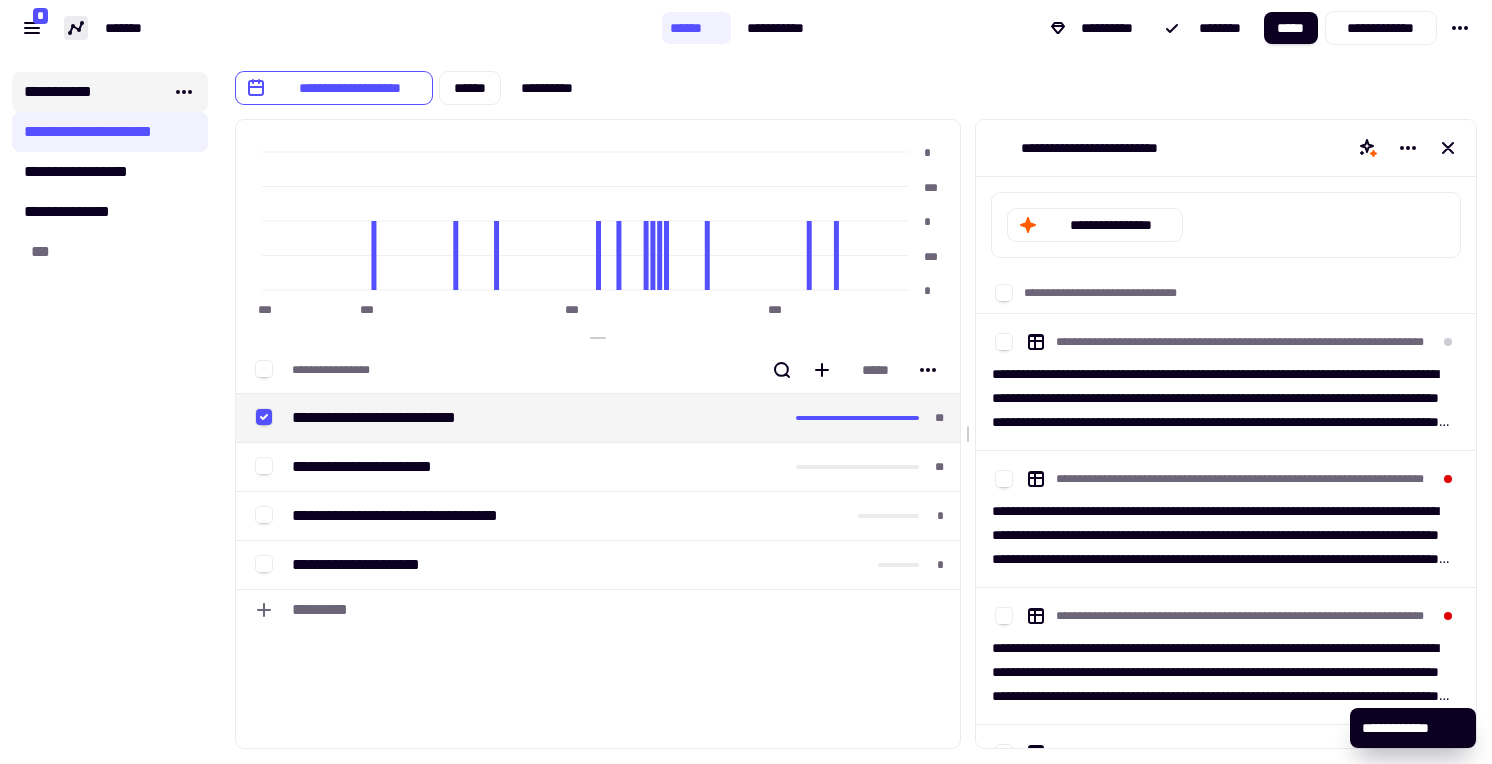 click on "**********" 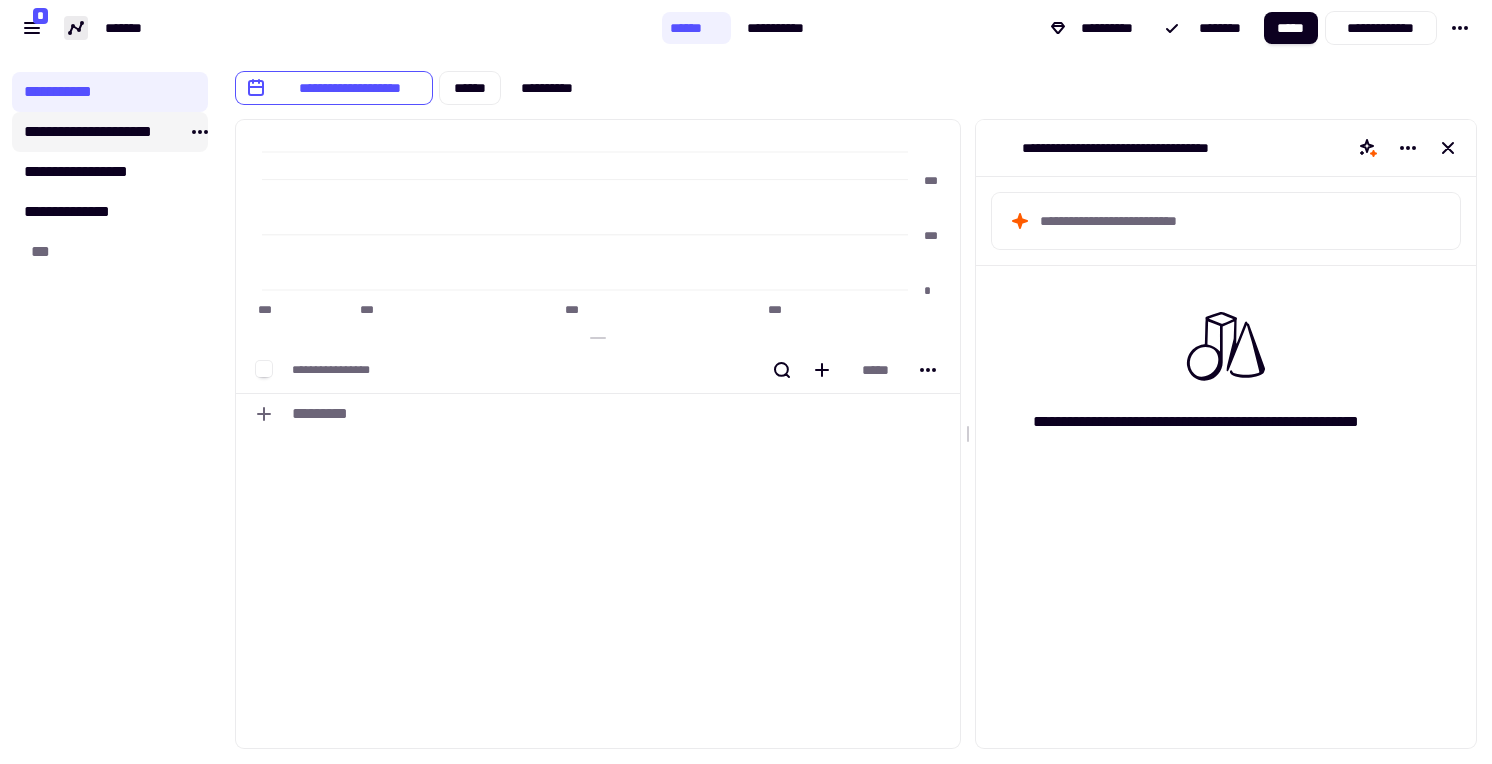 click on "**********" 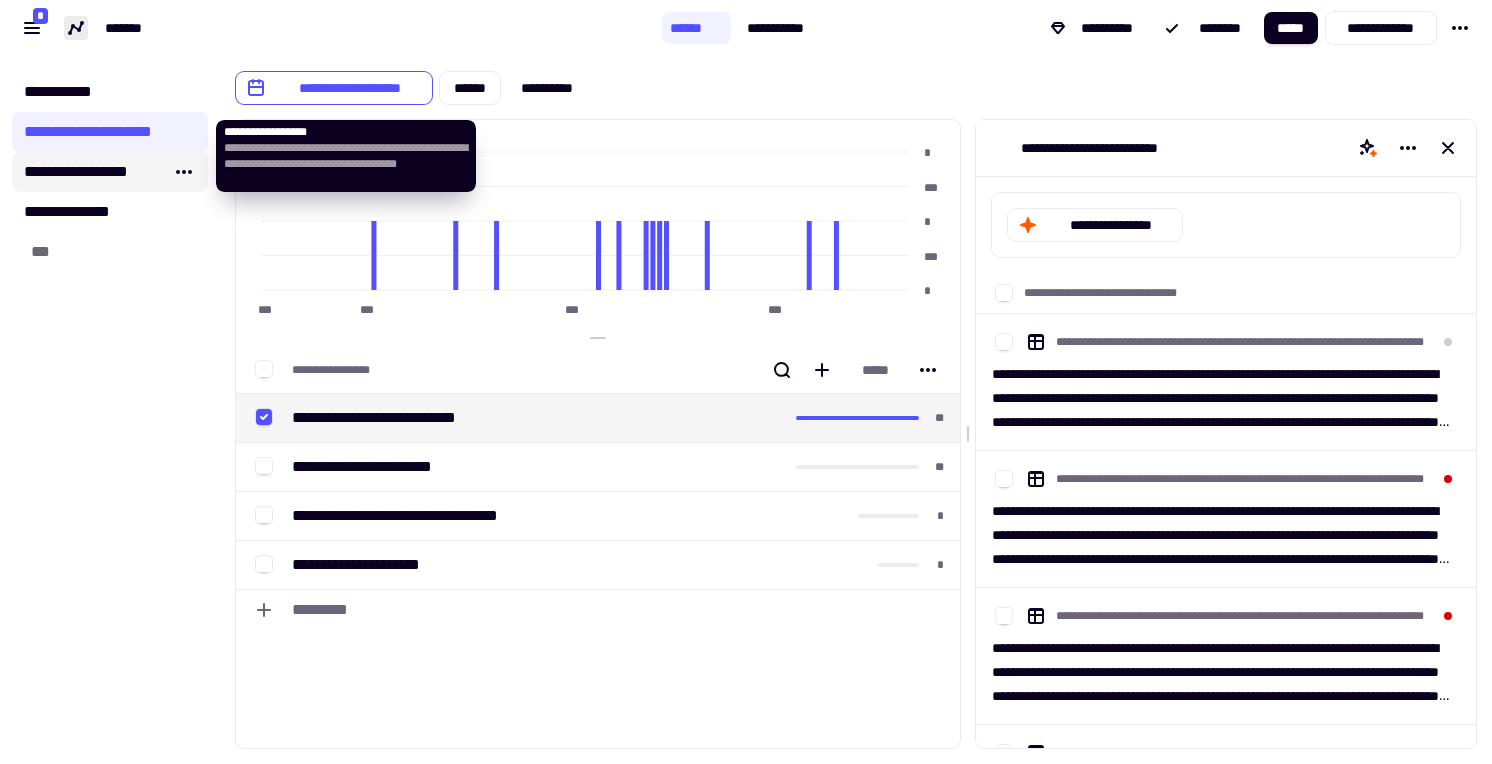 click on "**********" 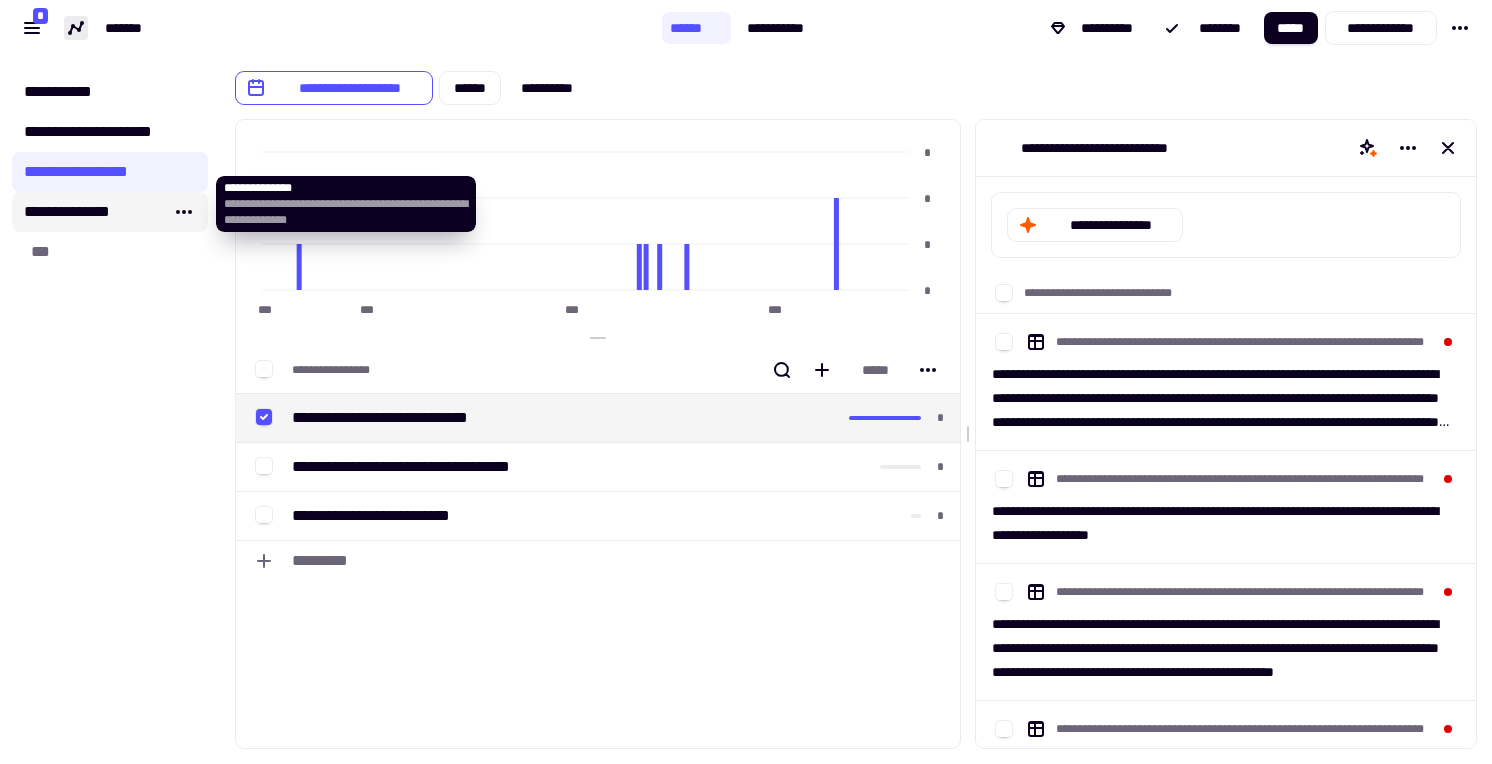 click on "**********" 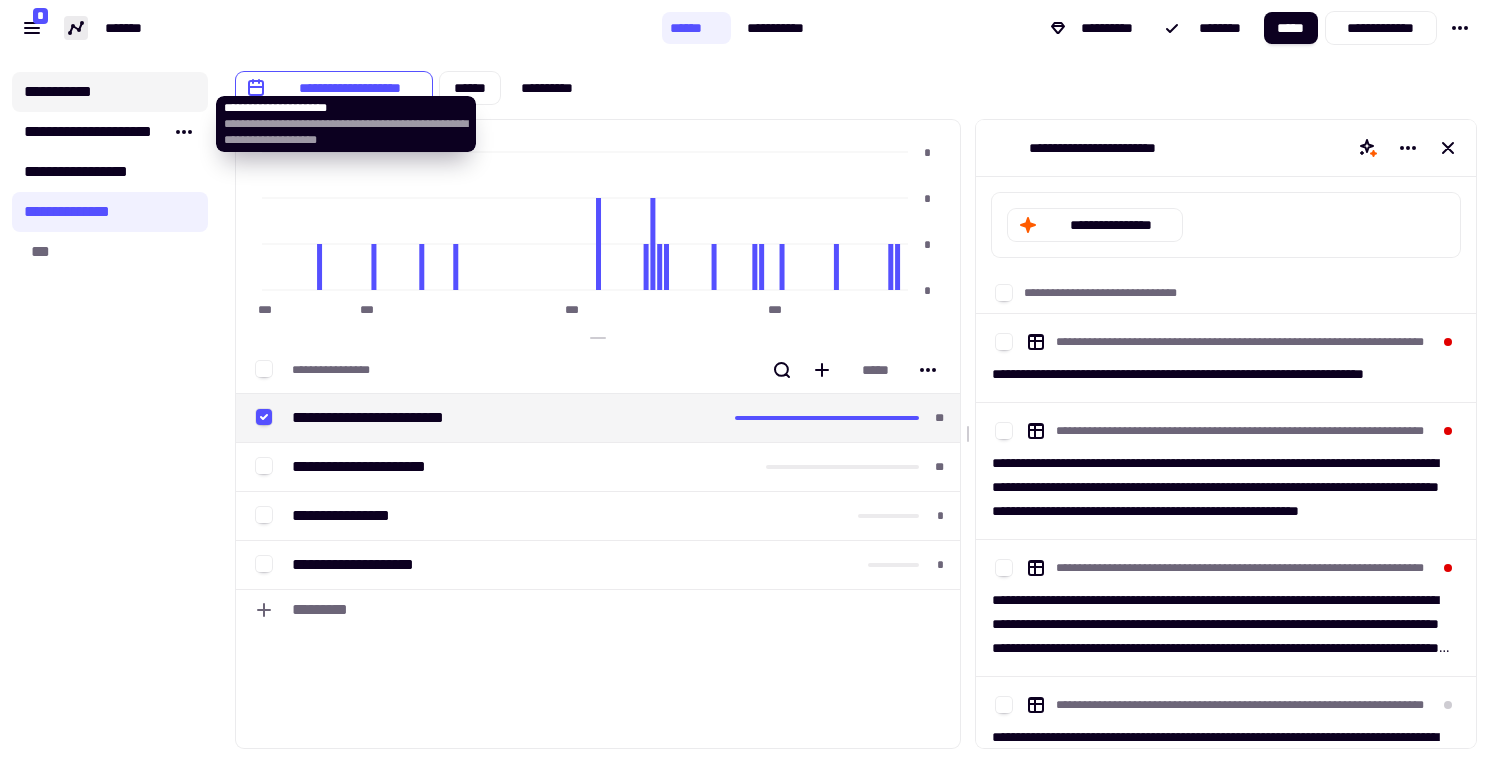 click on "**********" 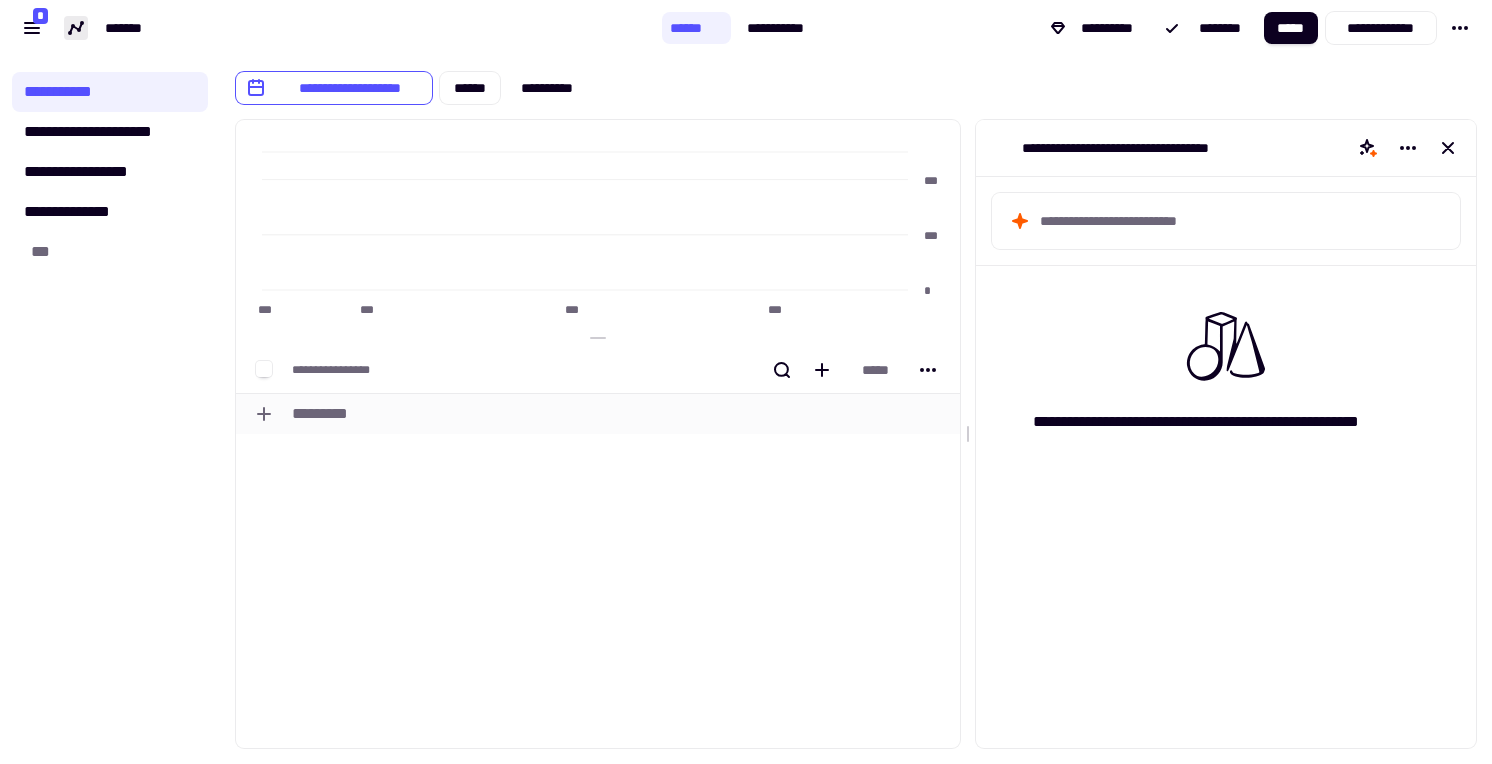 click on "*********" at bounding box center (622, 414) 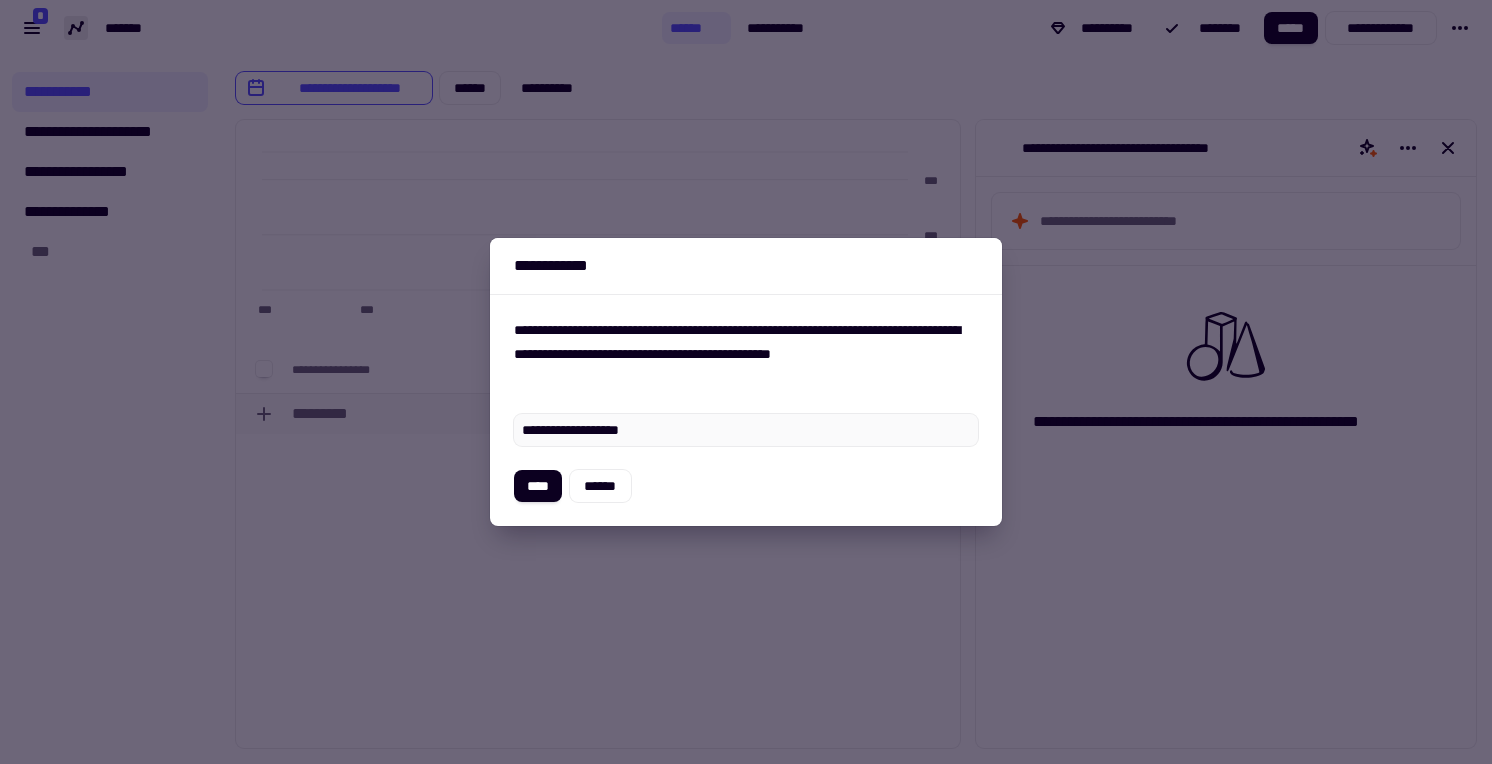 type on "**********" 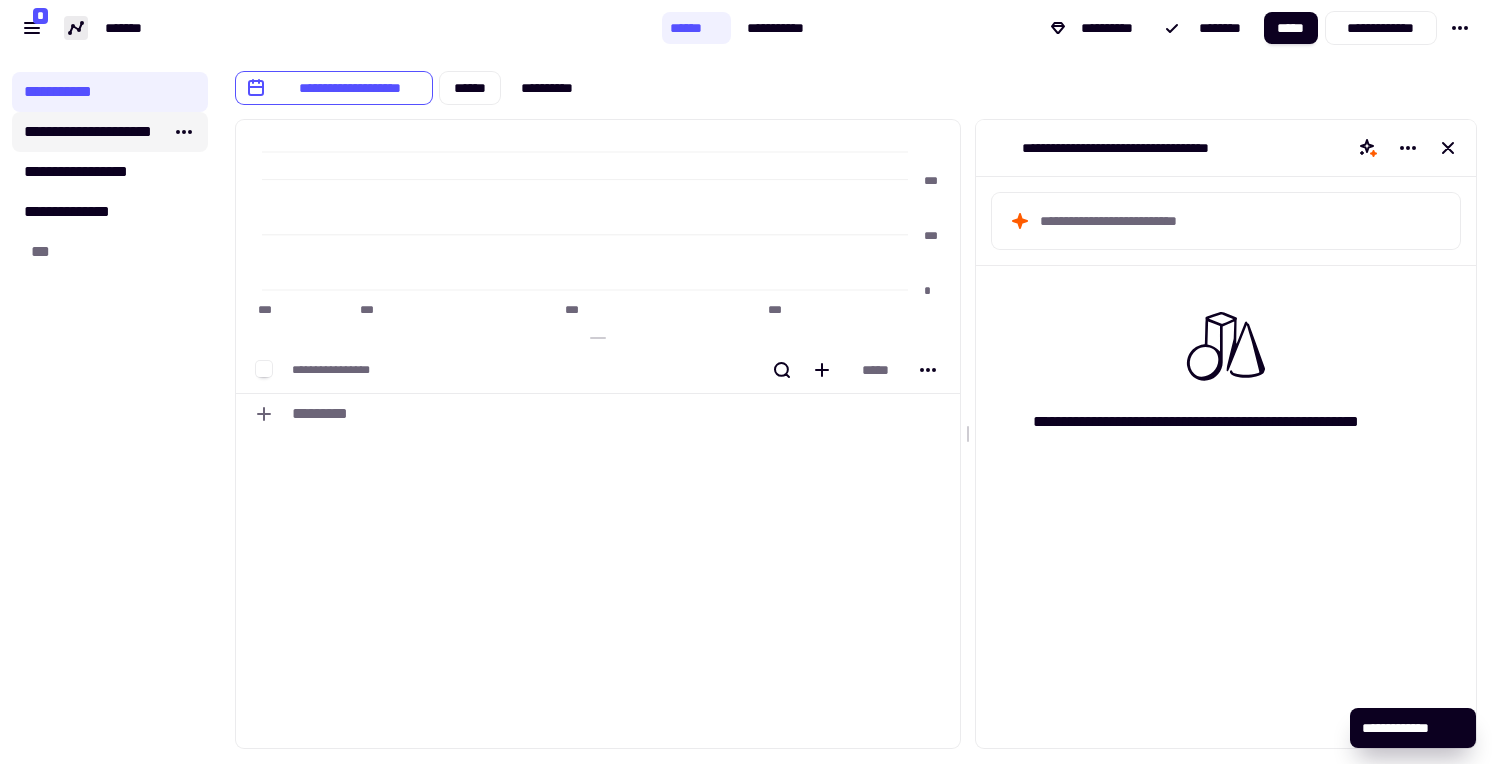 click on "**********" 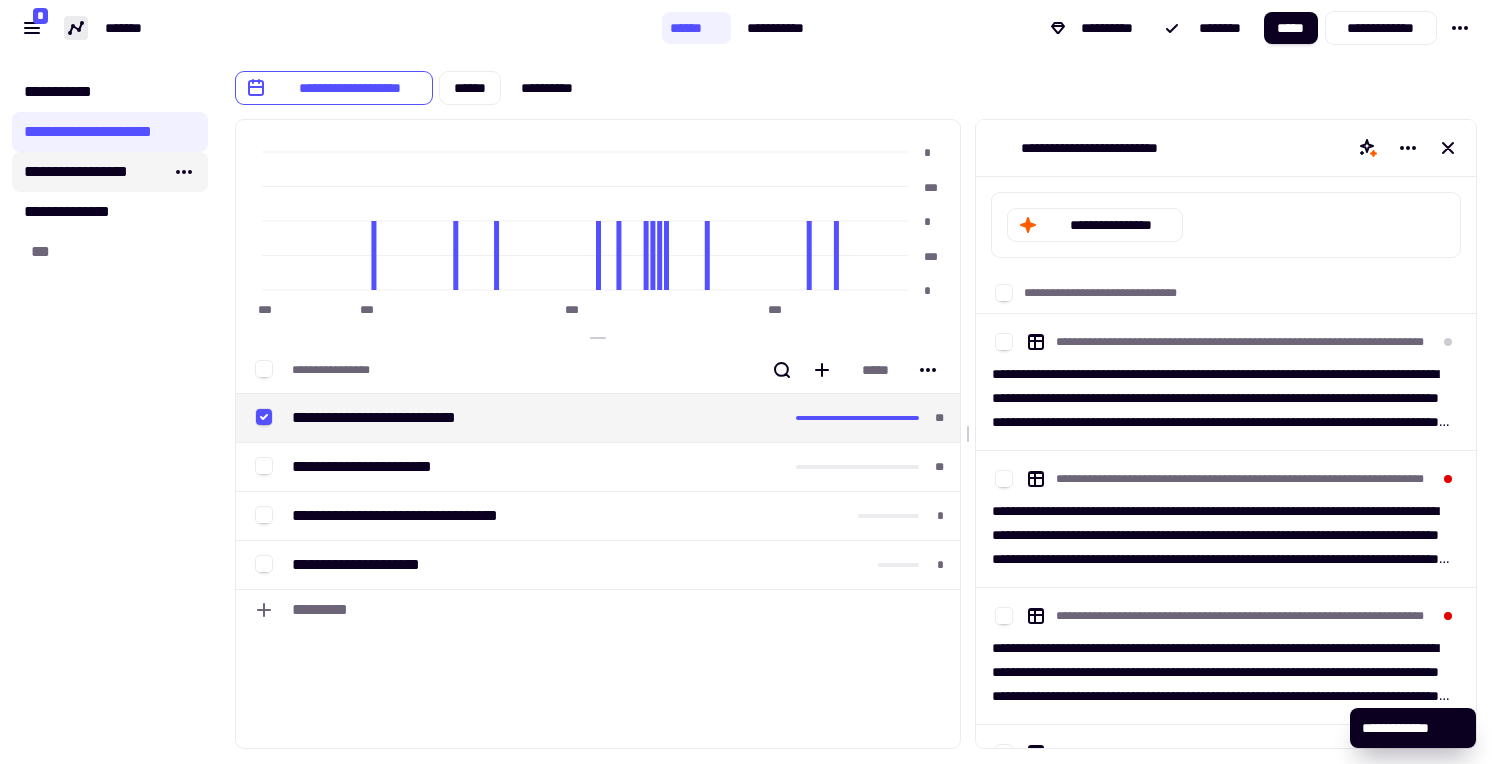 click on "**********" 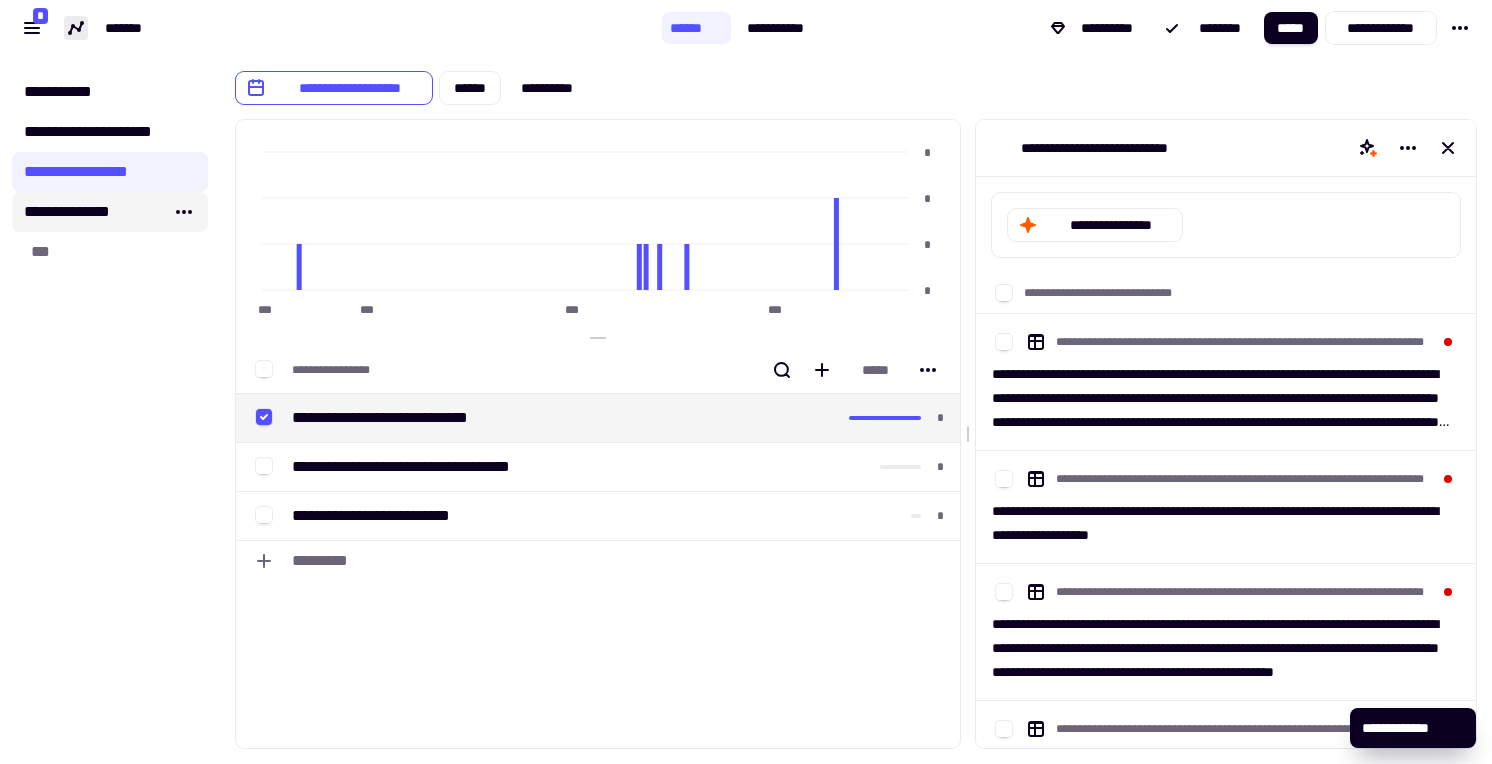 click on "**********" 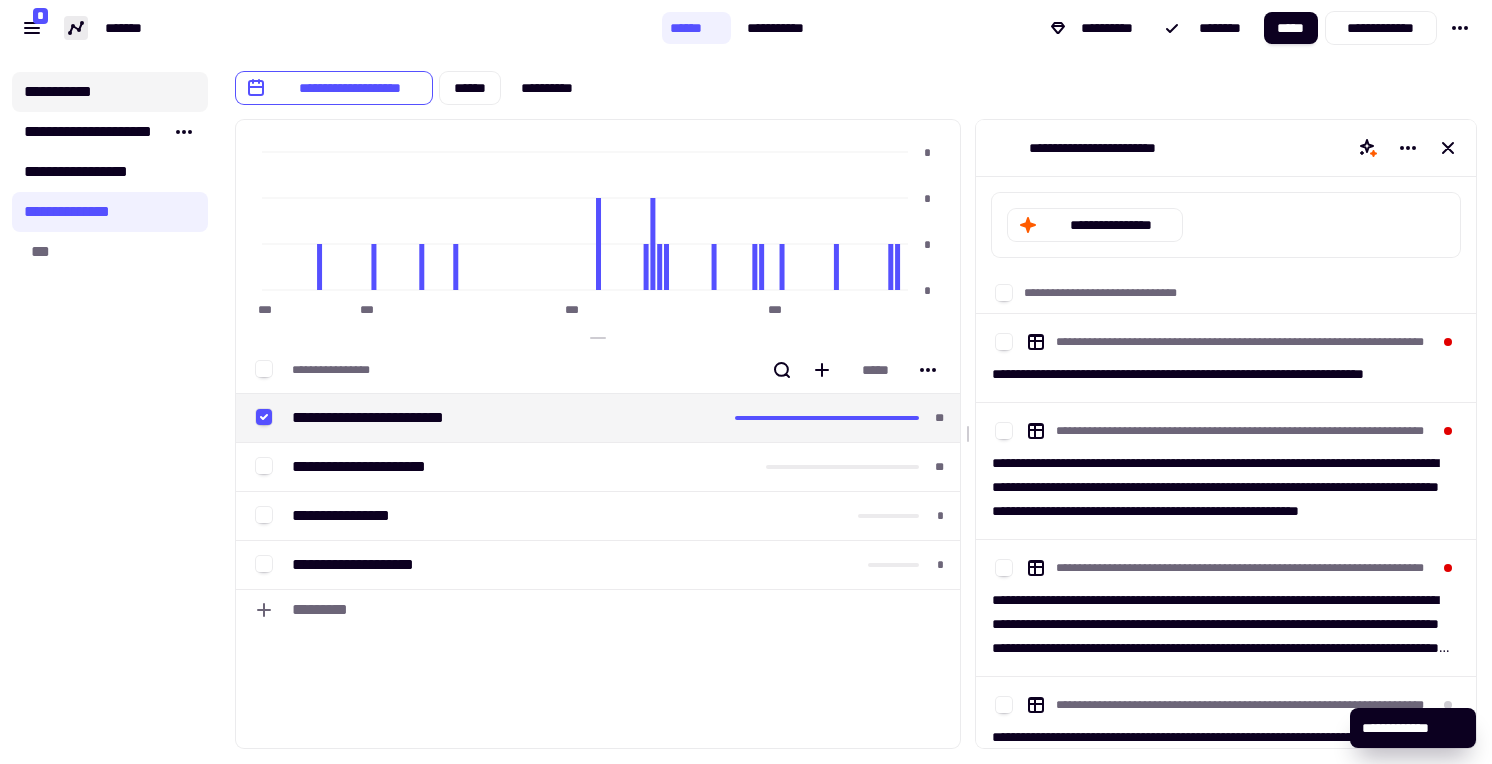 click on "**********" 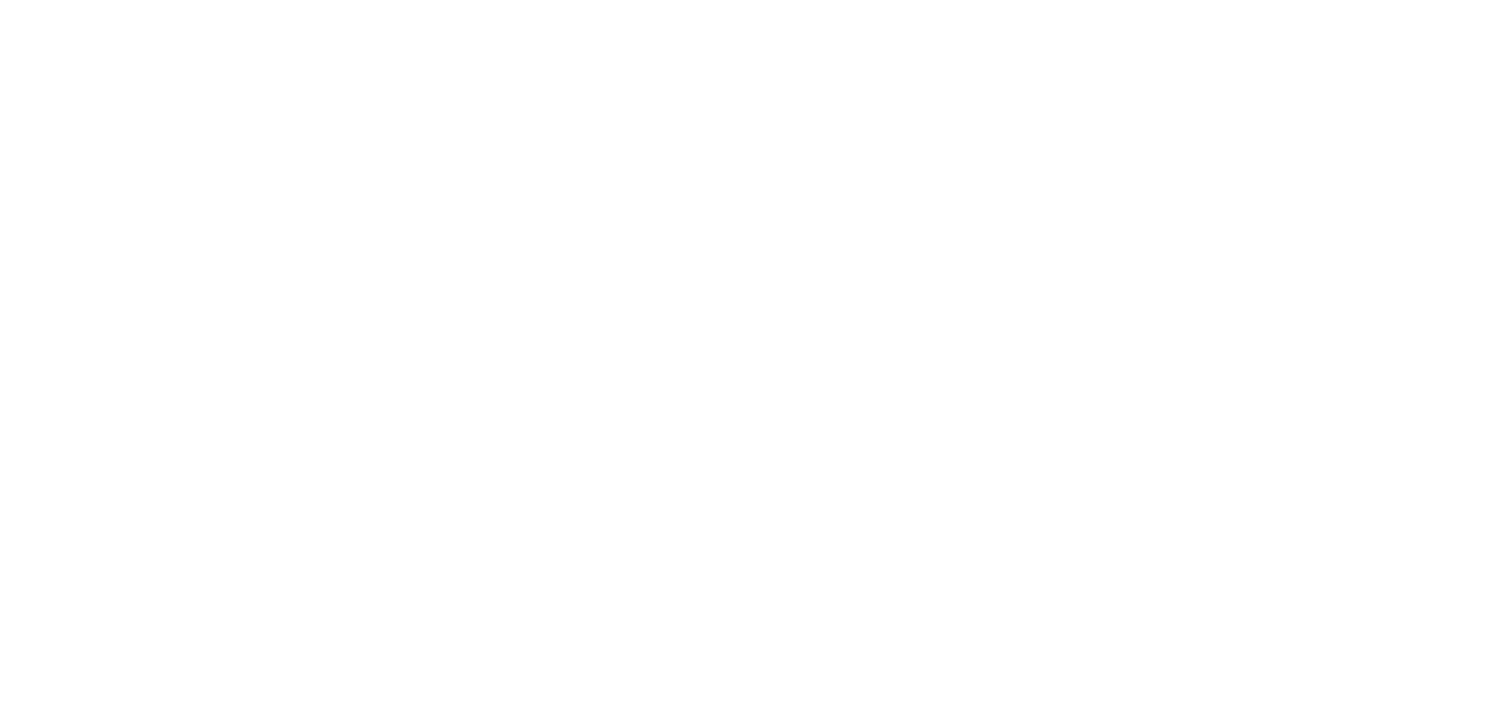 scroll, scrollTop: 0, scrollLeft: 0, axis: both 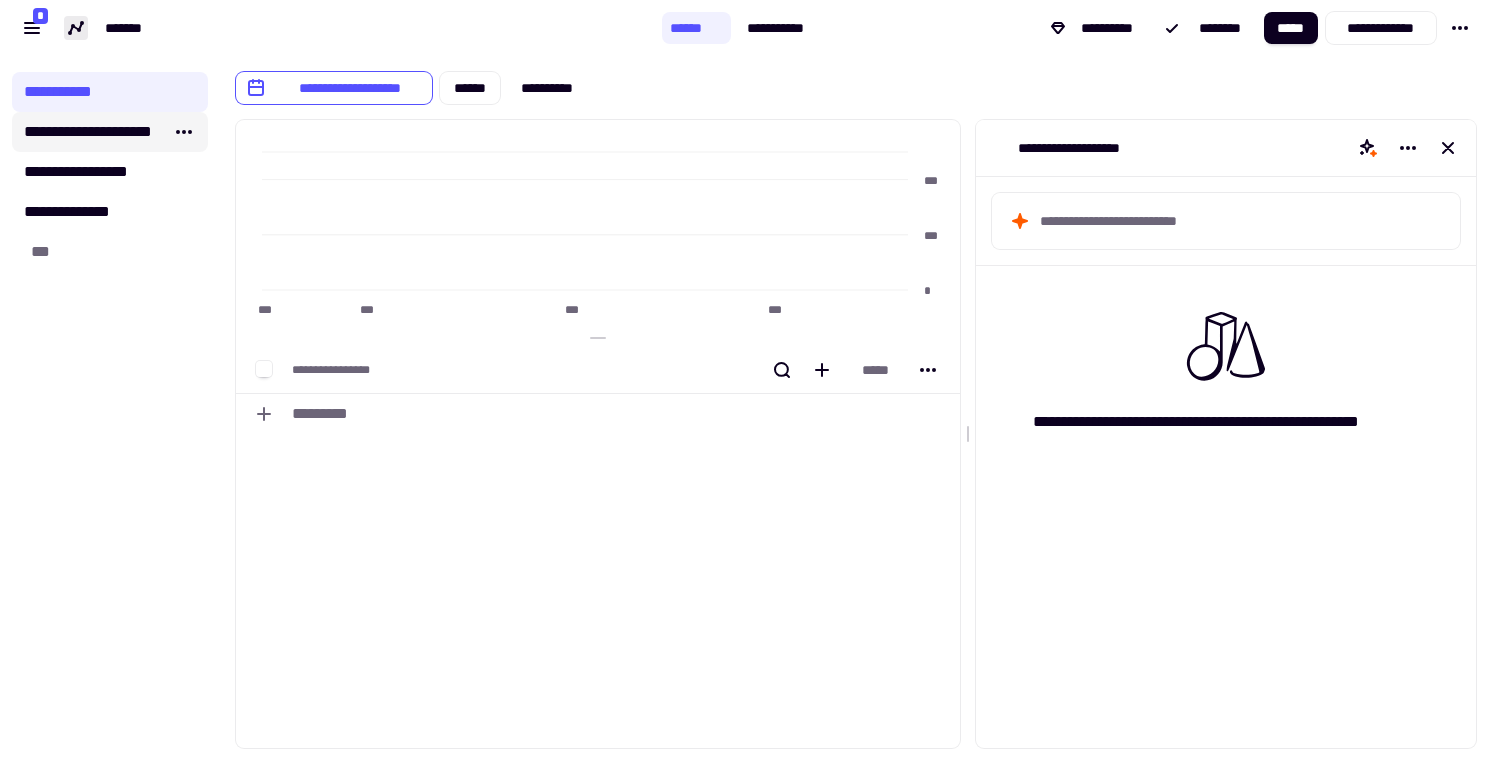 click on "**********" 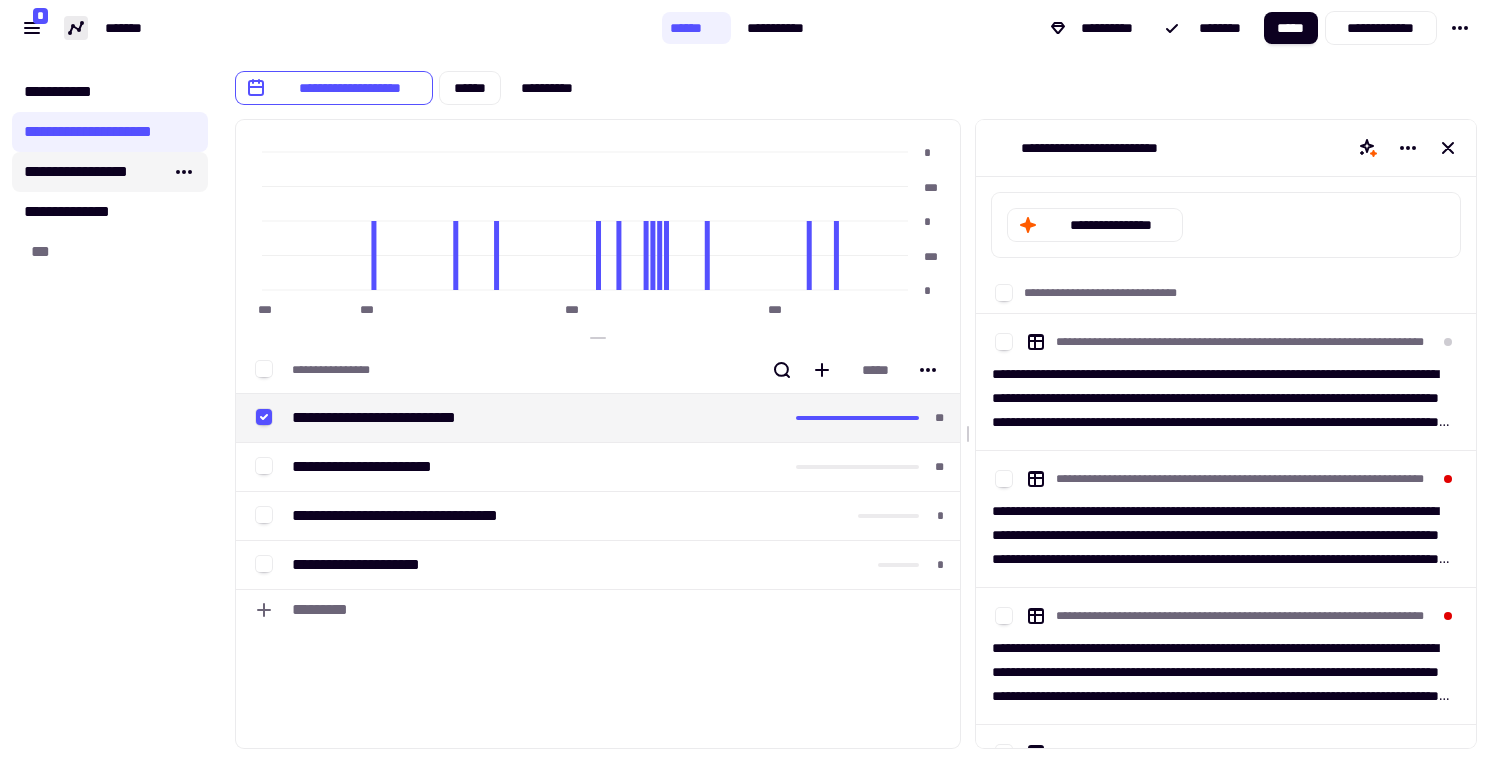 click on "**********" 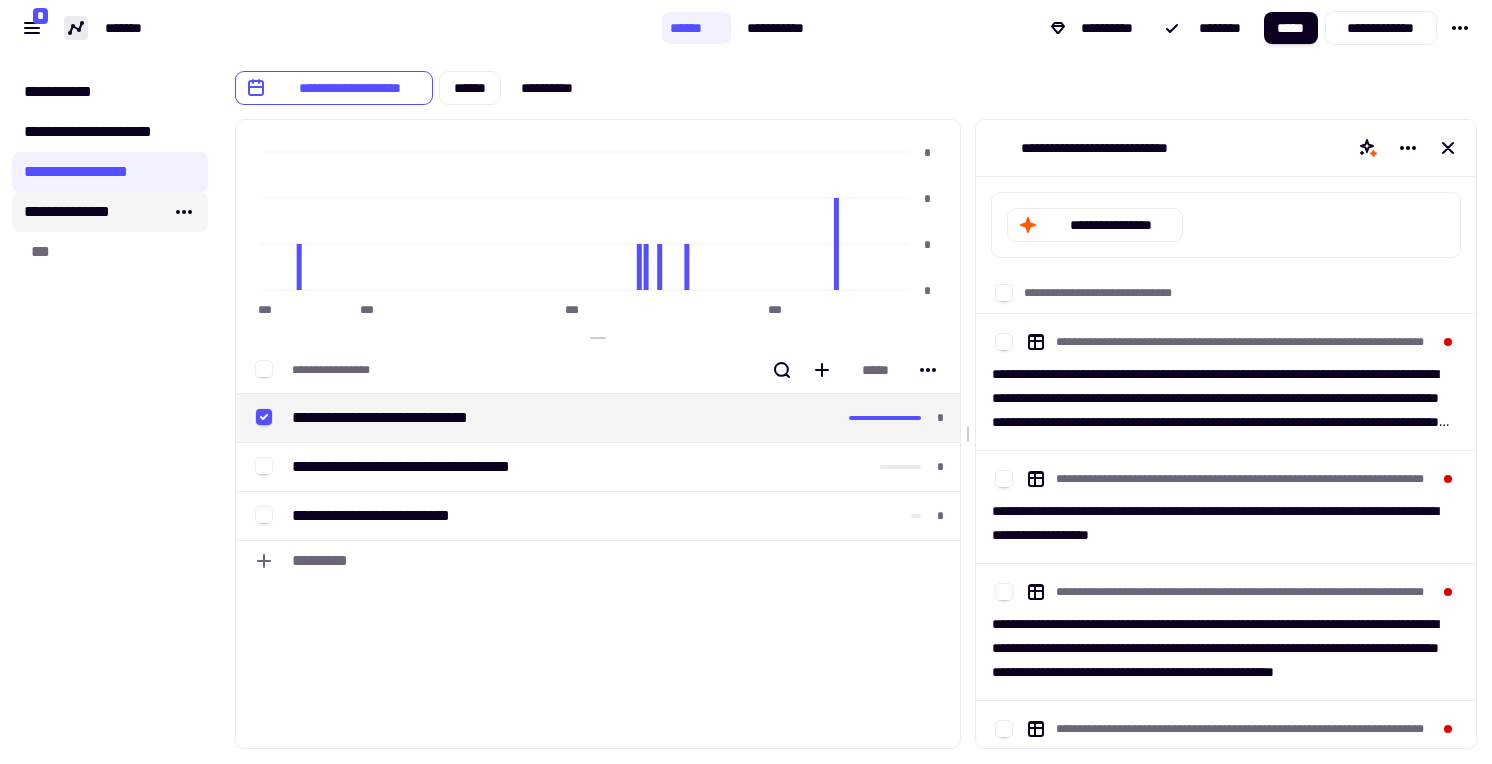 click on "**********" 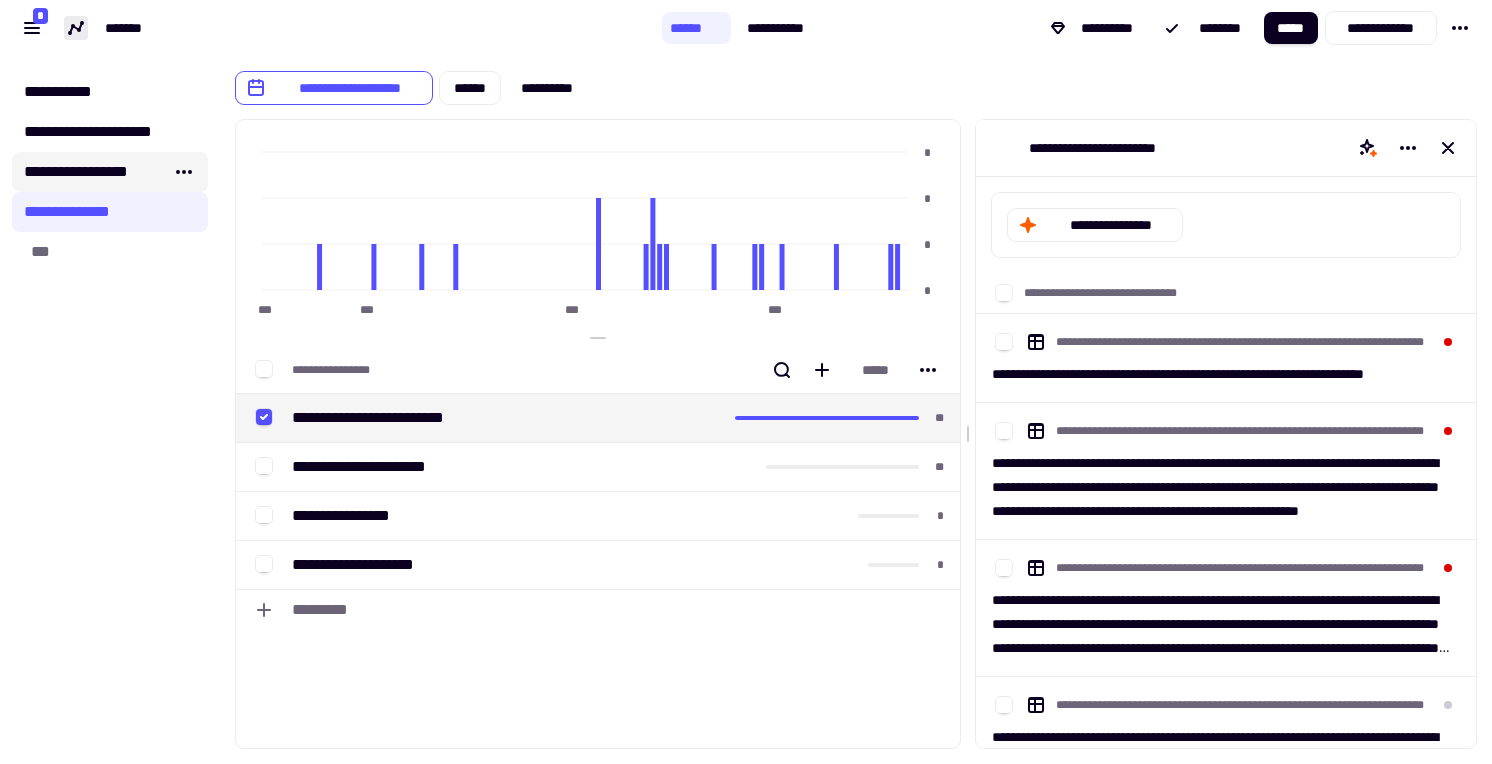 click on "**********" 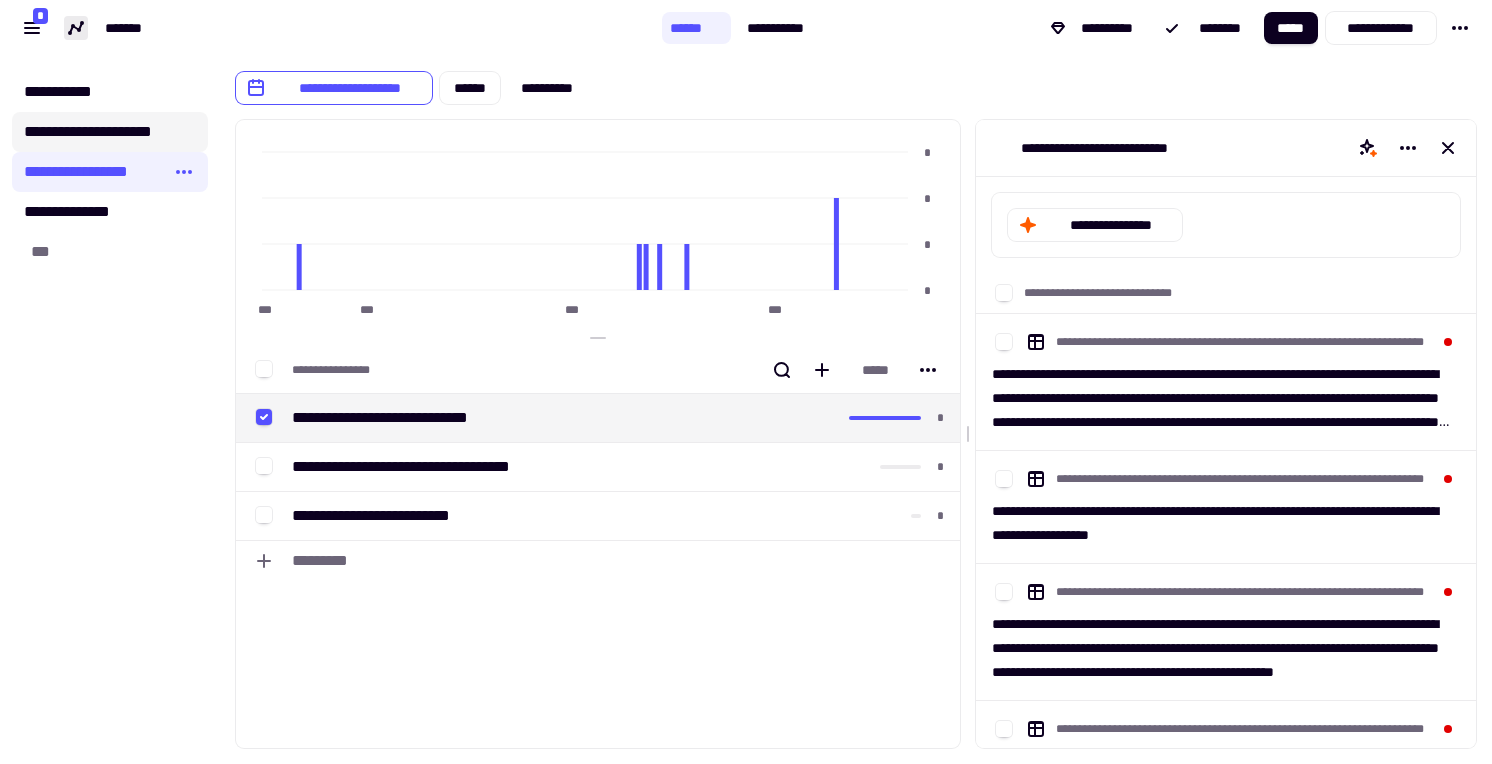 click on "**********" 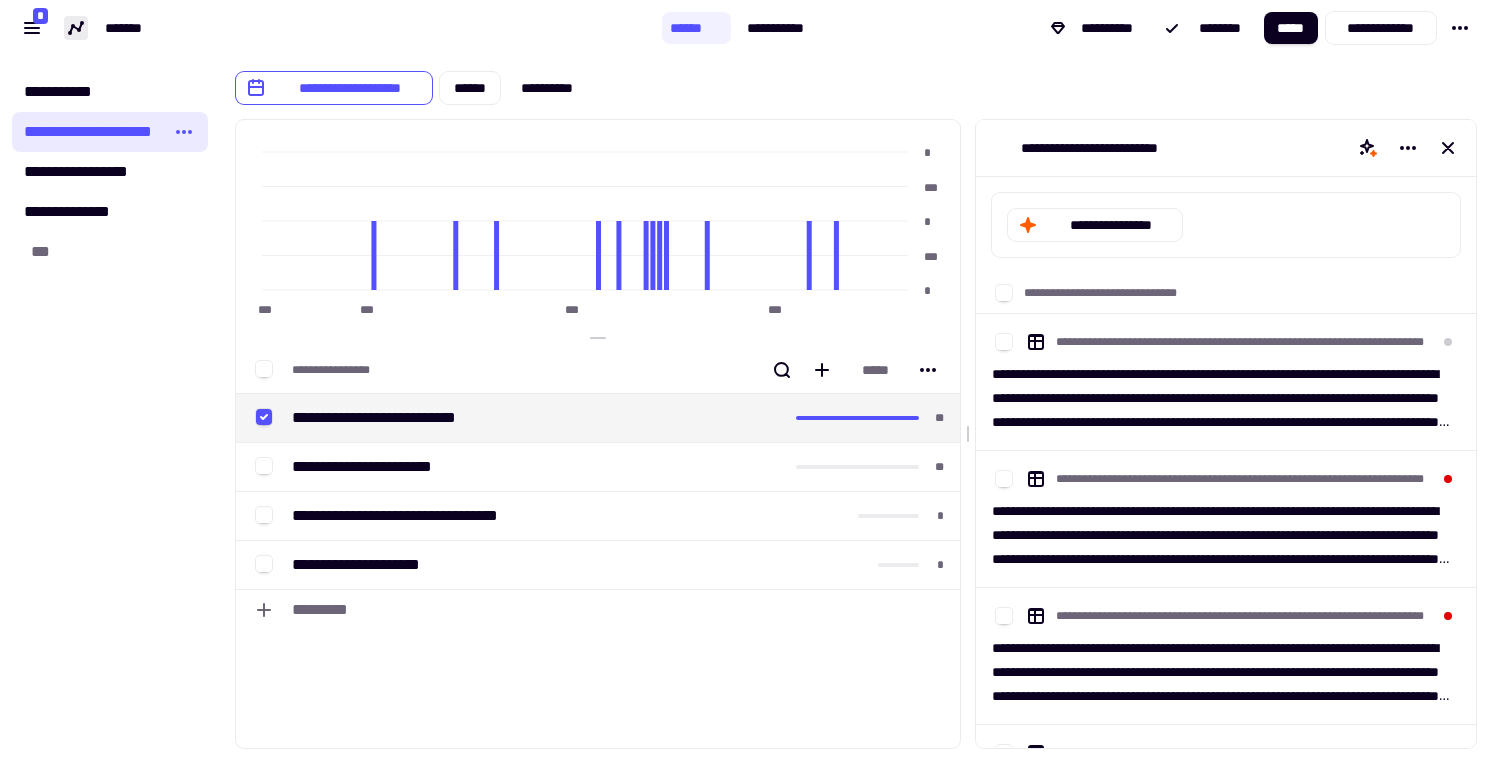 click on "**********" 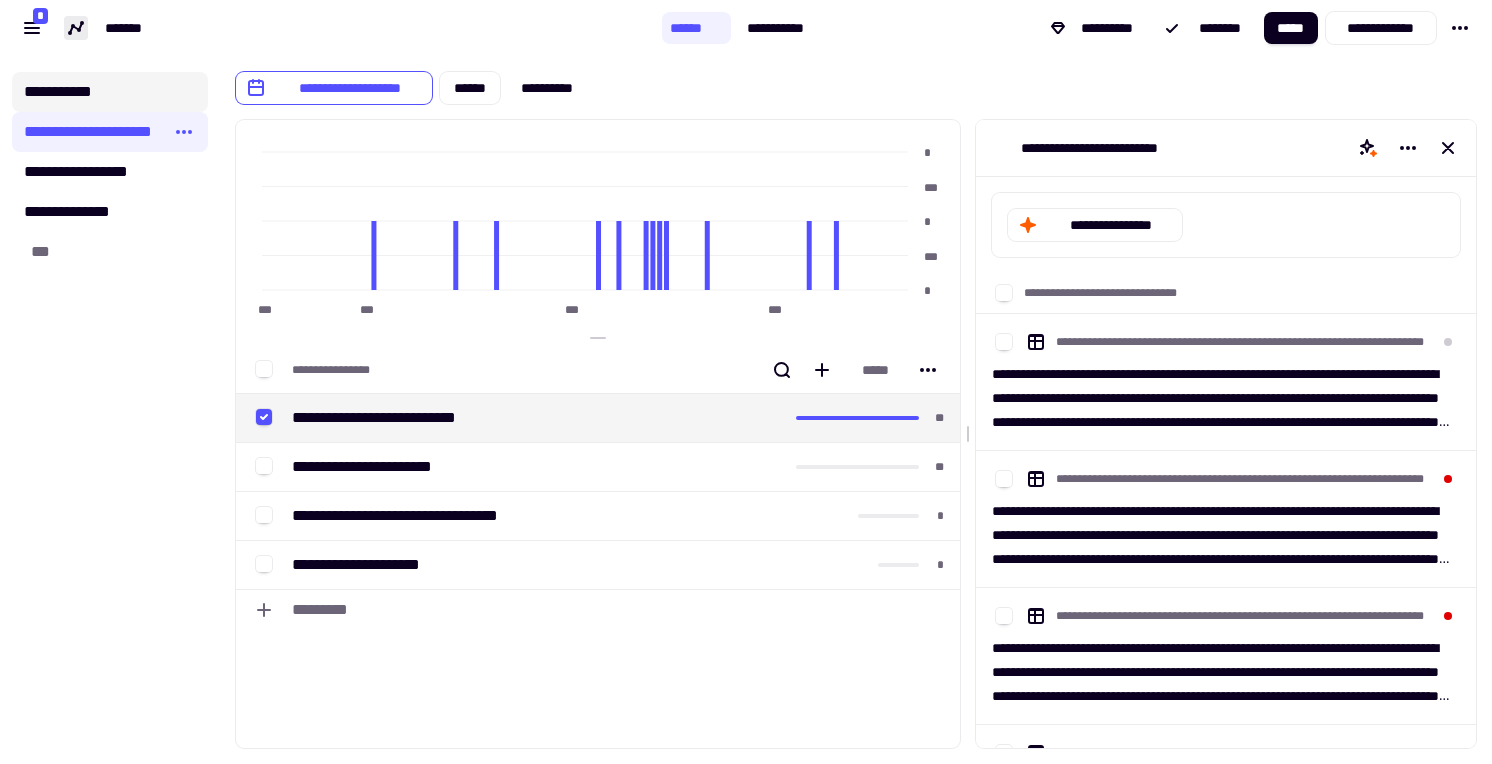 click on "**********" 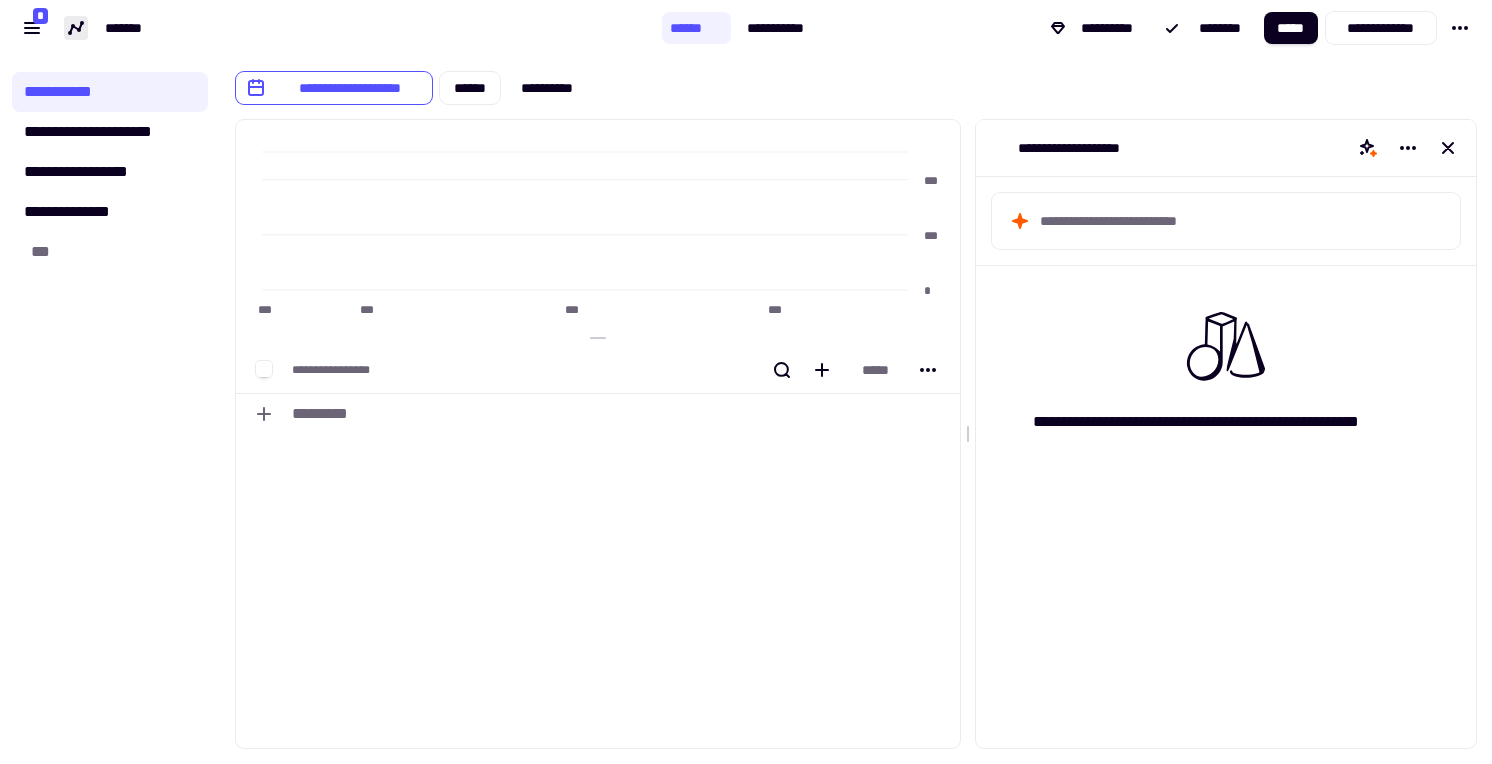 click on "**********" at bounding box center (856, 80) 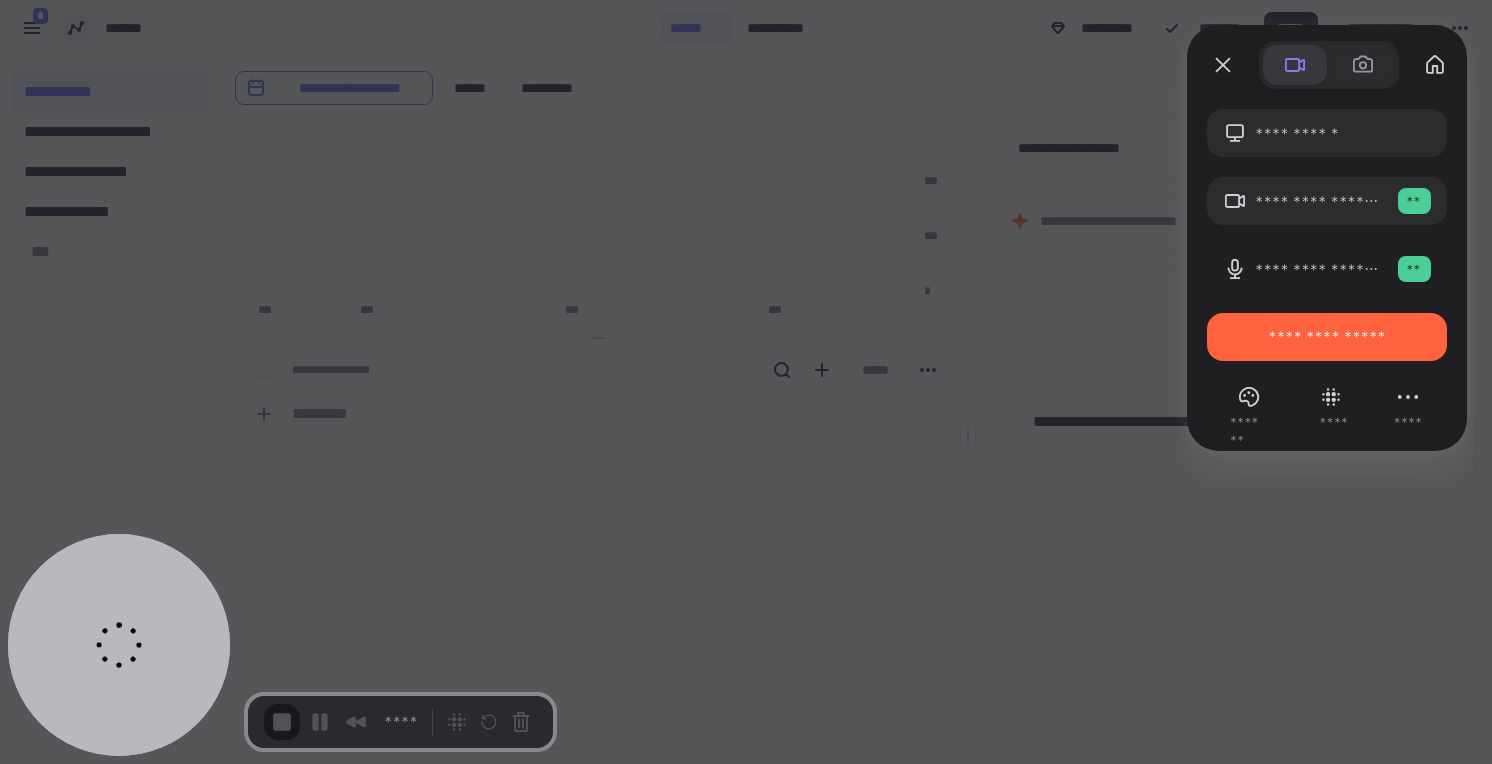 type 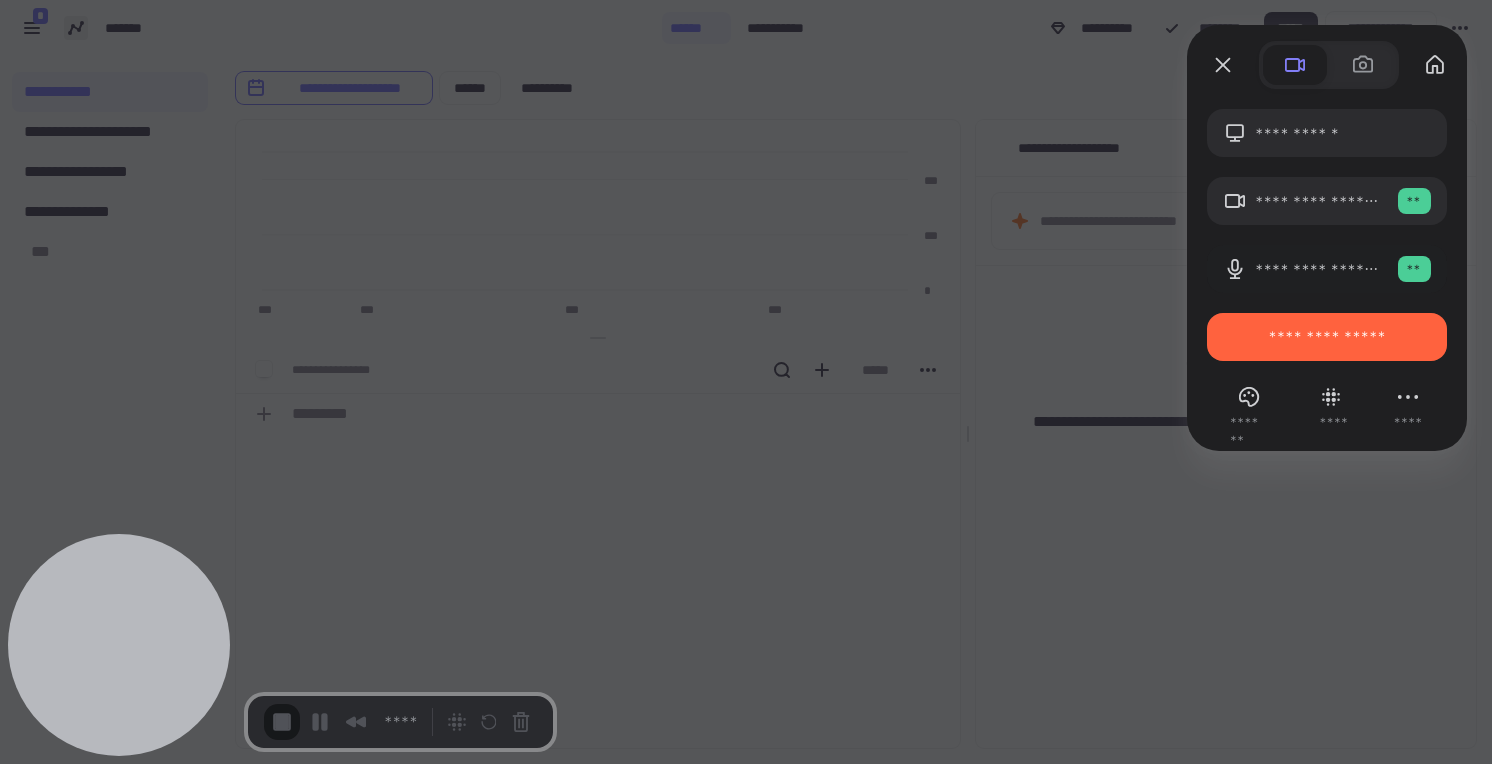 click at bounding box center [746, 382] 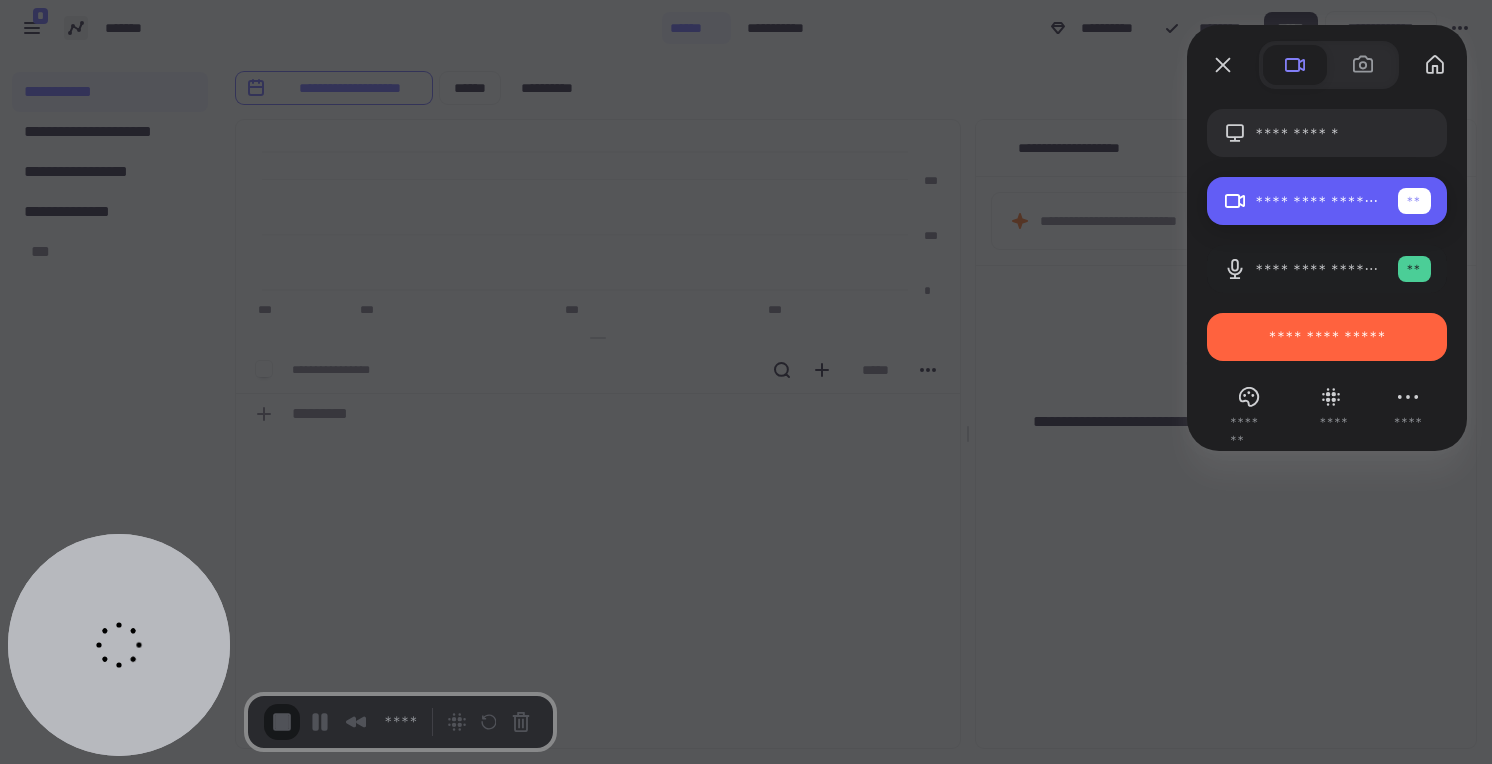 click on "**" 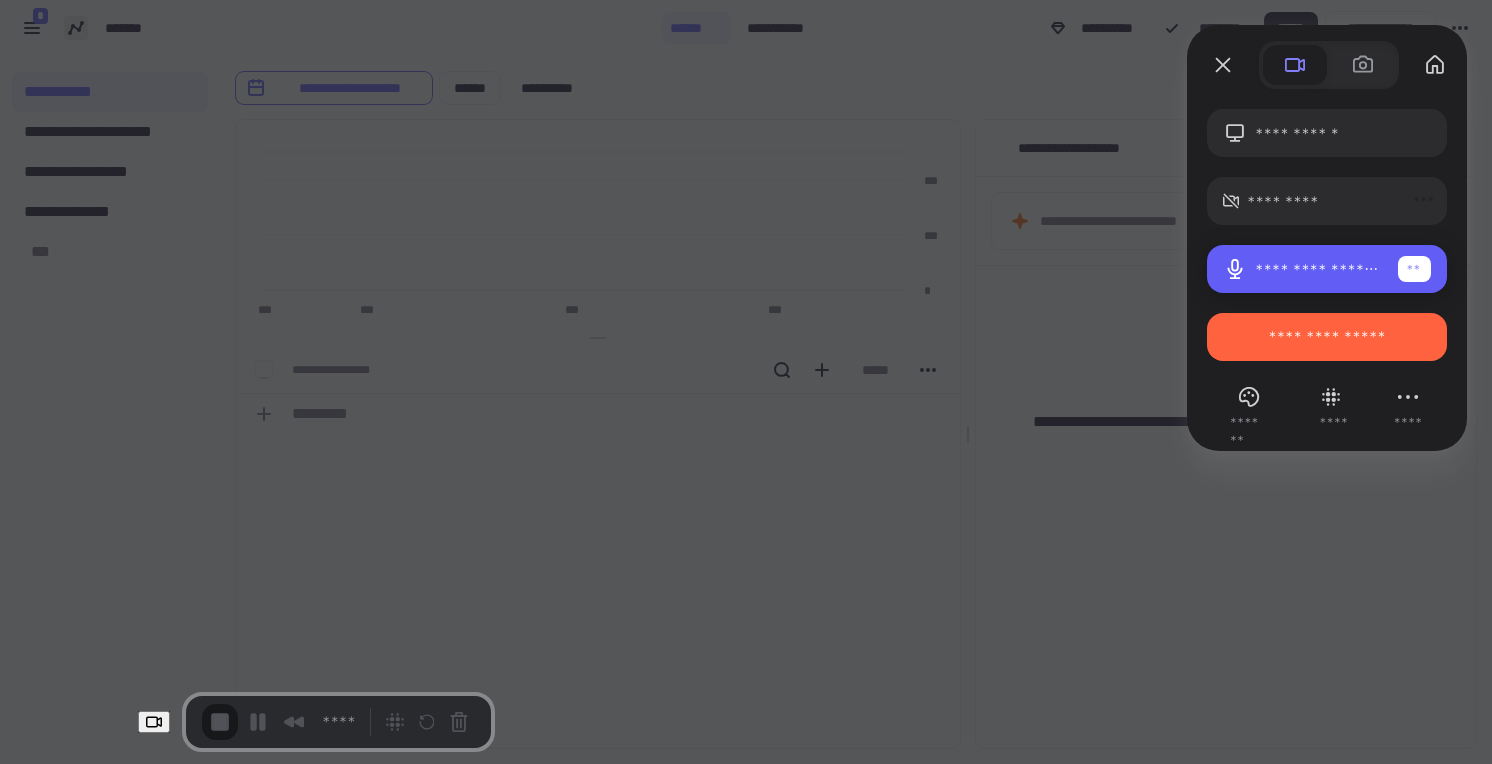 click on "**" 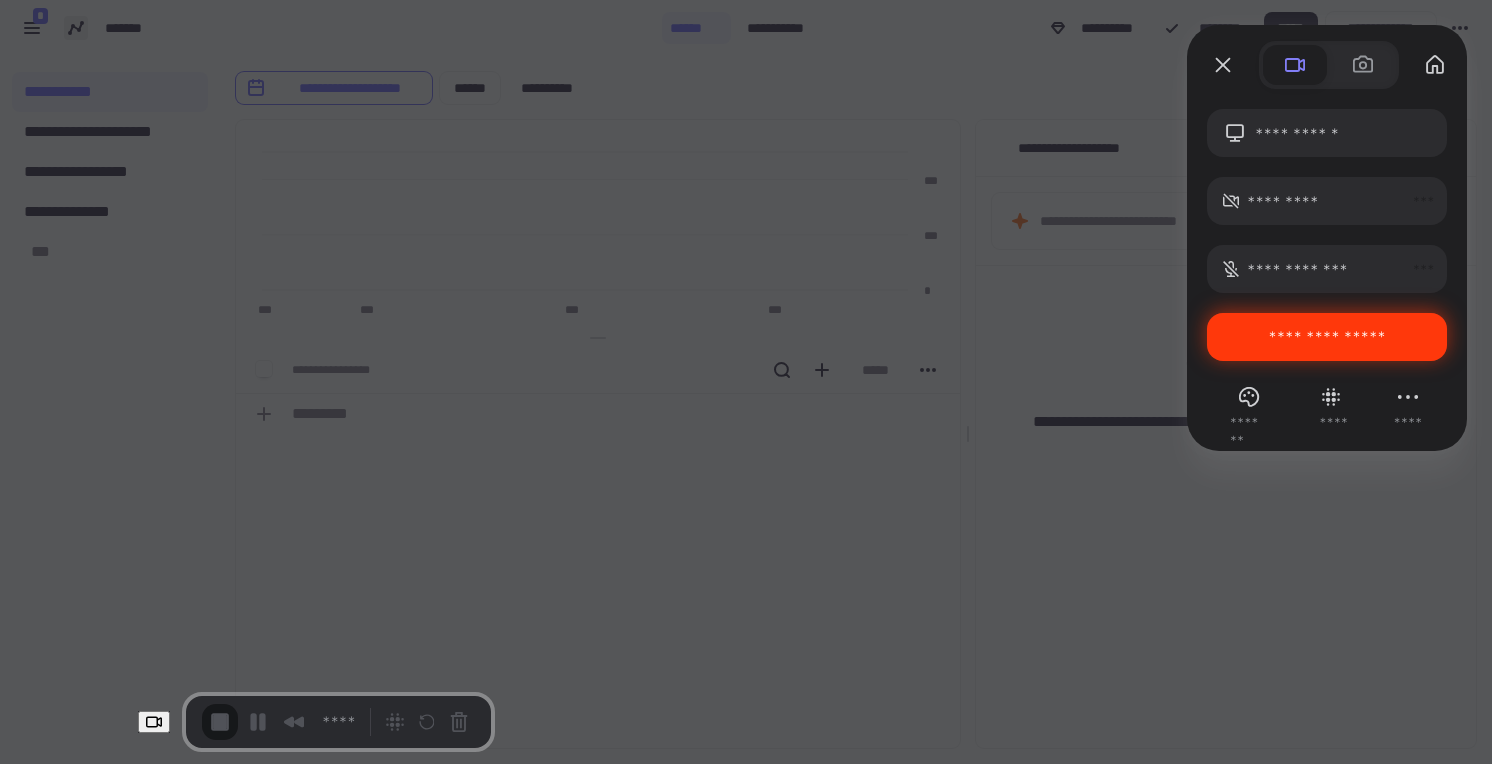 click on "**********" 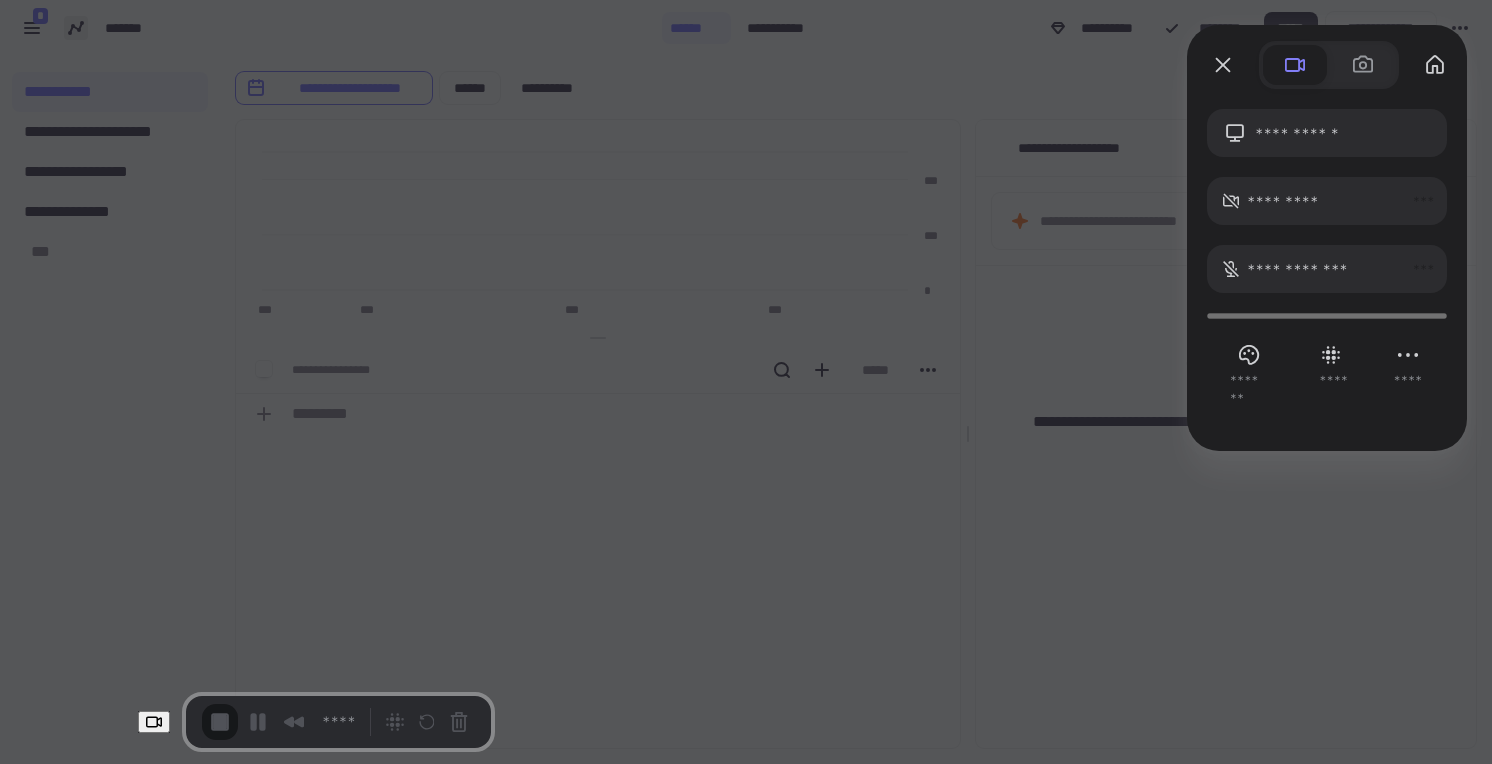 click on "**********" at bounding box center (342, 1700) 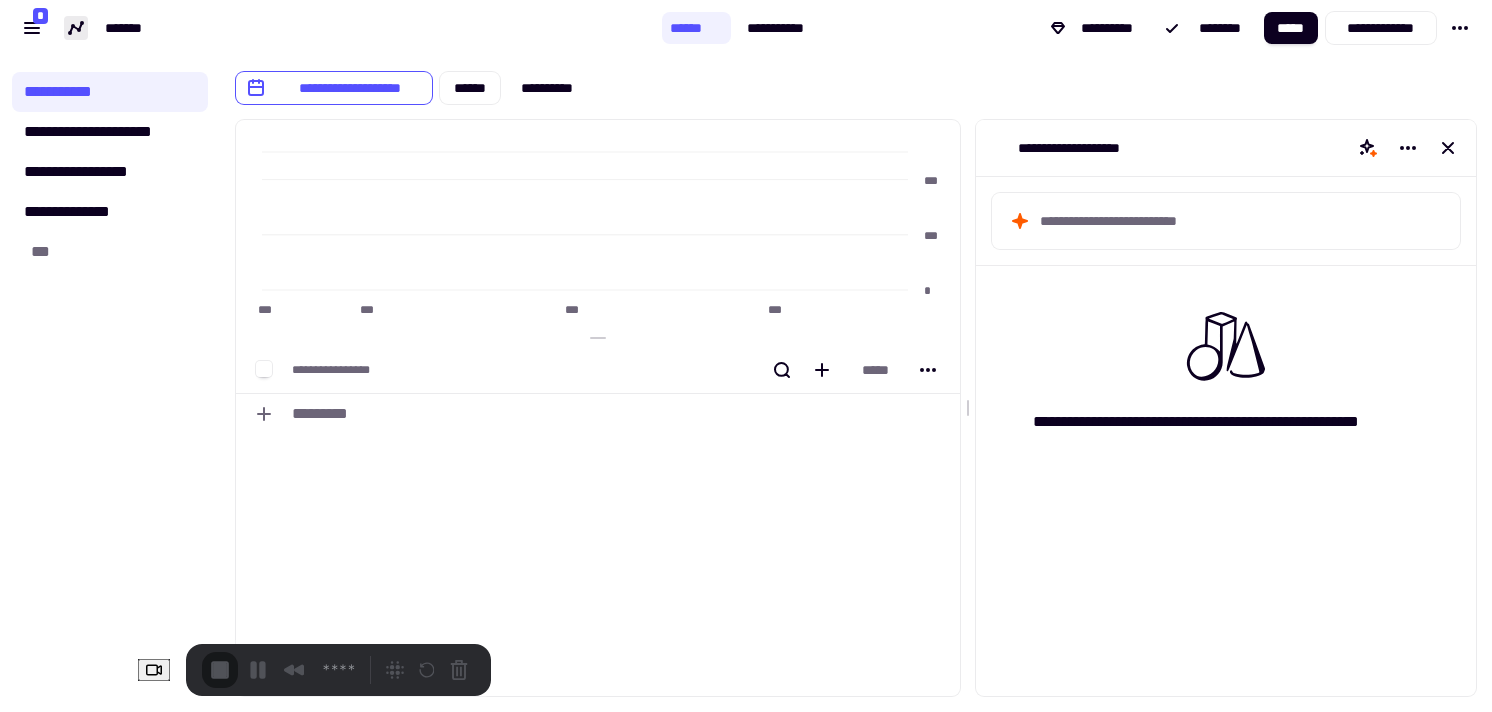 click on "**********" at bounding box center (746, 743) 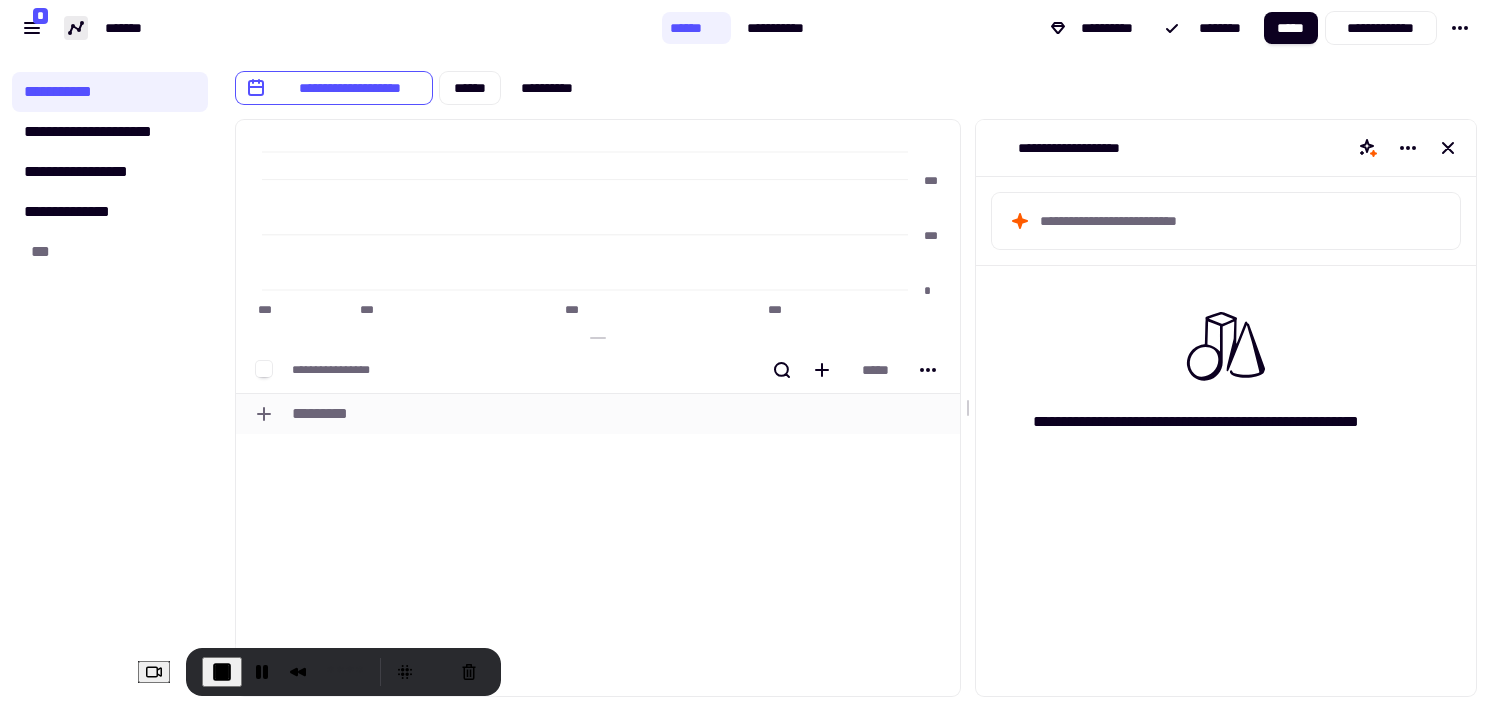 click on "*********" at bounding box center [622, 414] 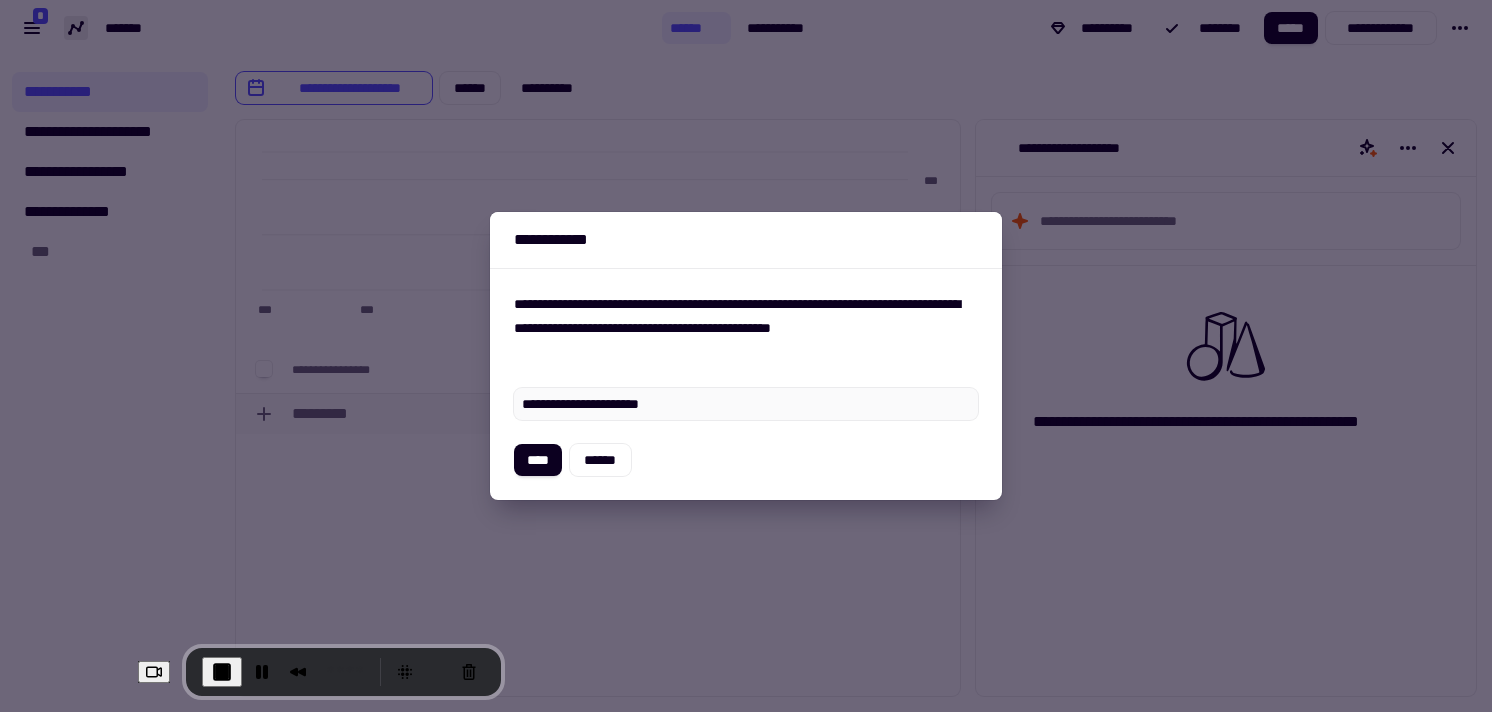 type on "**********" 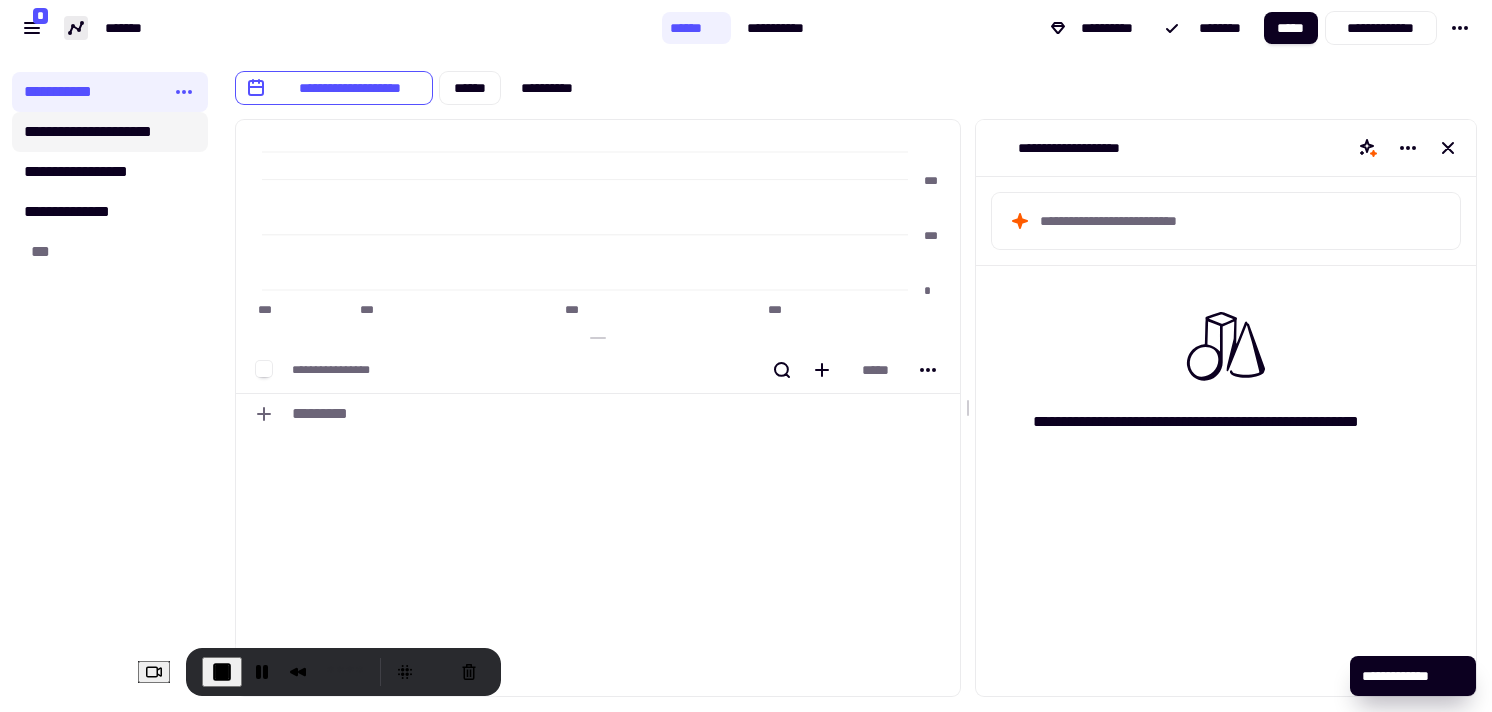 click on "**********" 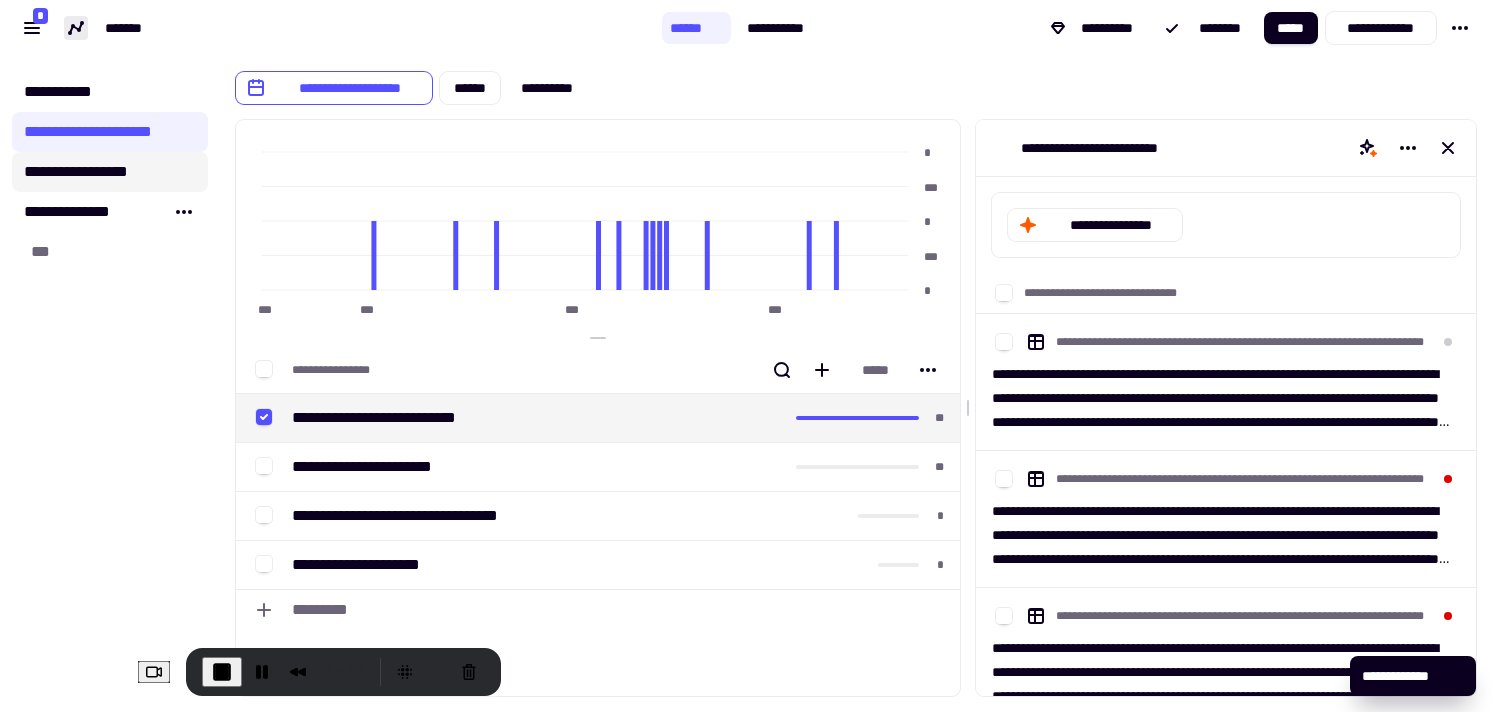 click on "**********" 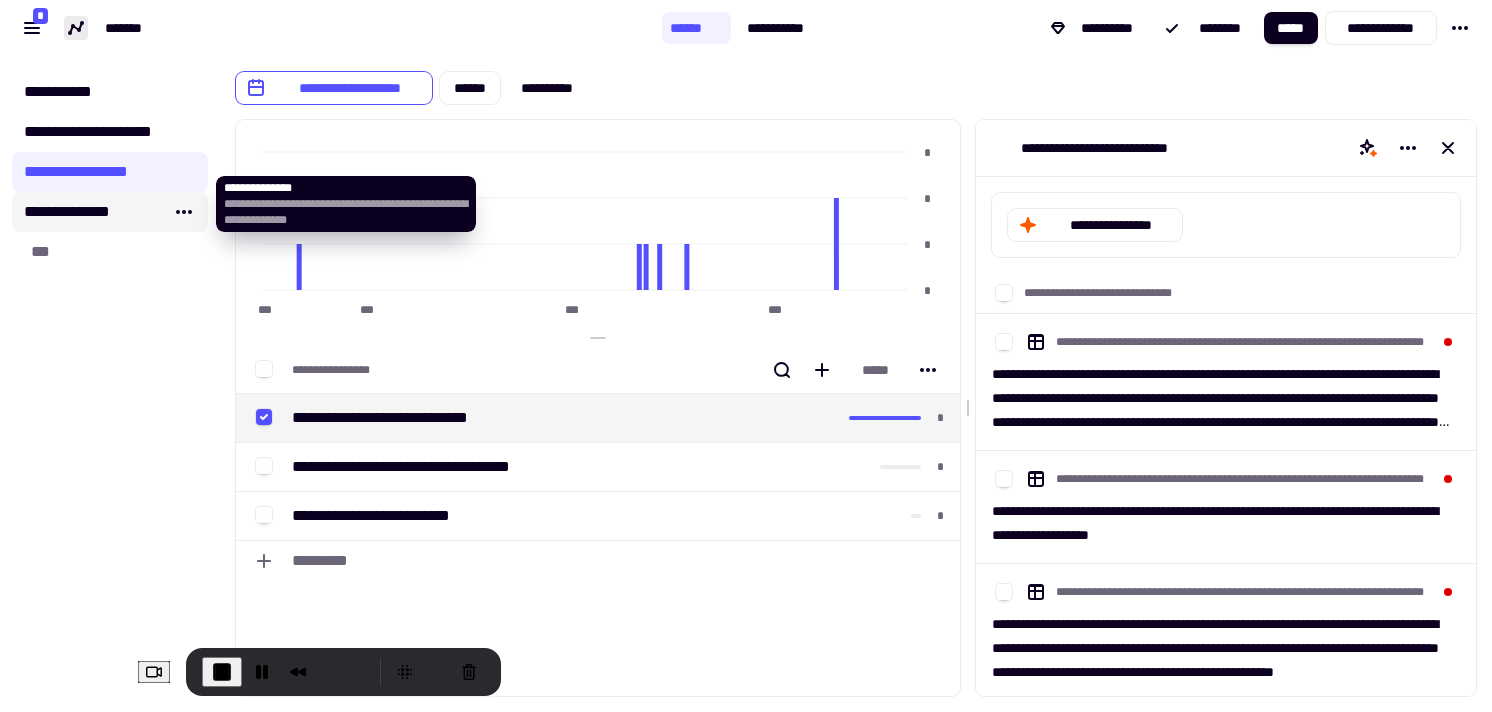 click on "**********" 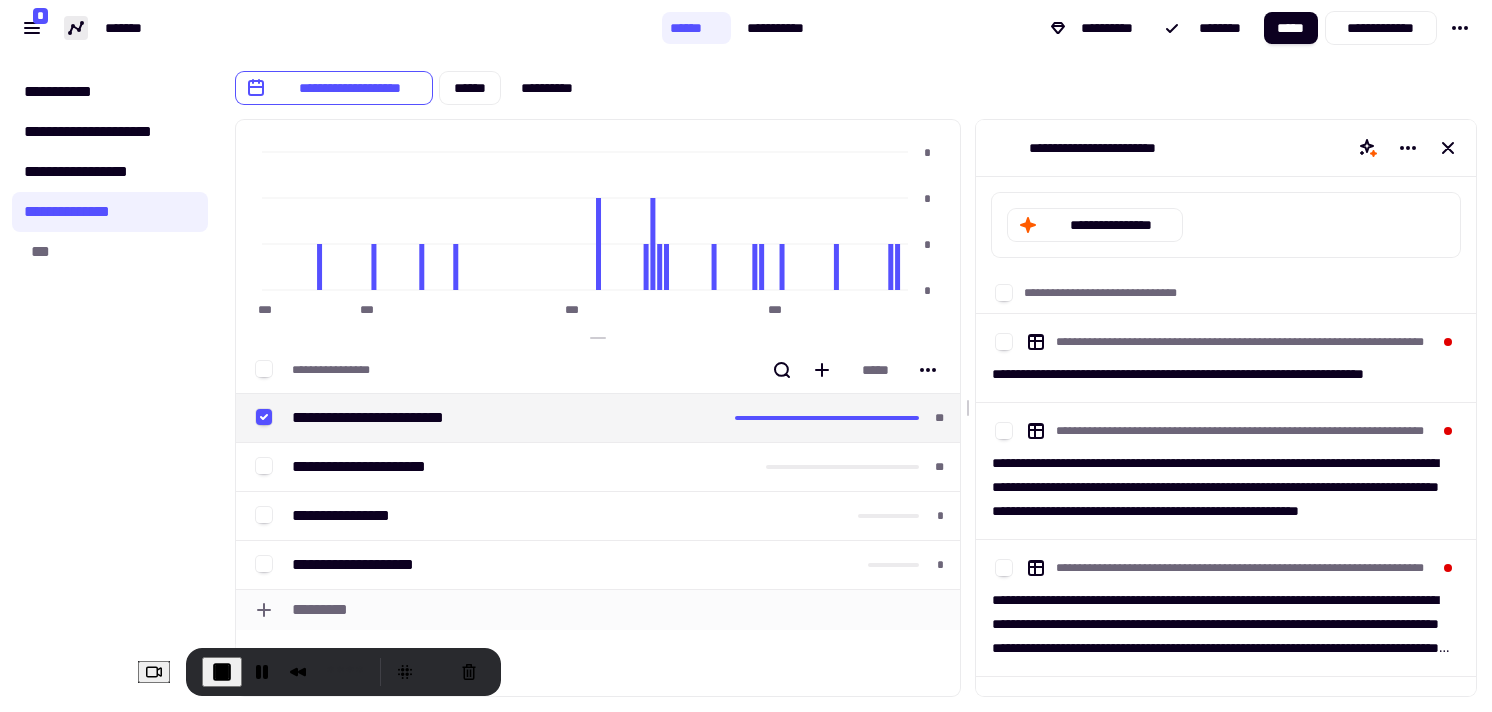 click on "*********" at bounding box center [622, 610] 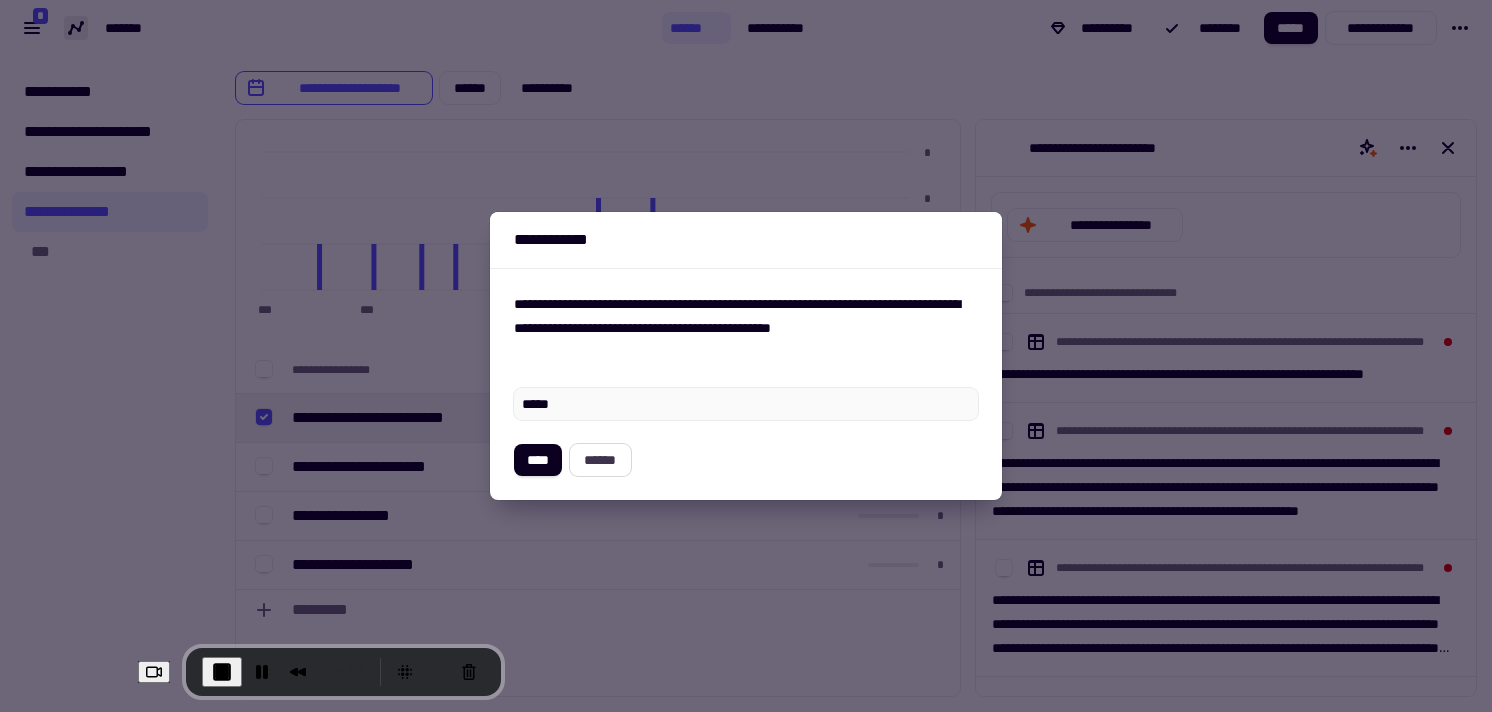 type on "****" 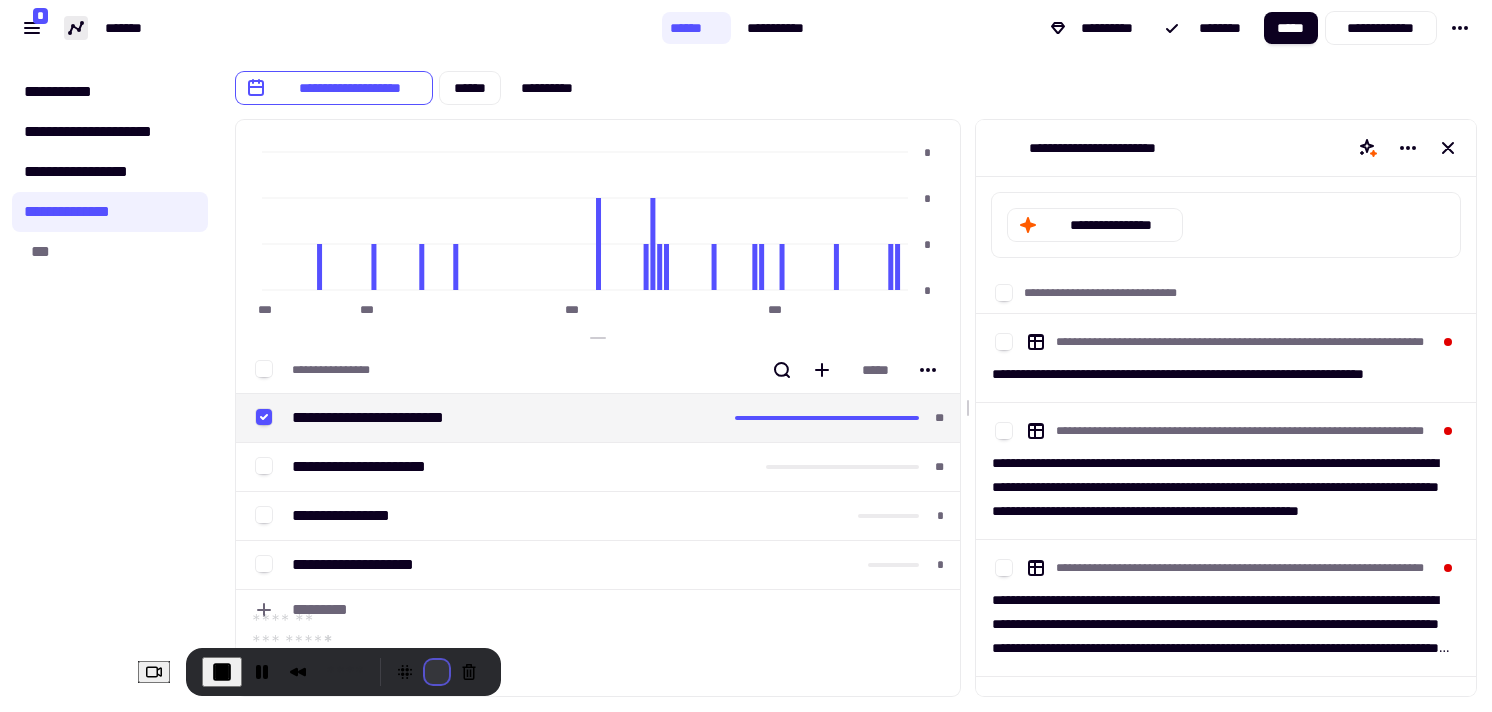 click 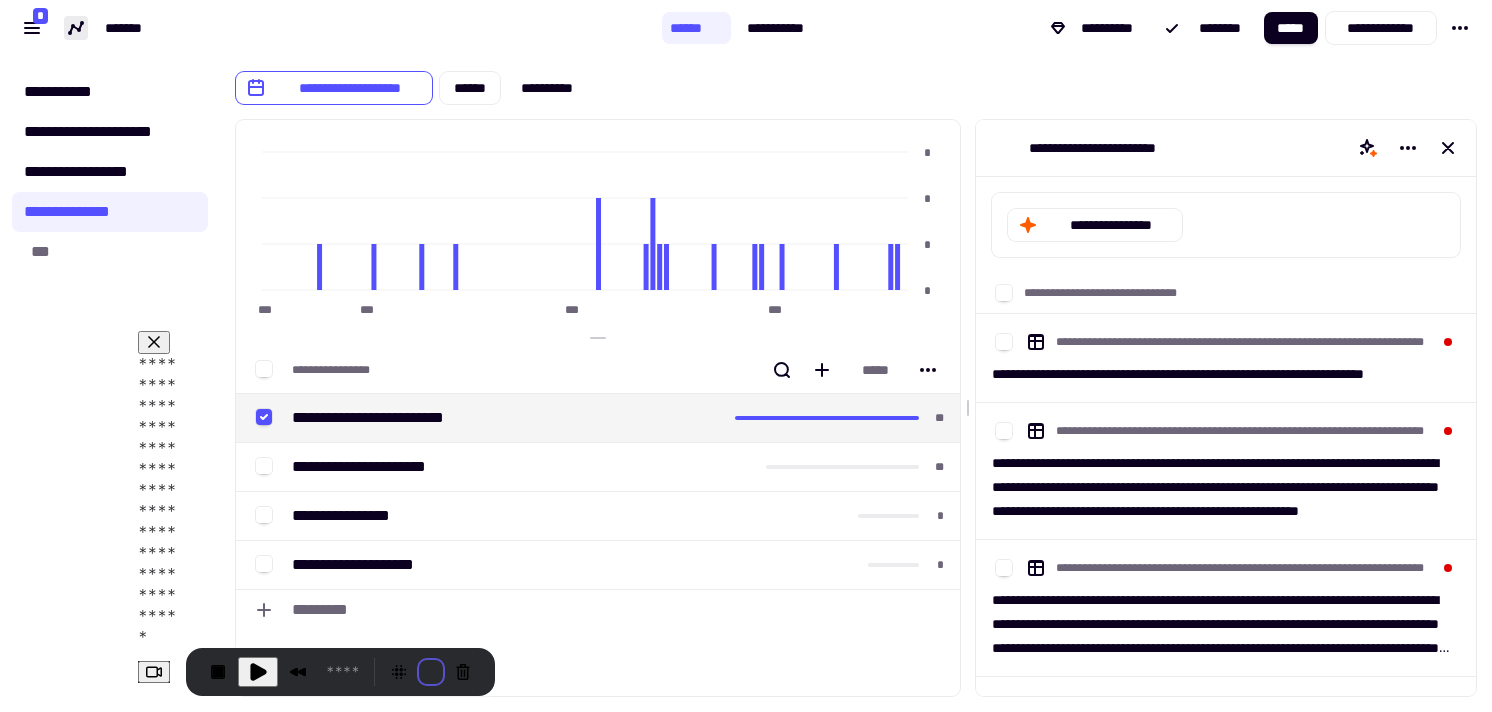 click on "**********" at bounding box center [745, 826] 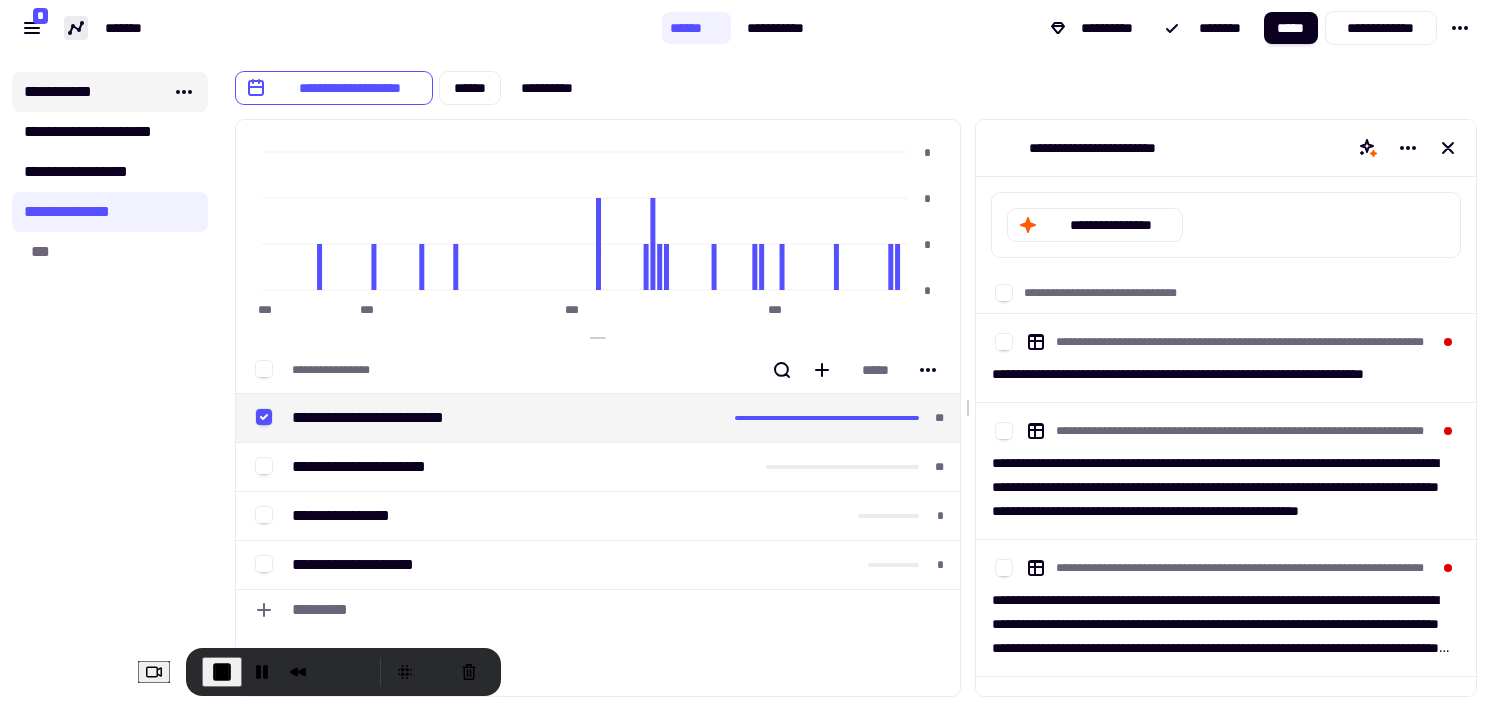 click on "**********" 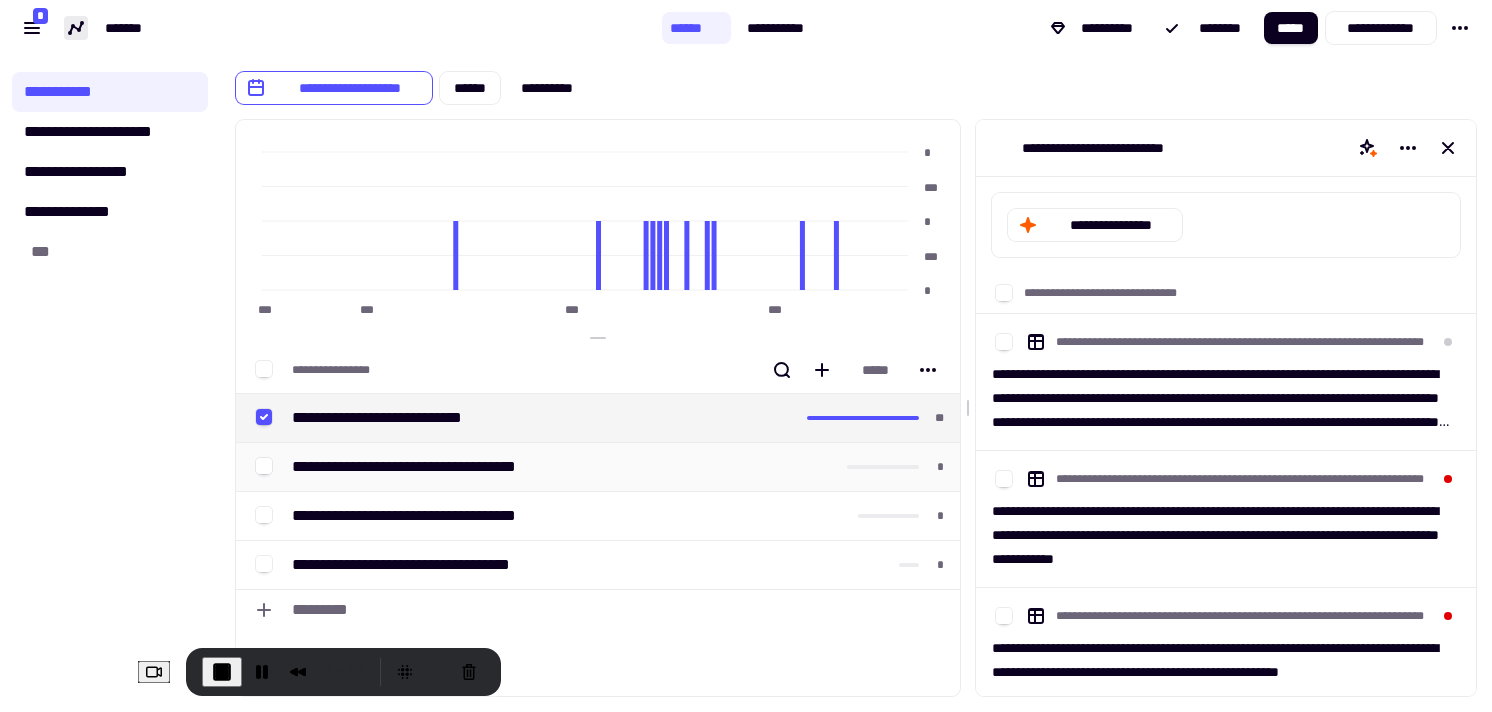 click on "**********" at bounding box center (426, 467) 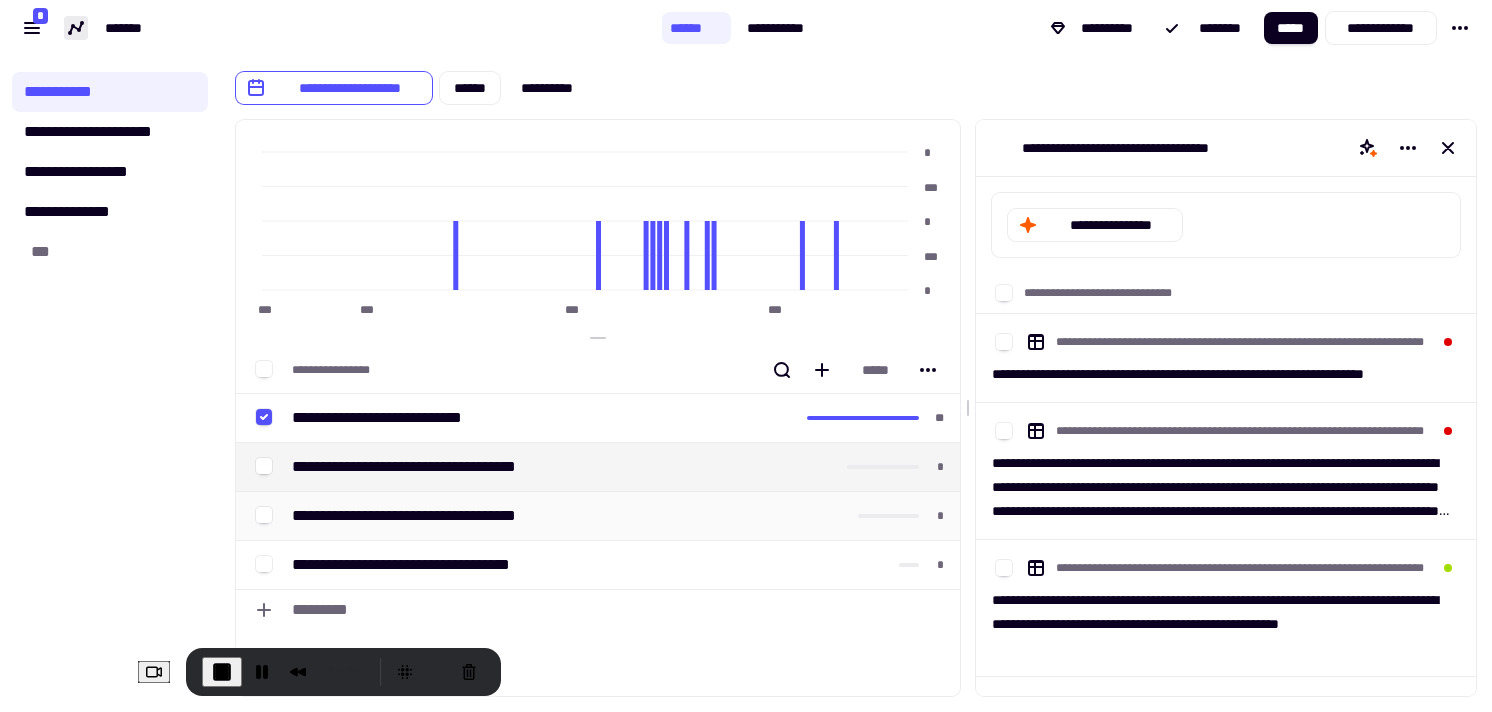 click on "**********" at bounding box center [505, 516] 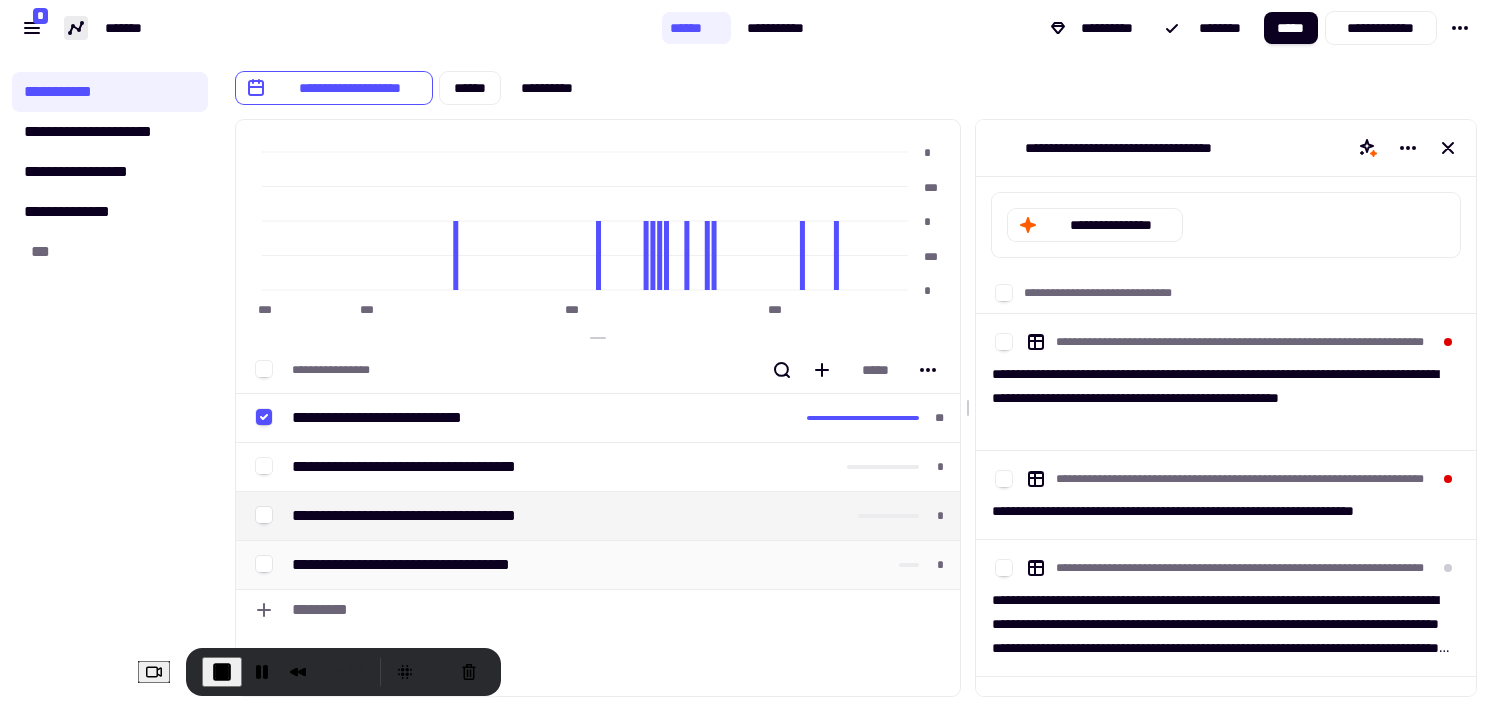 click on "**********" at bounding box center [423, 565] 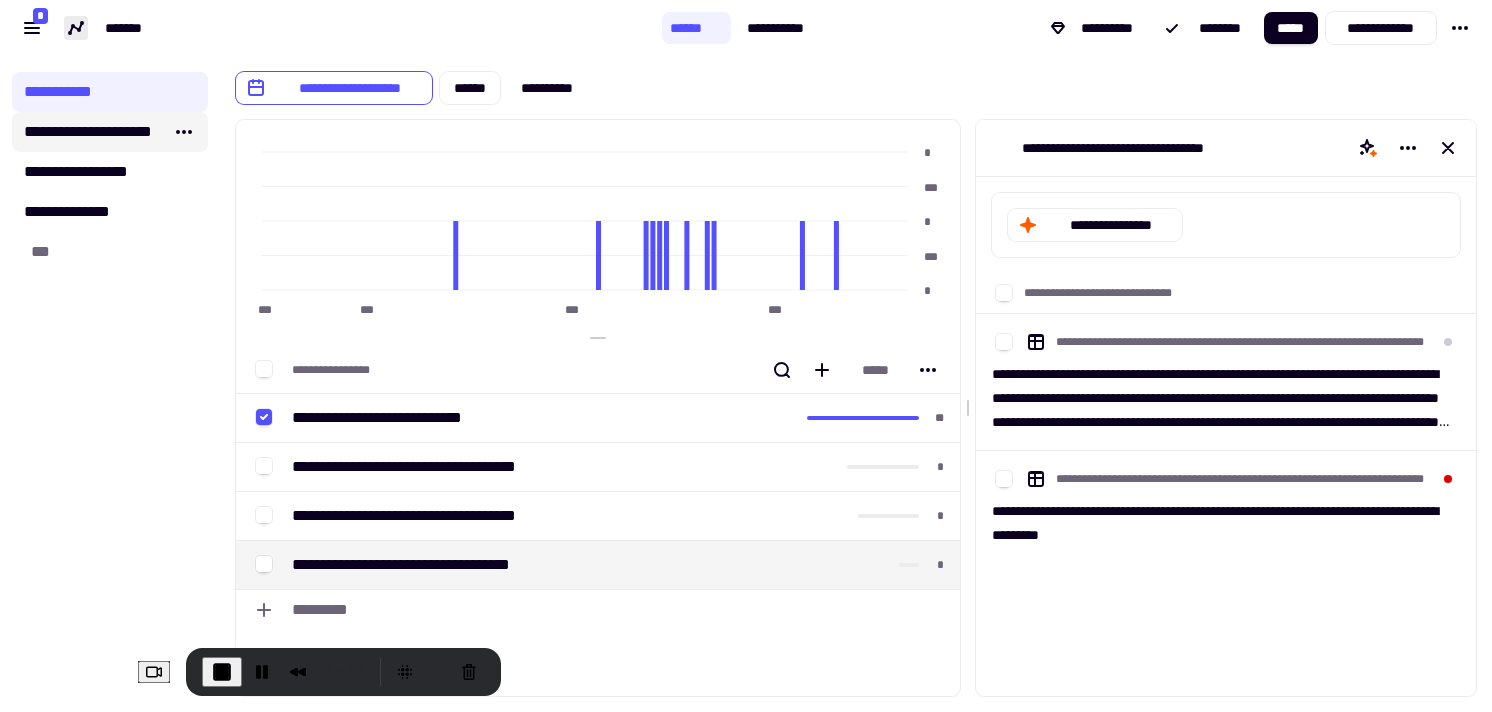click on "**********" 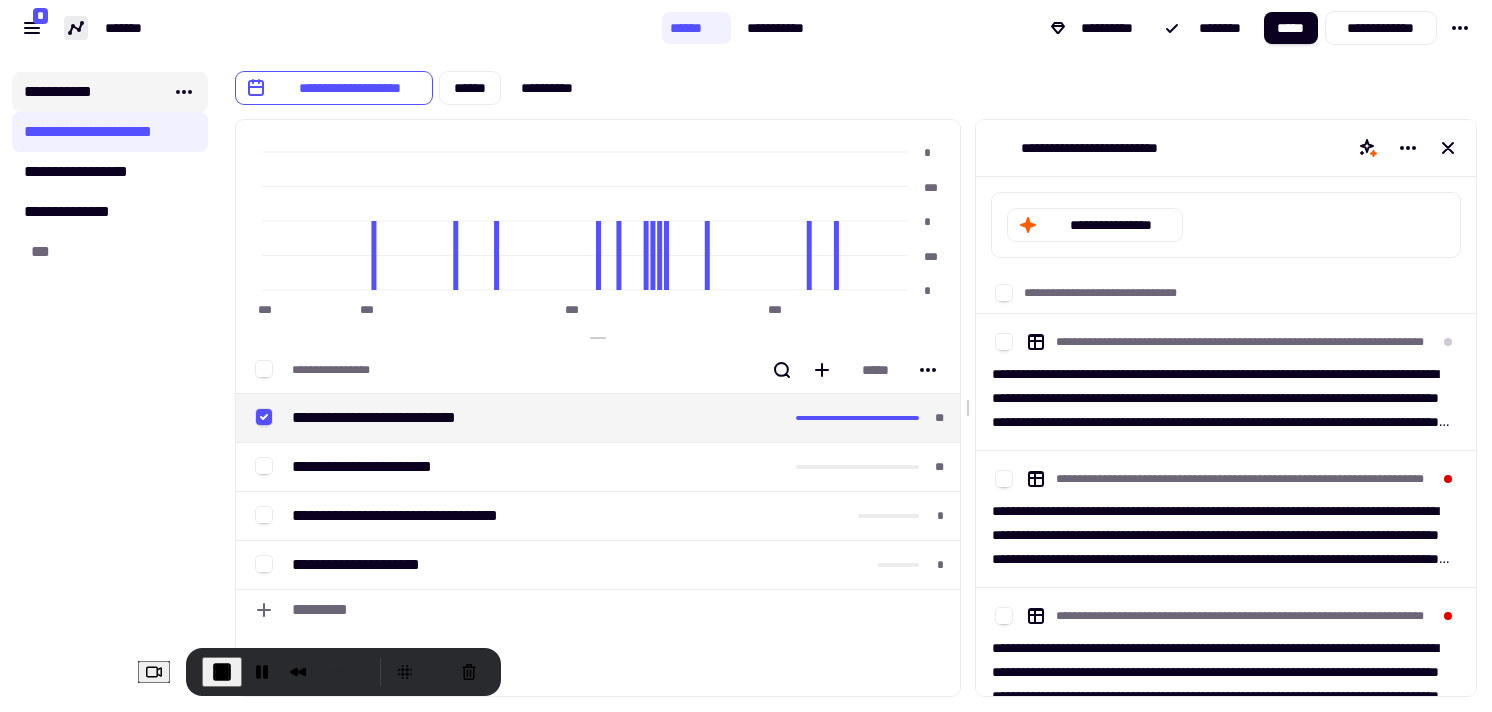 click on "**********" 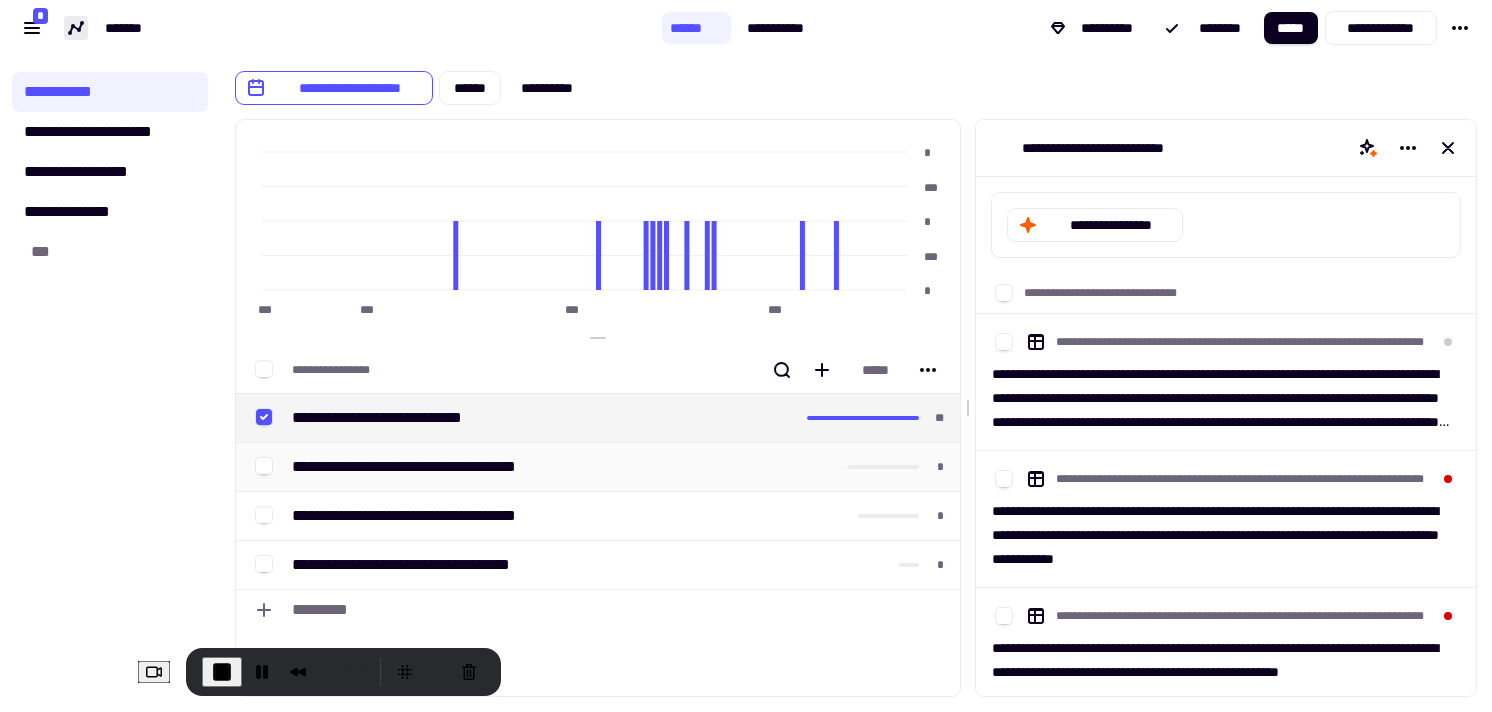 click on "**********" at bounding box center (426, 467) 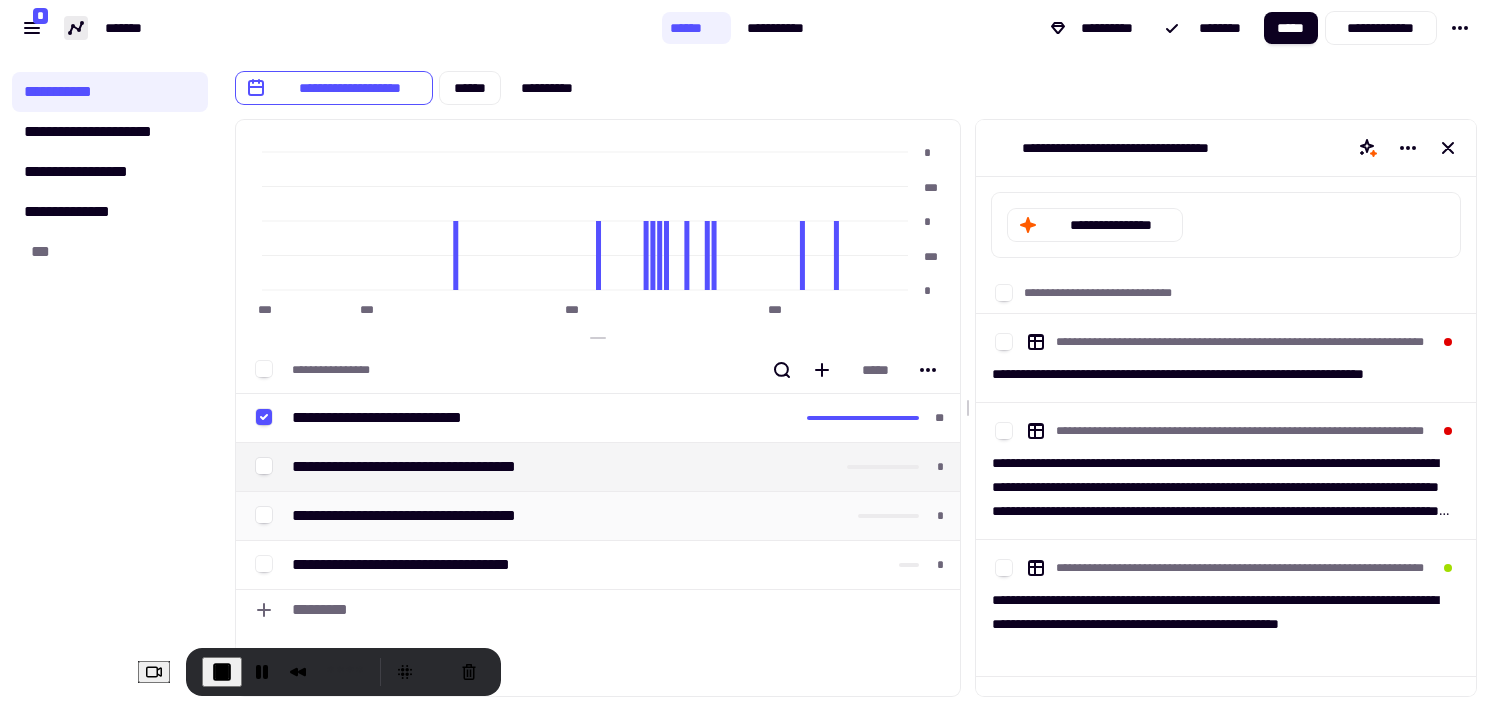 click on "**********" at bounding box center (429, 516) 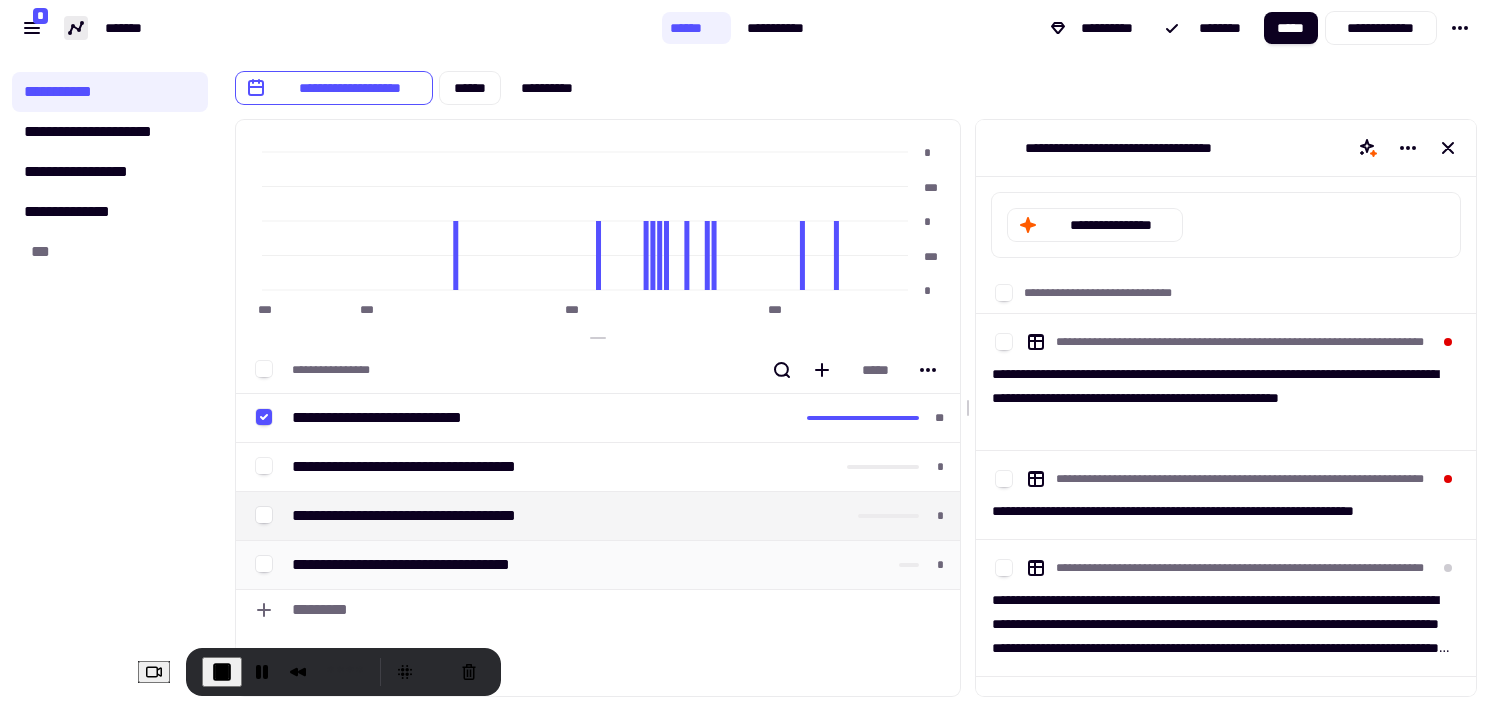 click on "**********" at bounding box center [423, 565] 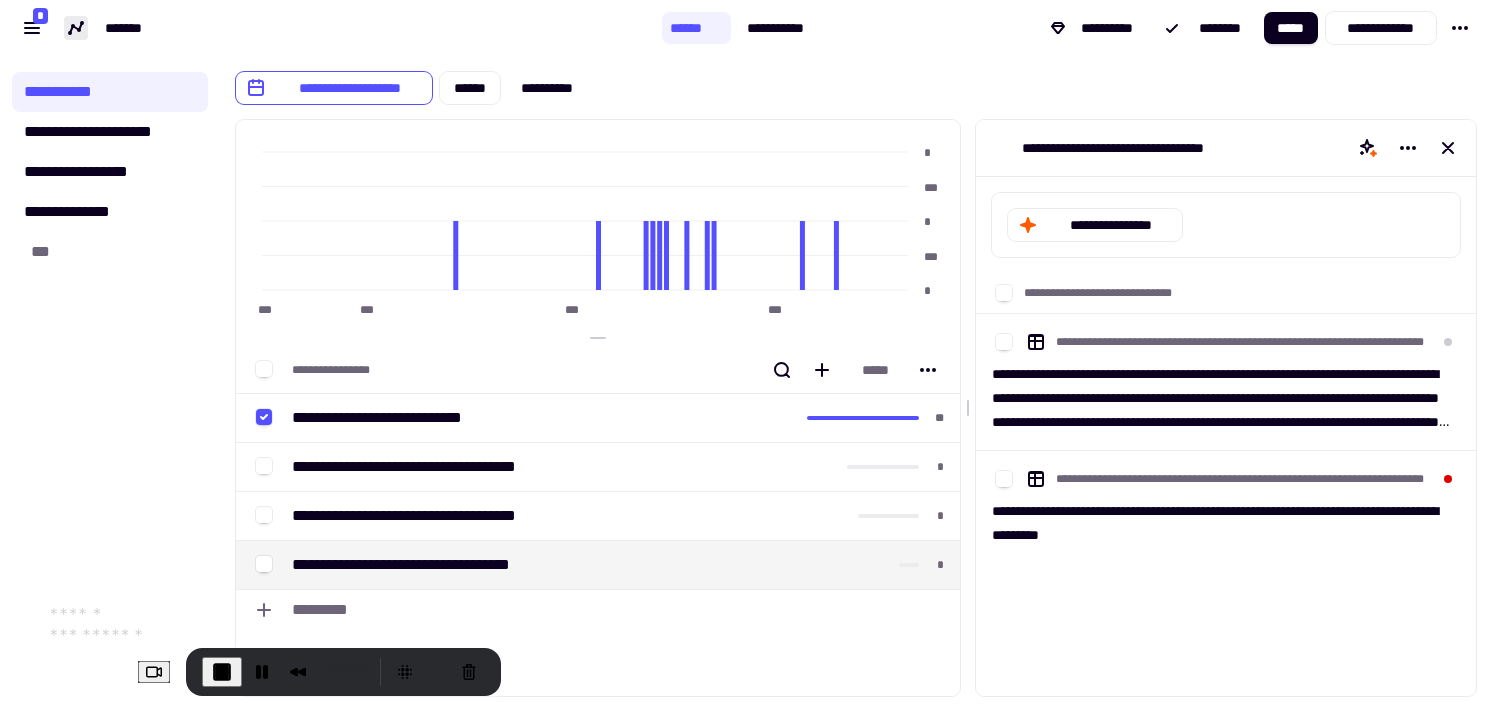 click 